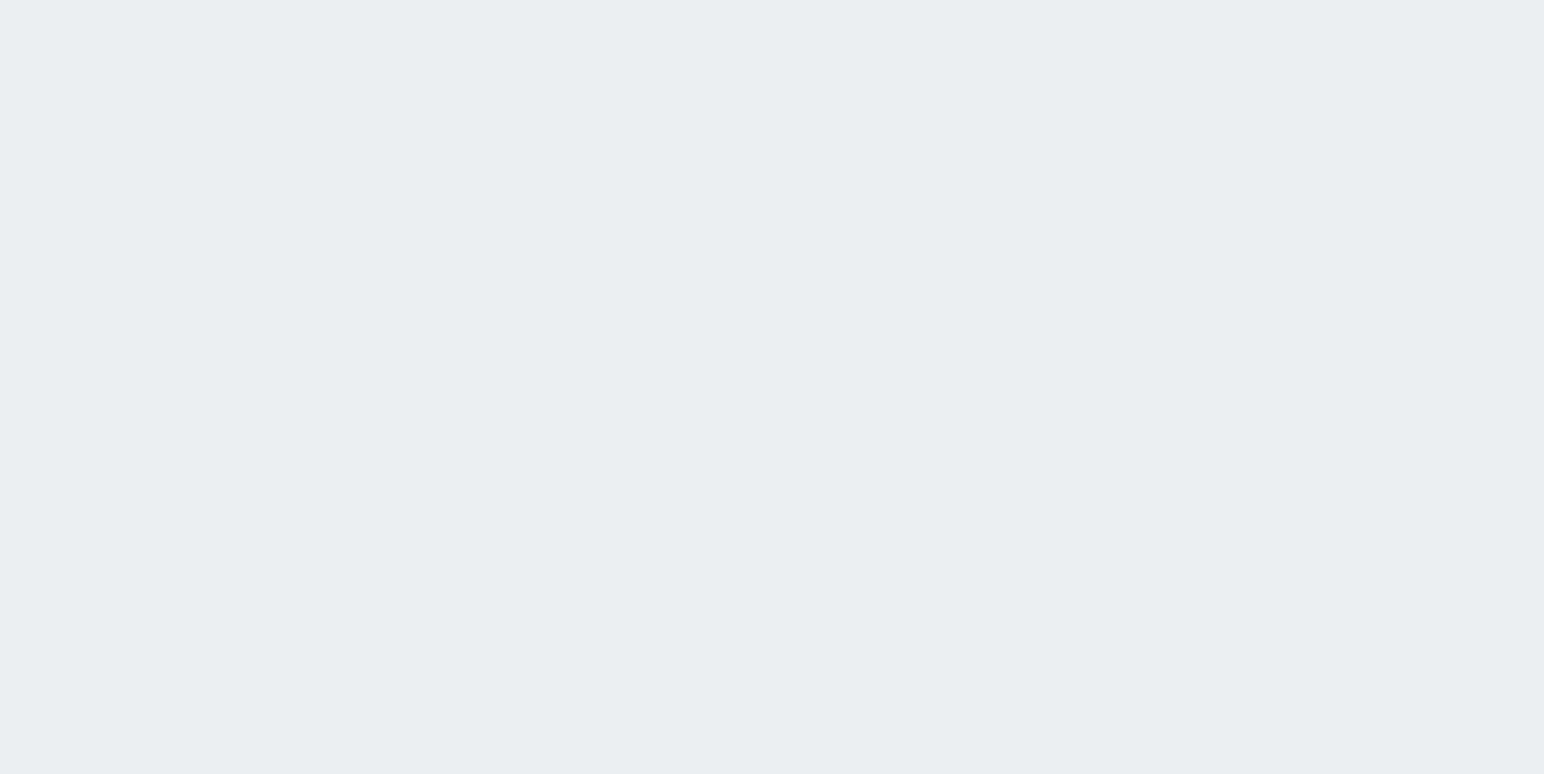 scroll, scrollTop: 0, scrollLeft: 0, axis: both 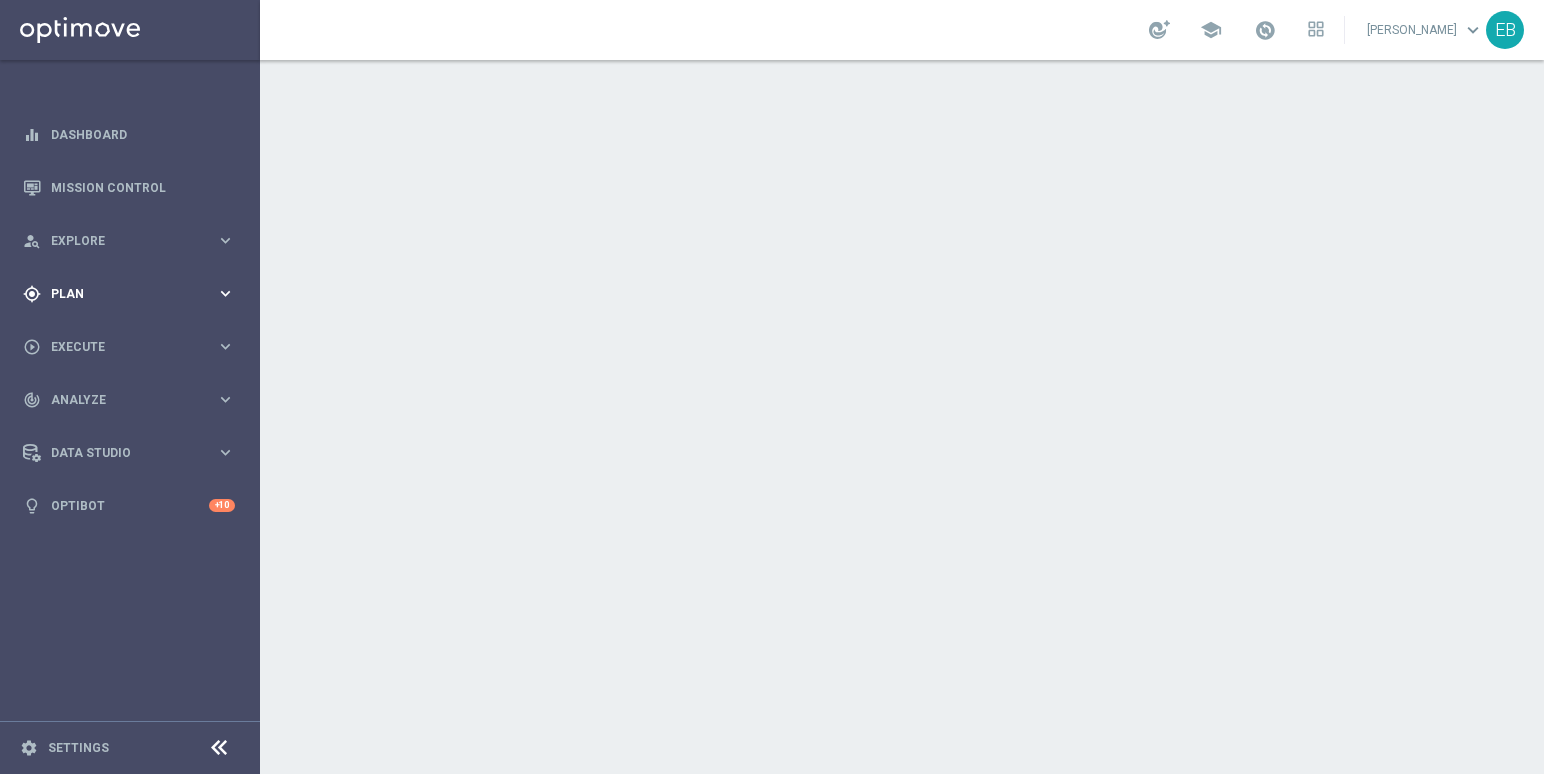 click on "Plan" at bounding box center [133, 294] 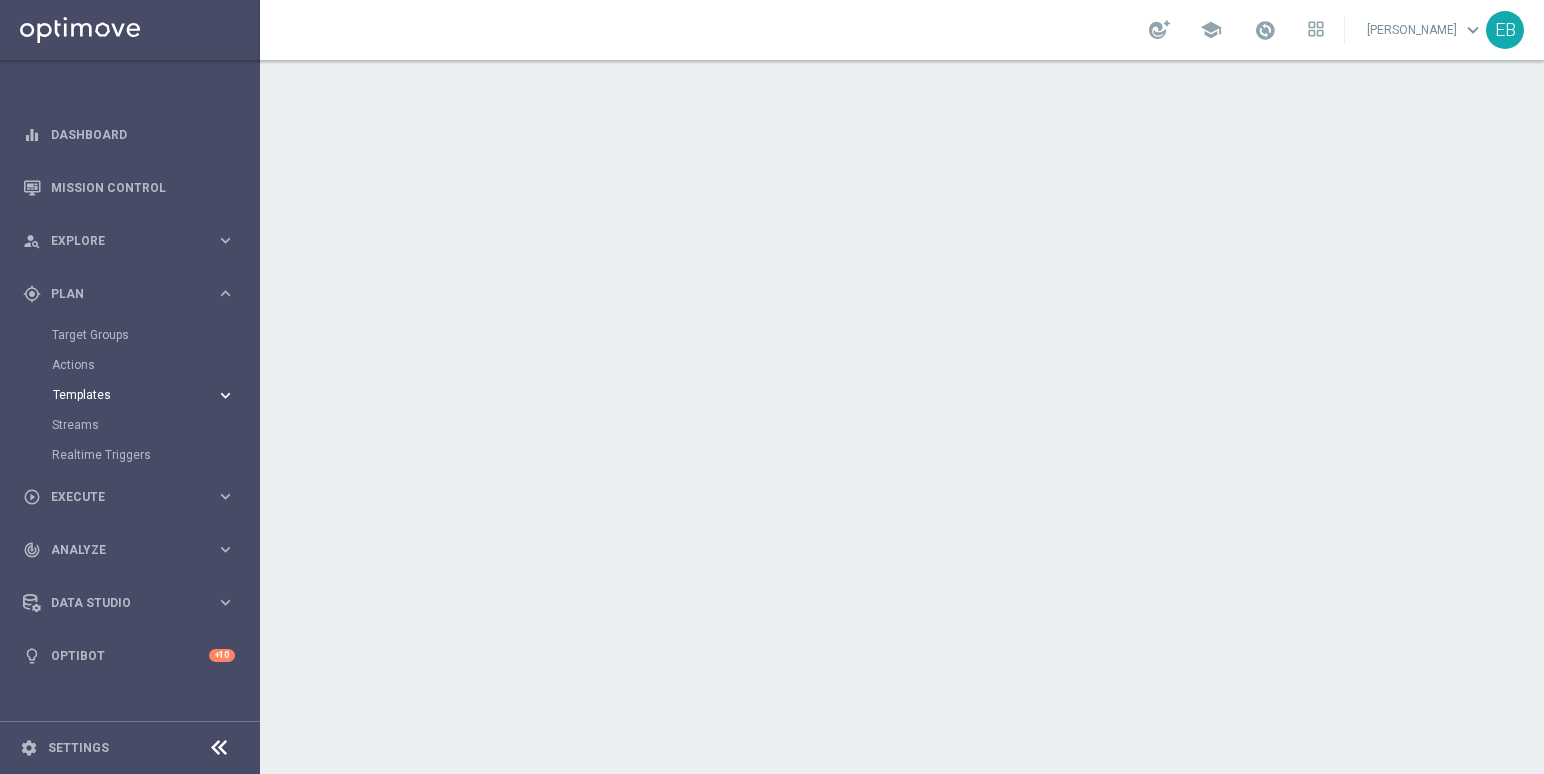 click on "Templates" at bounding box center [124, 395] 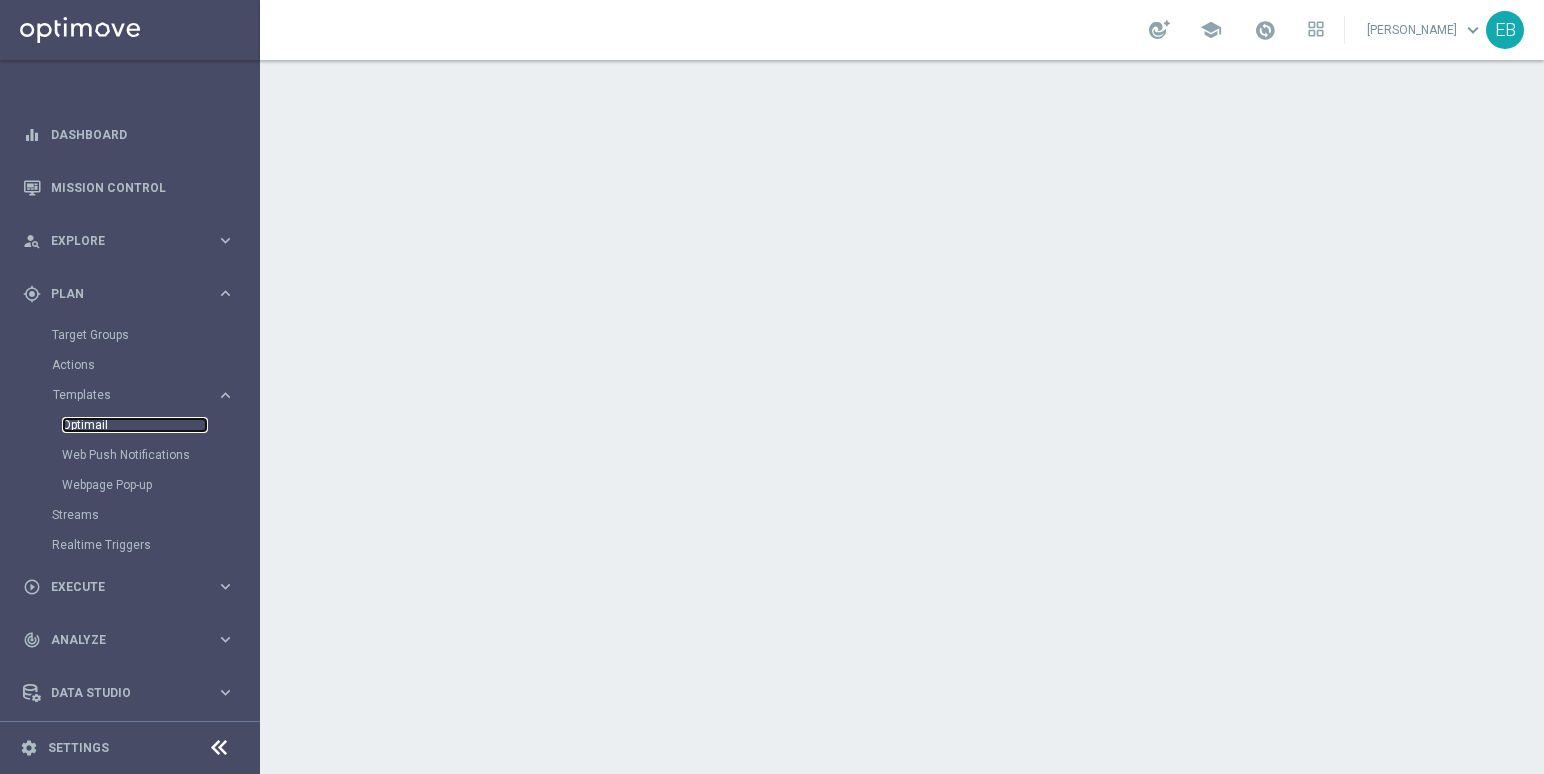 click on "Optimail" at bounding box center (135, 425) 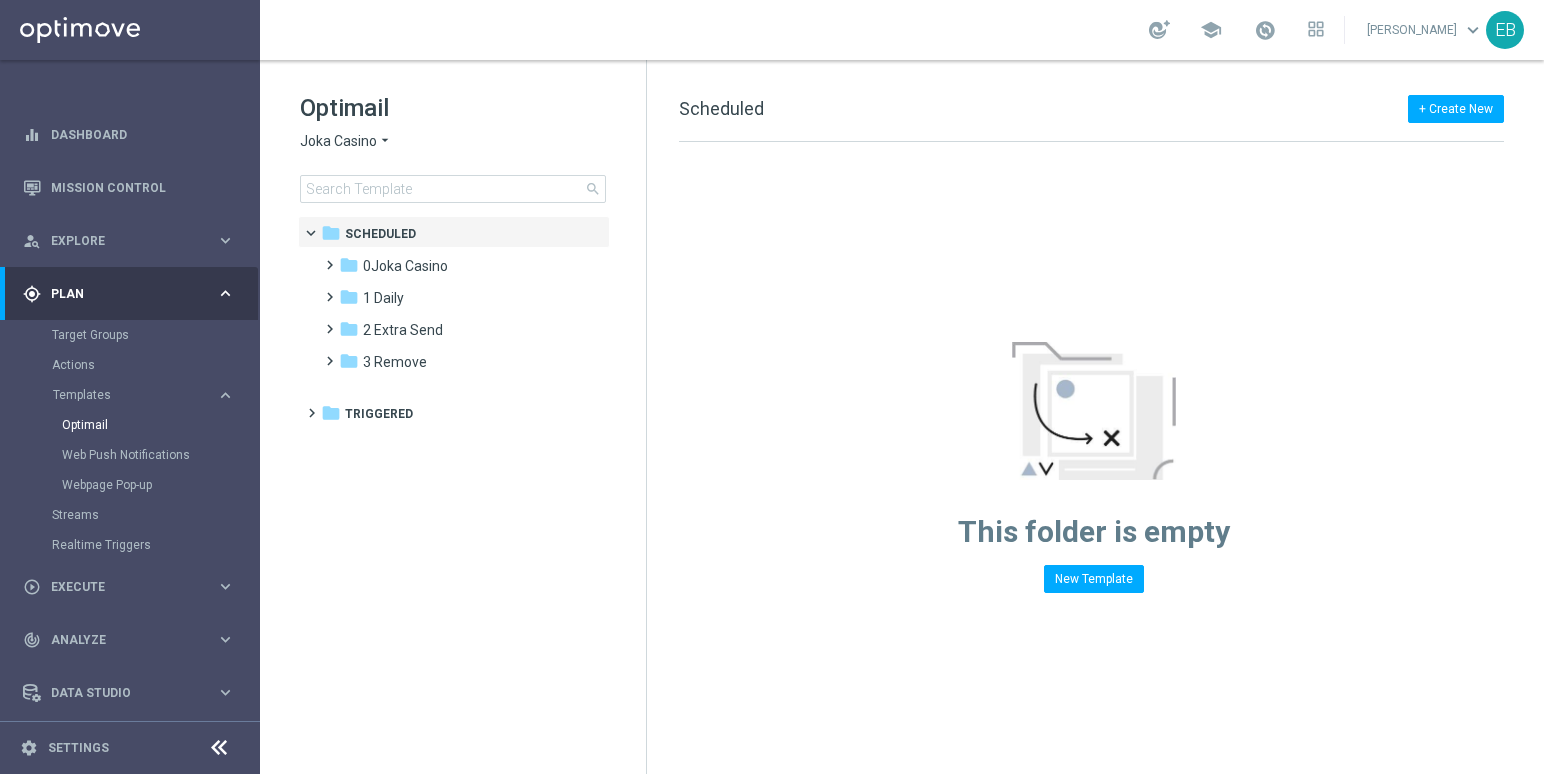 click on "Joka Casino" 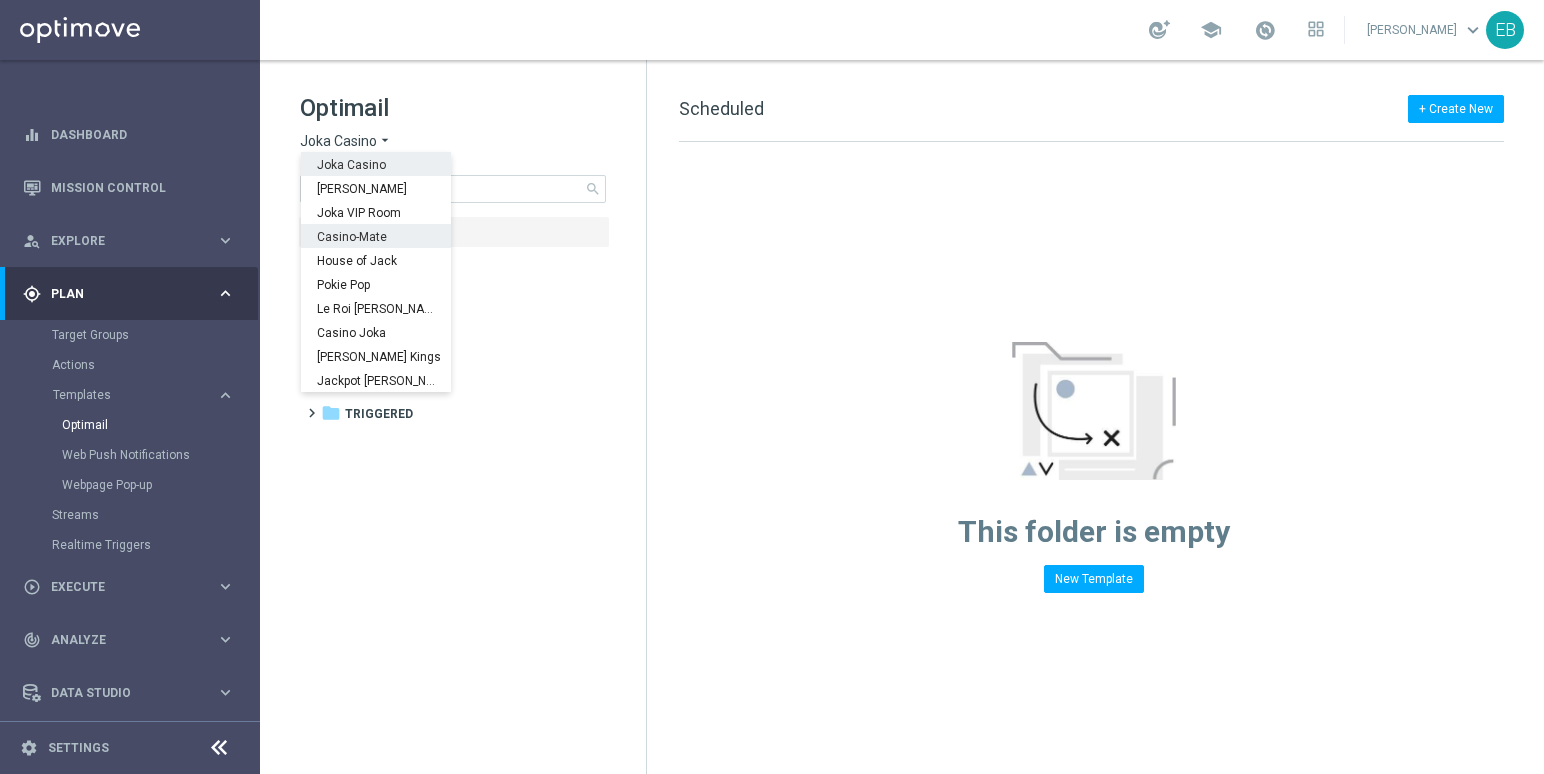 click on "Casino-Mate" at bounding box center (0, 0) 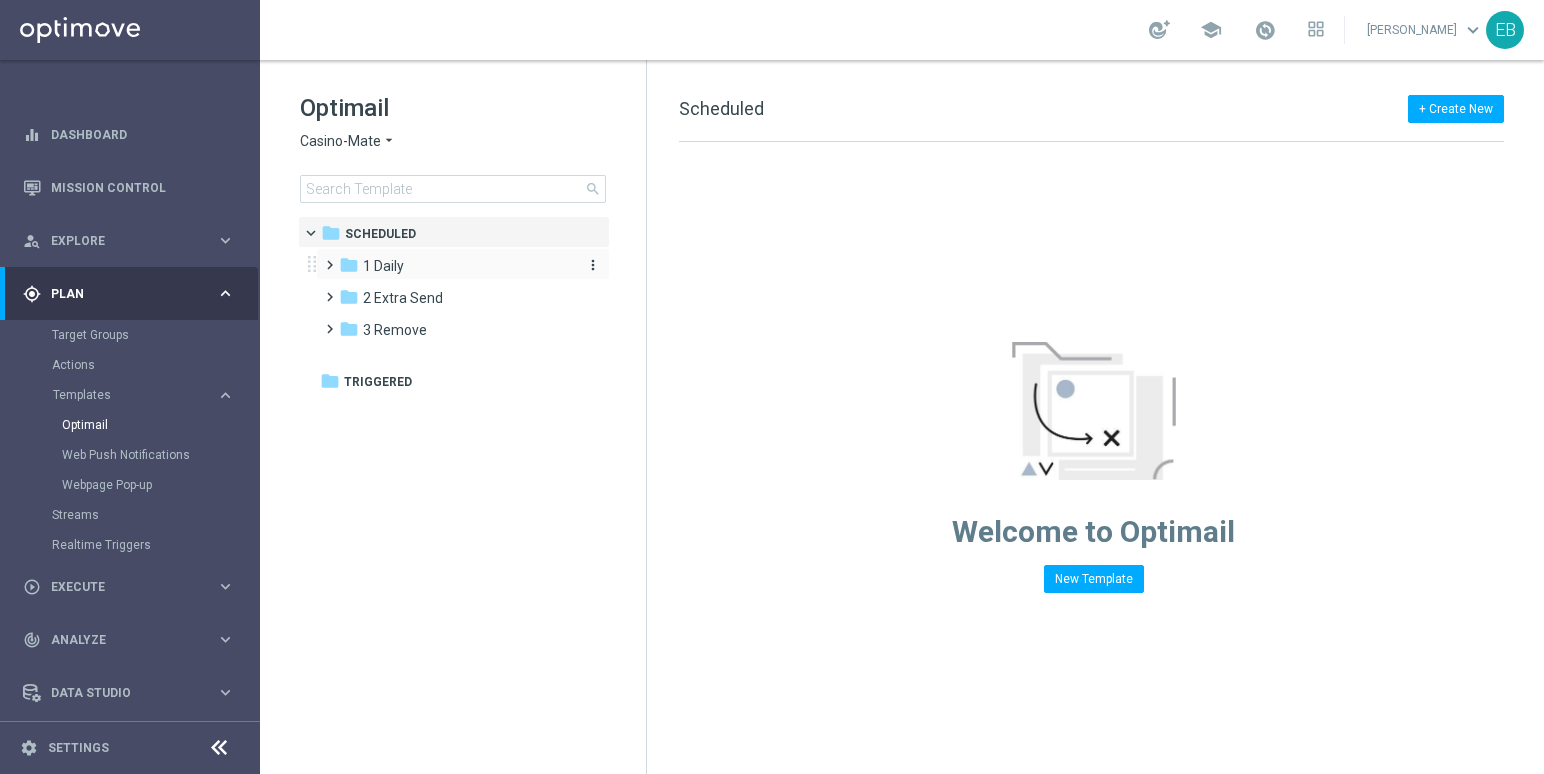 click on "folder
1 Daily" at bounding box center (454, 266) 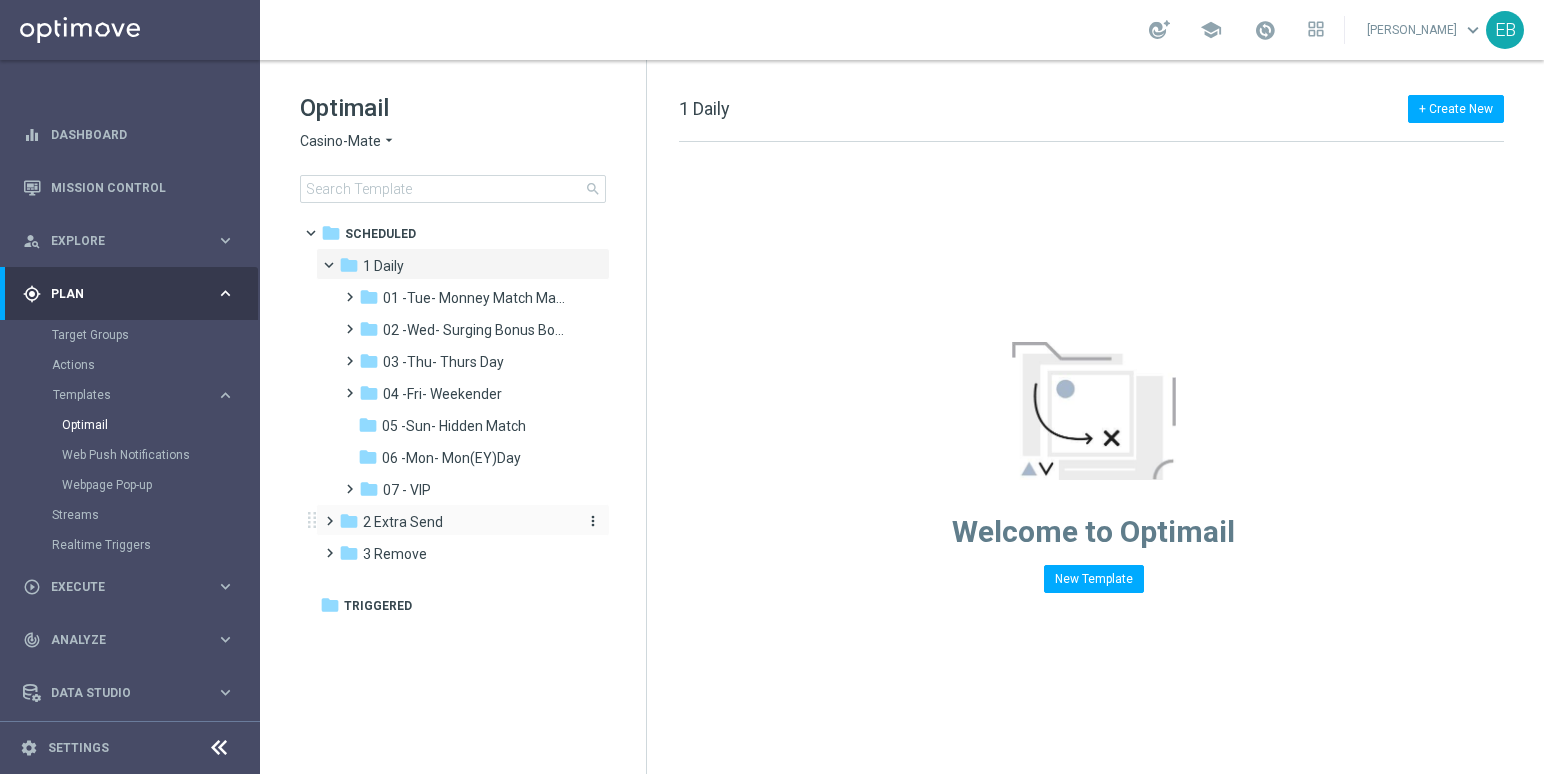 click on "folder
2 Extra Send" at bounding box center (454, 522) 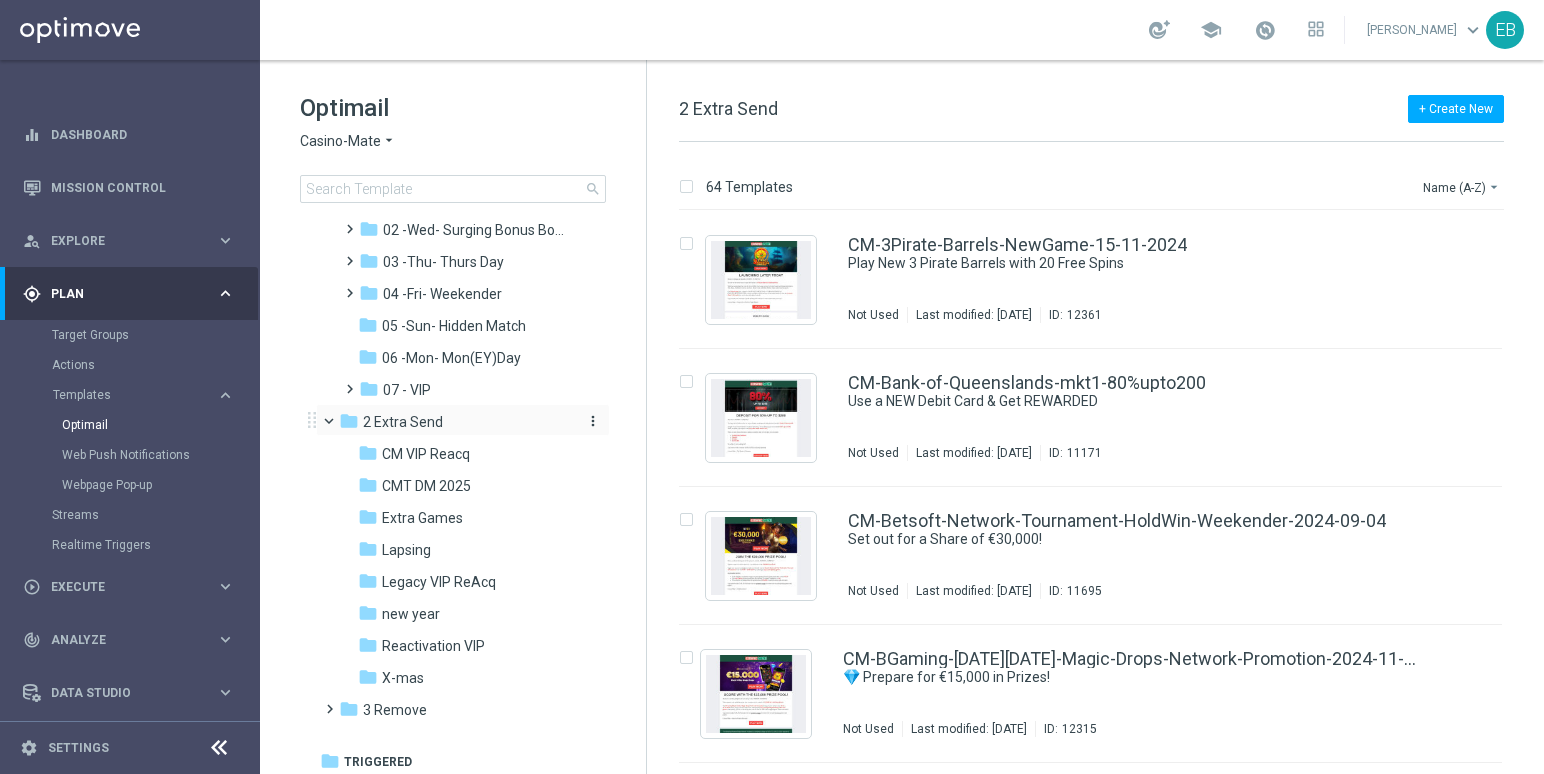 scroll, scrollTop: 106, scrollLeft: 0, axis: vertical 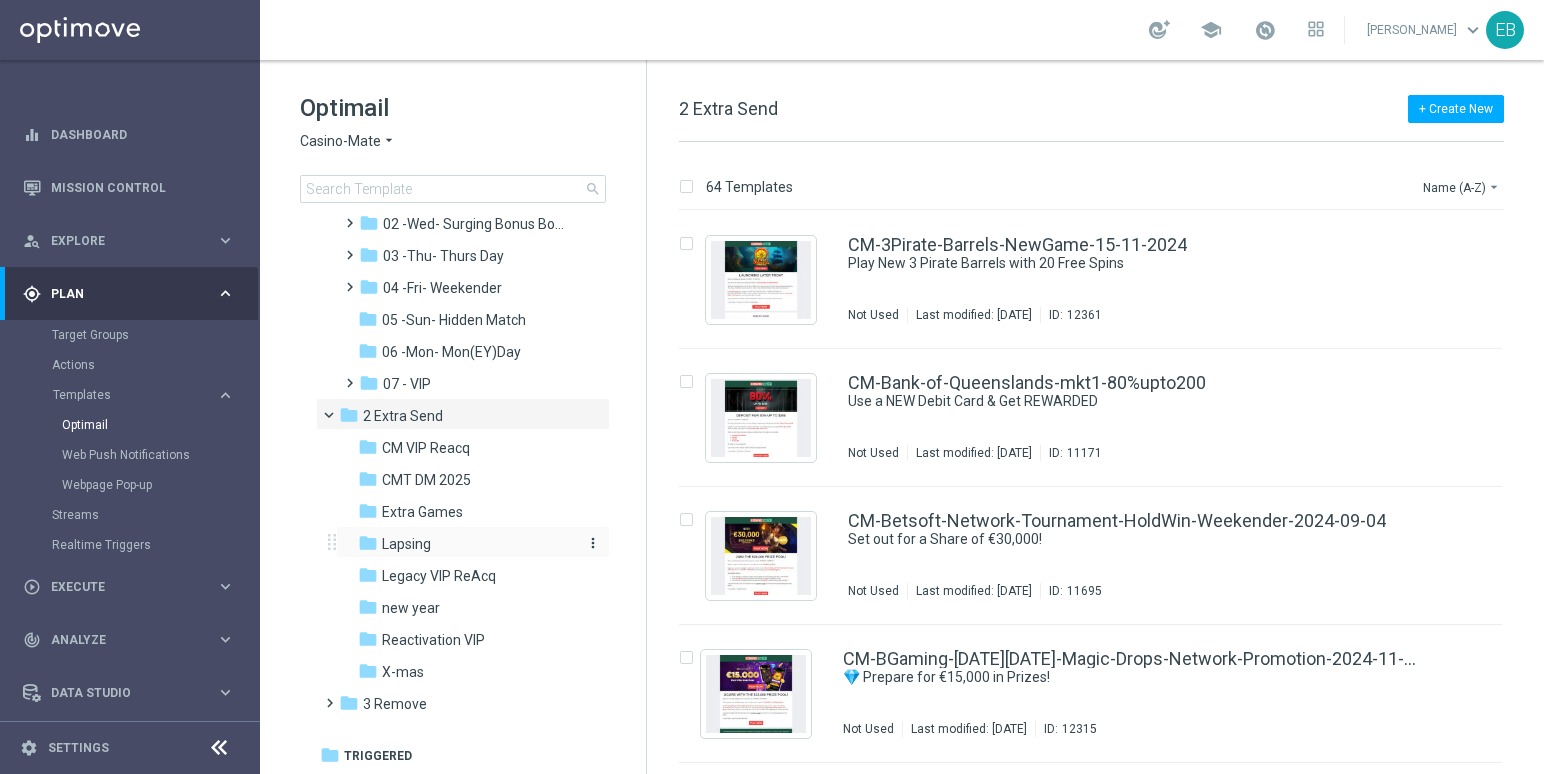 click on "folder
Lapsing" at bounding box center [464, 544] 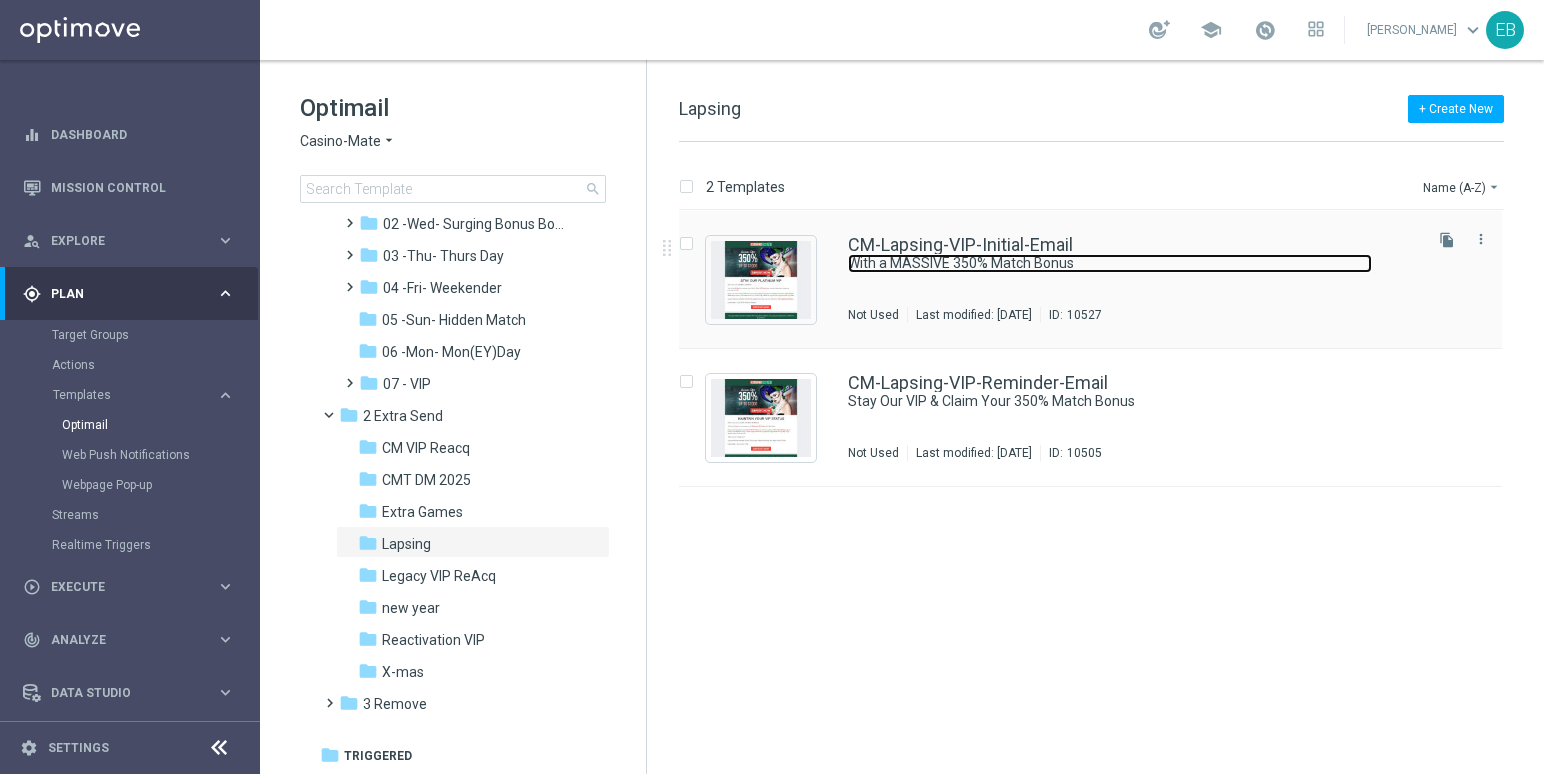 click on "With a MASSIVE 350% Match Bonus" at bounding box center [1110, 263] 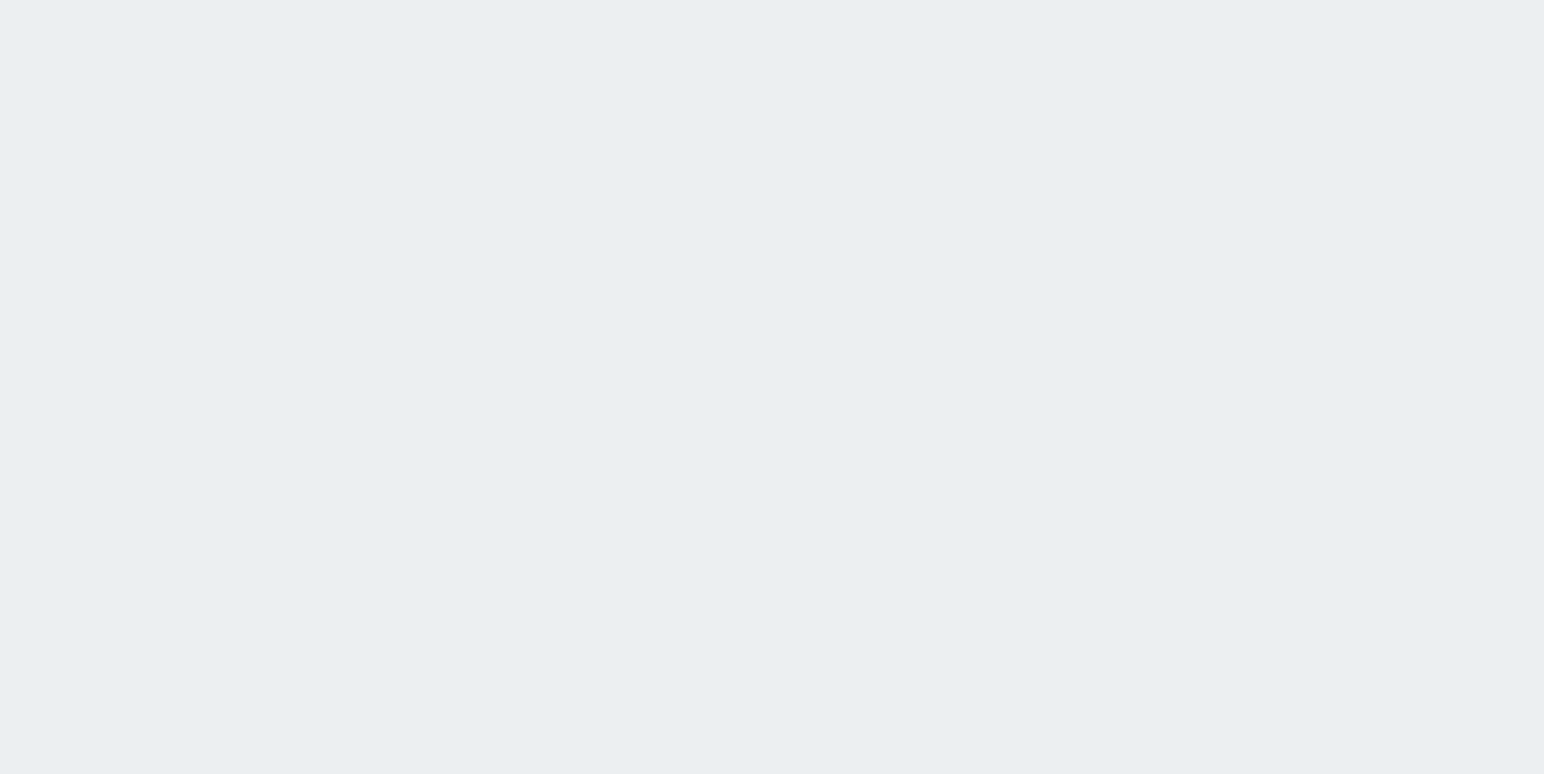 scroll, scrollTop: 0, scrollLeft: 0, axis: both 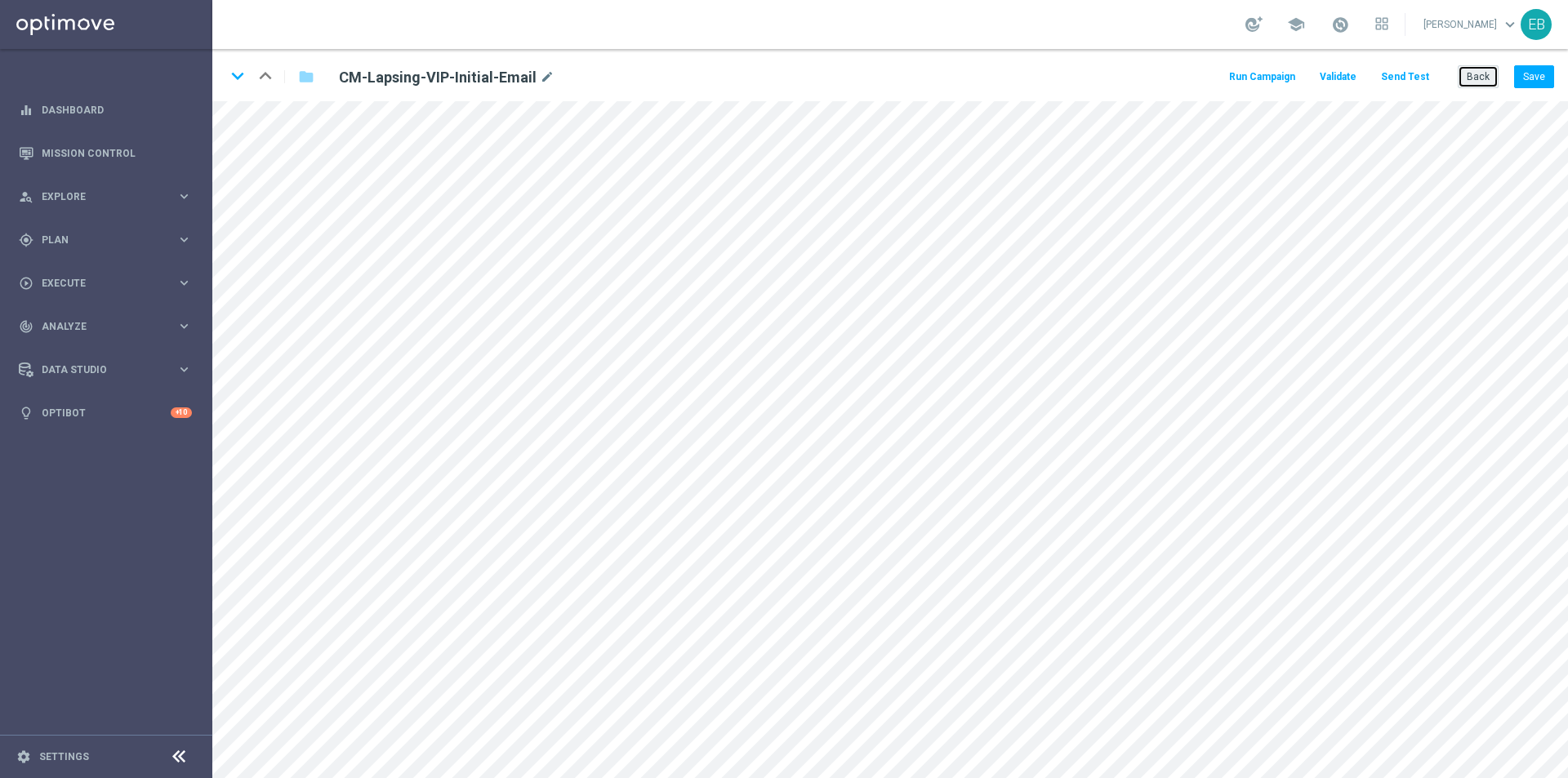 click on "Back" 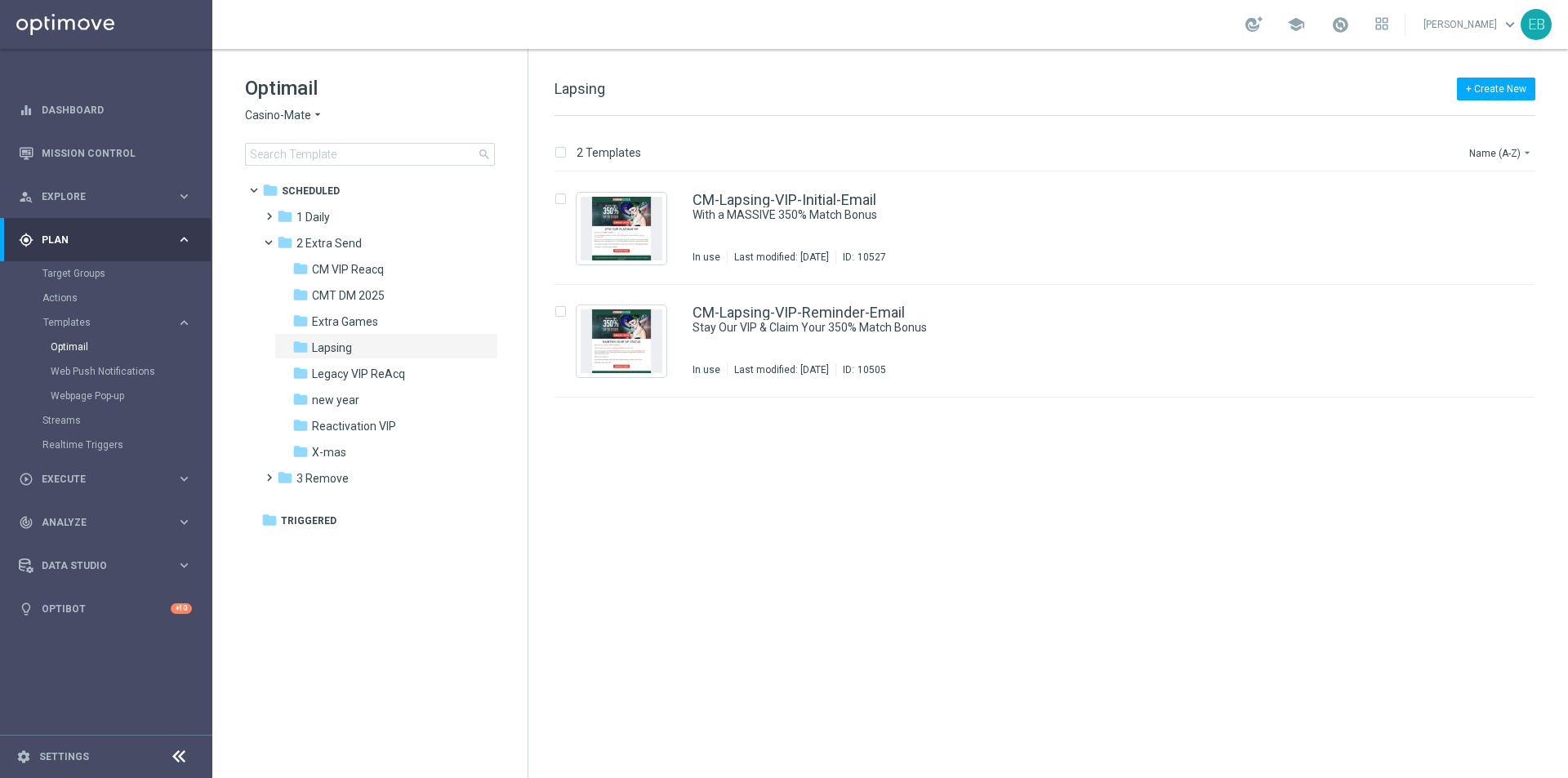 click on "Casino-Mate" 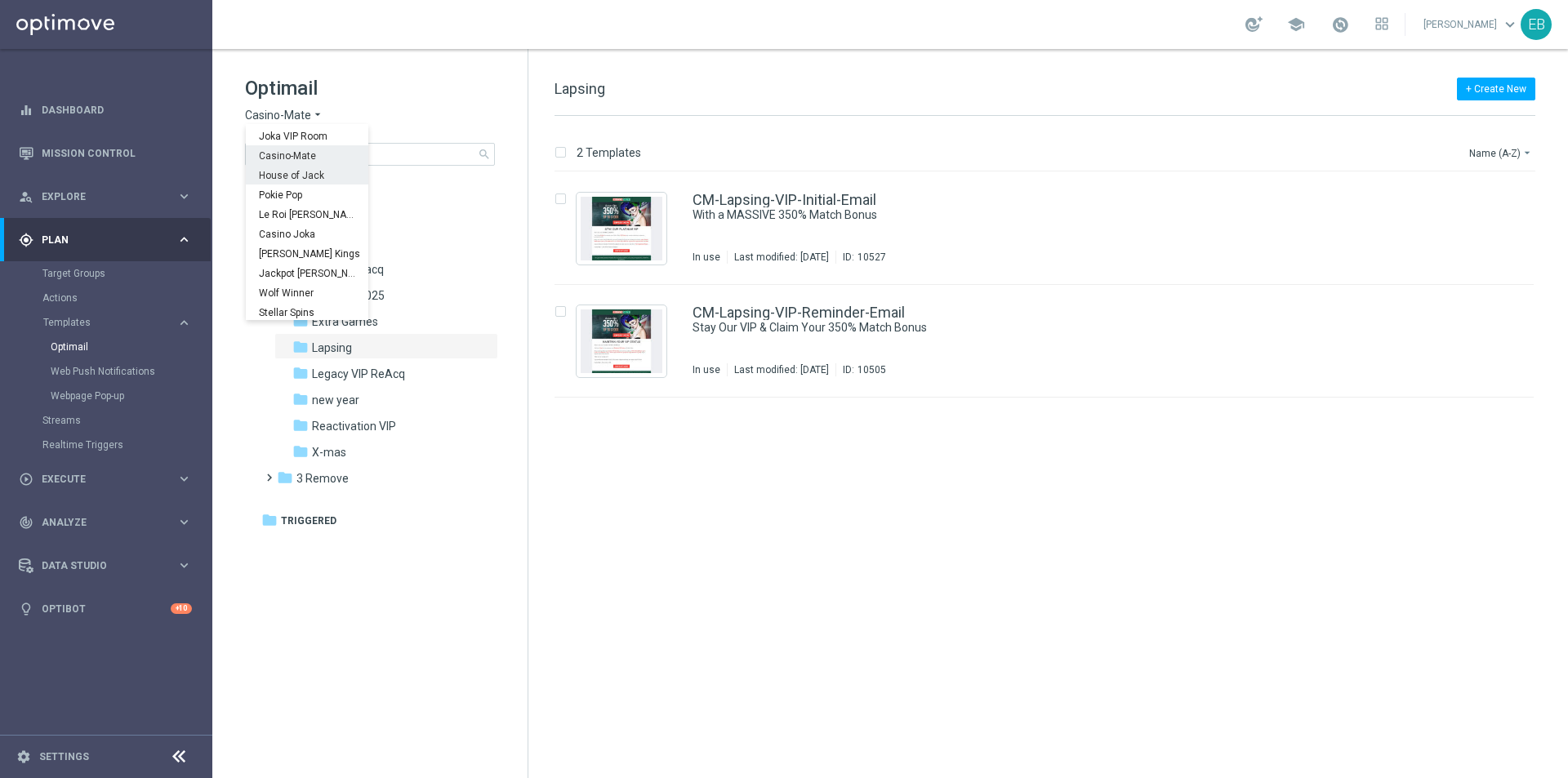 scroll, scrollTop: 59, scrollLeft: 0, axis: vertical 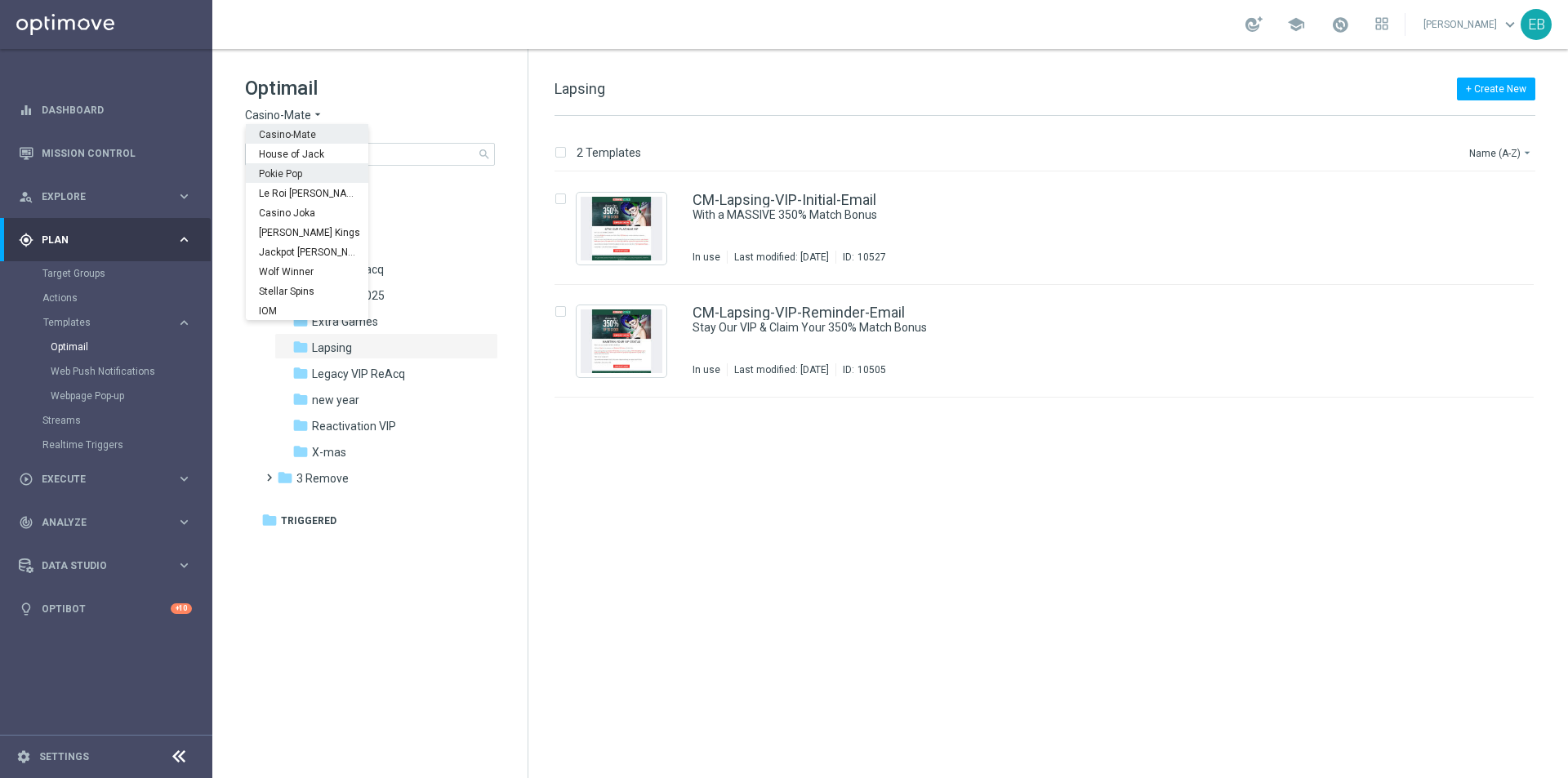 click on "Pokie Pop" at bounding box center [307, 173] 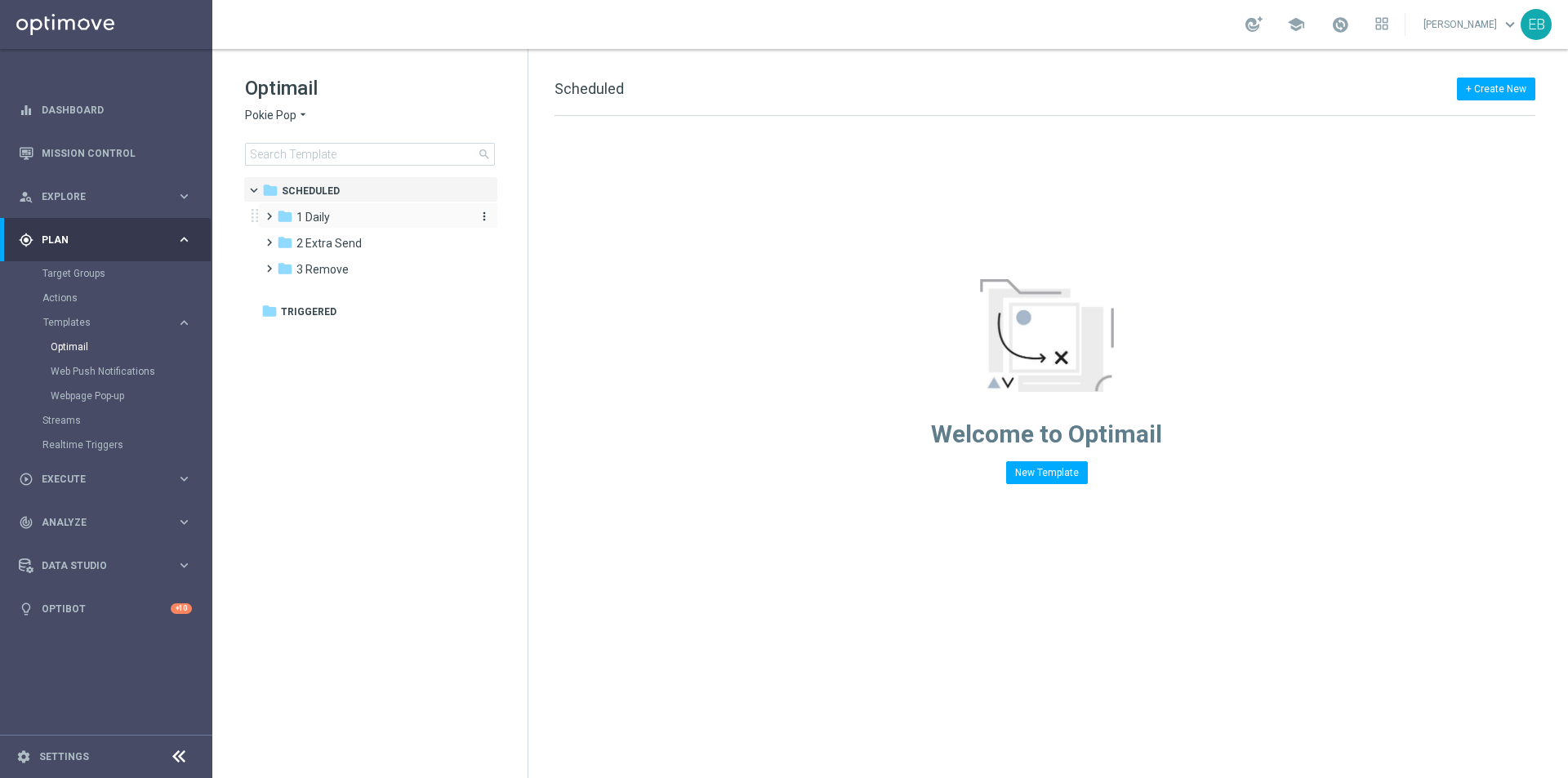 click on "folder
1 Daily" at bounding box center (371, 217) 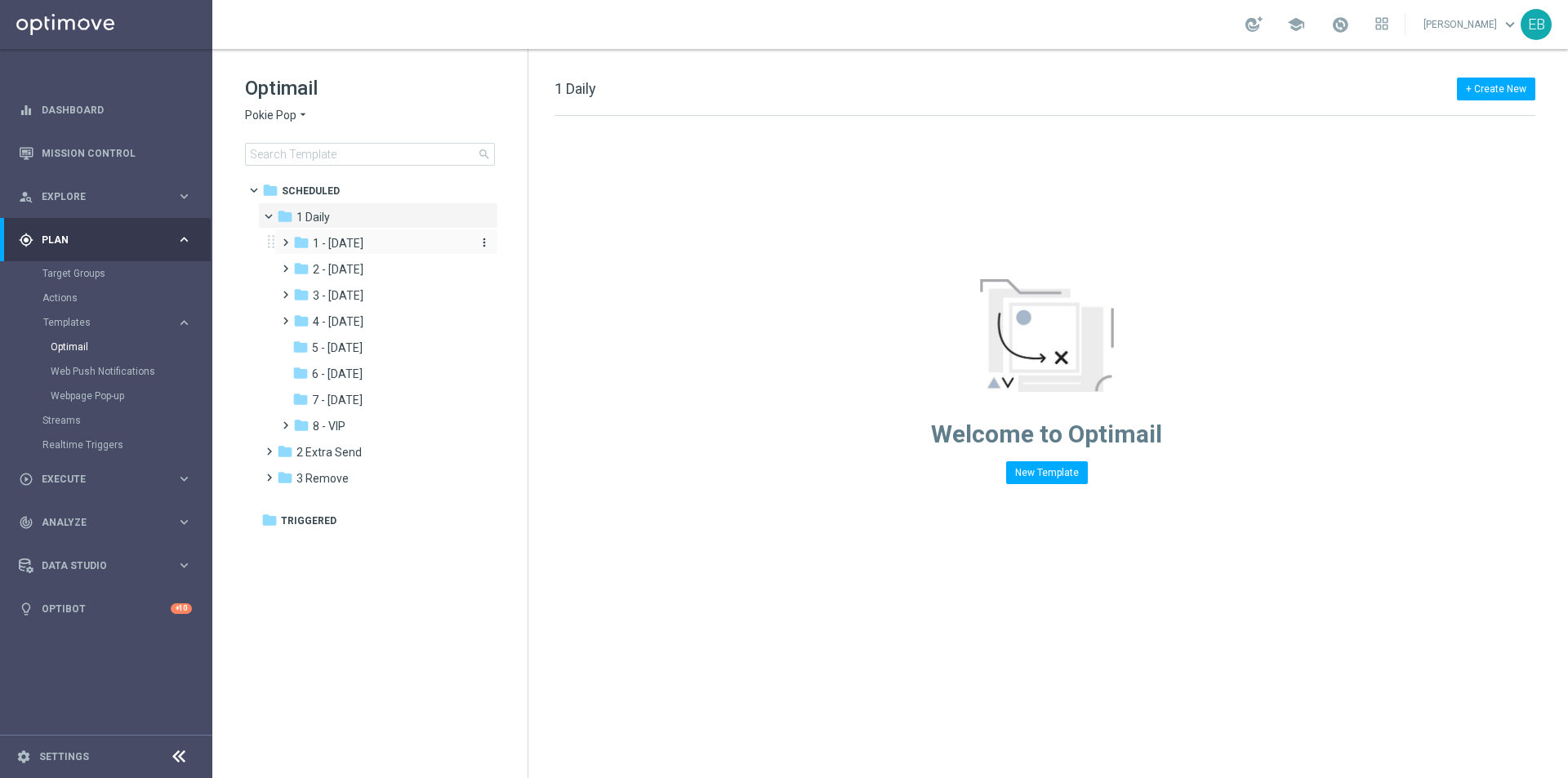 click on "folder
1 - [DATE]" at bounding box center [380, 243] 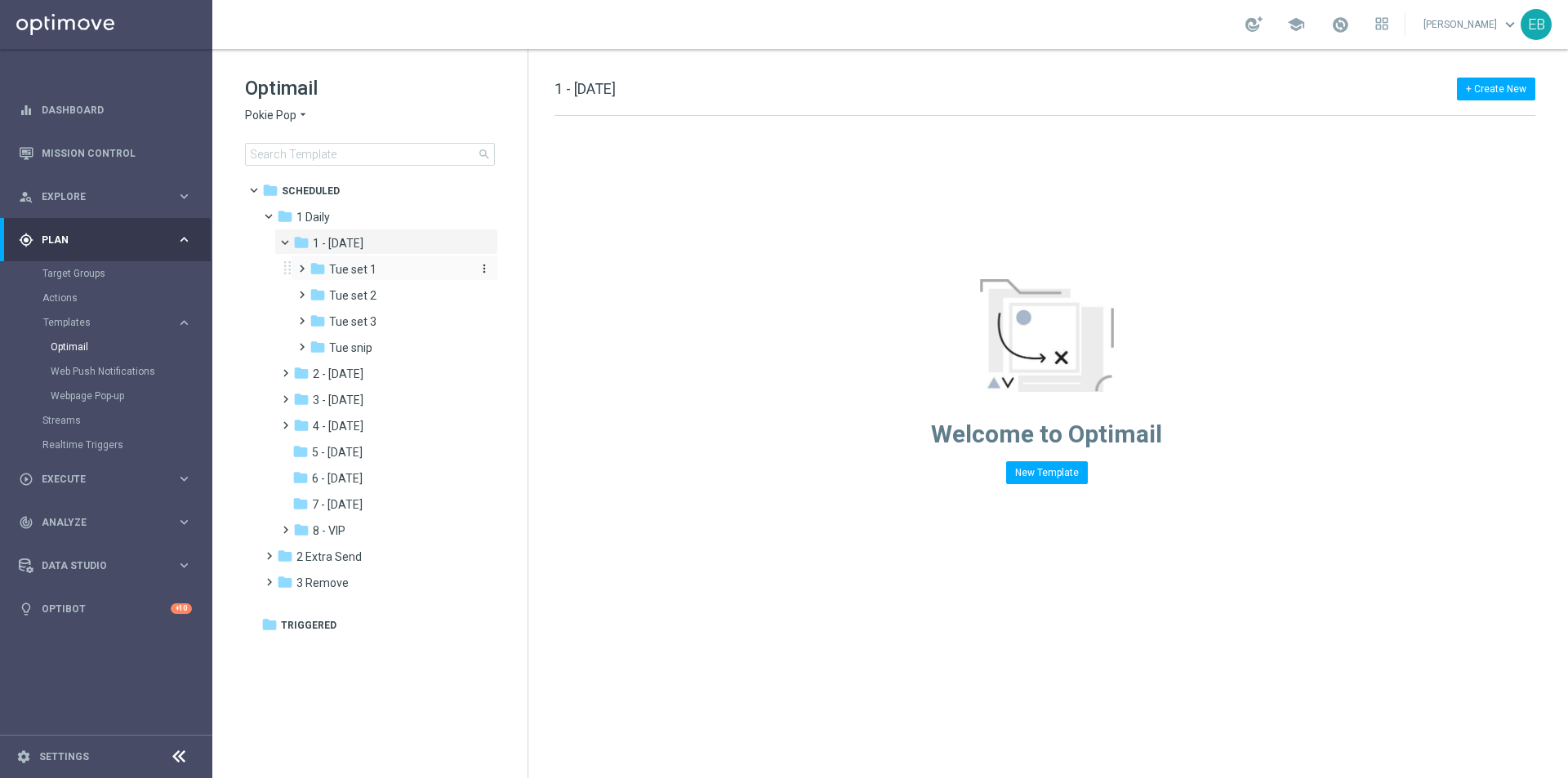click on "folder
Tue set 1" at bounding box center (390, 269) 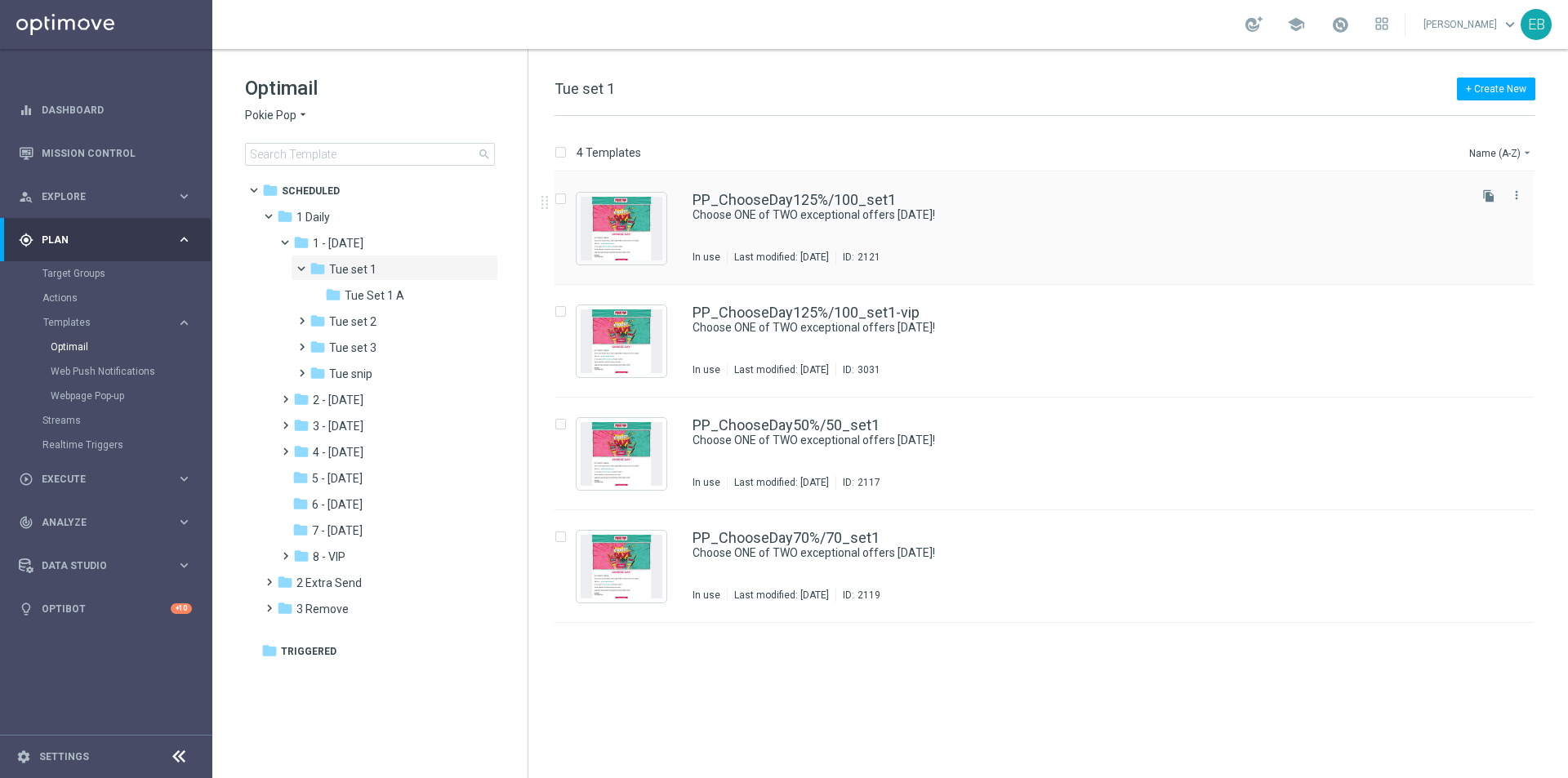 click on "PP_ChooseDay125%/100_set1
Choose ONE of TWO exceptional offers [DATE]!
In use
Last modified: [DATE]
ID:
2121" at bounding box center [1079, 228] 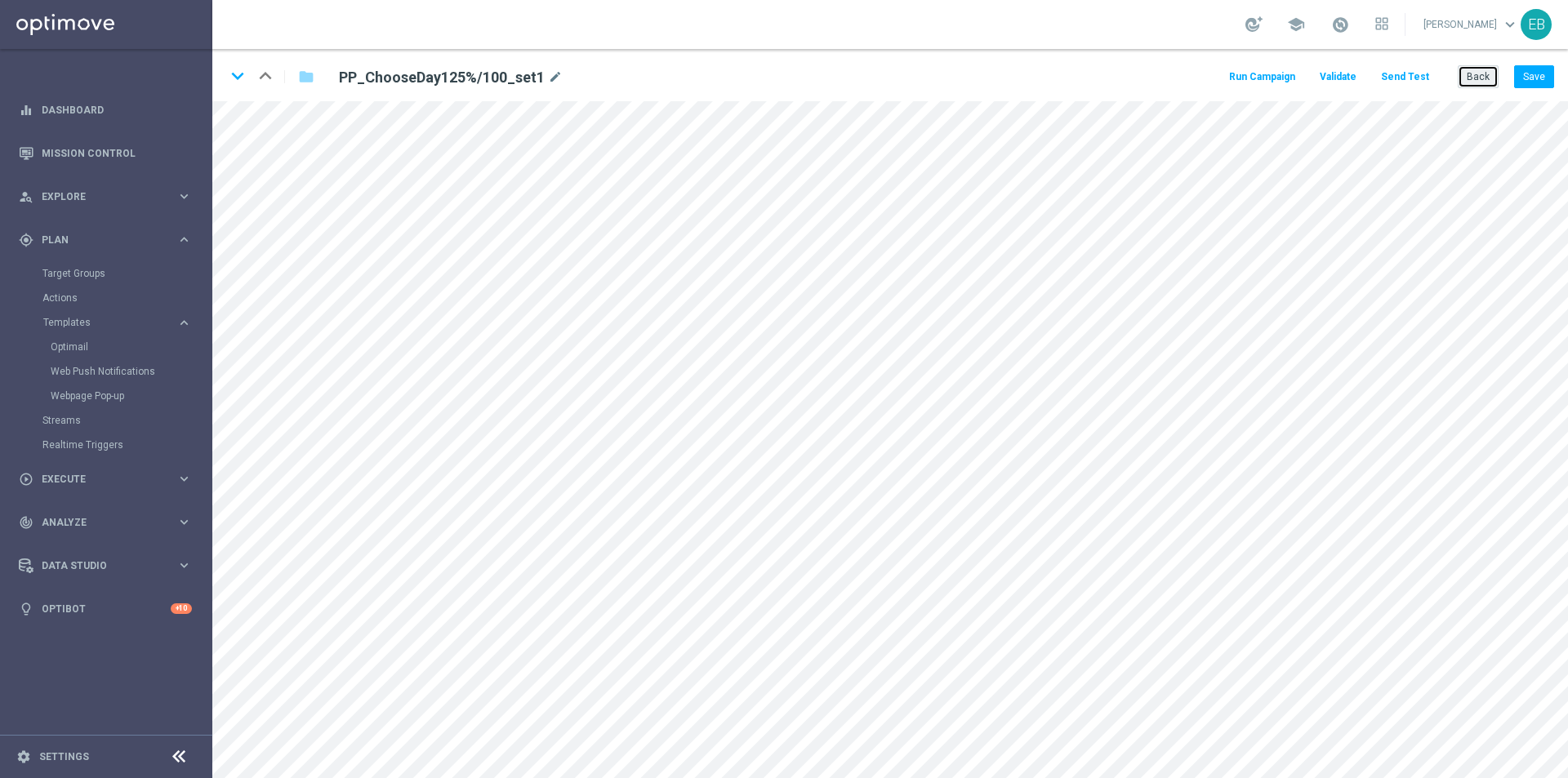 click on "Back" 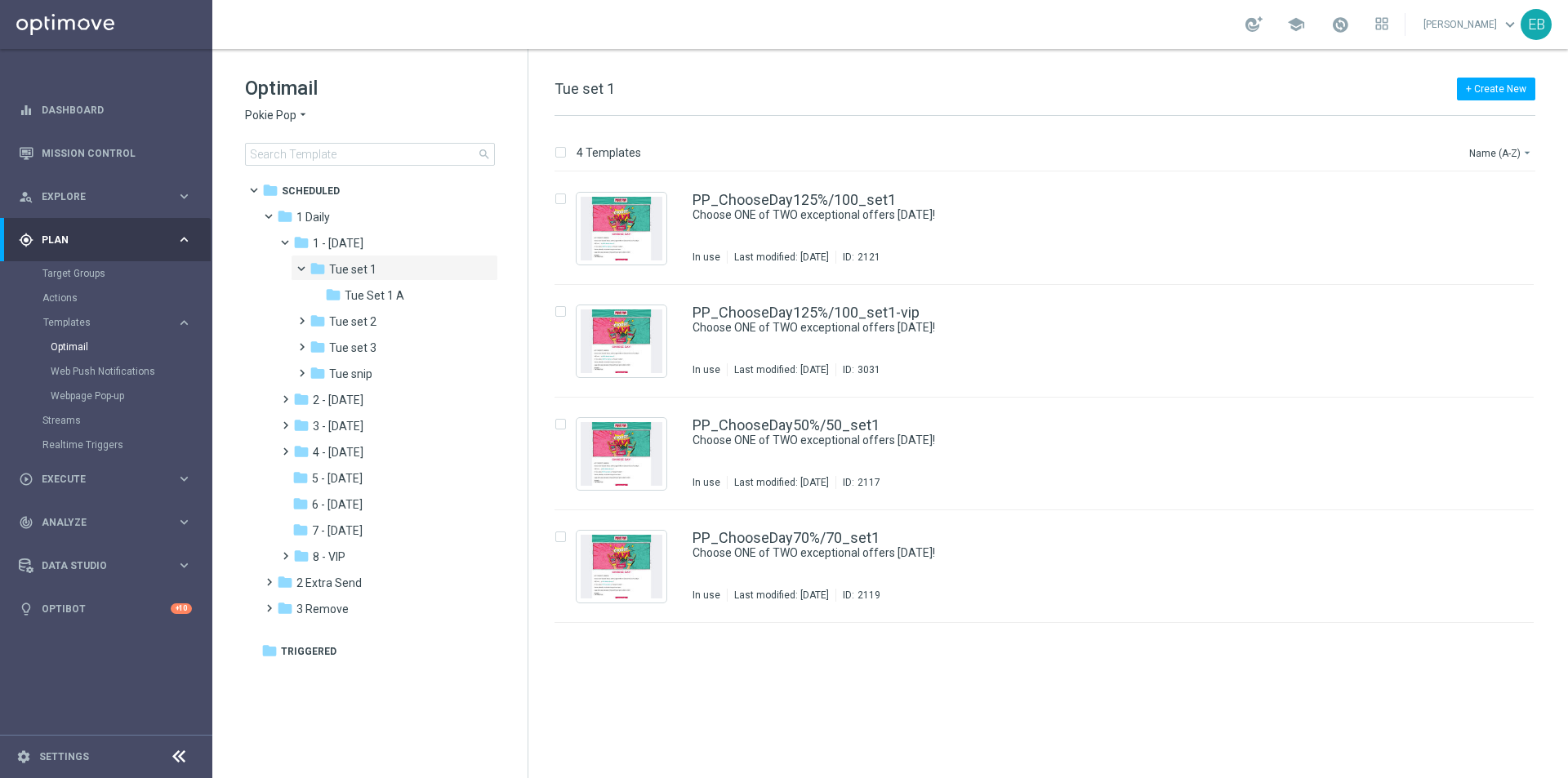 click on "Optimail
Pokie Pop
arrow_drop_down
× Pokie Pop
search" 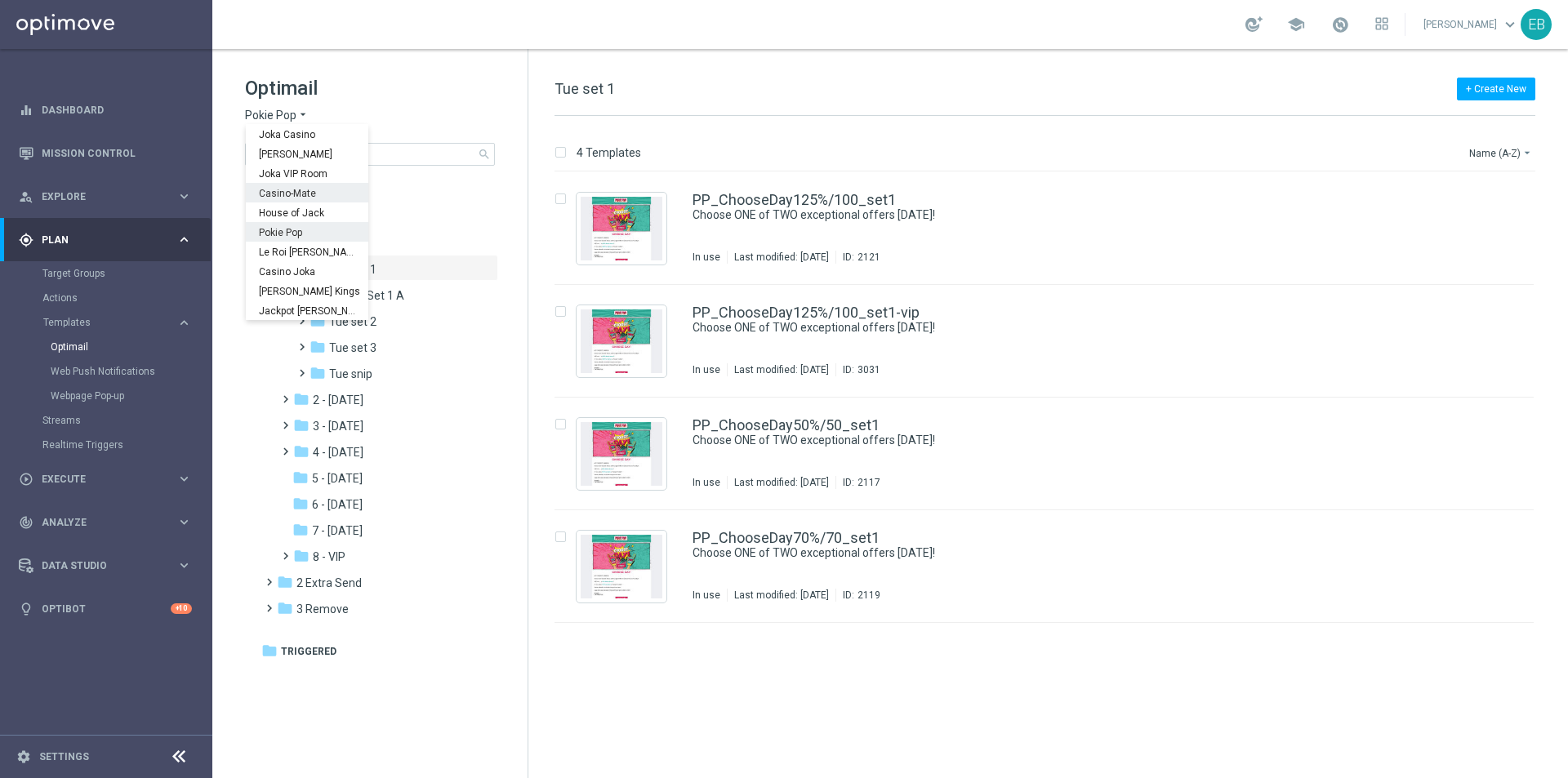 click on "Casino-Mate" at bounding box center (0, 0) 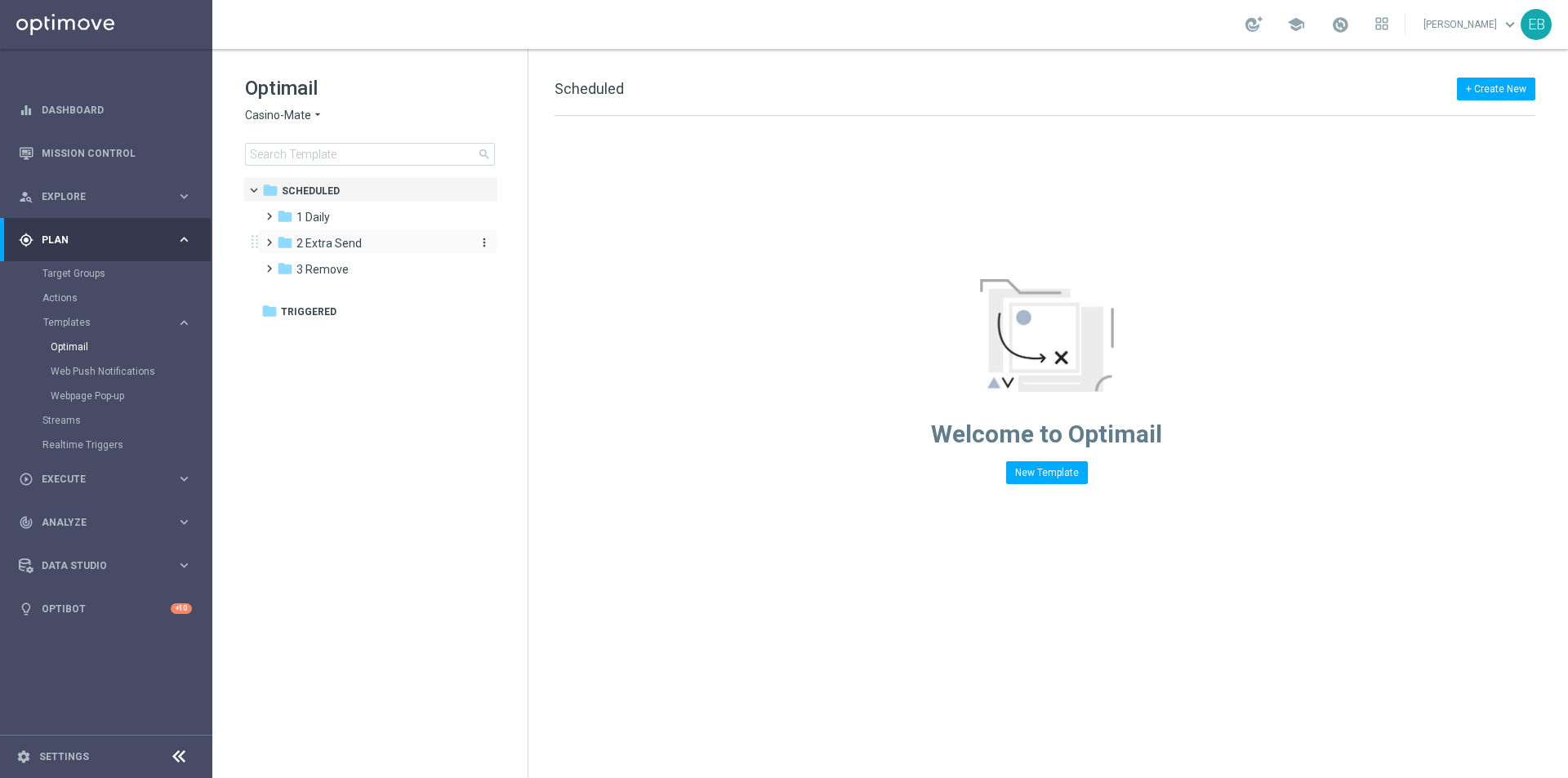 click on "2 Extra Send" at bounding box center (329, 243) 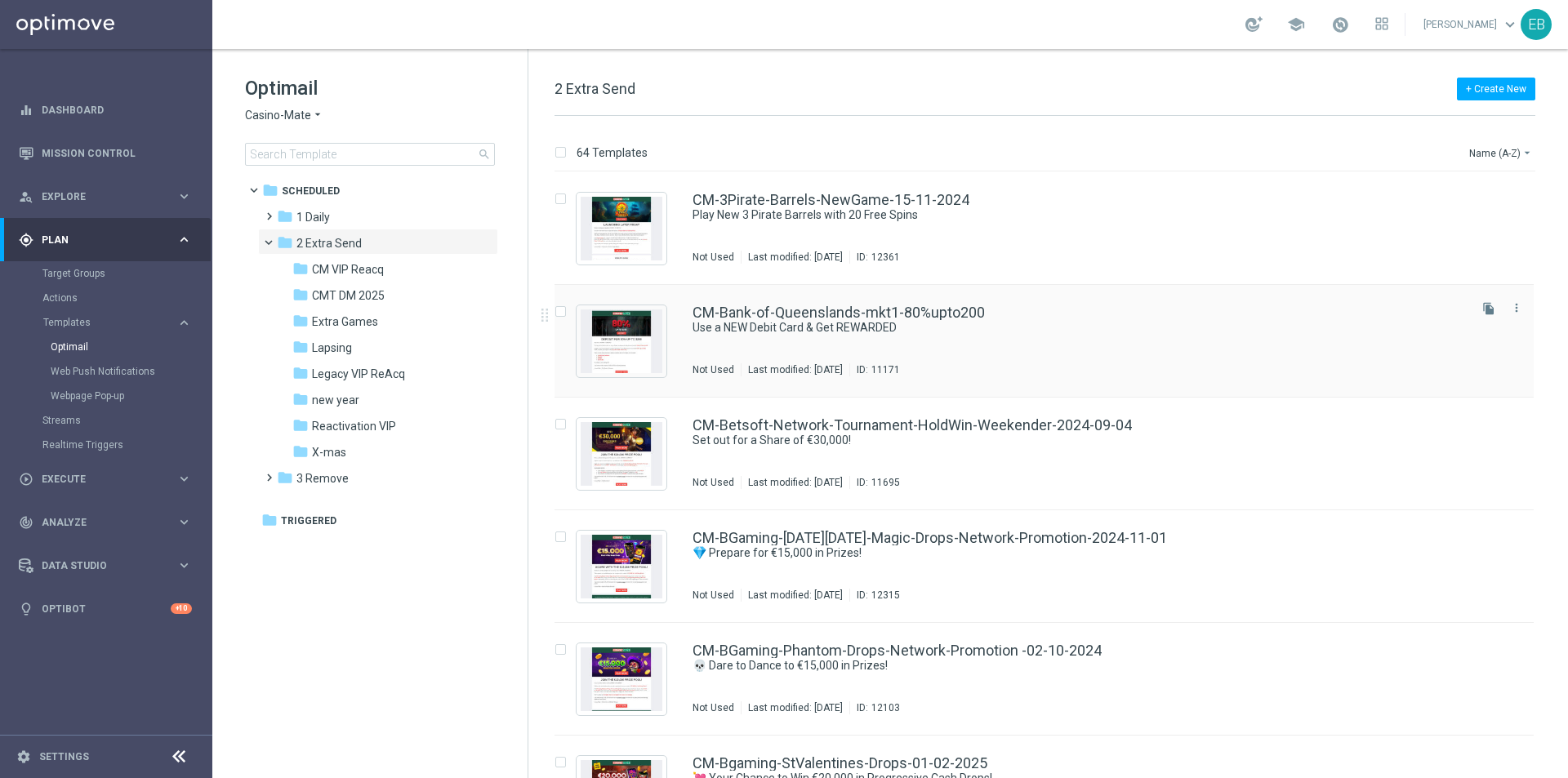scroll, scrollTop: 82, scrollLeft: 0, axis: vertical 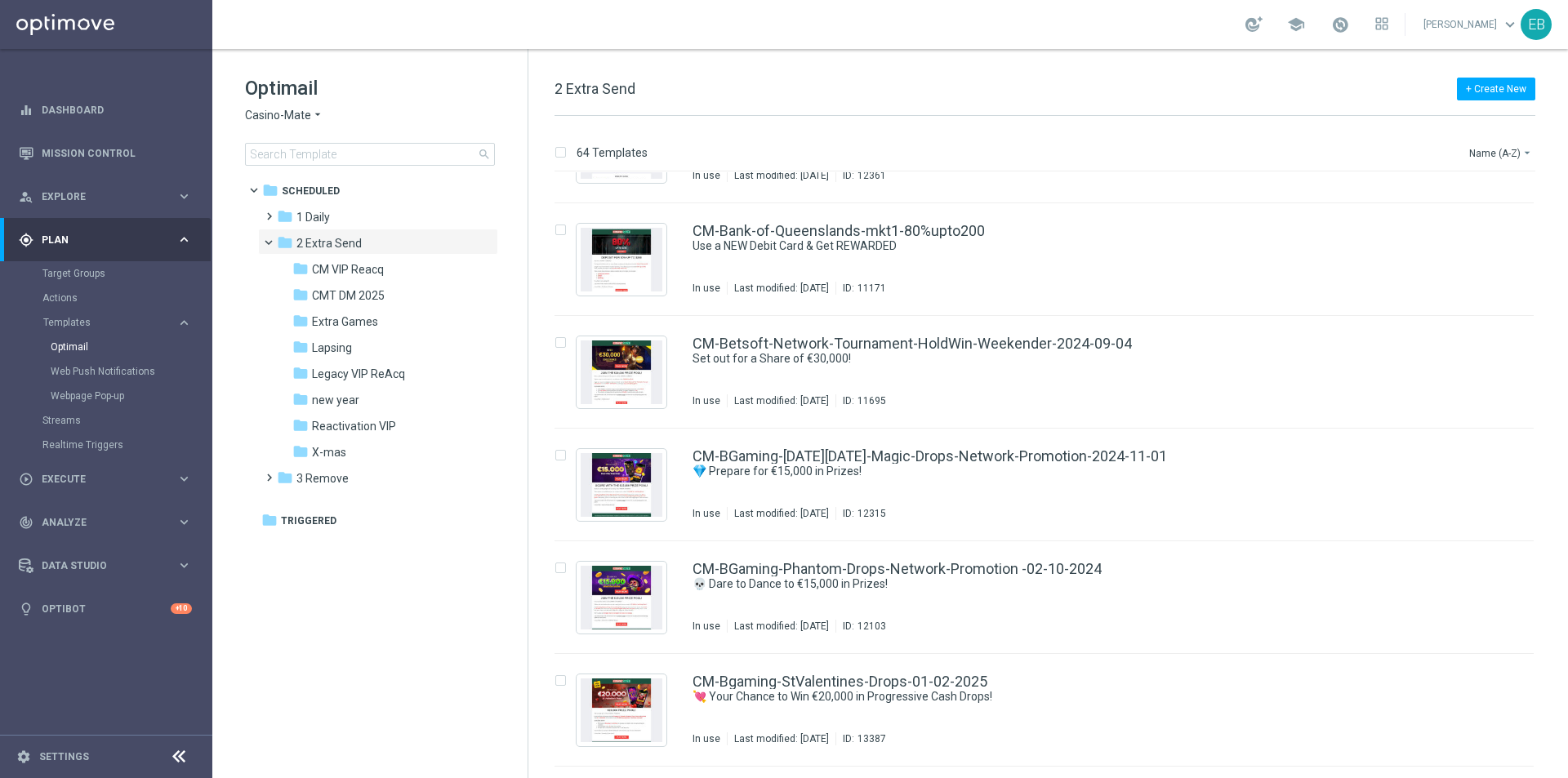 click on "Optimail
Casino-Mate
arrow_drop_down
× Casino-Mate
search" 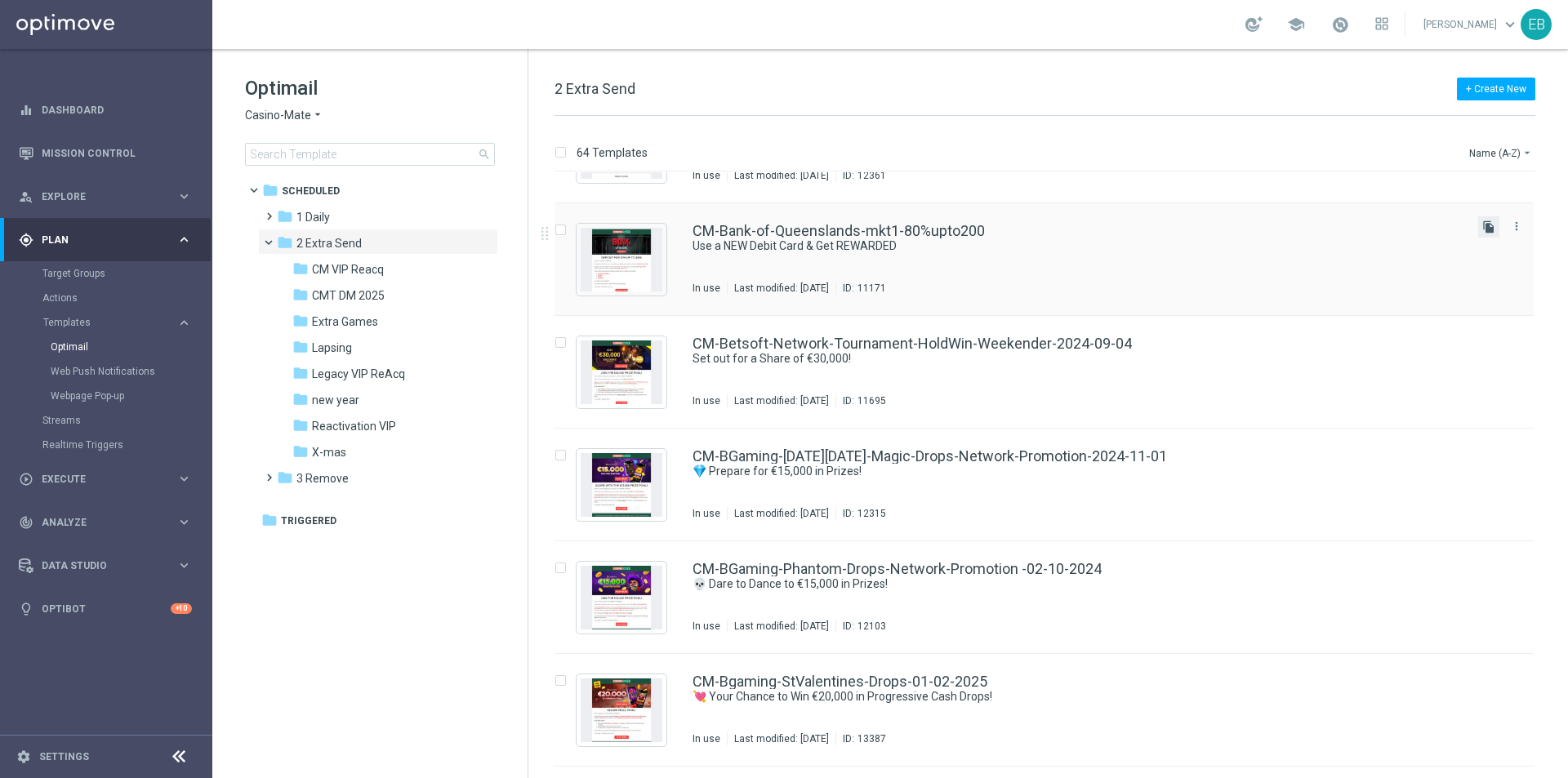 click on "file_copy" at bounding box center (1489, 227) 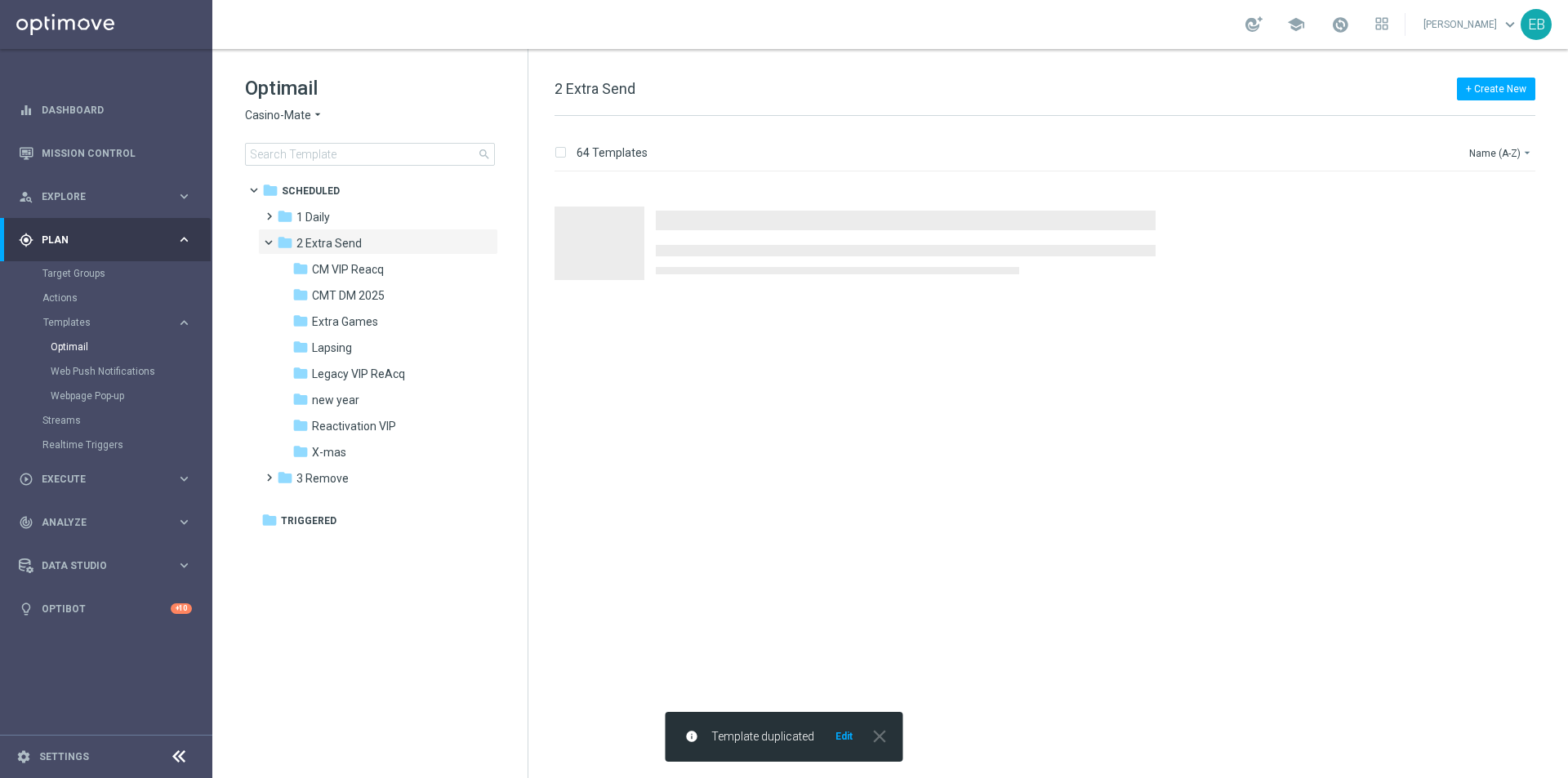 scroll, scrollTop: 0, scrollLeft: 0, axis: both 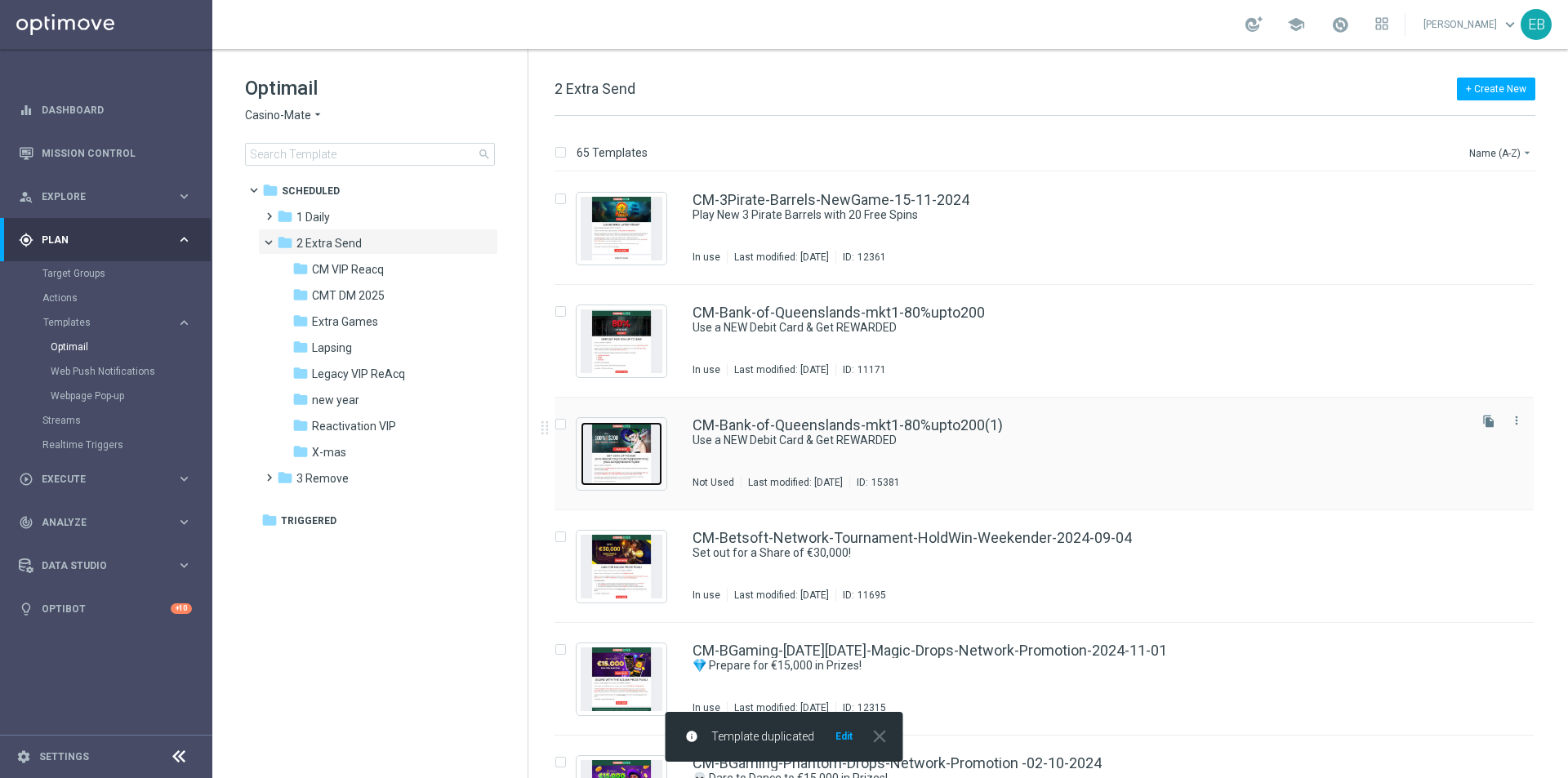 click at bounding box center (621, 454) 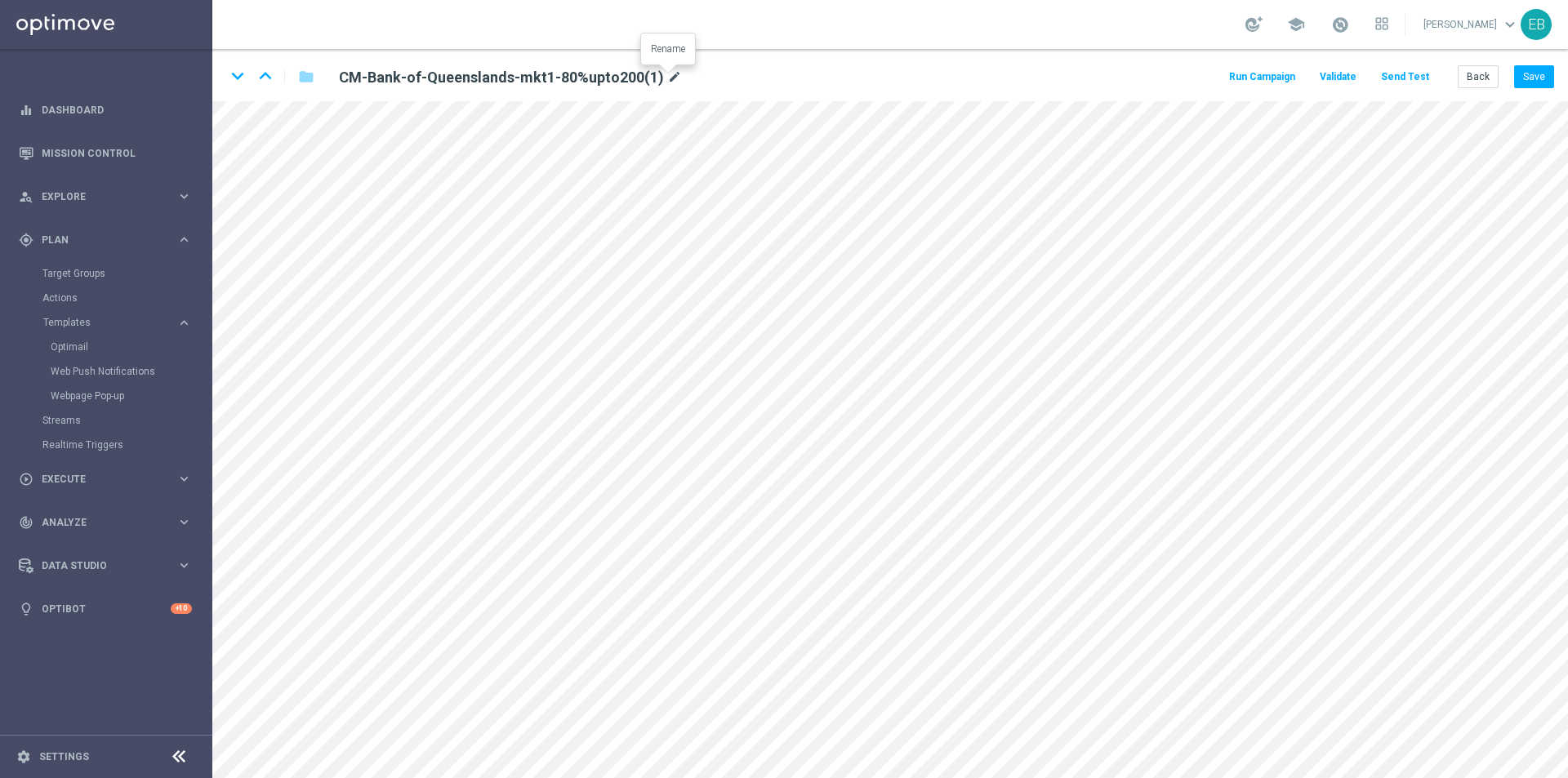 click on "mode_edit" 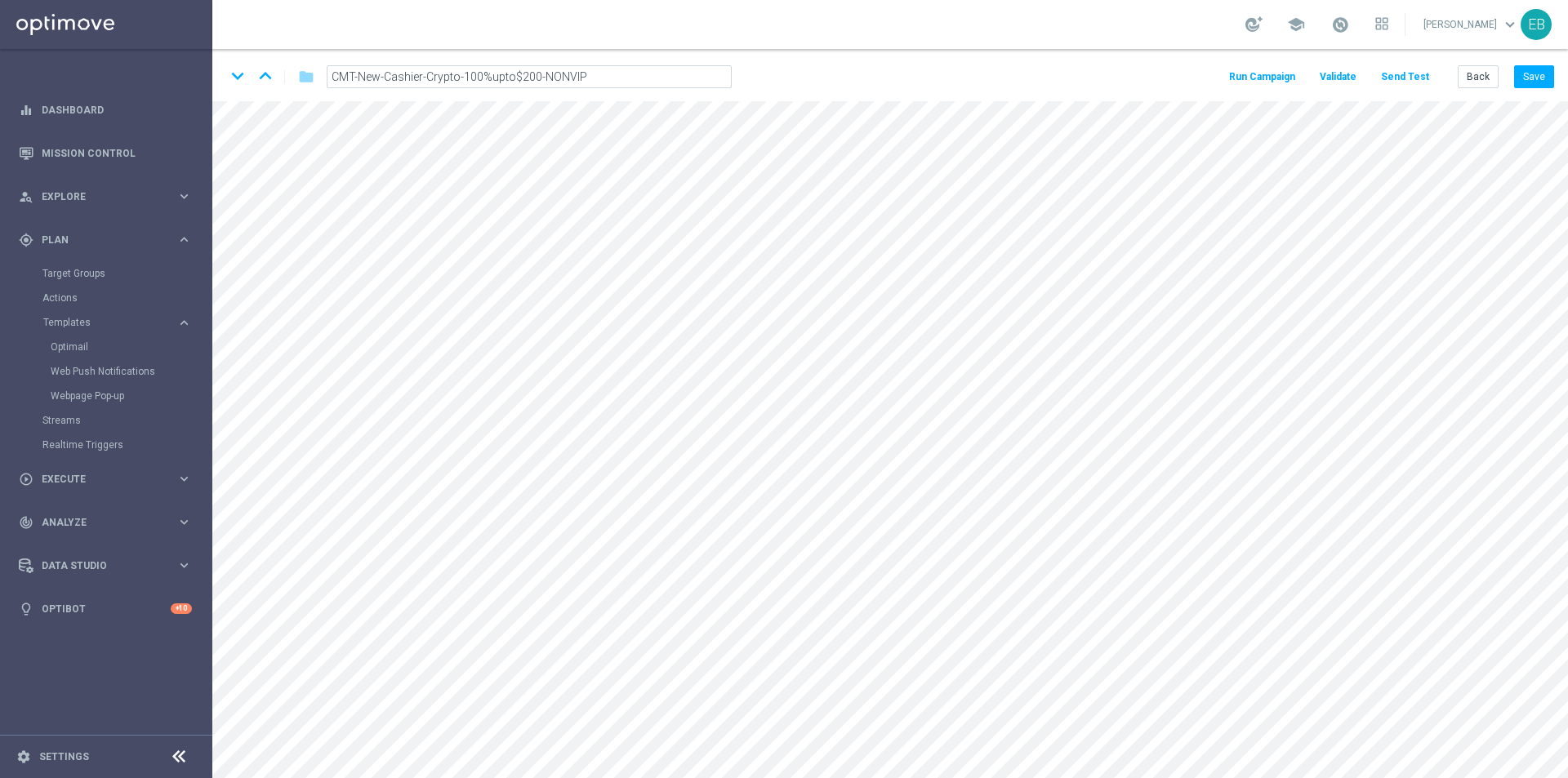 type on "CMT-New-Cashier-Crypto-100%upto$200-NONVIP" 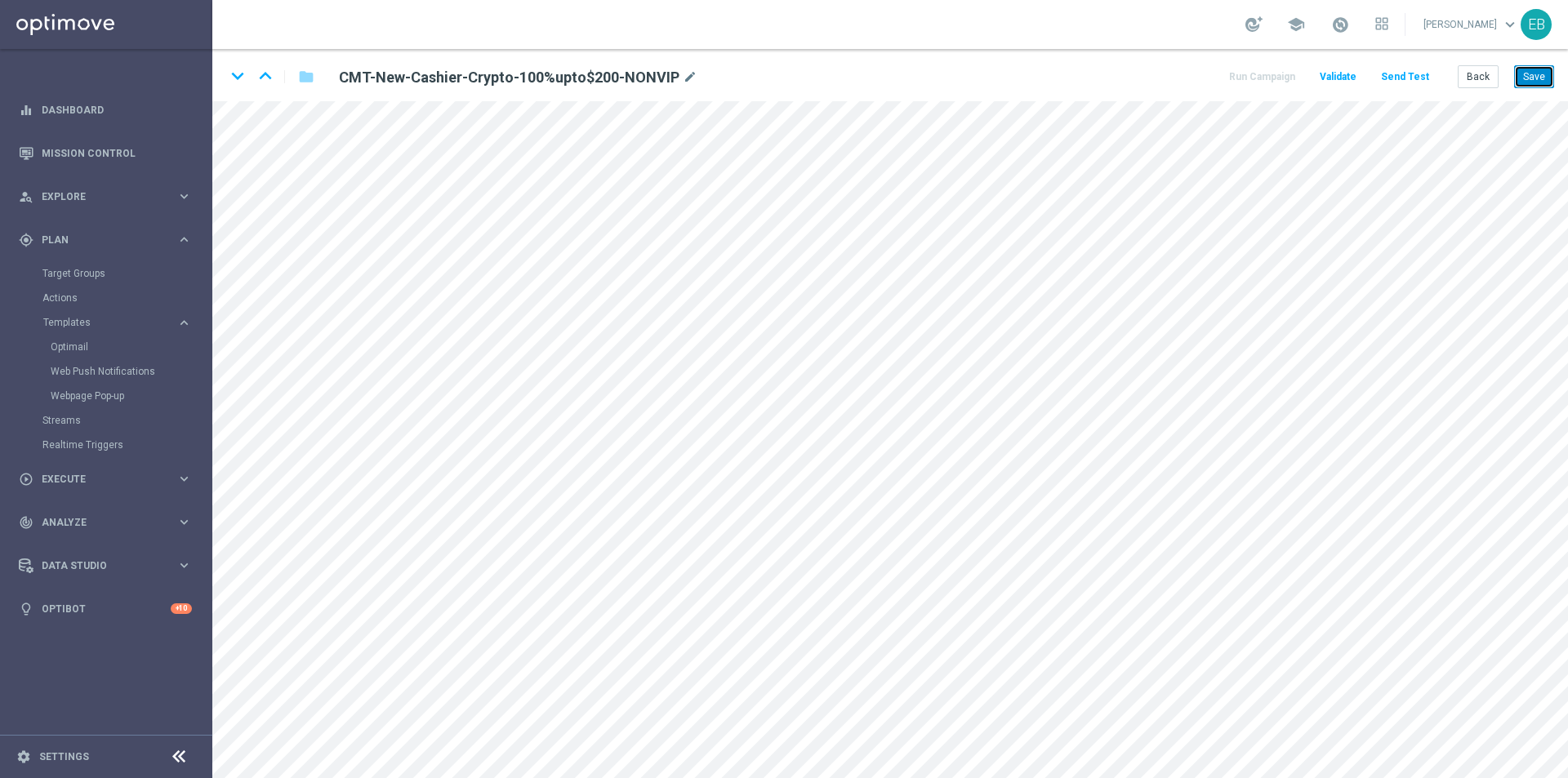 click on "Save" at bounding box center (1534, 77) 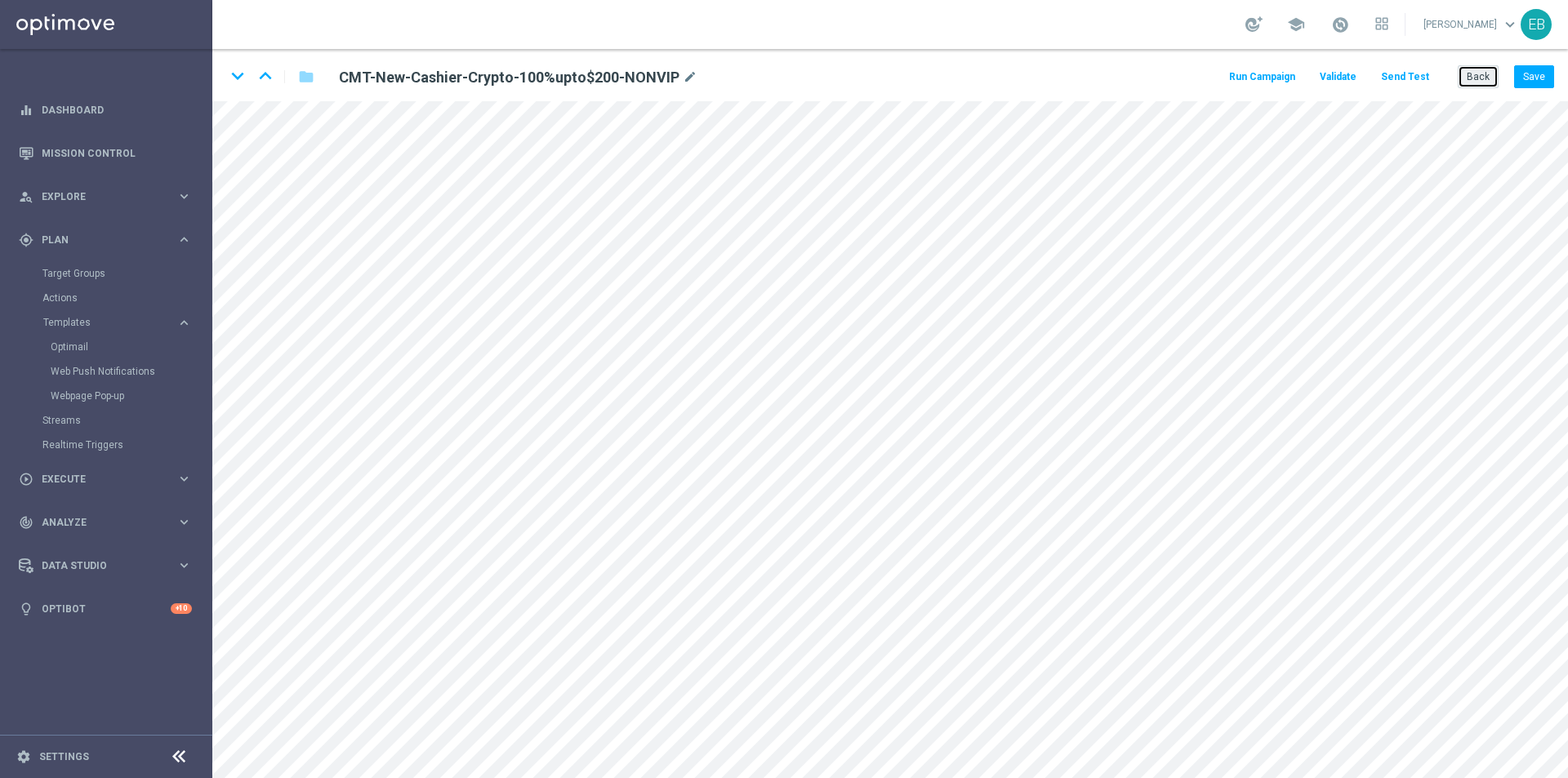 click on "Back" 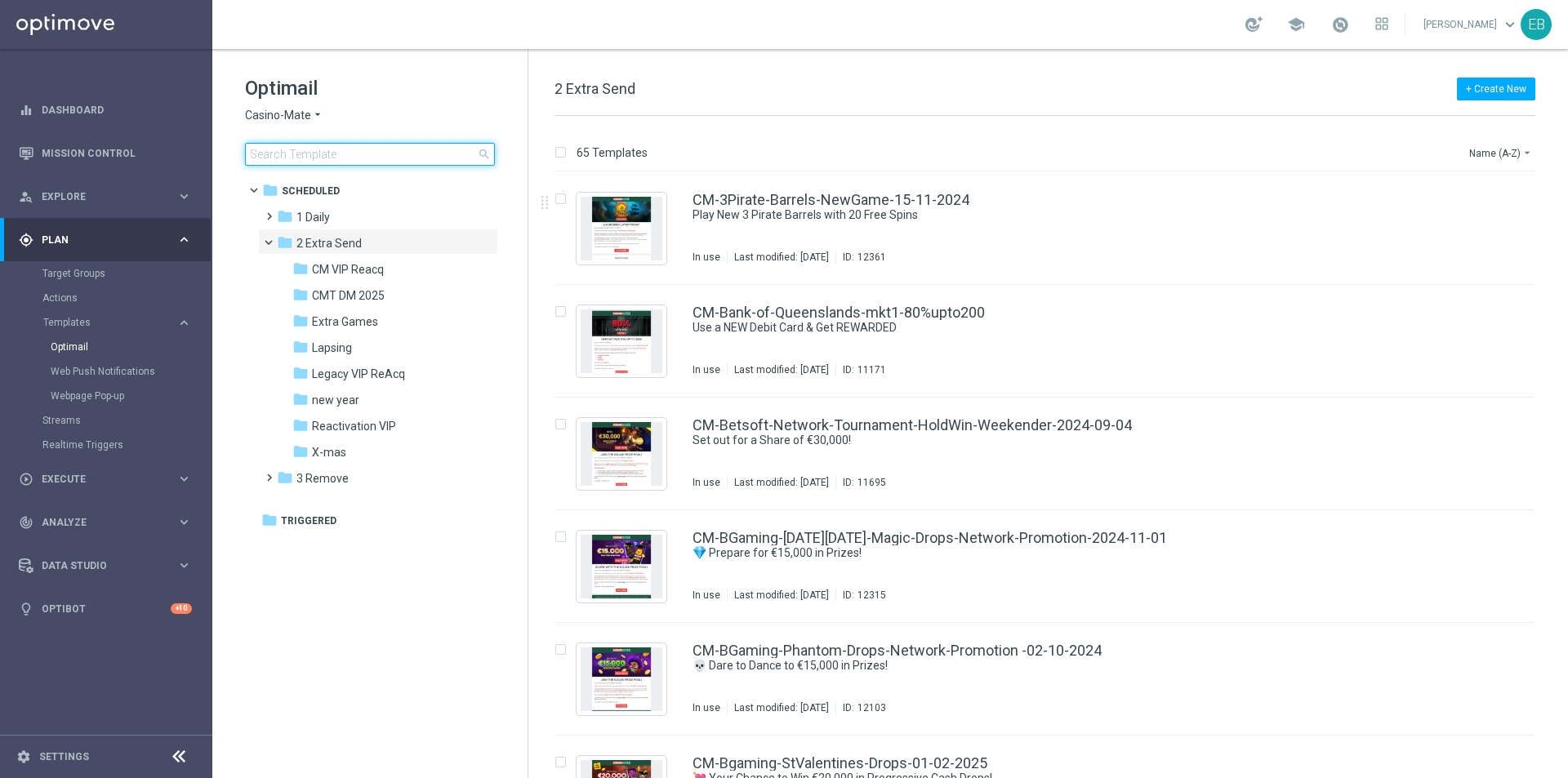 click 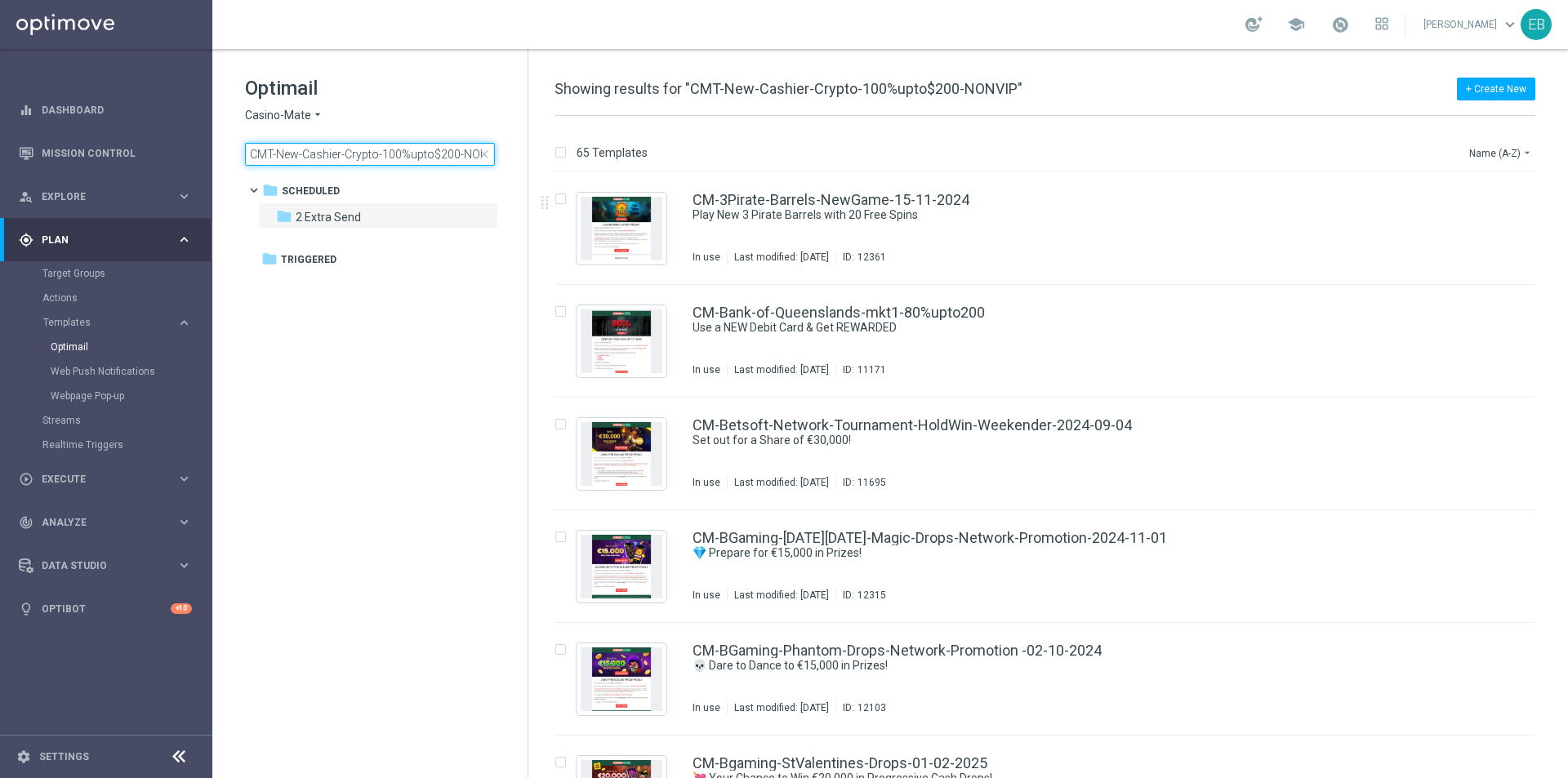 scroll, scrollTop: 0, scrollLeft: 17, axis: horizontal 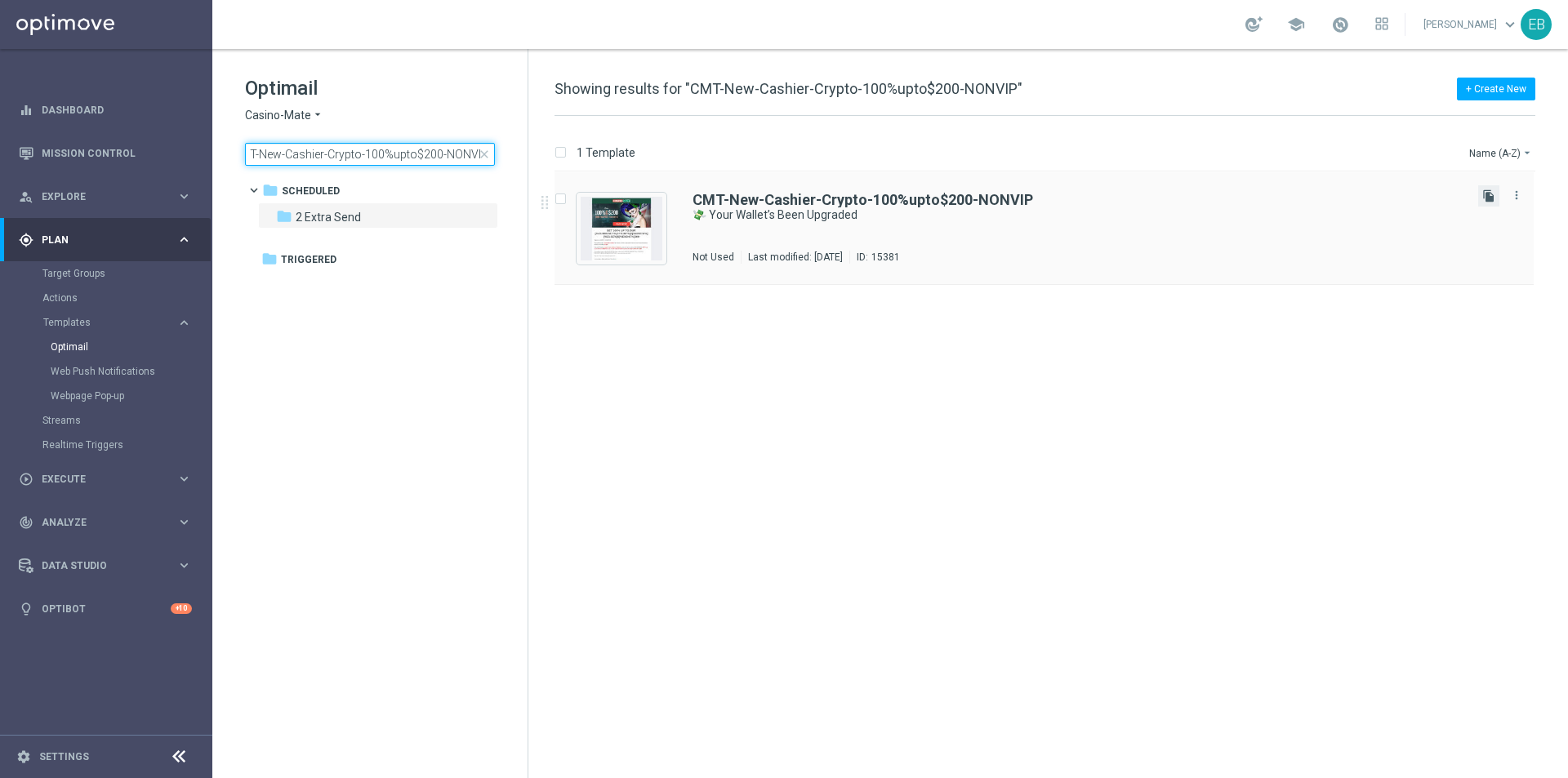 type on "CMT-New-Cashier-Crypto-100%upto$200-NONVIP" 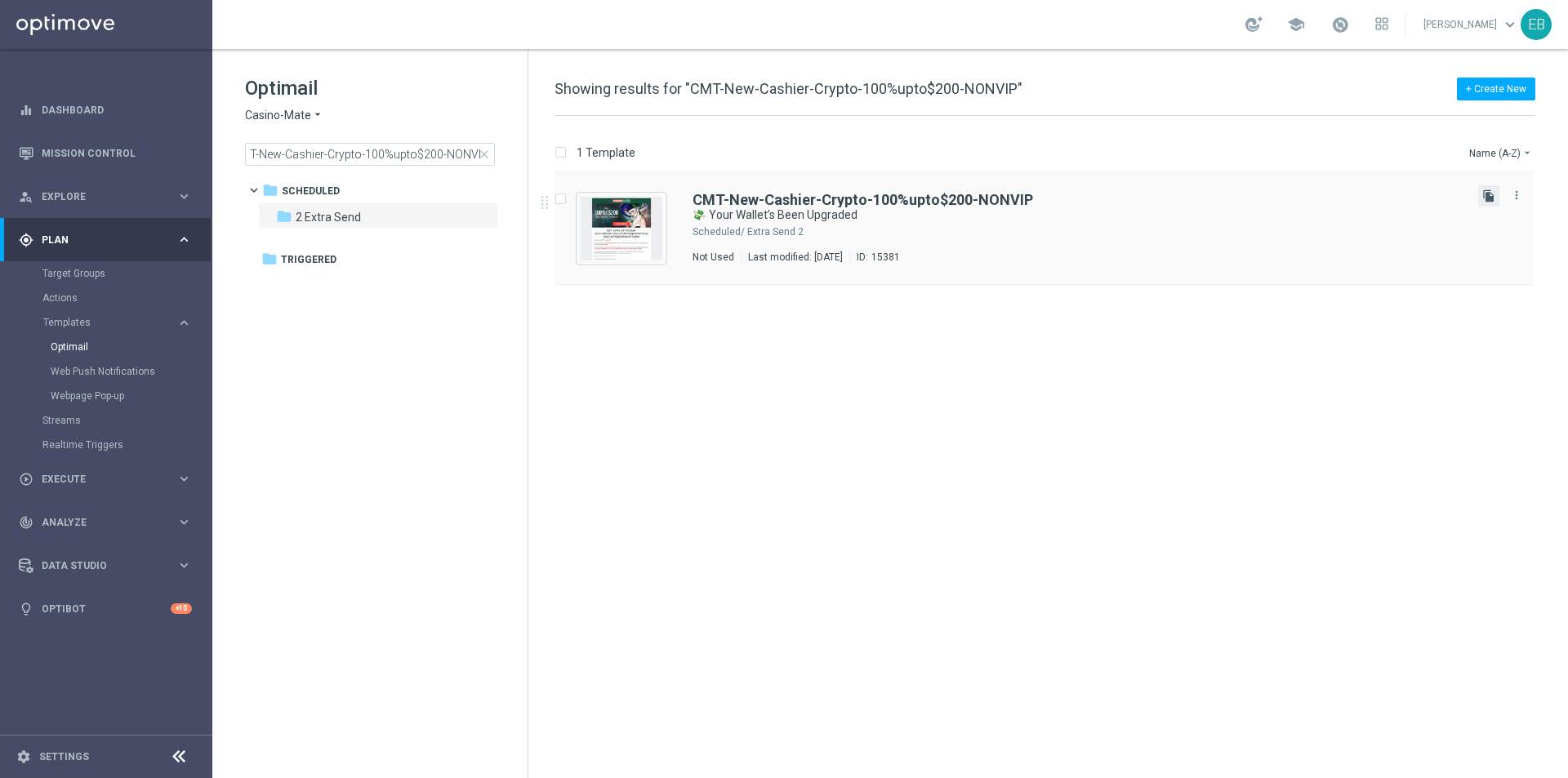 click on "file_copy" at bounding box center (1489, 196) 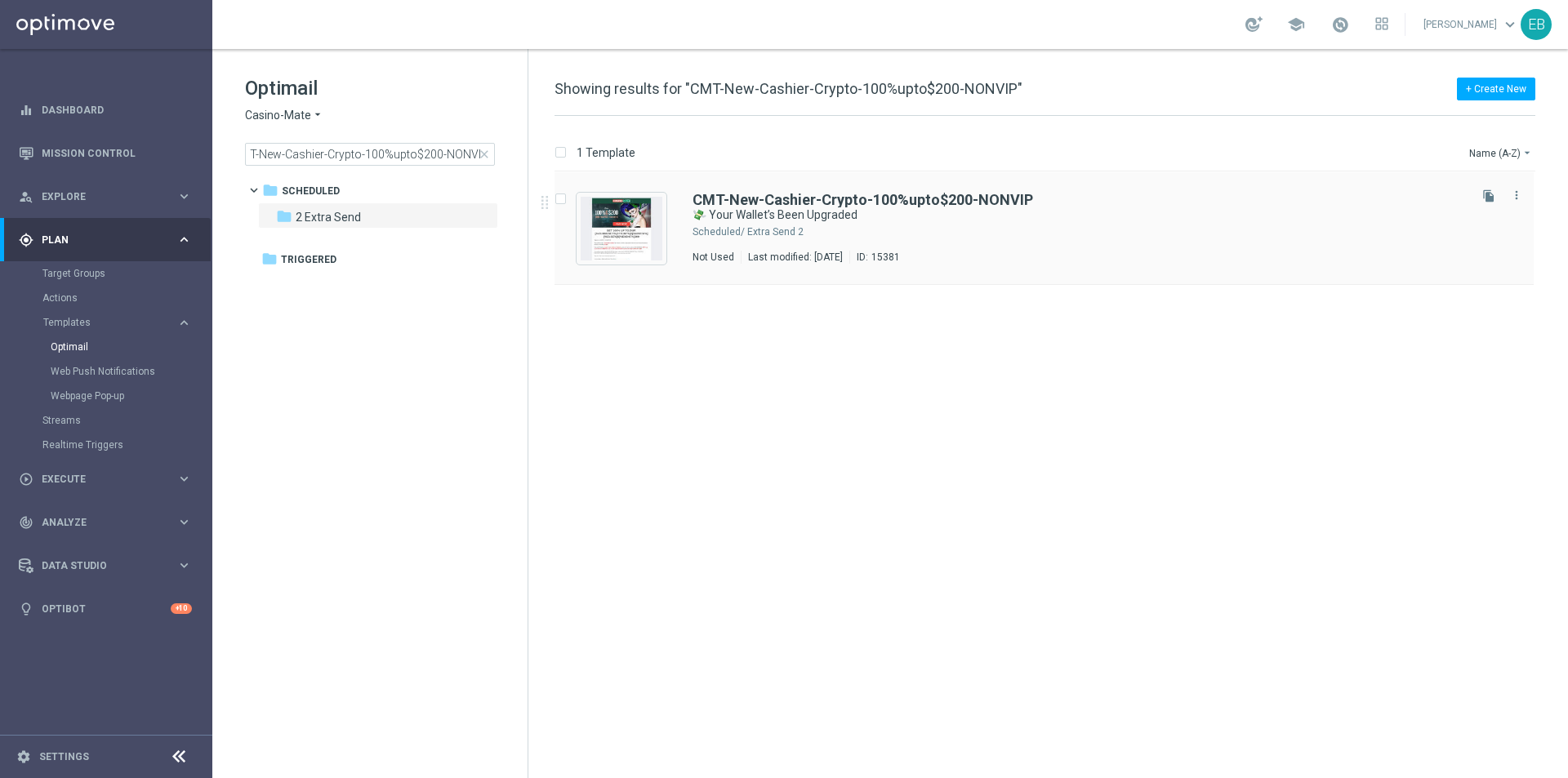 scroll, scrollTop: 0, scrollLeft: 0, axis: both 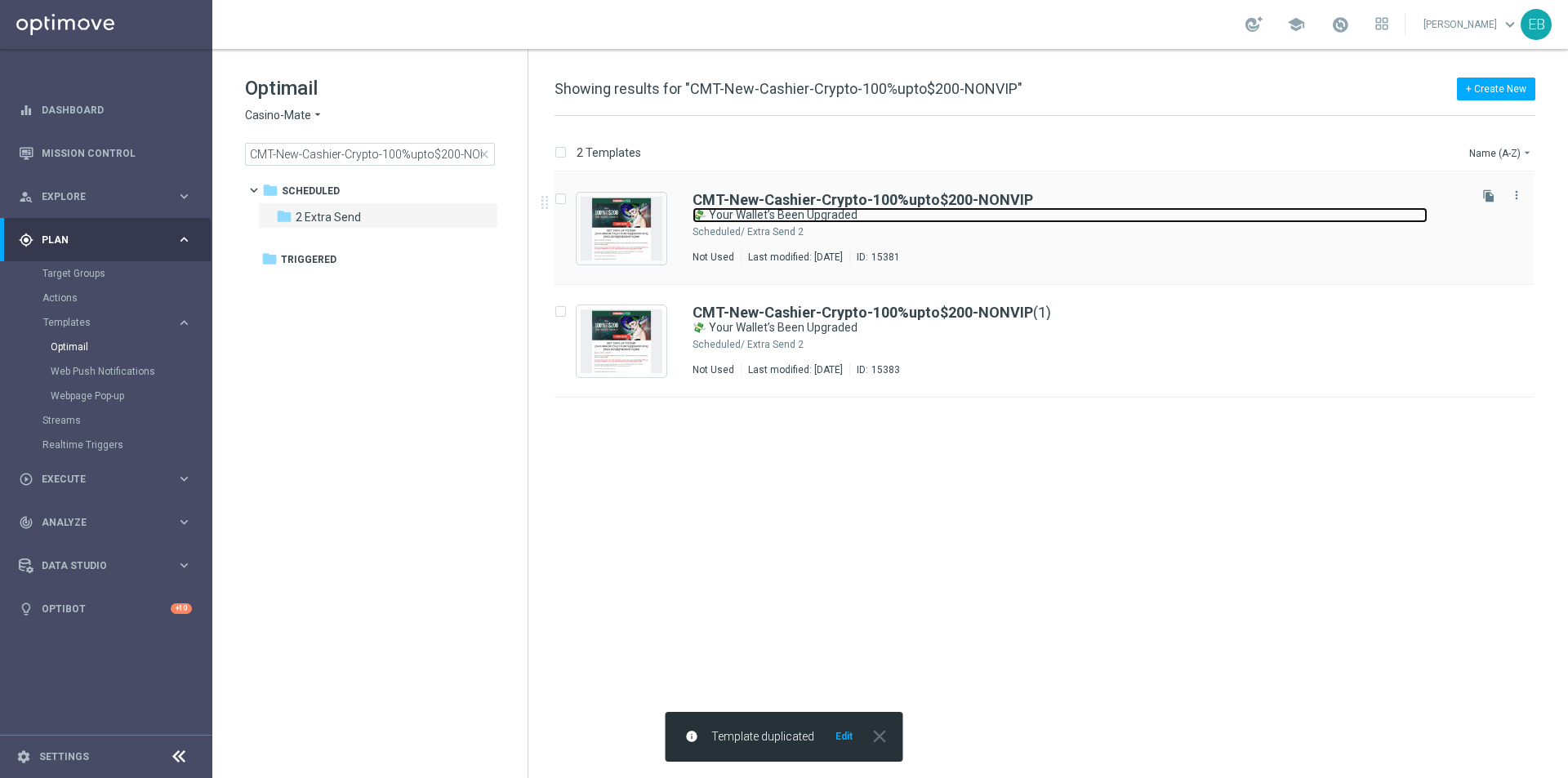 click on "💸 Your Wallet’s Been Upgraded" at bounding box center [1060, 215] 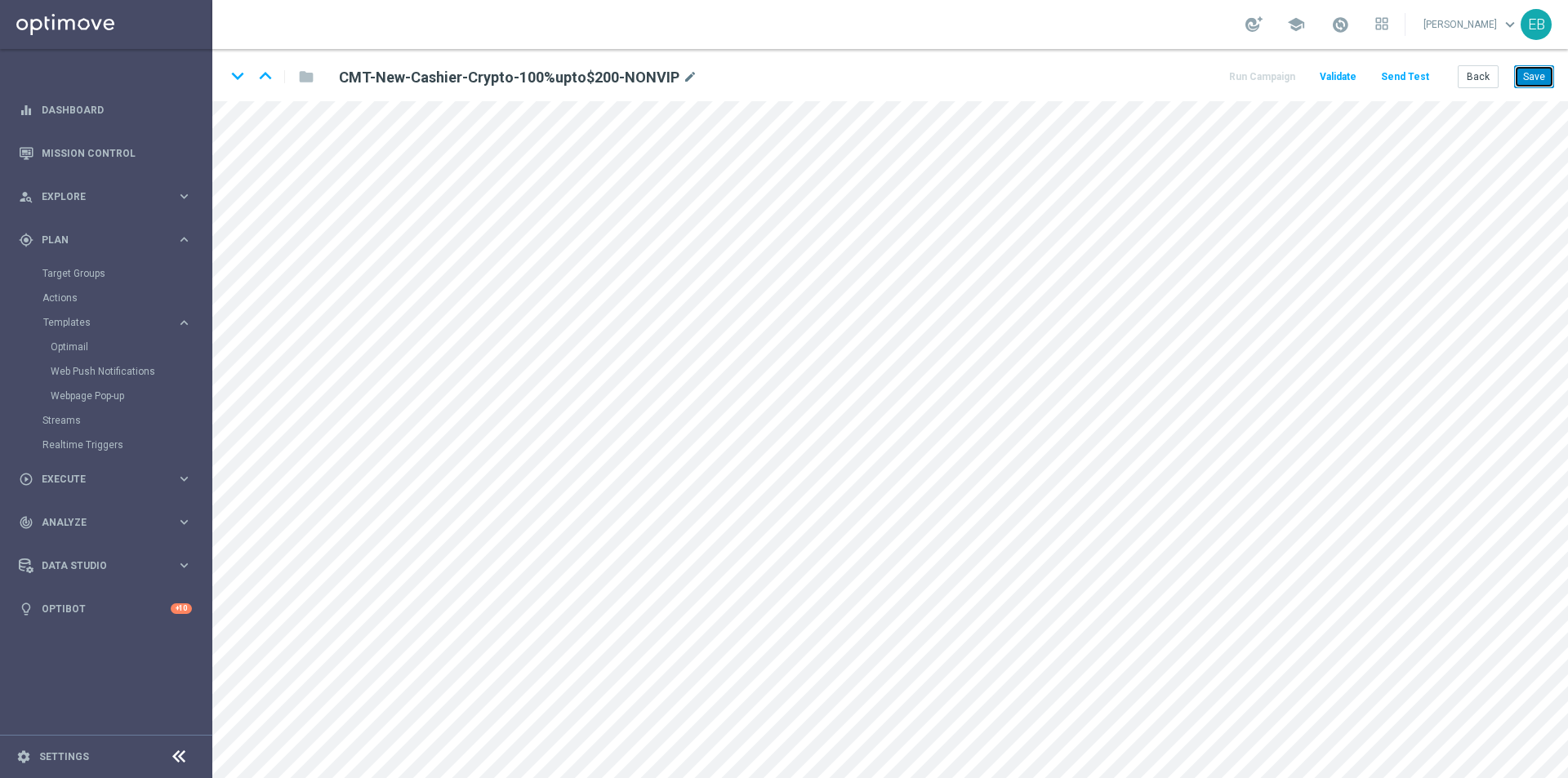 click on "Save" at bounding box center (1534, 77) 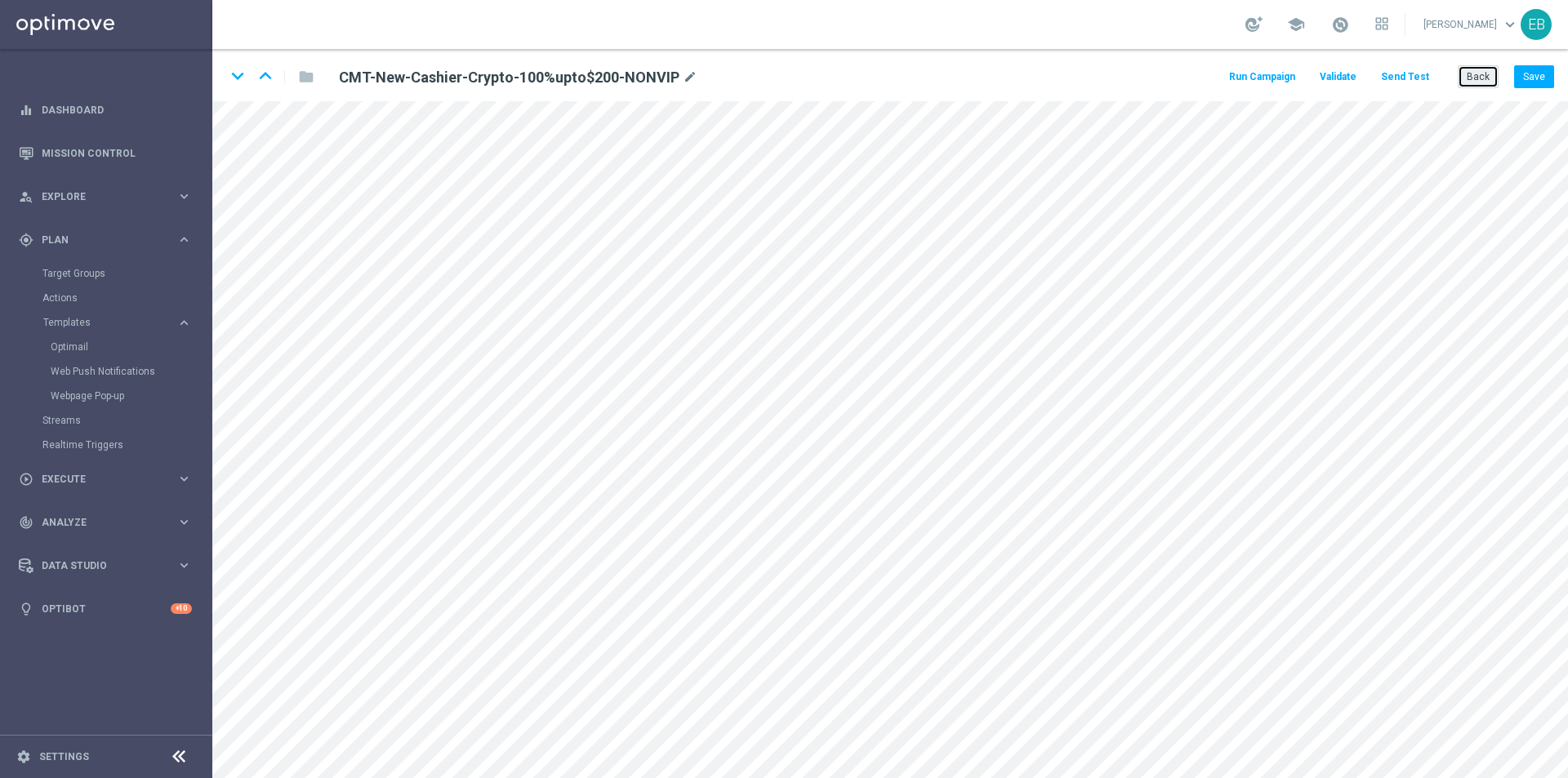 click on "Back" 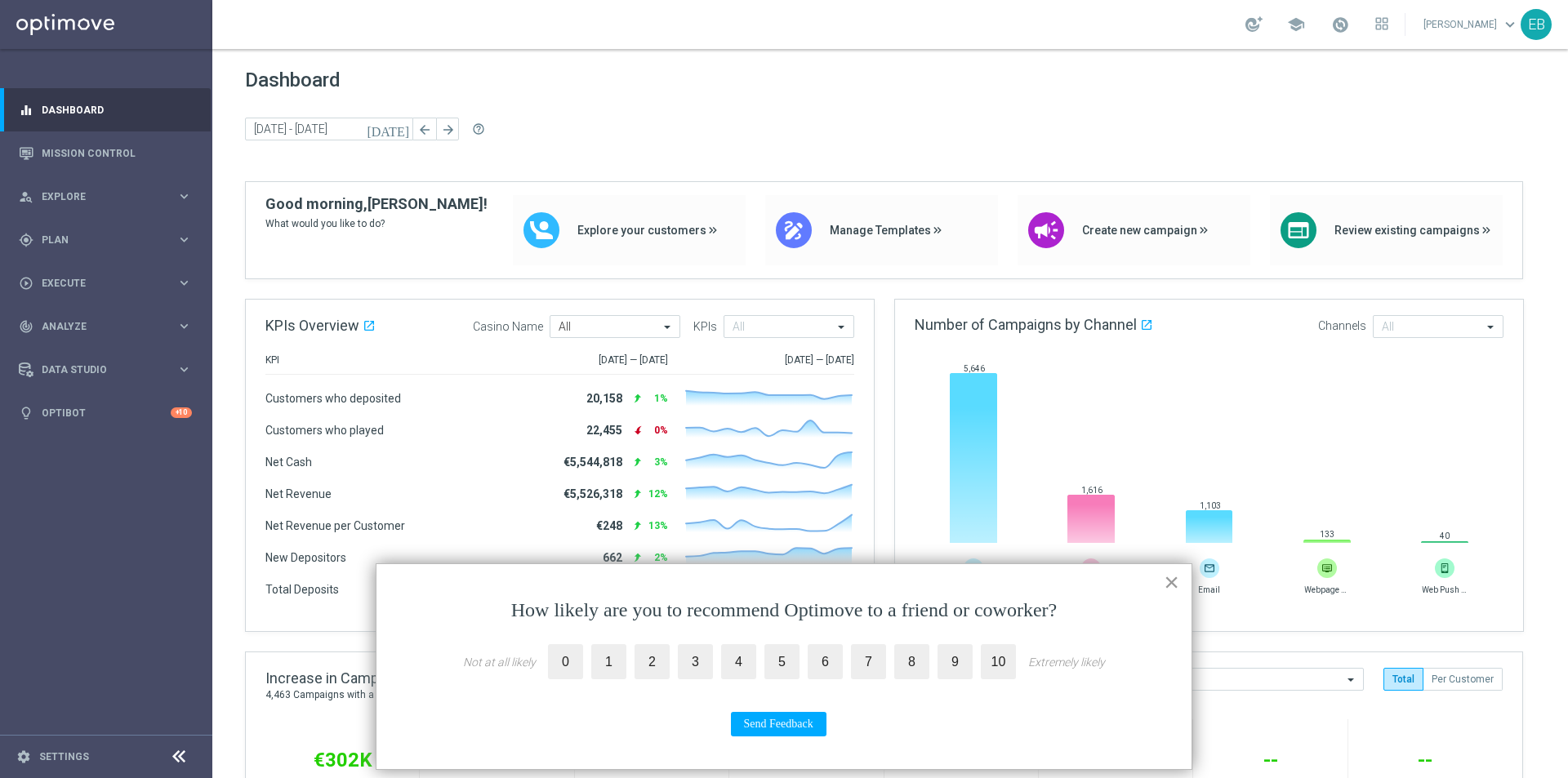 click on "×" at bounding box center (1171, 582) 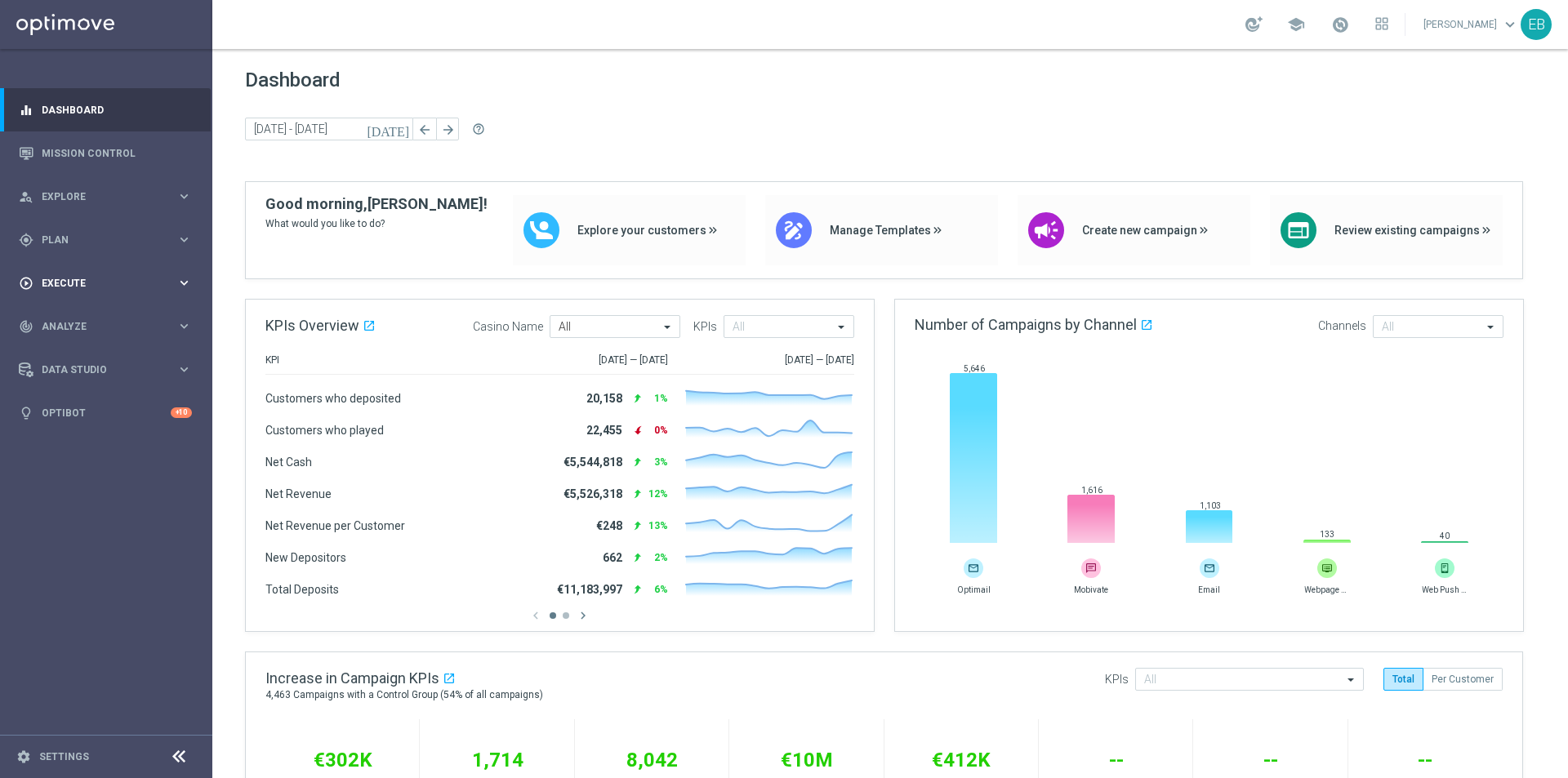 click on "play_circle_outline
Execute
keyboard_arrow_right" at bounding box center (105, 282) 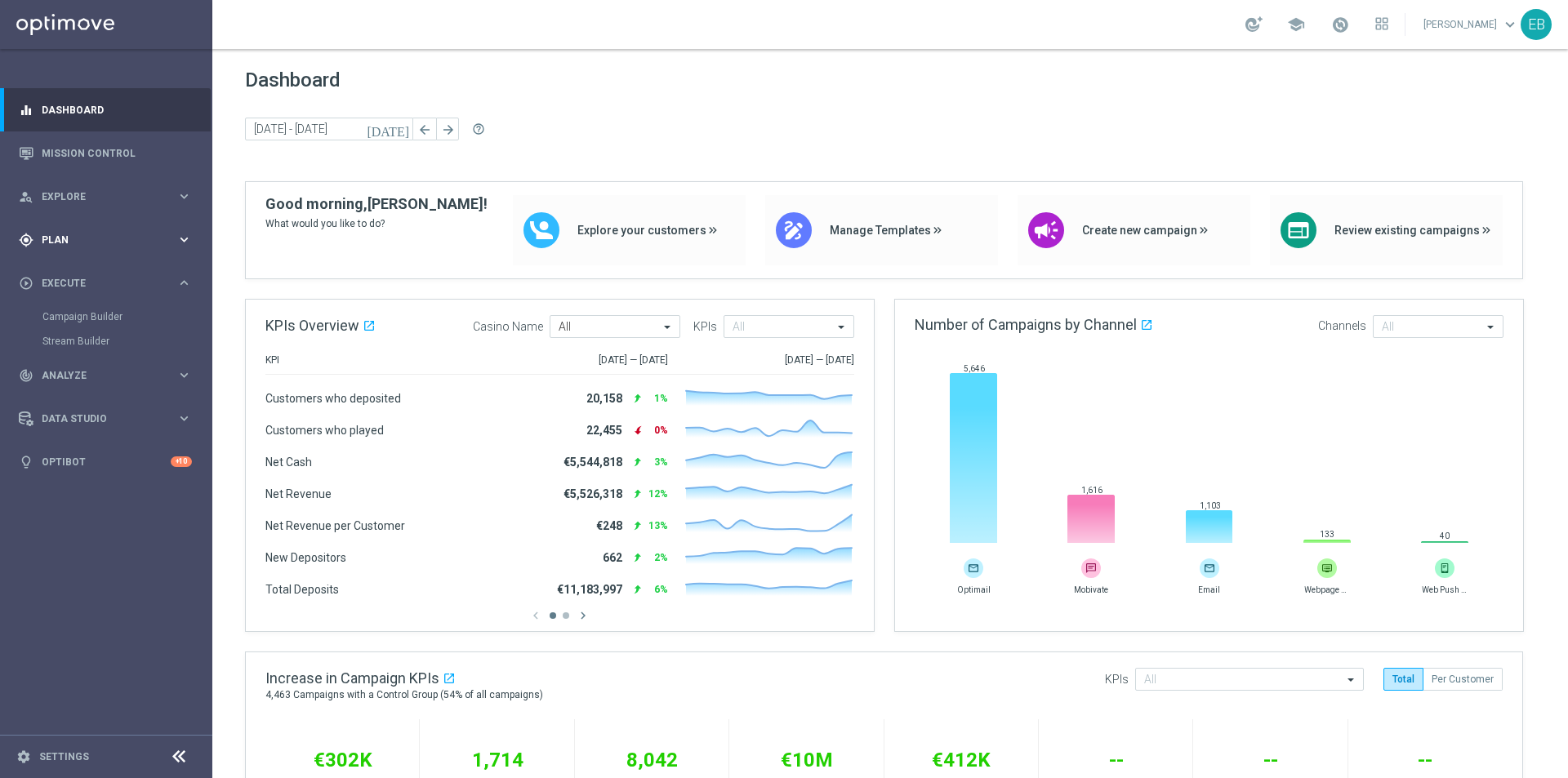 click on "gps_fixed
Plan" at bounding box center (97, 240) 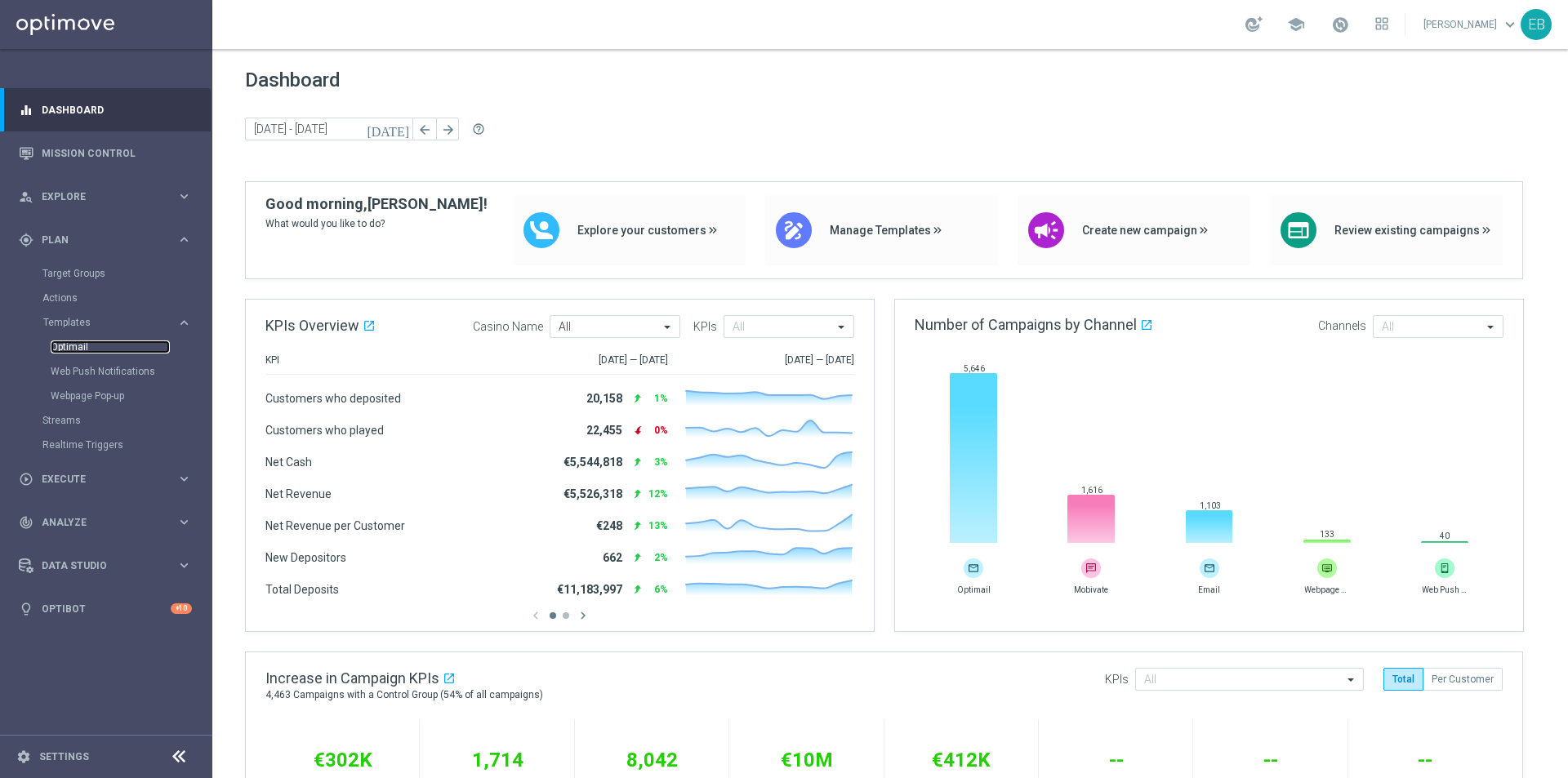 click on "Optimail" at bounding box center [110, 347] 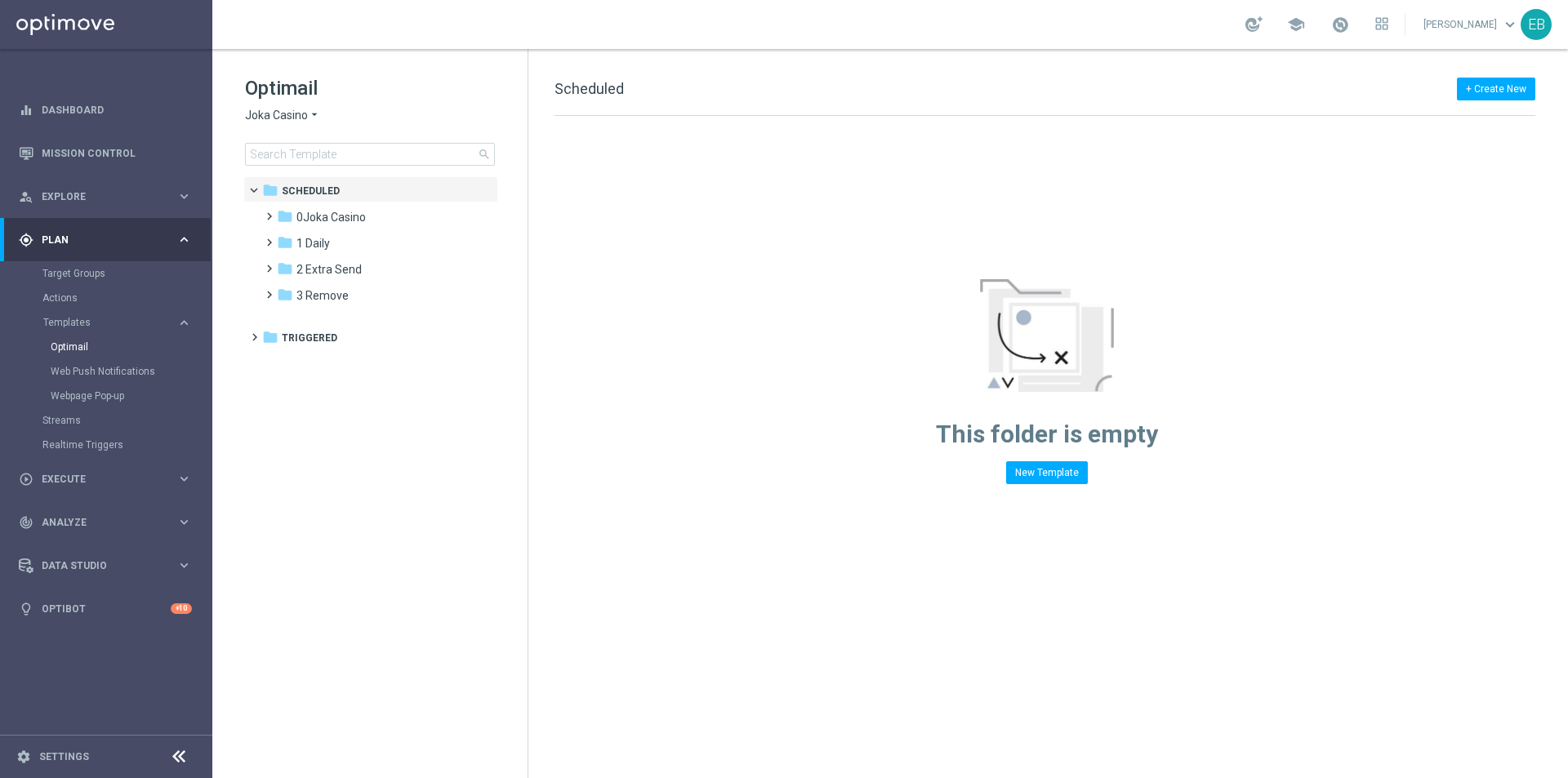 click on "Joka Casino" 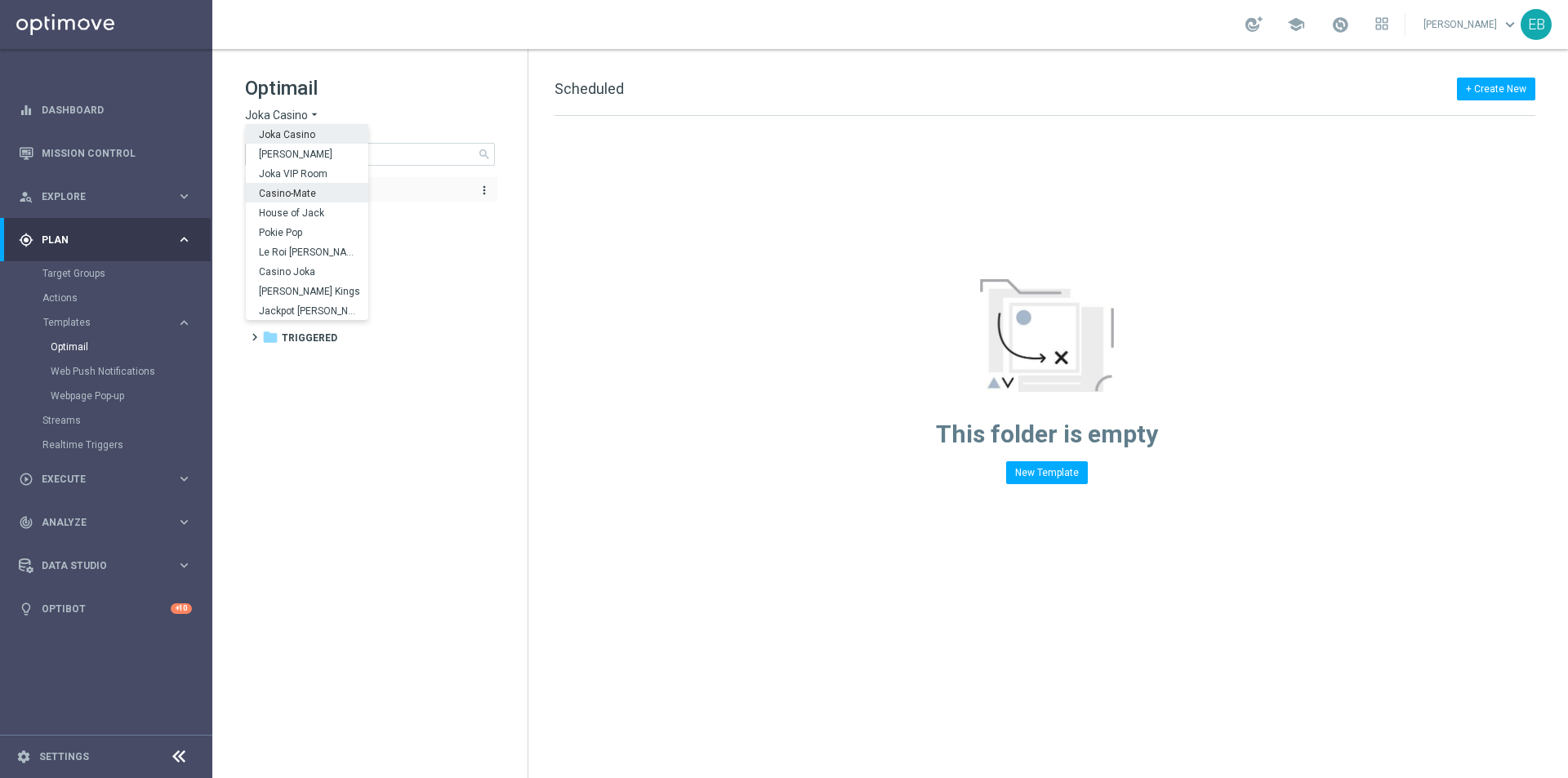 click on "Casino-Mate" at bounding box center (0, 0) 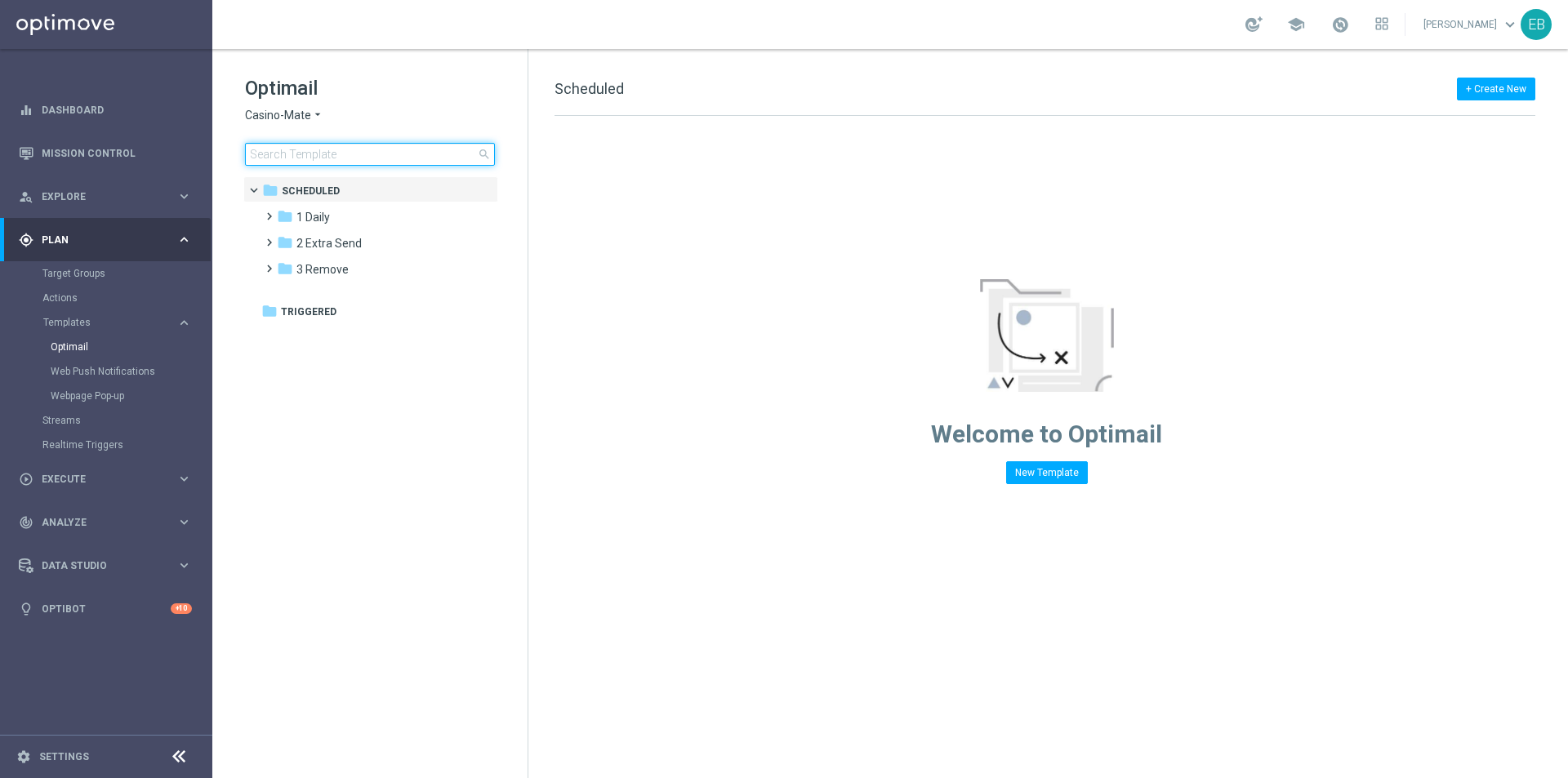 click 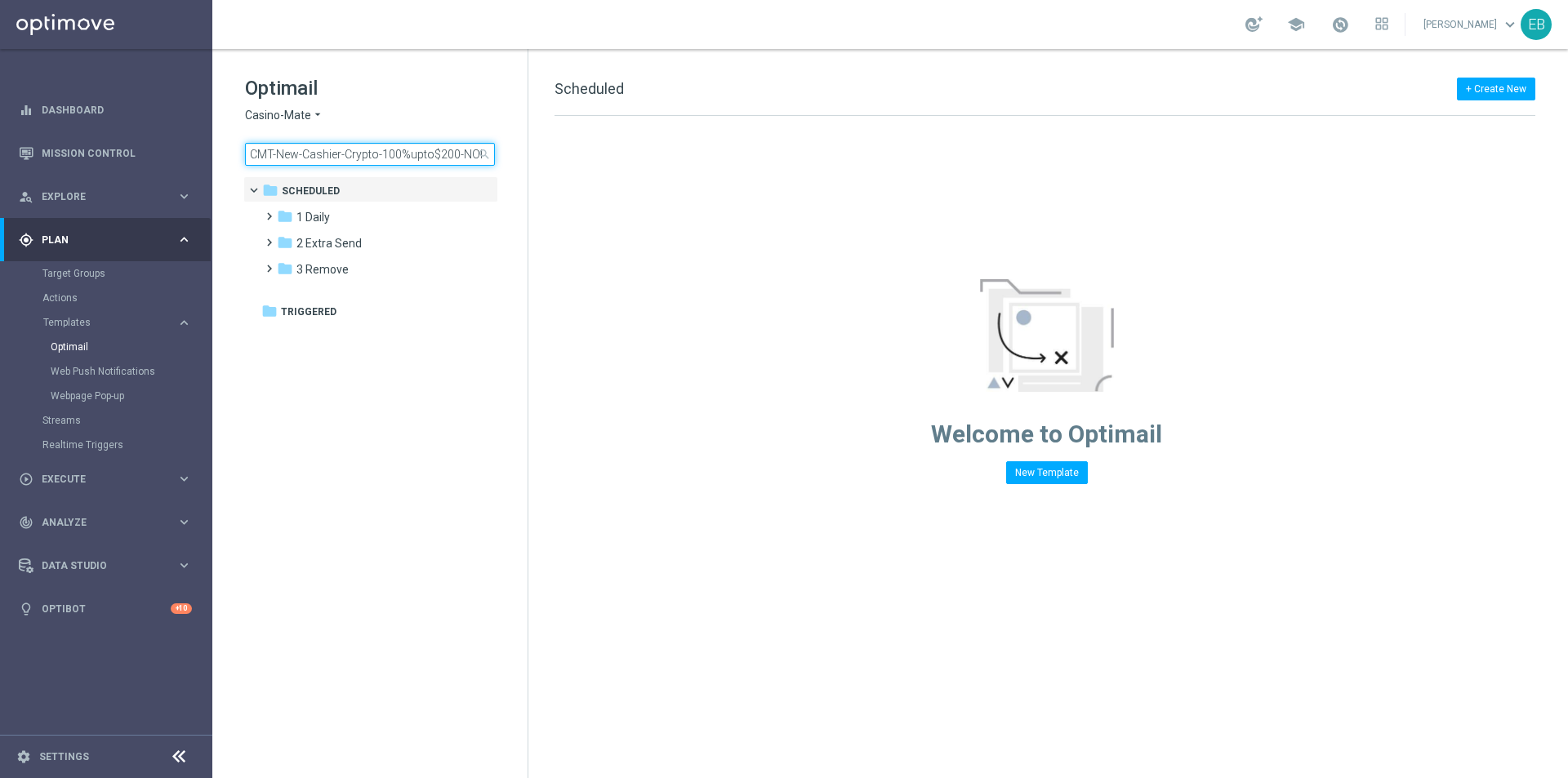 scroll, scrollTop: 0, scrollLeft: 17, axis: horizontal 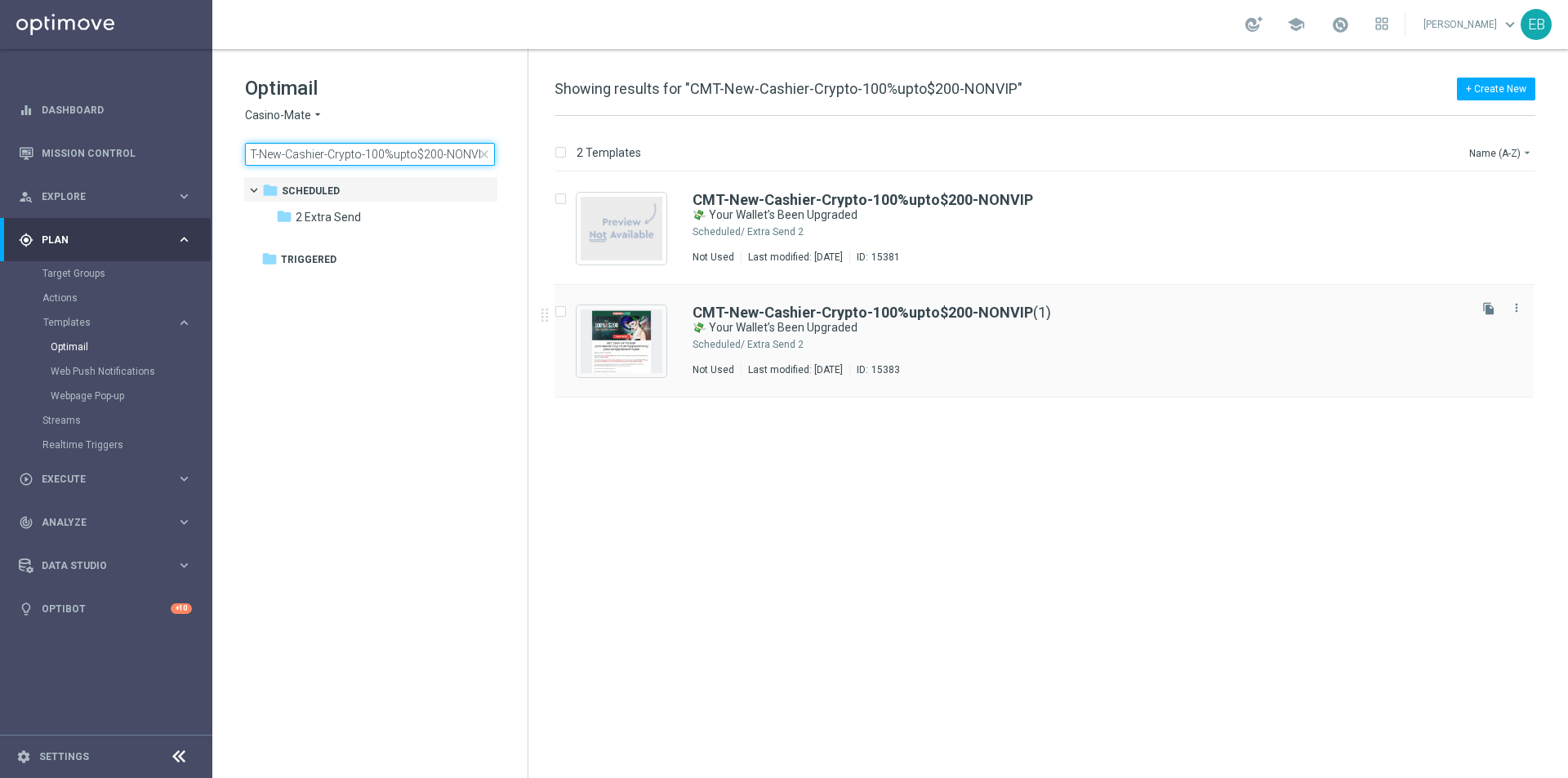 type on "CMT-New-Cashier-Crypto-100%upto$200-NONVIP" 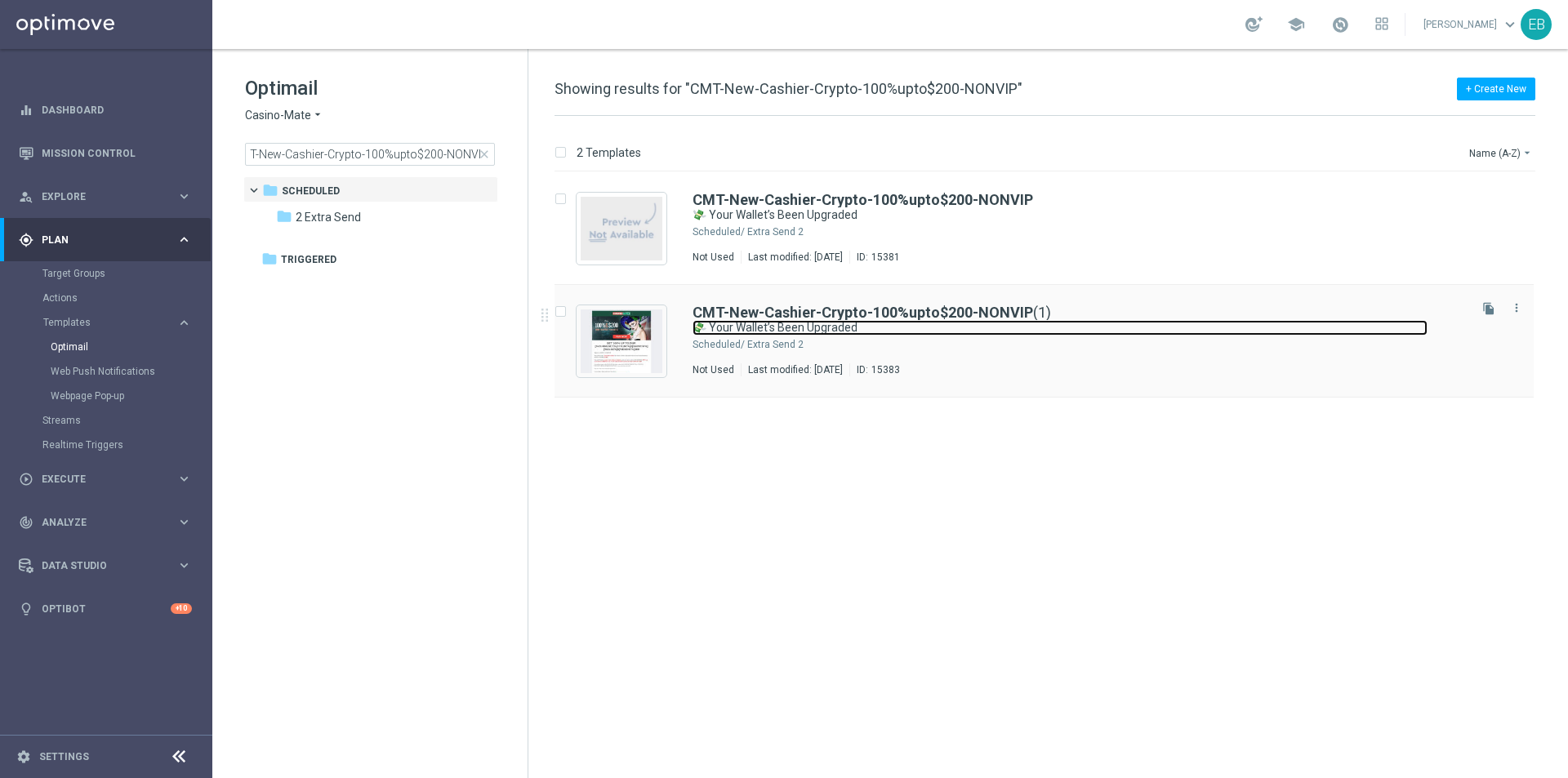 click on "💸 Your Wallet’s Been Upgraded" at bounding box center (1060, 327) 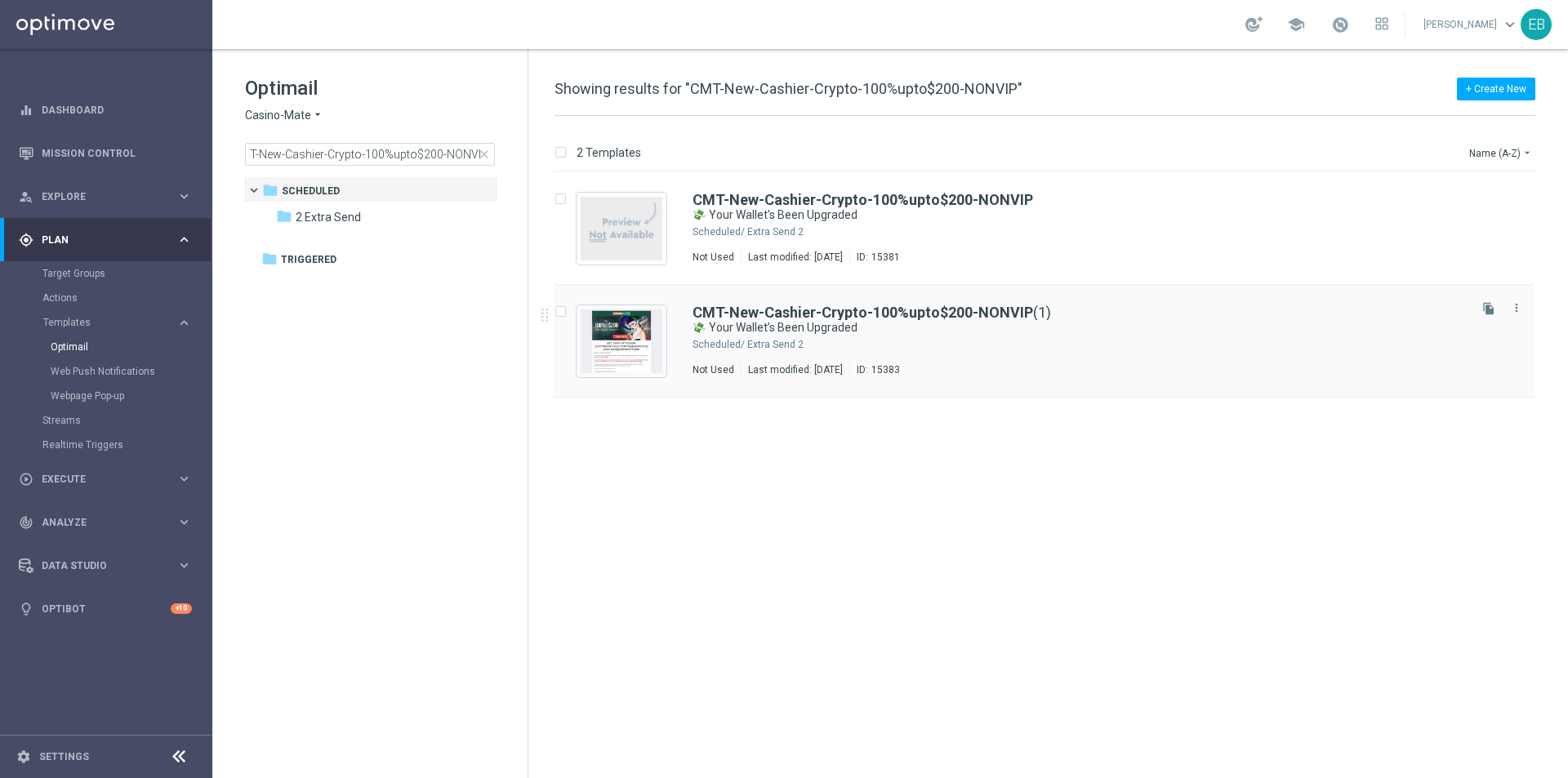 scroll, scrollTop: 0, scrollLeft: 0, axis: both 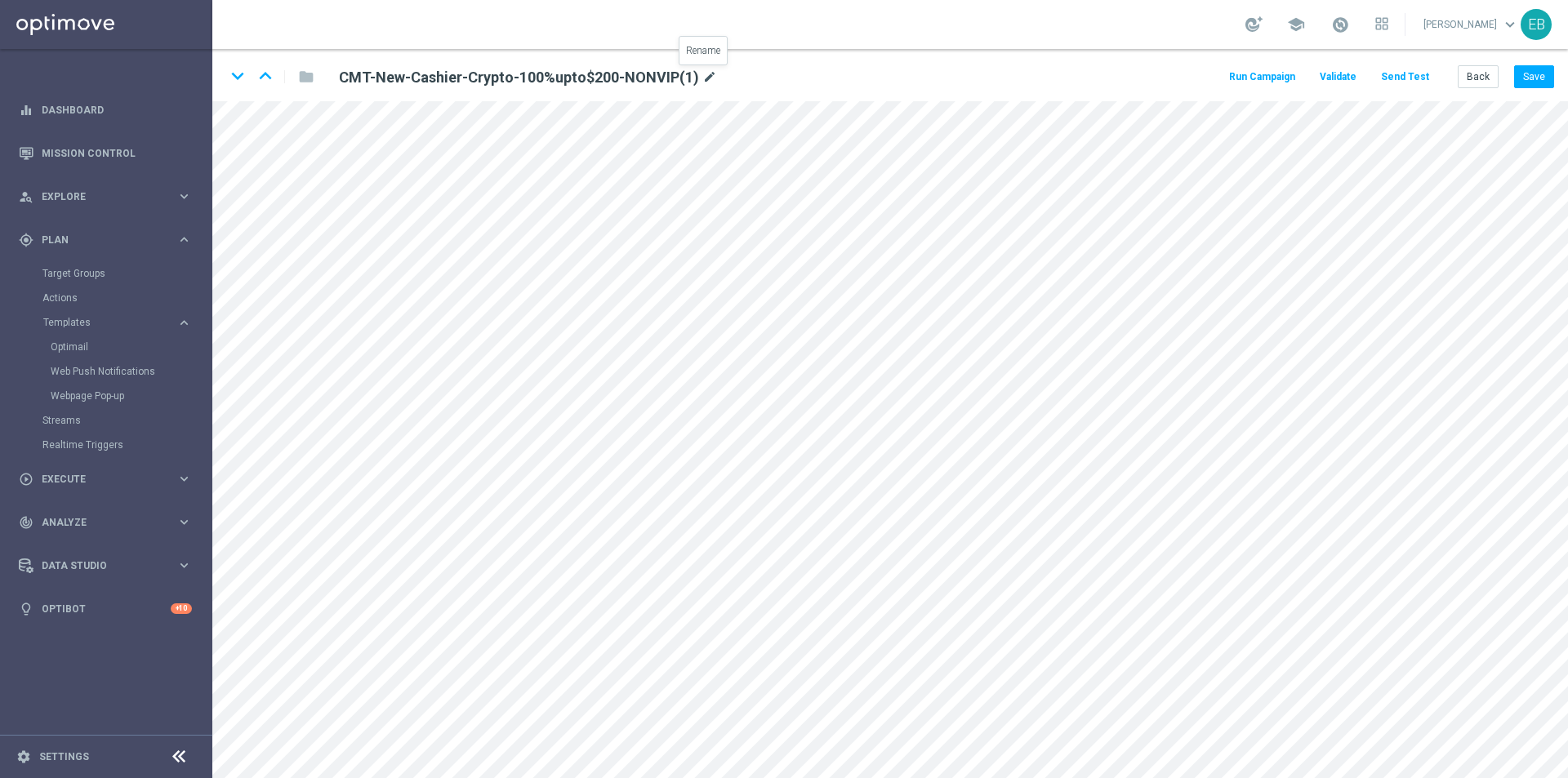 click on "mode_edit" 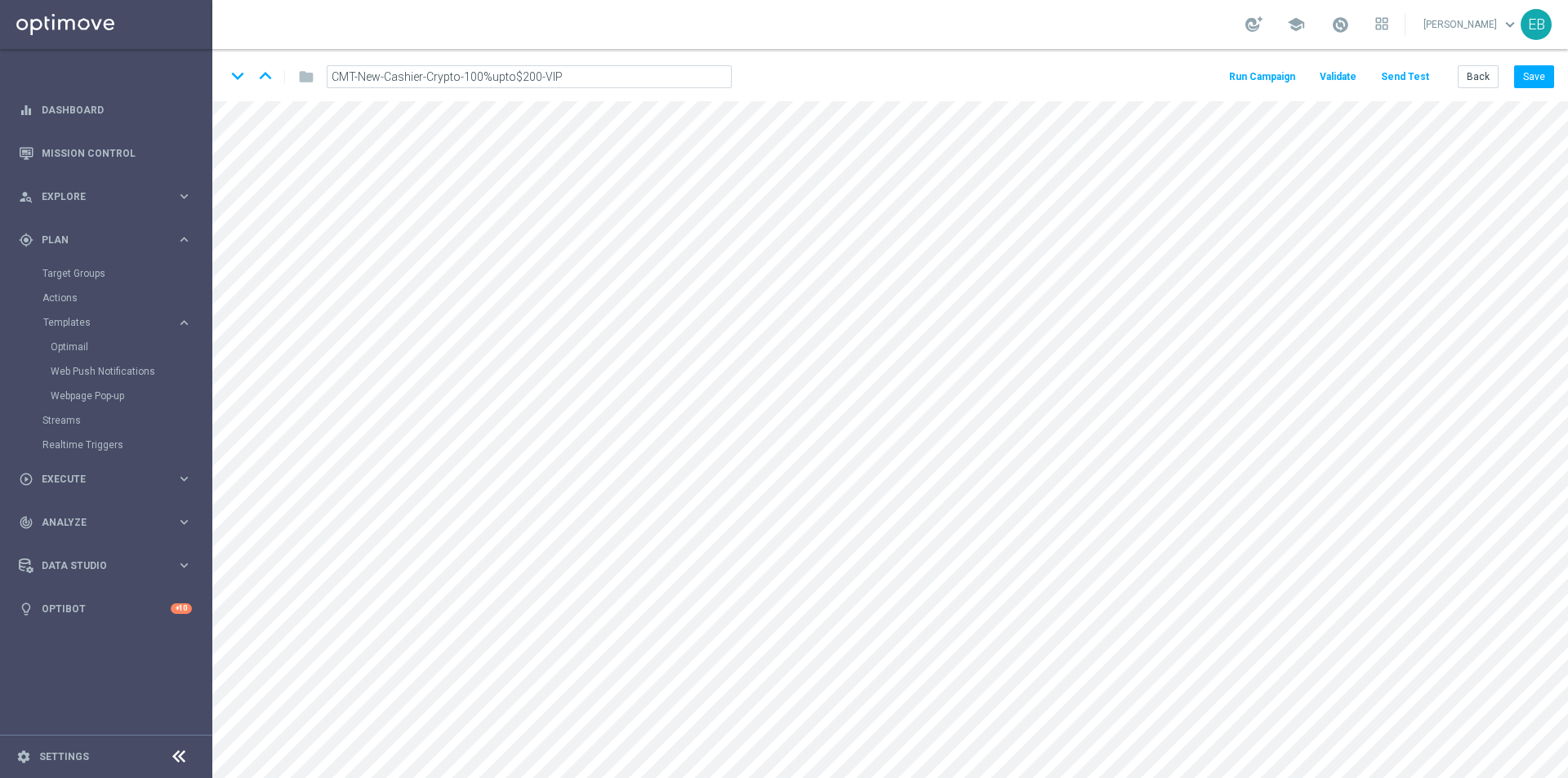 type on "CMT-New-Cashier-Crypto-100%upto$200-VIP" 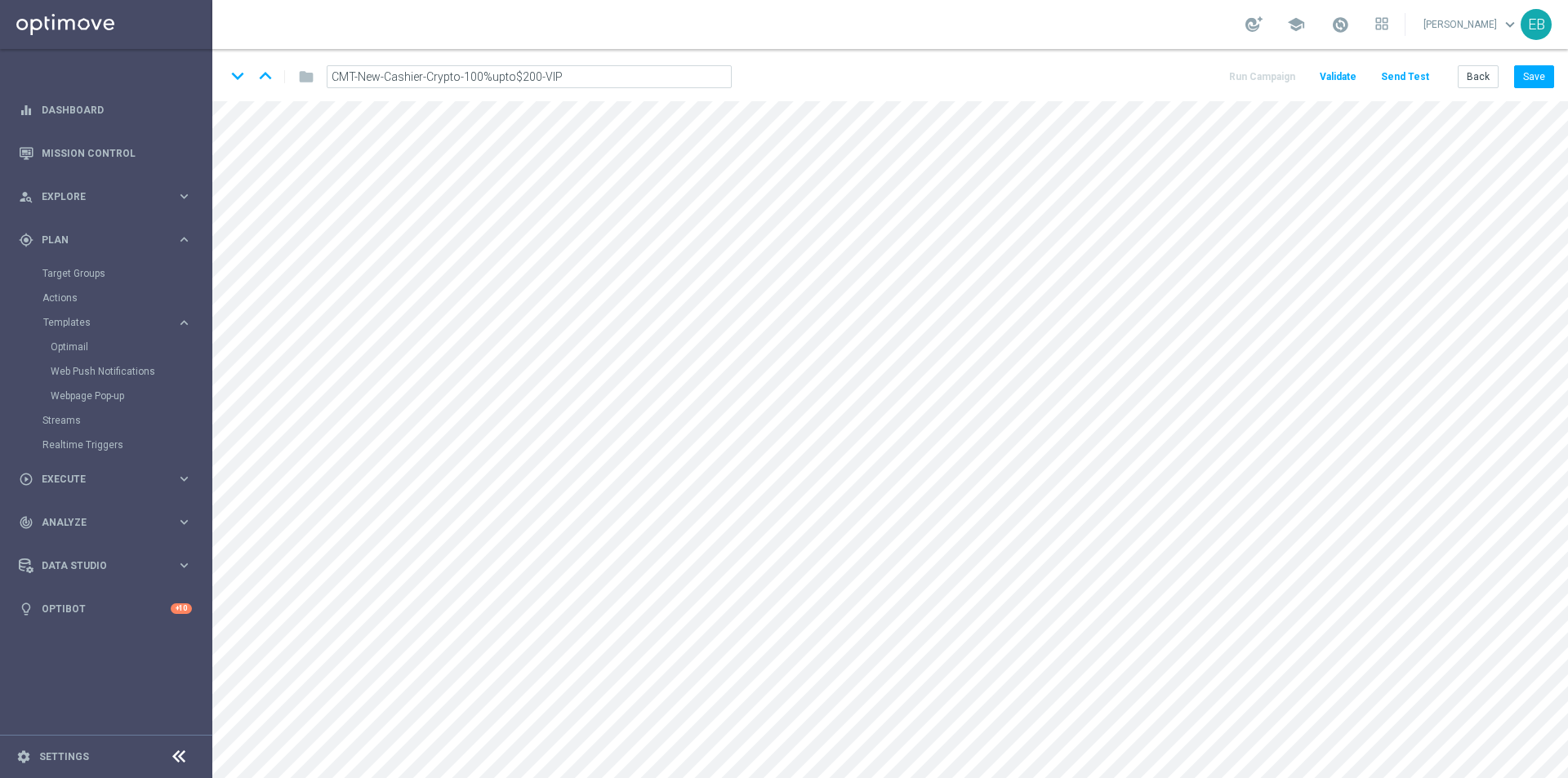 click on "keyboard_arrow_down
keyboard_arrow_up
folder
CMT-New-Cashier-Crypto-100%upto$200-VIP
Run Campaign
Validate
Send Test
Back
Save" 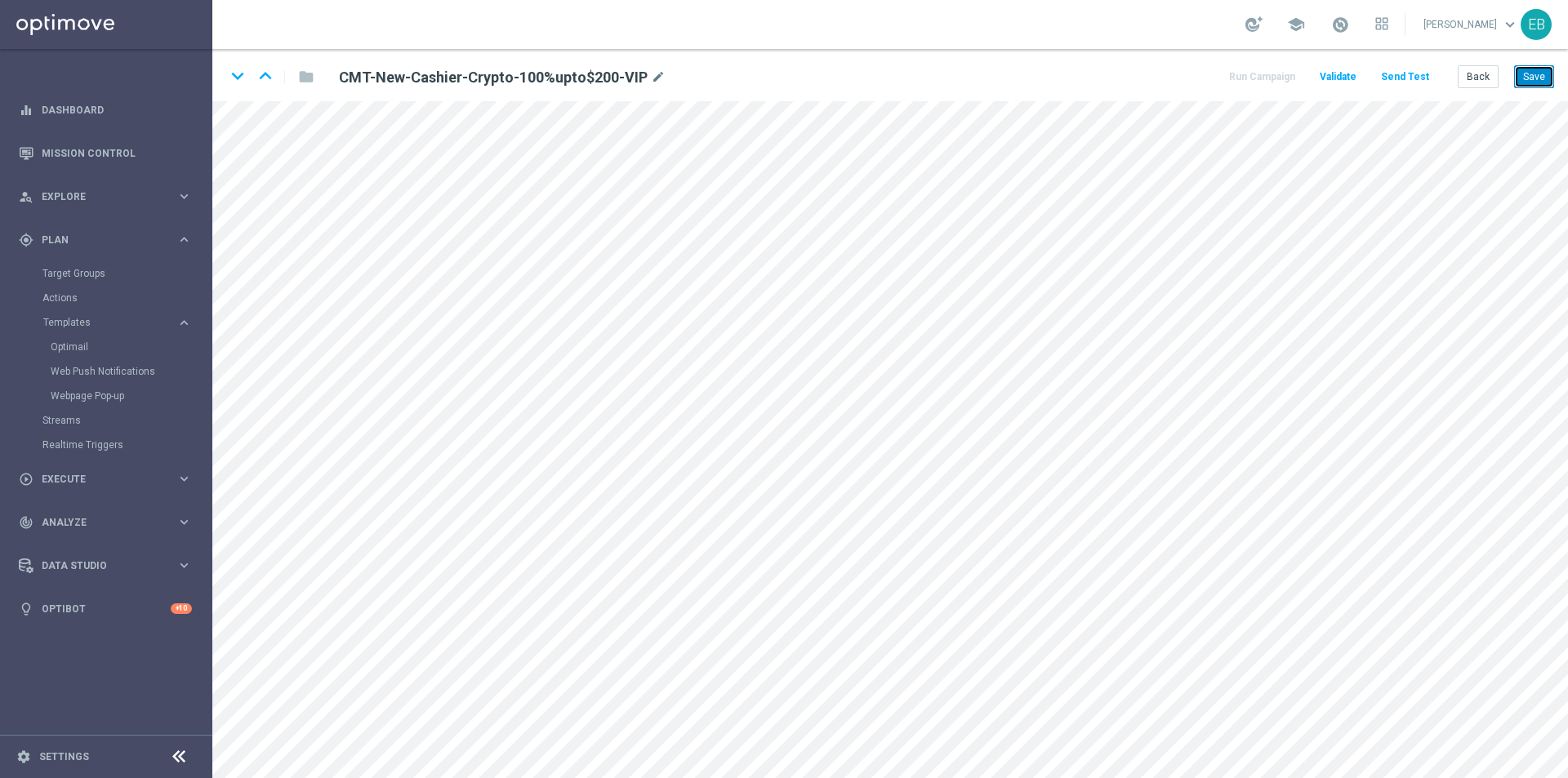 click on "Save" at bounding box center [1534, 77] 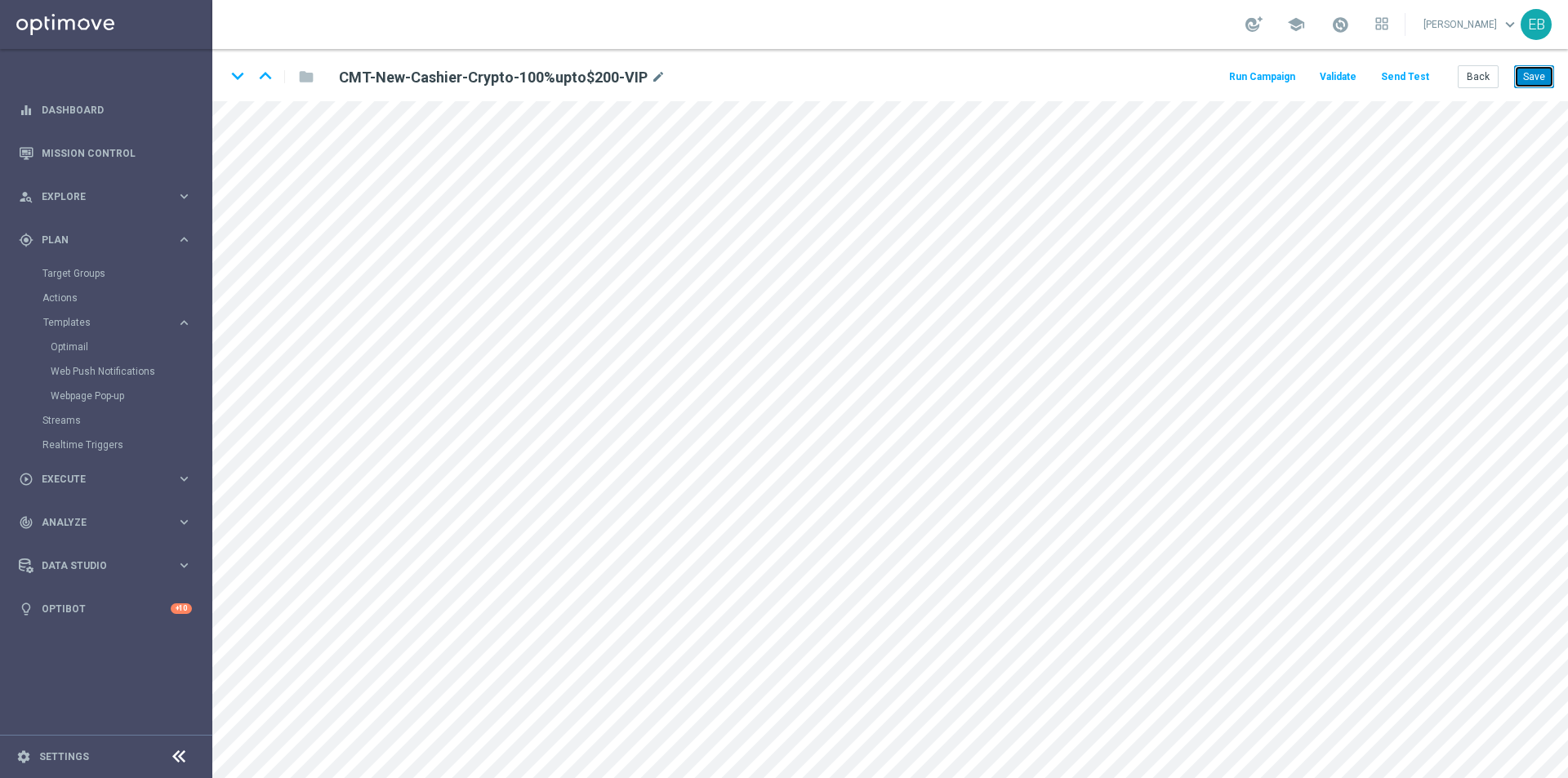 click on "Save" at bounding box center [1534, 77] 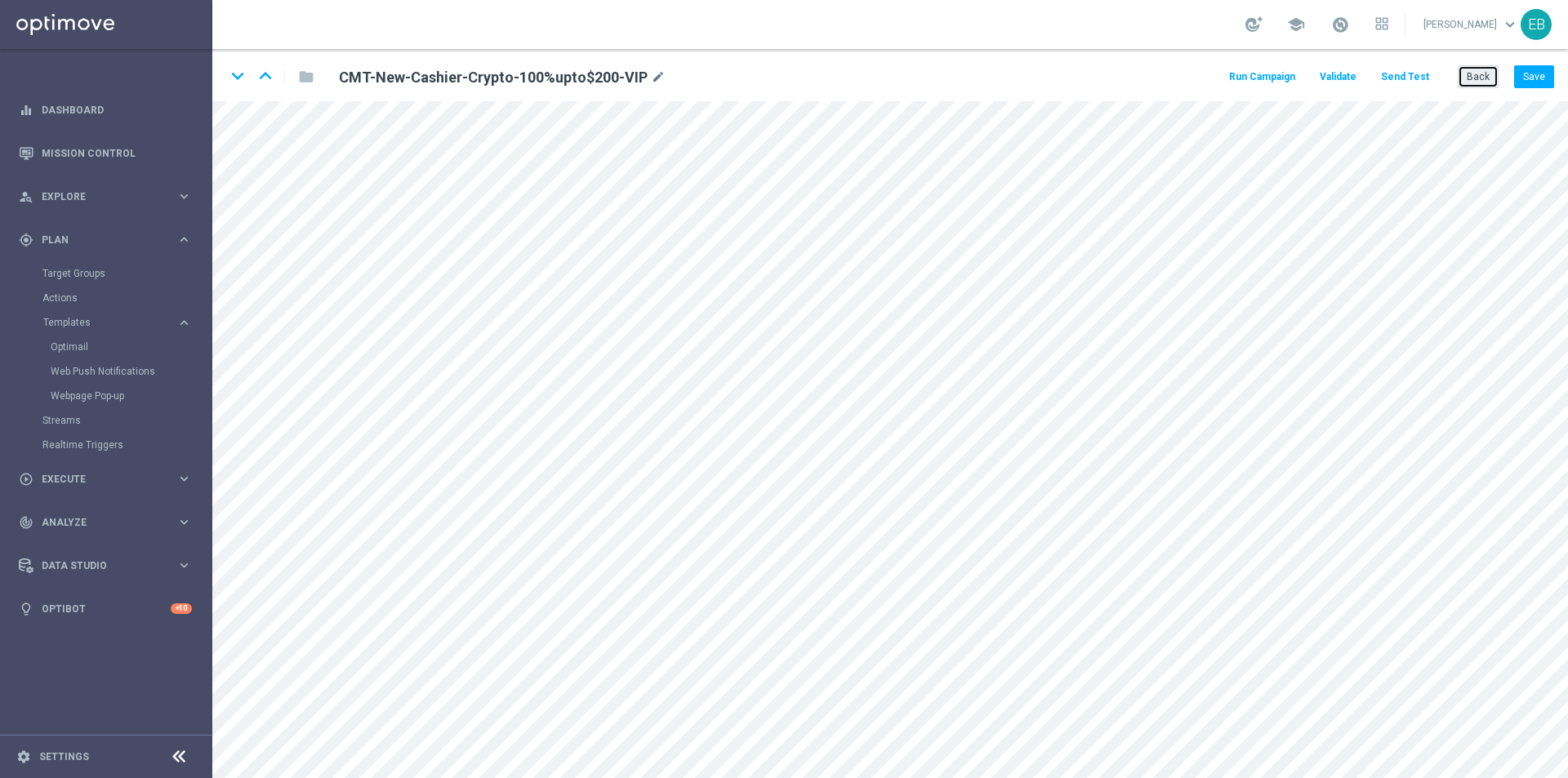 click on "Back" 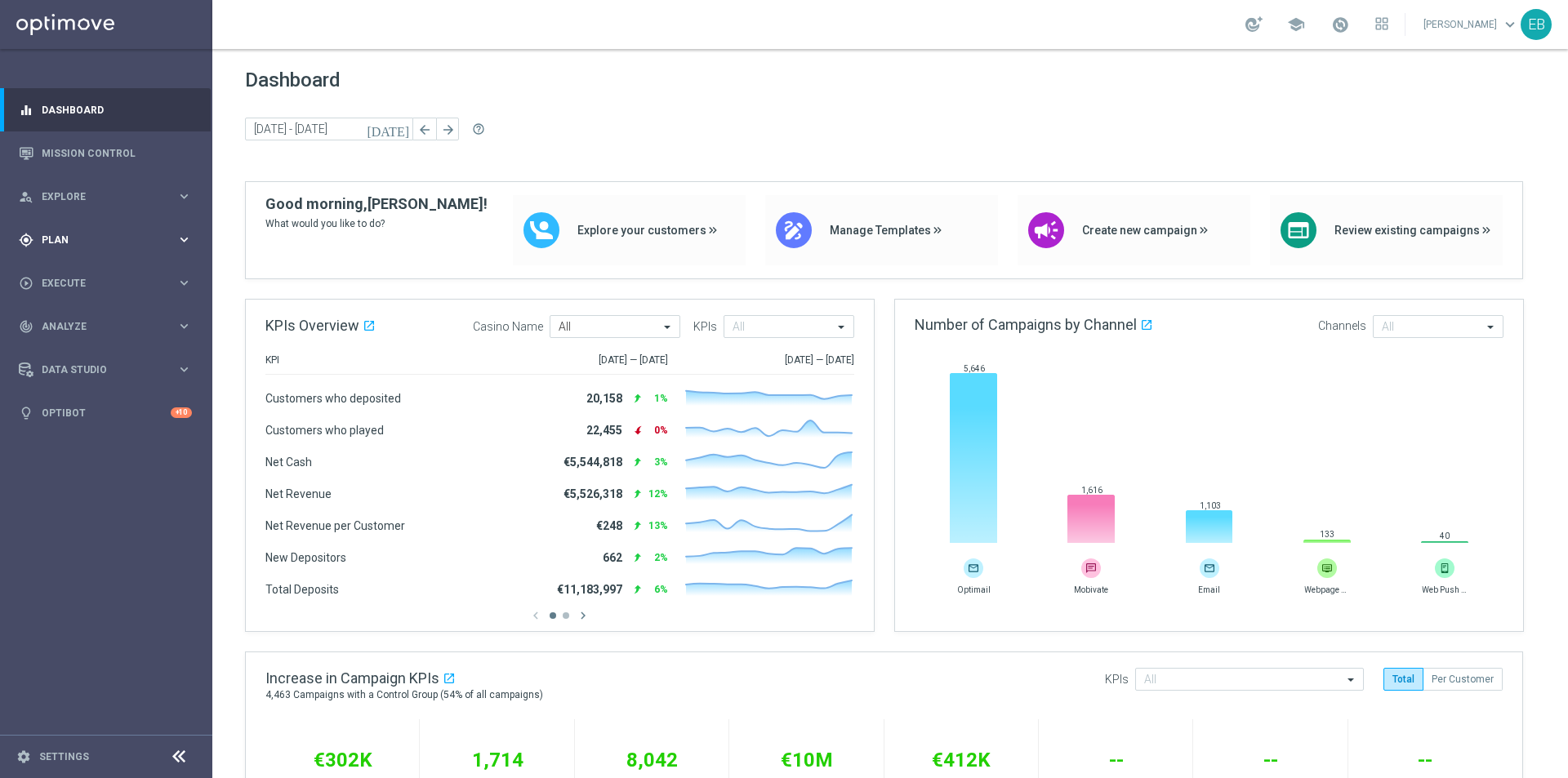 click on "gps_fixed
Plan
keyboard_arrow_right" at bounding box center (105, 239) 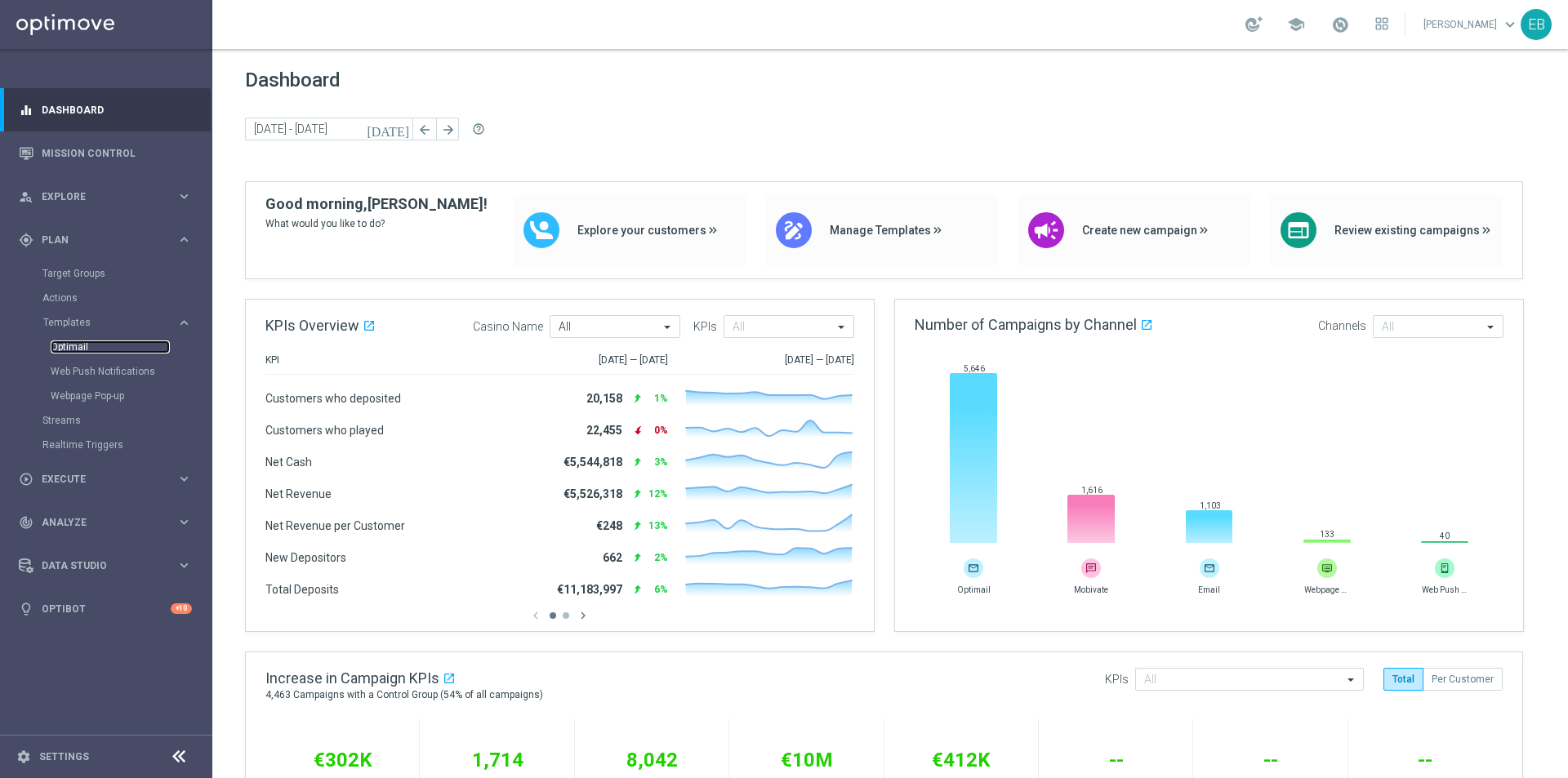 click on "Optimail" at bounding box center [110, 347] 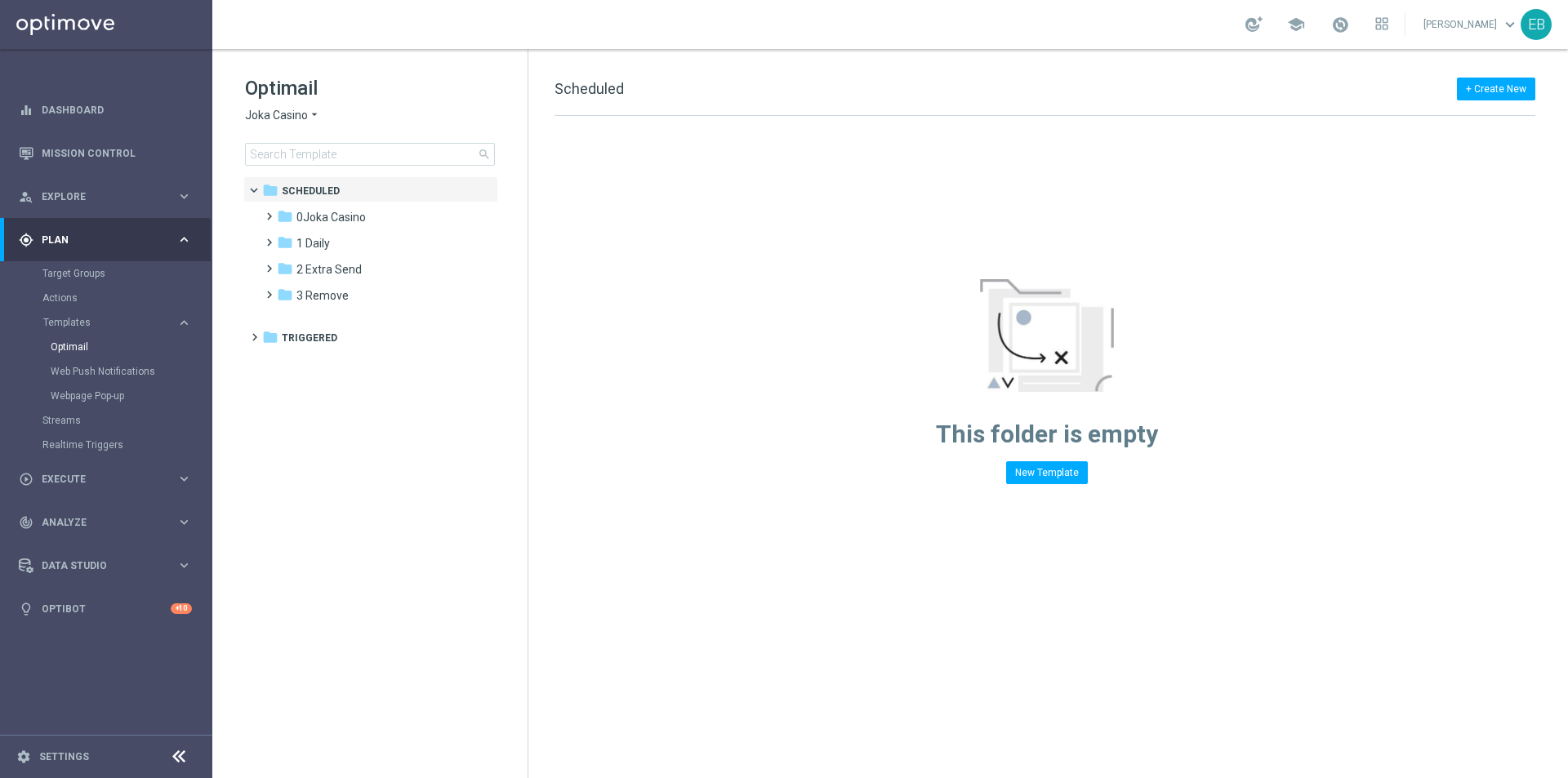 click on "Joka Casino" 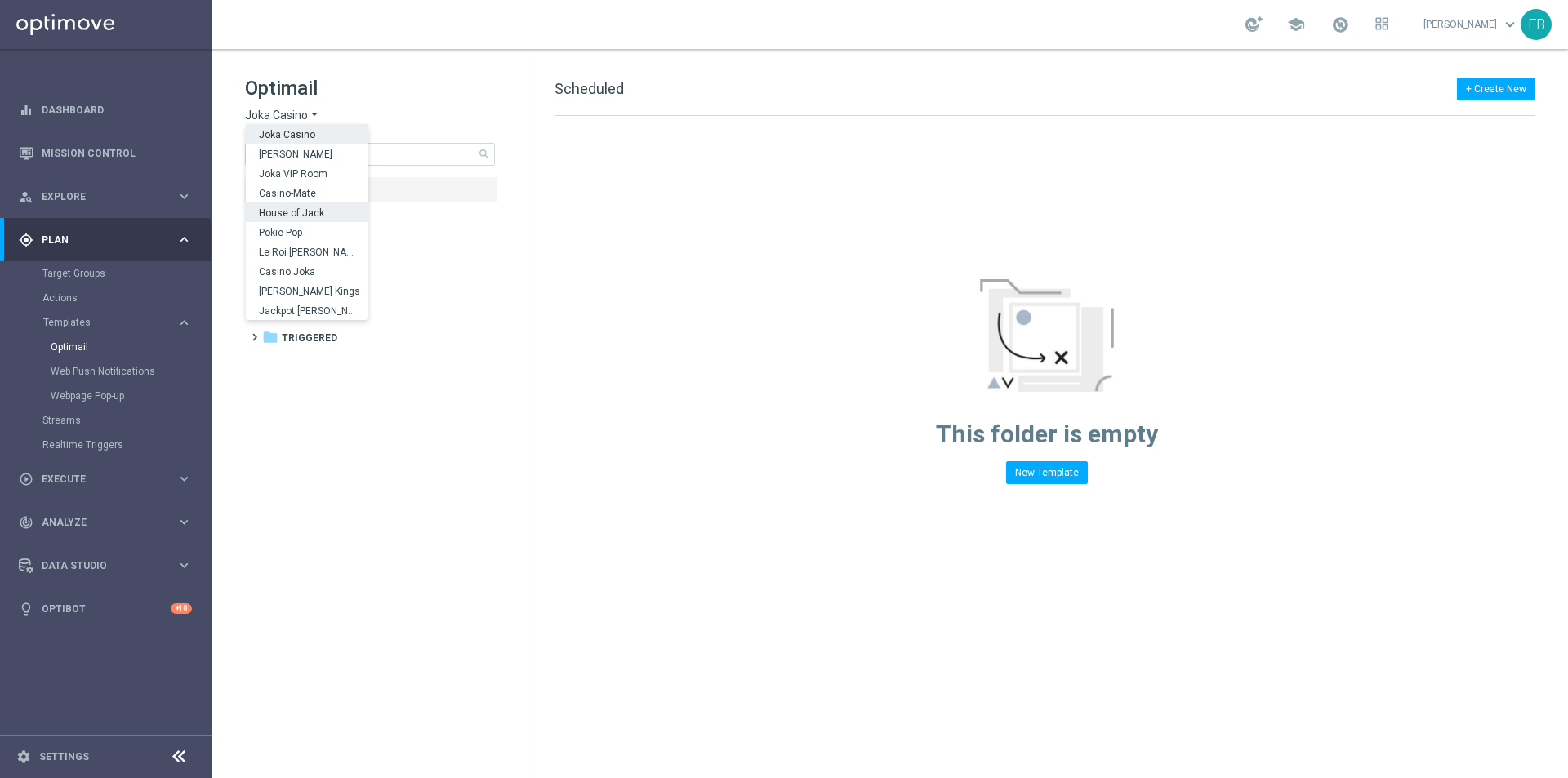 click on "House of Jack" at bounding box center [0, 0] 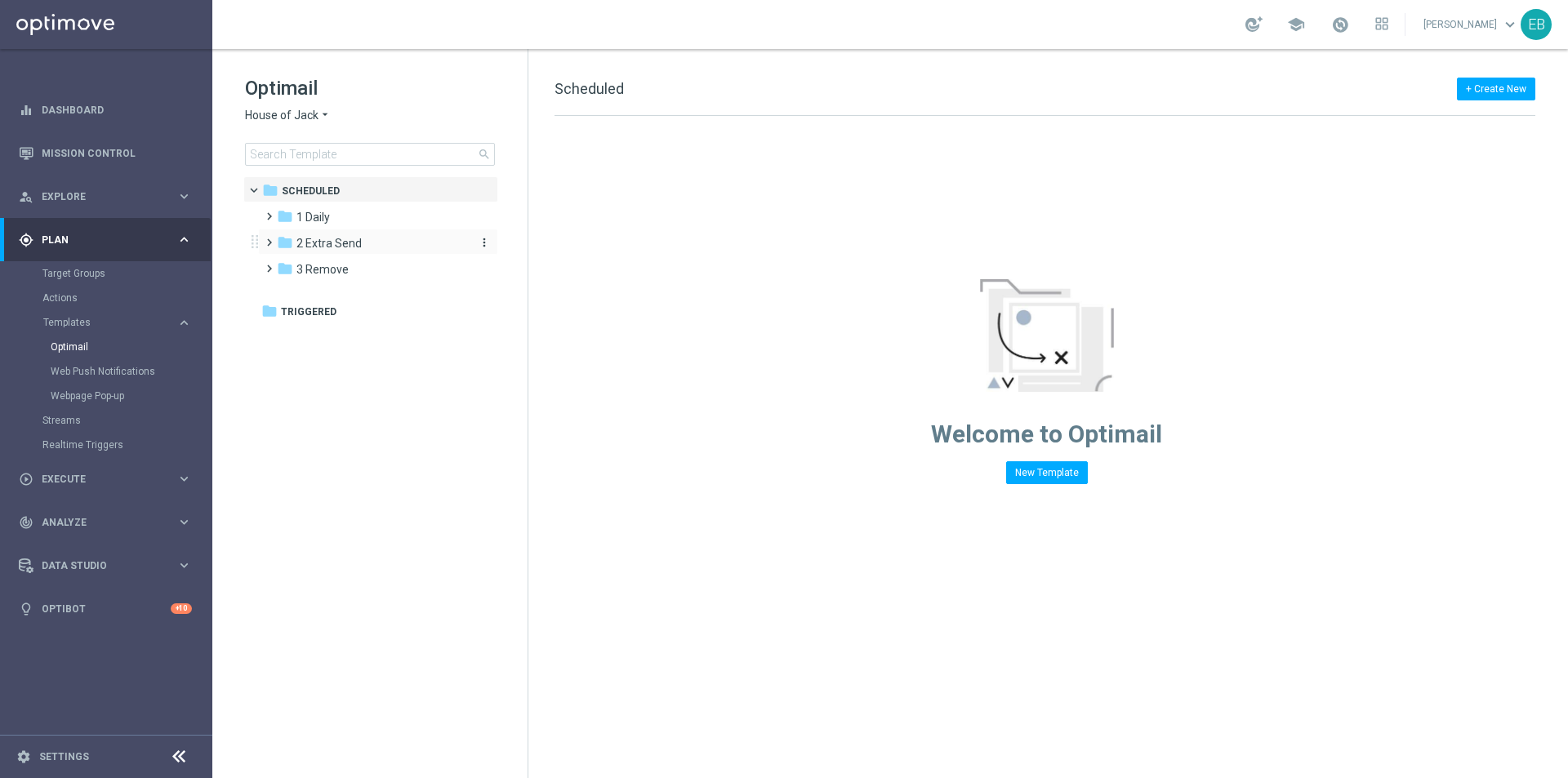 click on "2 Extra Send" at bounding box center (329, 243) 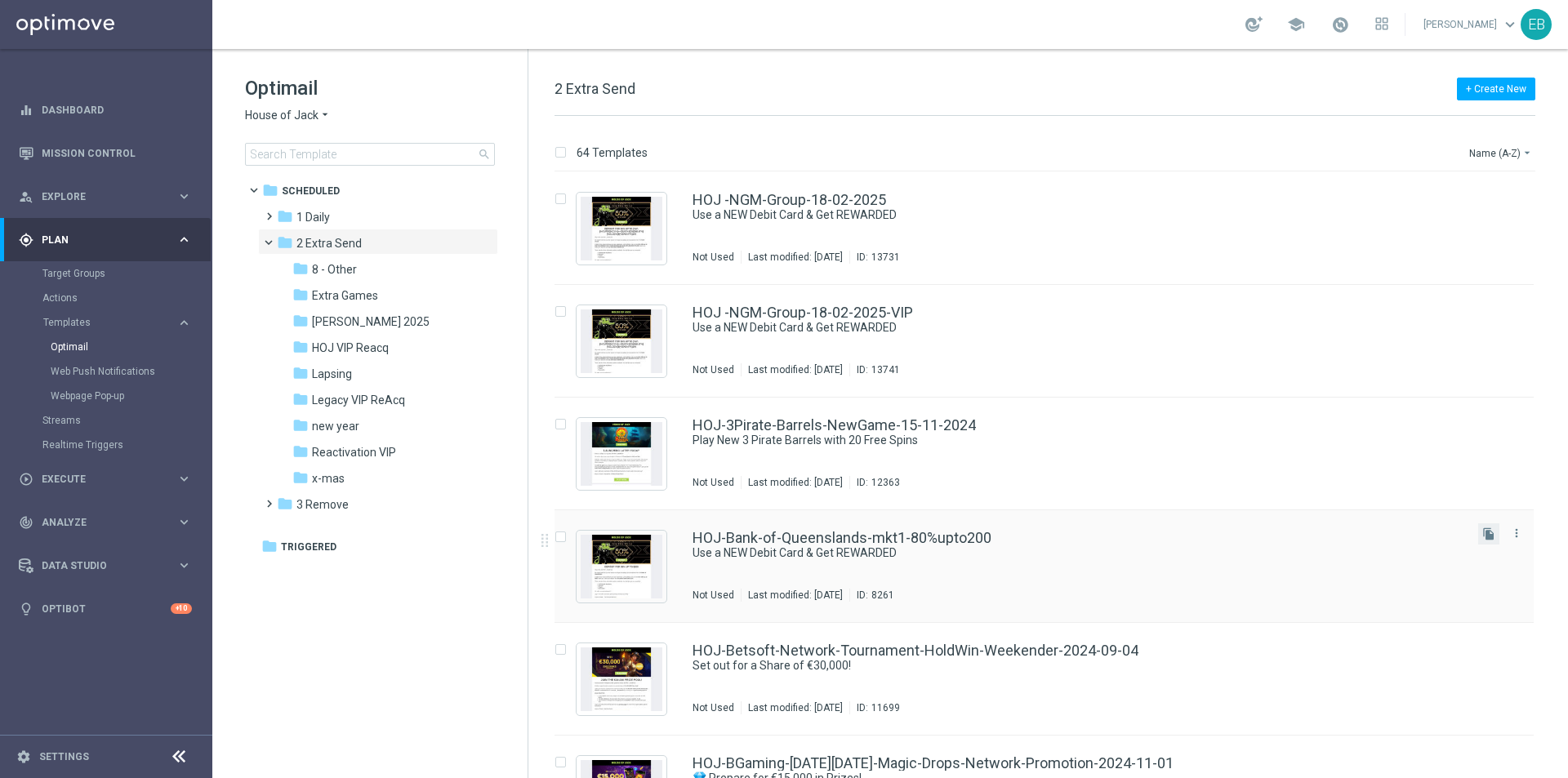 click on "file_copy" at bounding box center [1489, 534] 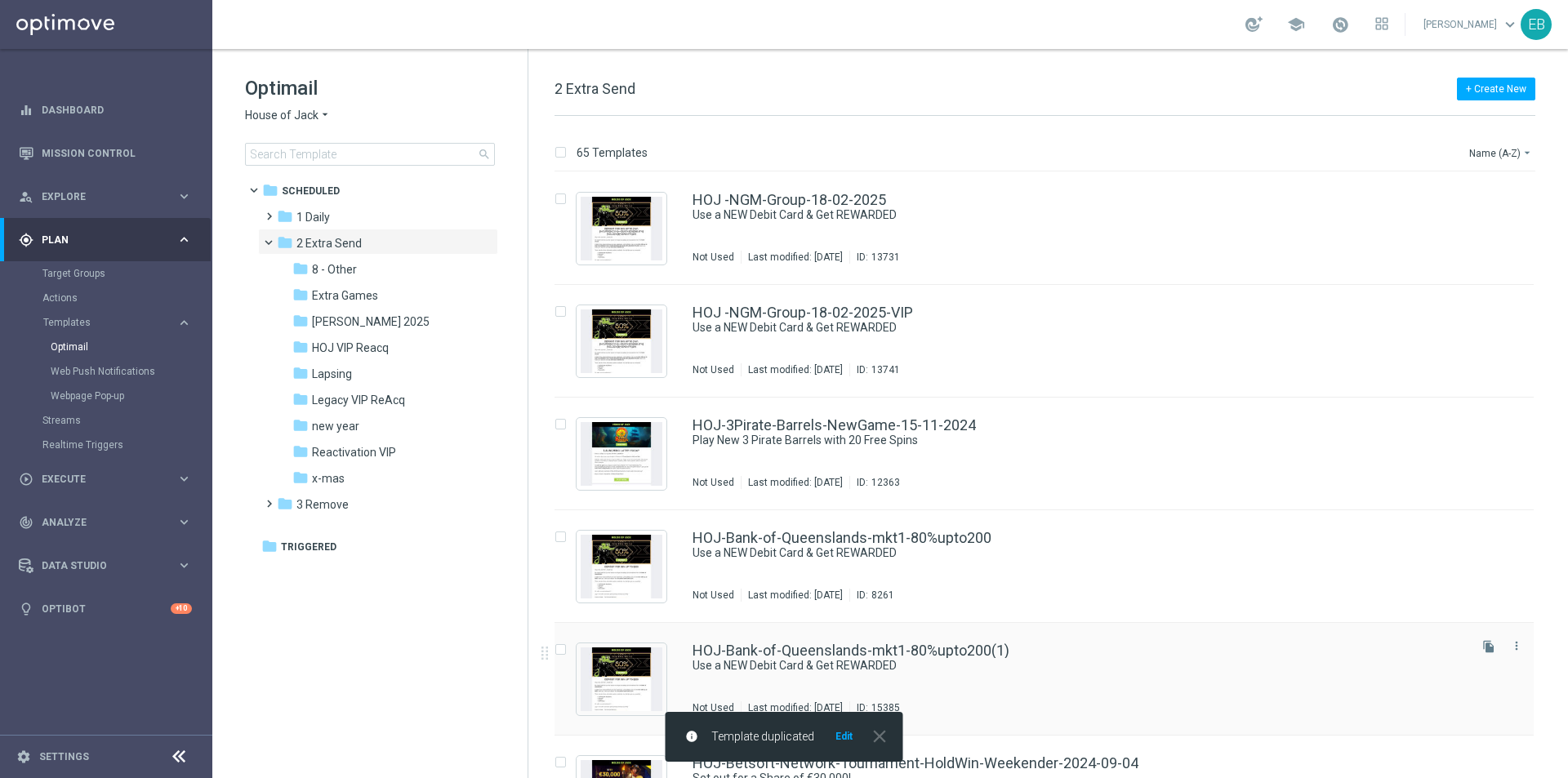 click on "HOJ-Bank-of-Queenslands-mkt1-80%upto200(1)" at bounding box center (1079, 651) 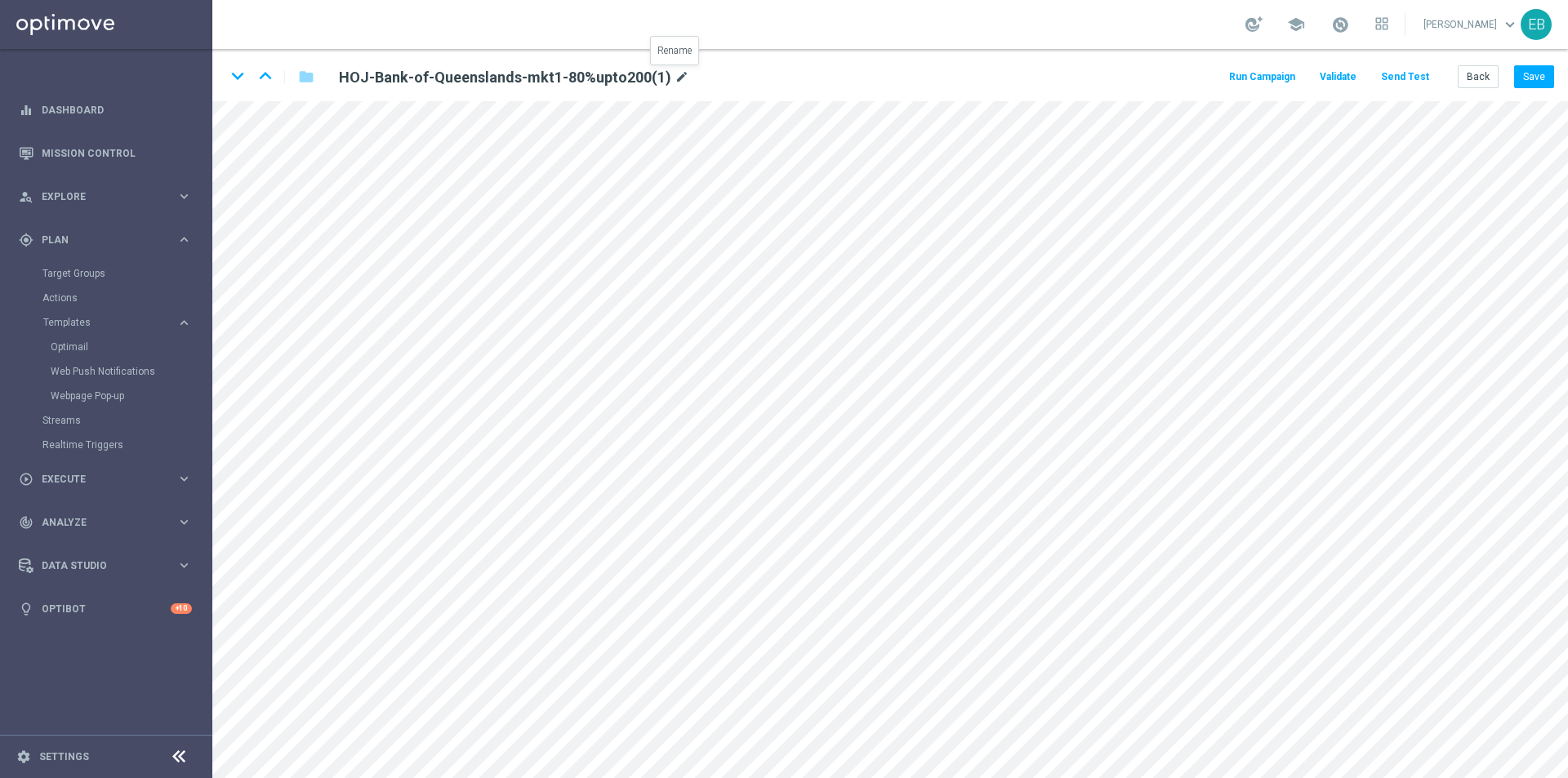 click on "mode_edit" 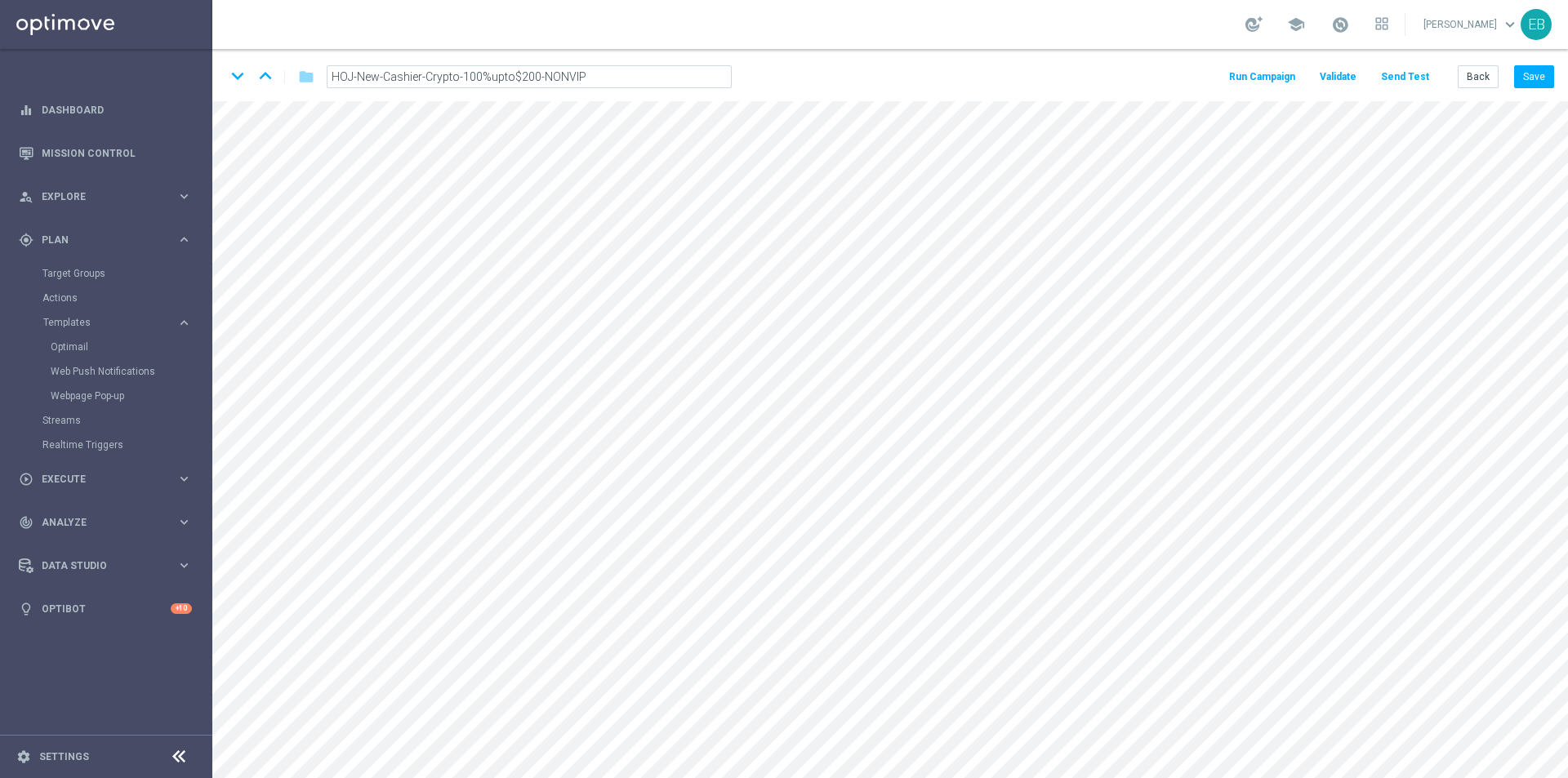 type on "HOJ-New-Cashier-Crypto-100%upto$200-NONVIP" 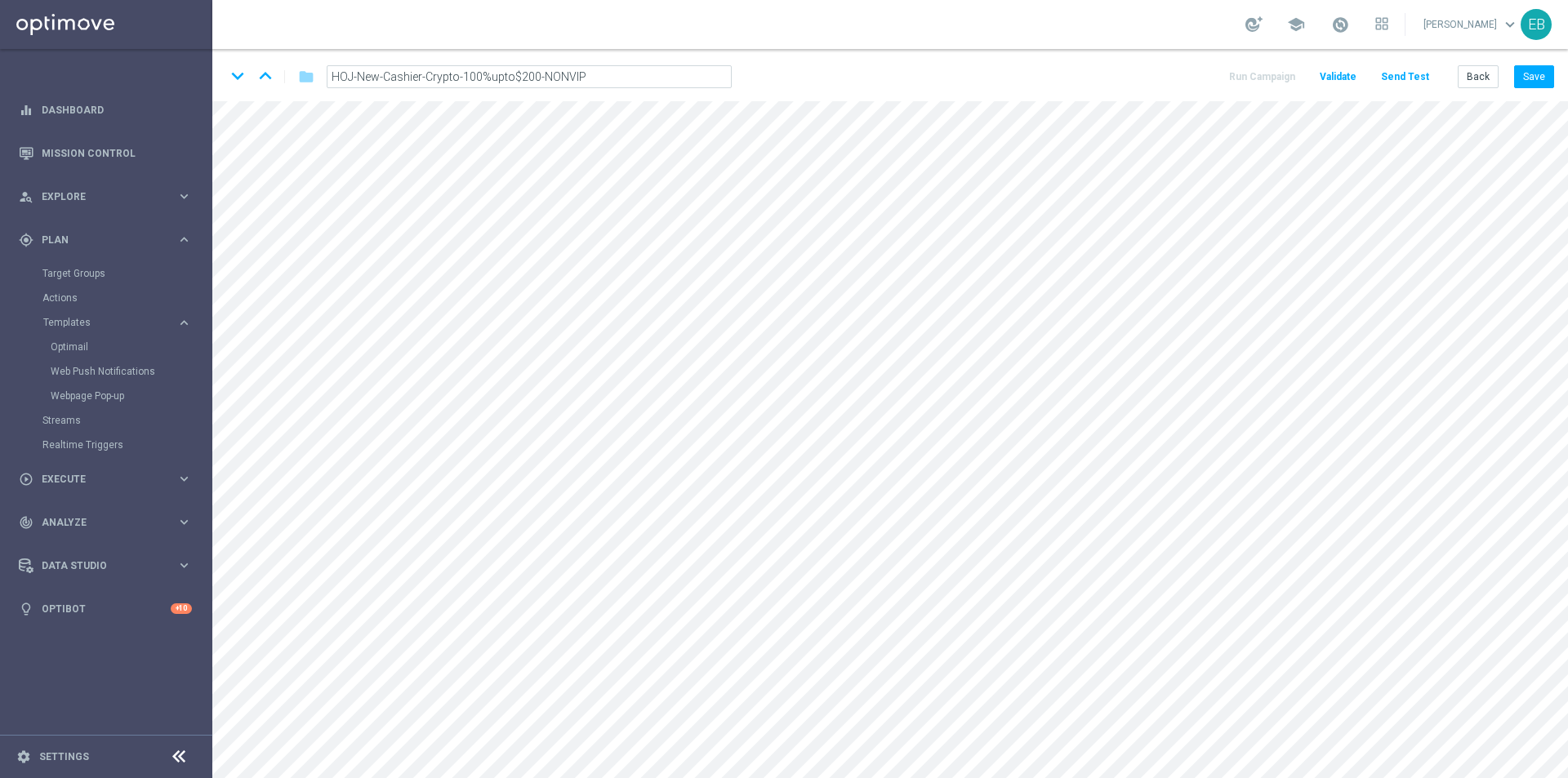 click on "keyboard_arrow_down
keyboard_arrow_up
folder
HOJ-New-Cashier-Crypto-100%upto$200-NONVIP
Run Campaign
Validate
Send Test
Back
Save" 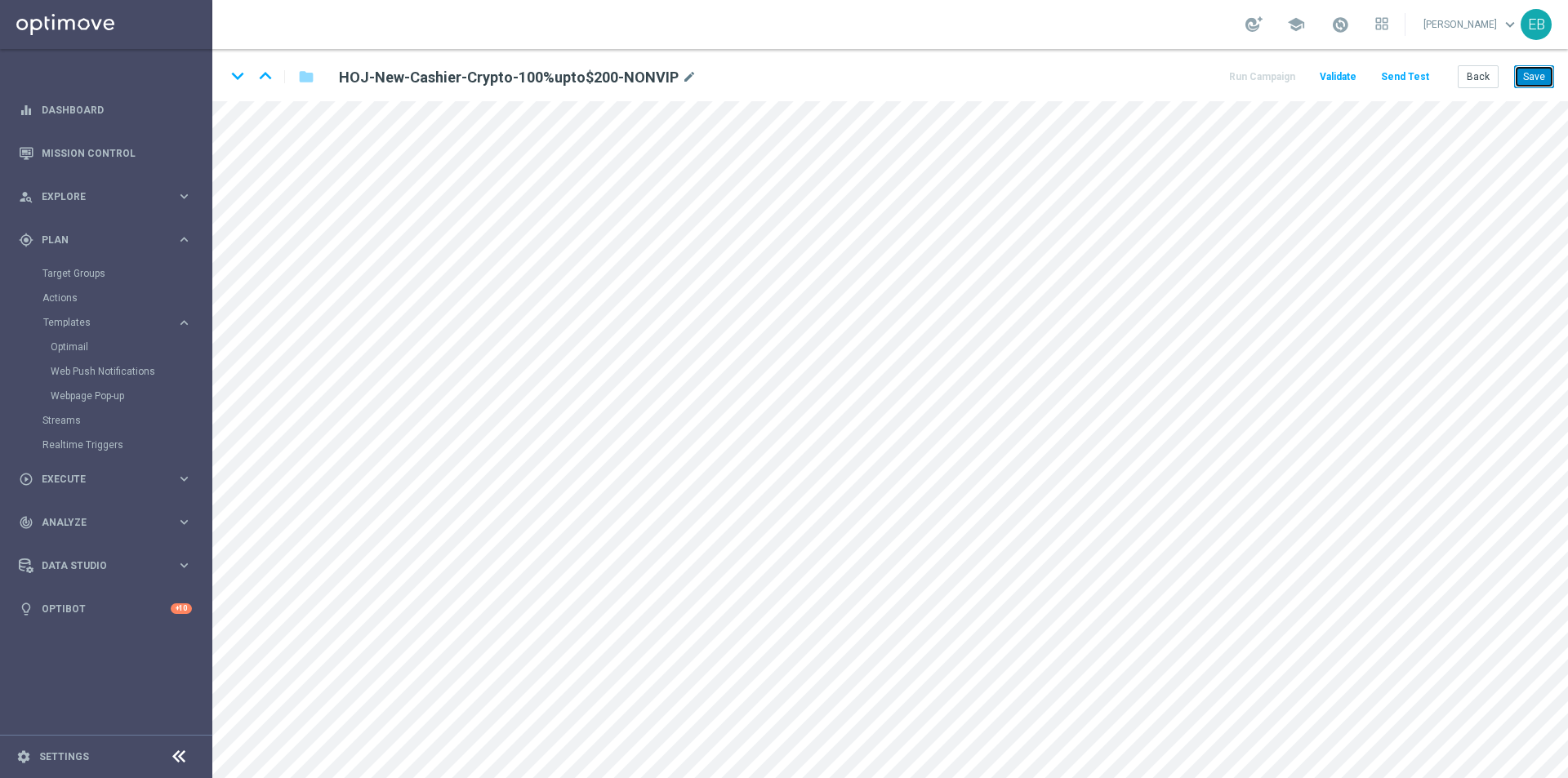 click on "Save" at bounding box center (1534, 77) 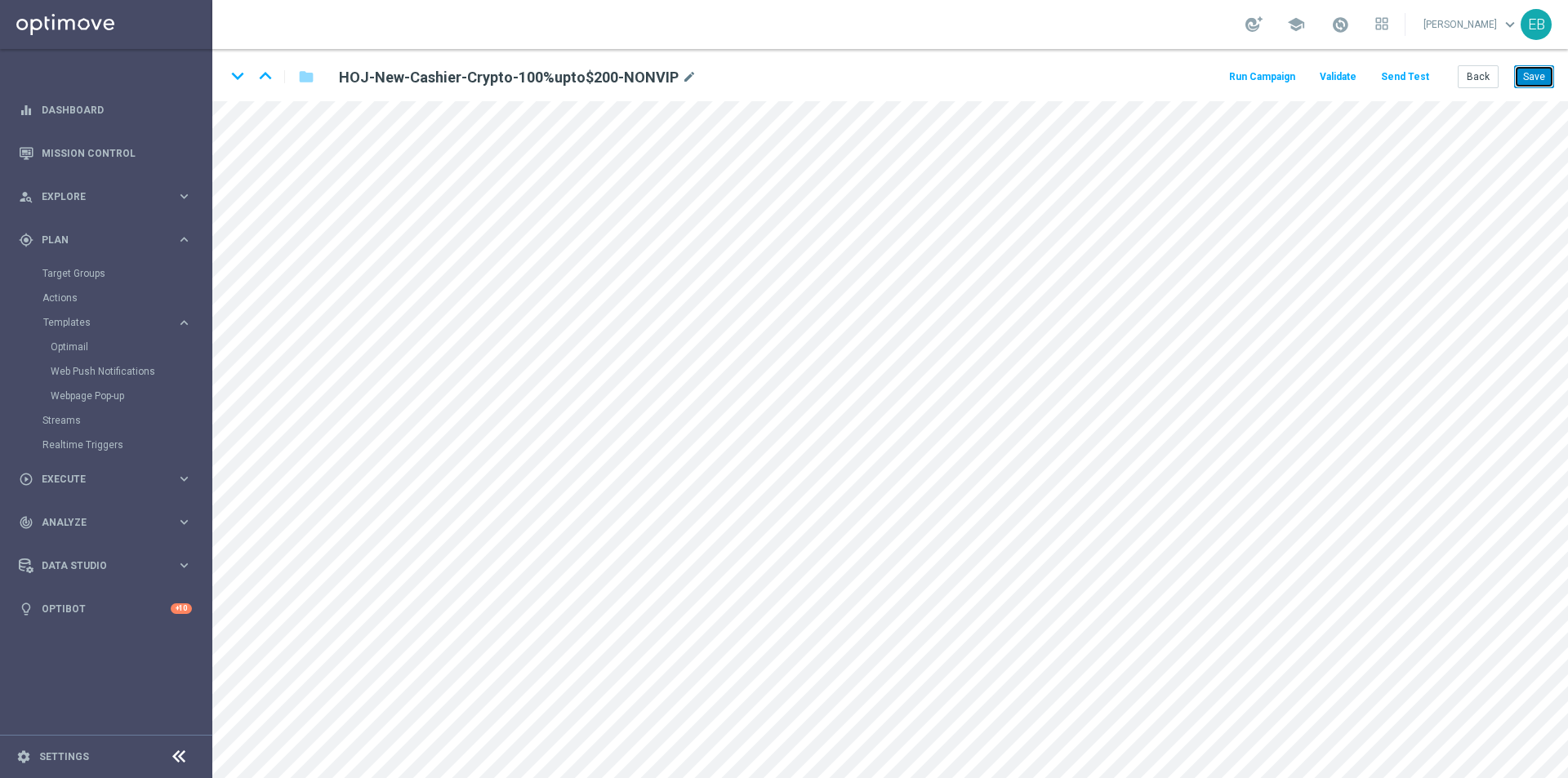 click on "Save" at bounding box center (1534, 77) 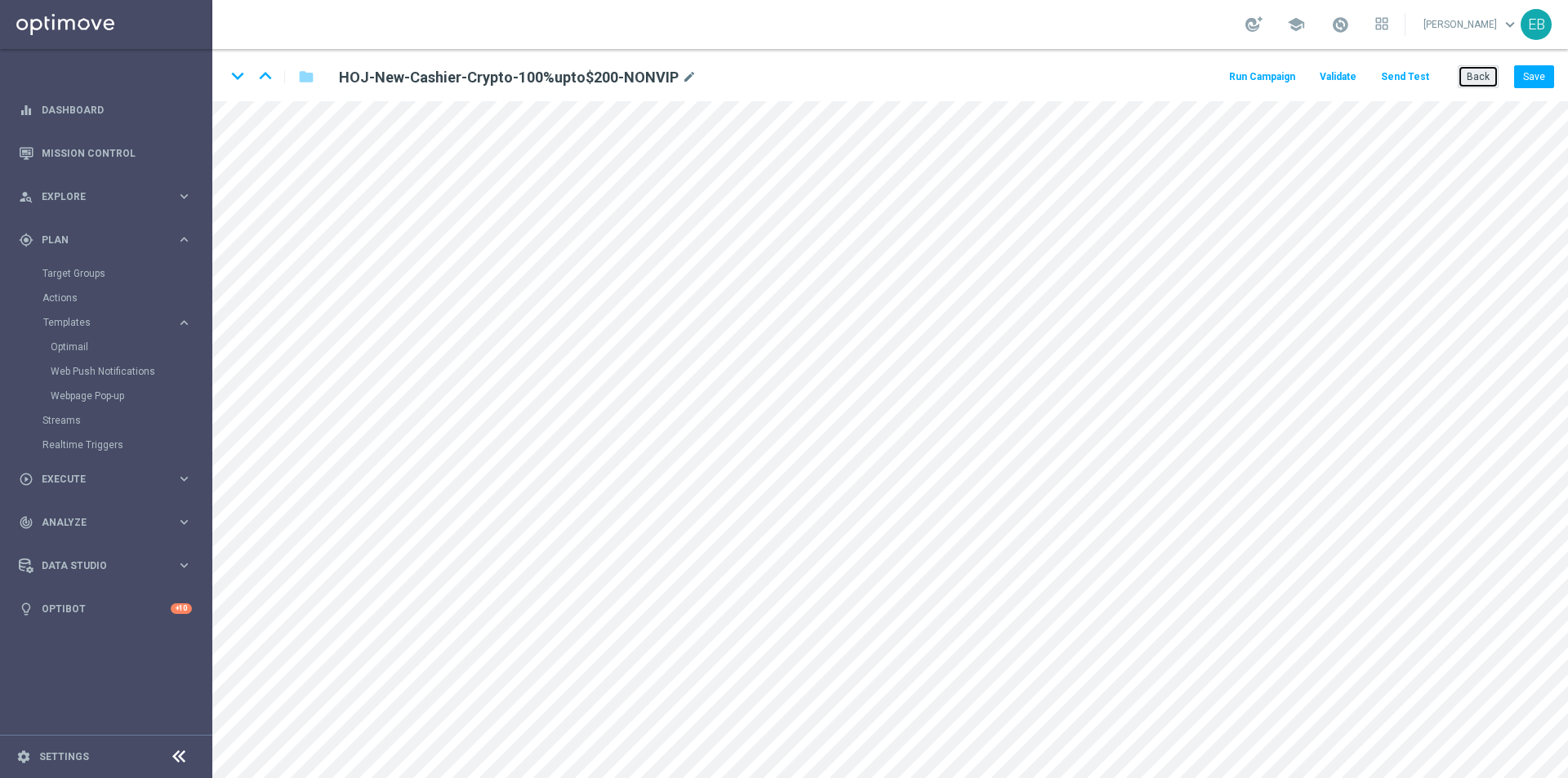 click on "Back" 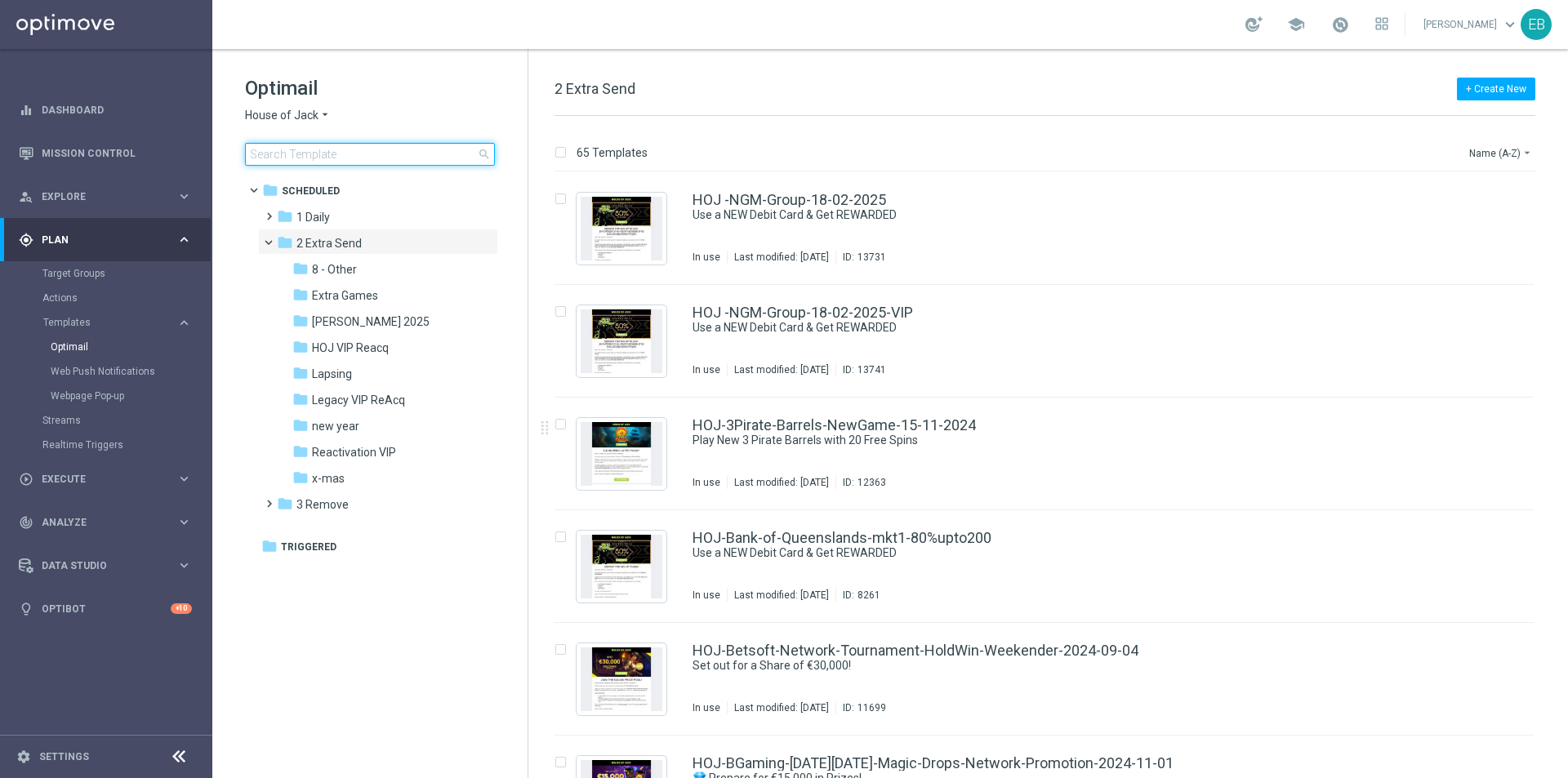 click 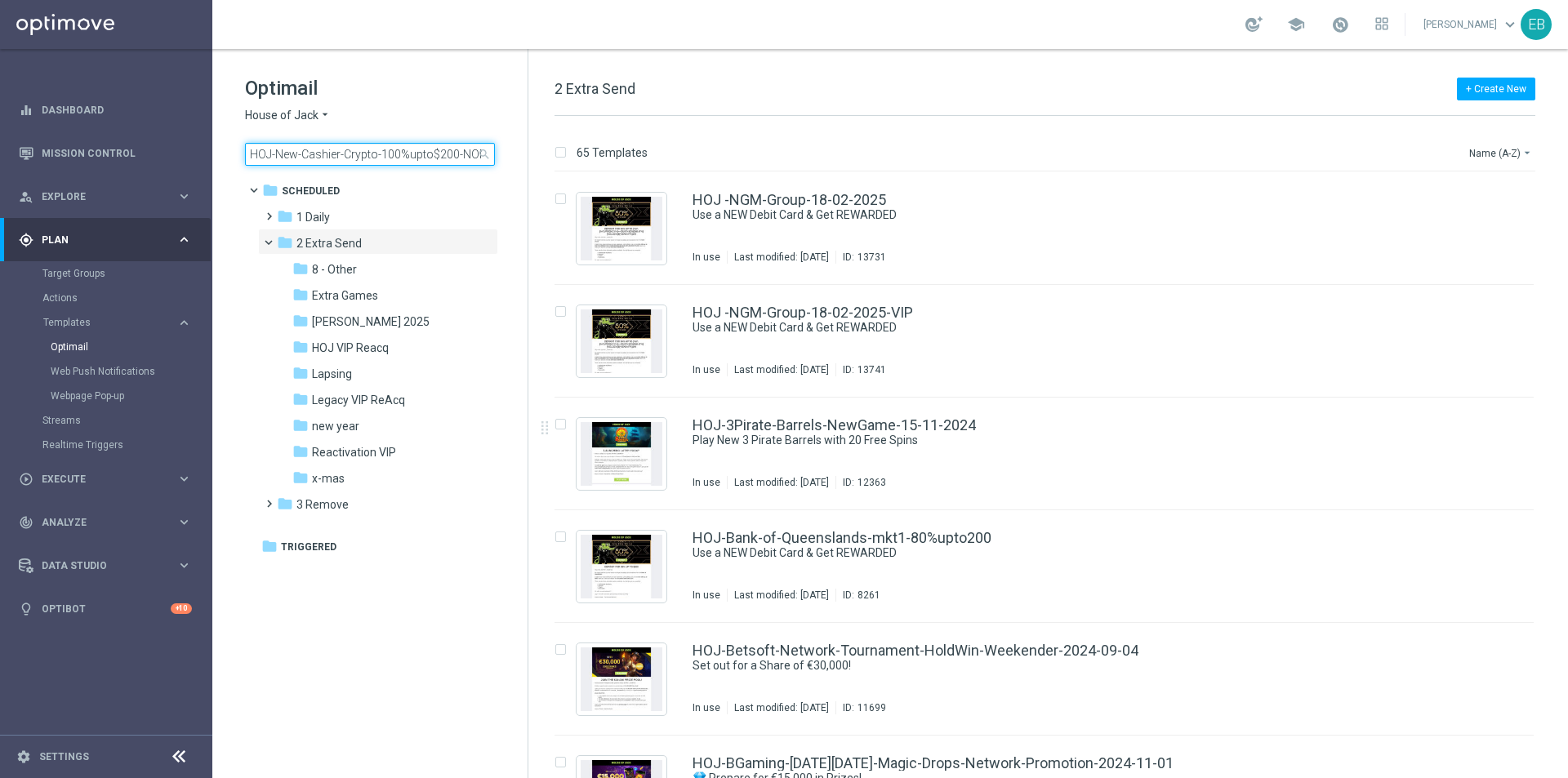 scroll, scrollTop: 0, scrollLeft: 16, axis: horizontal 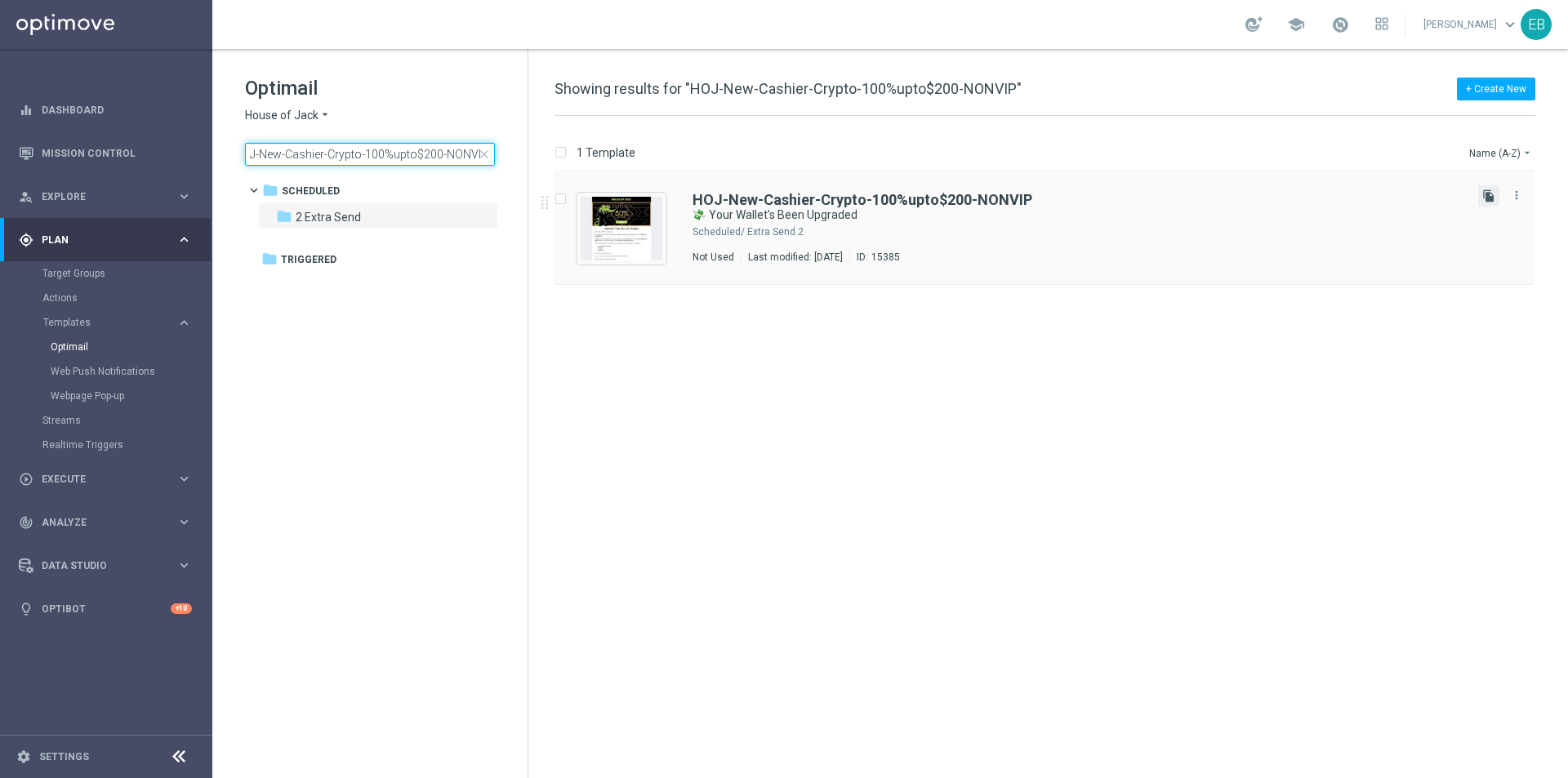type on "HOJ-New-Cashier-Crypto-100%upto$200-NONVIP" 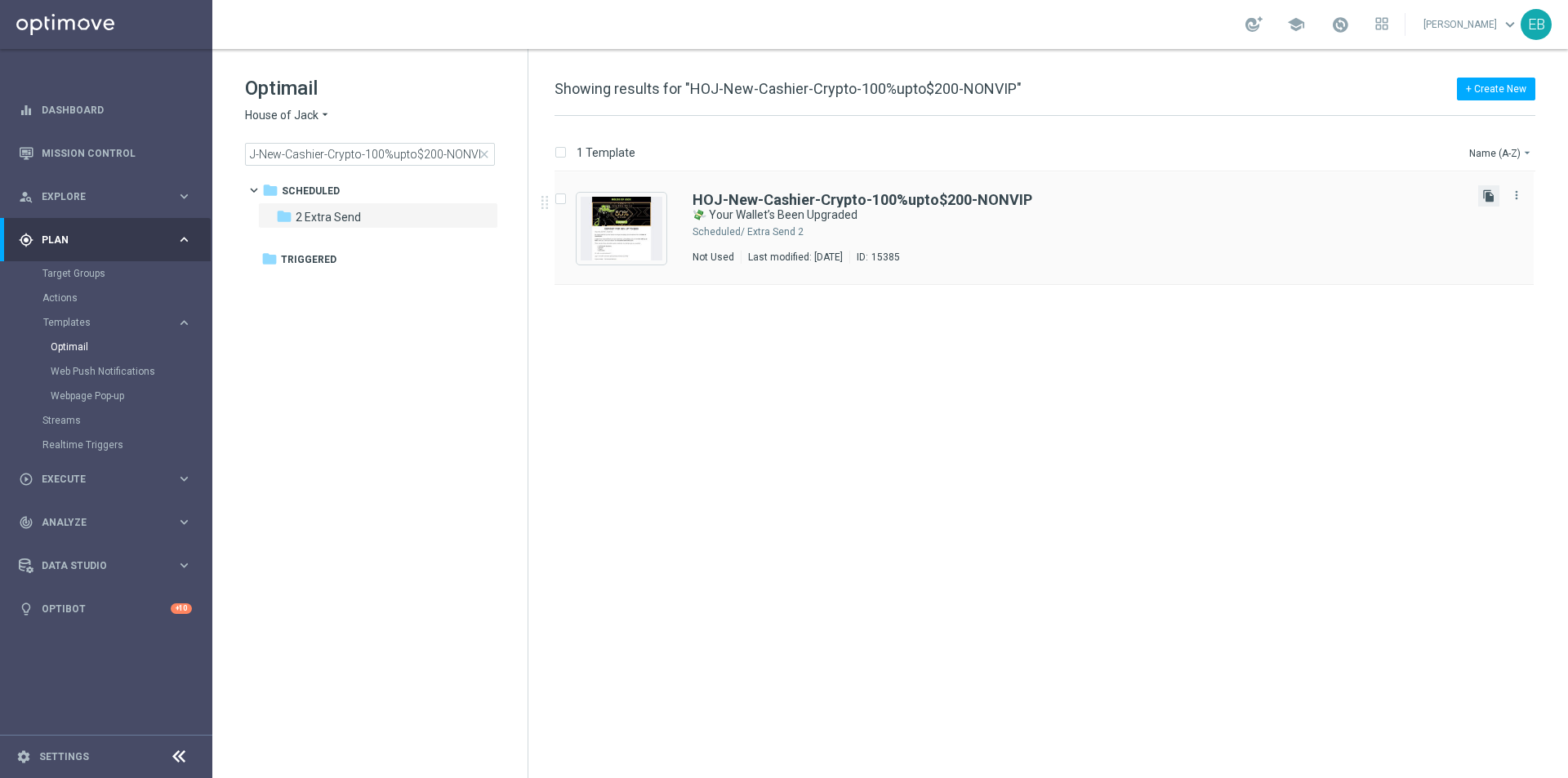 click on "file_copy" at bounding box center (1489, 196) 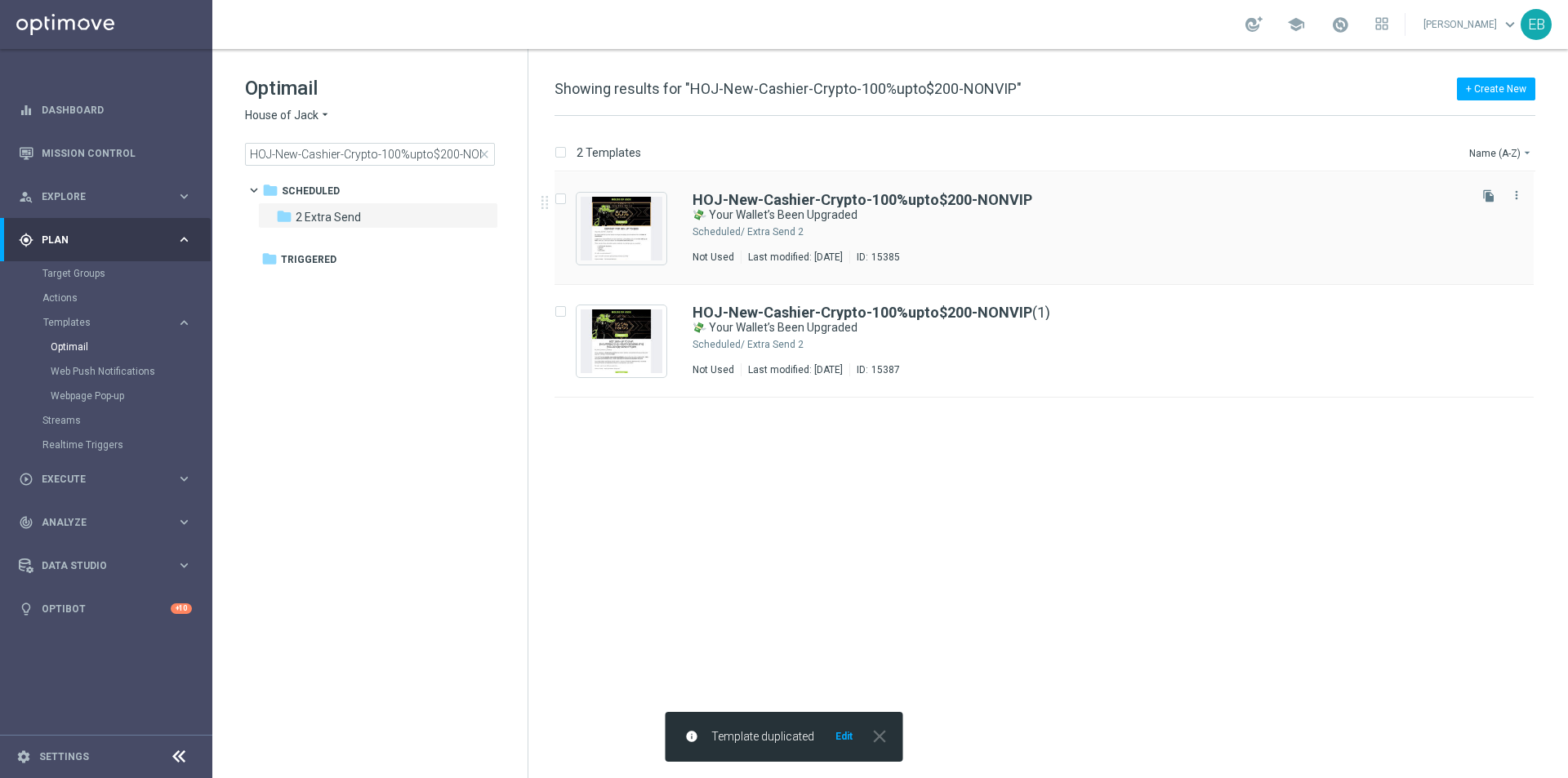 click on "2 Extra Send" at bounding box center [1106, 232] 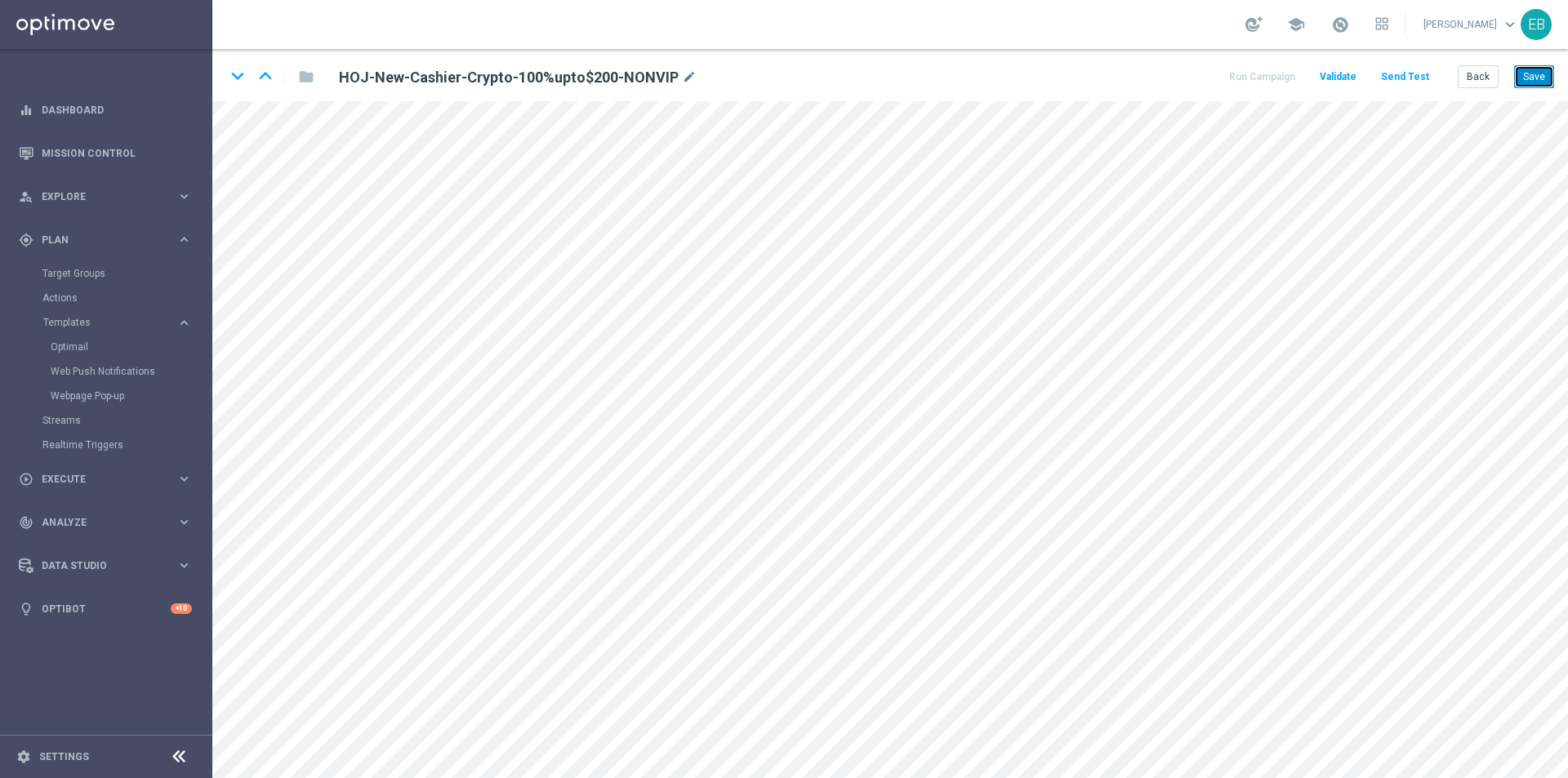click on "Save" at bounding box center [1534, 77] 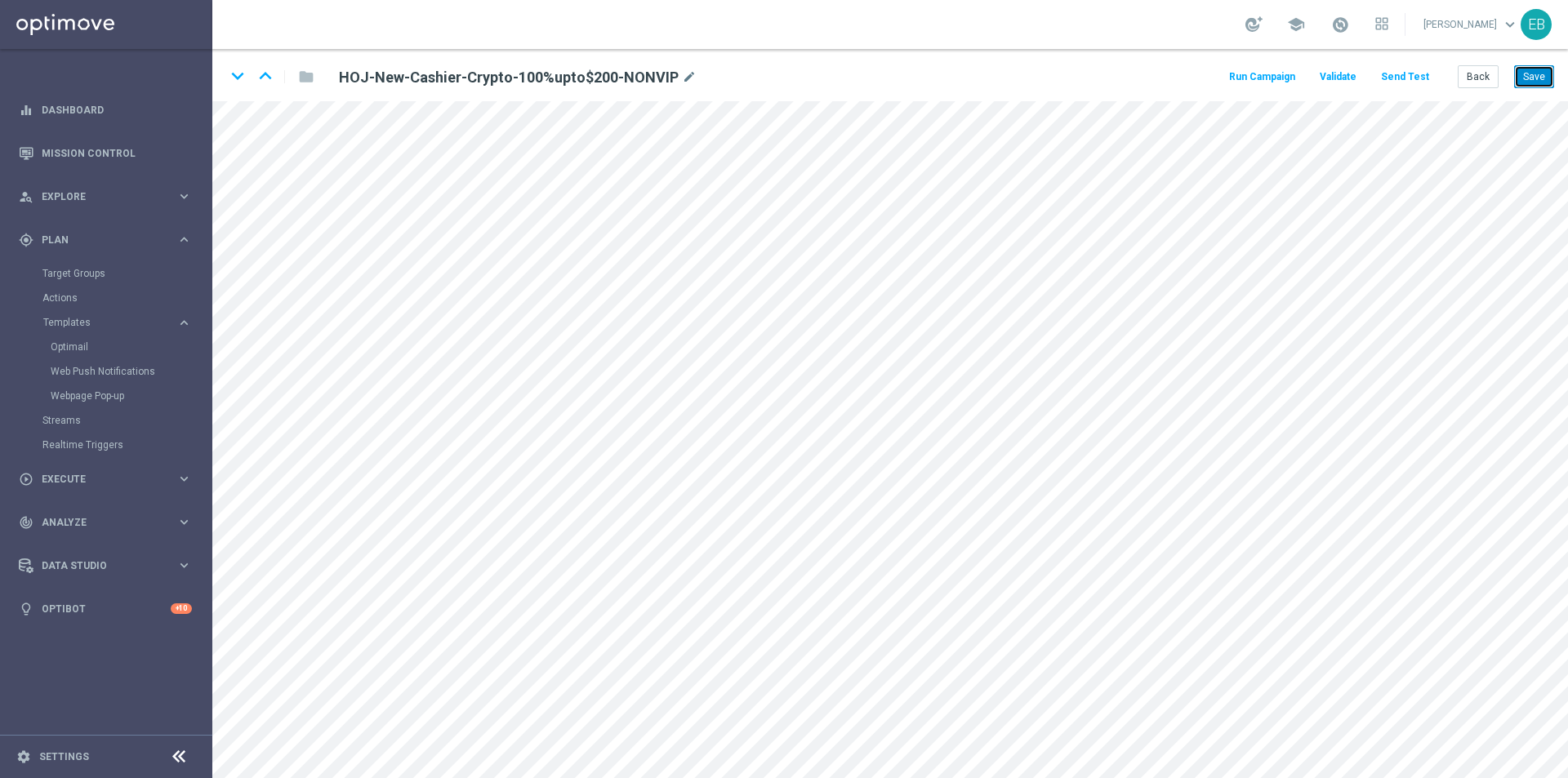 click on "Save" at bounding box center (1534, 77) 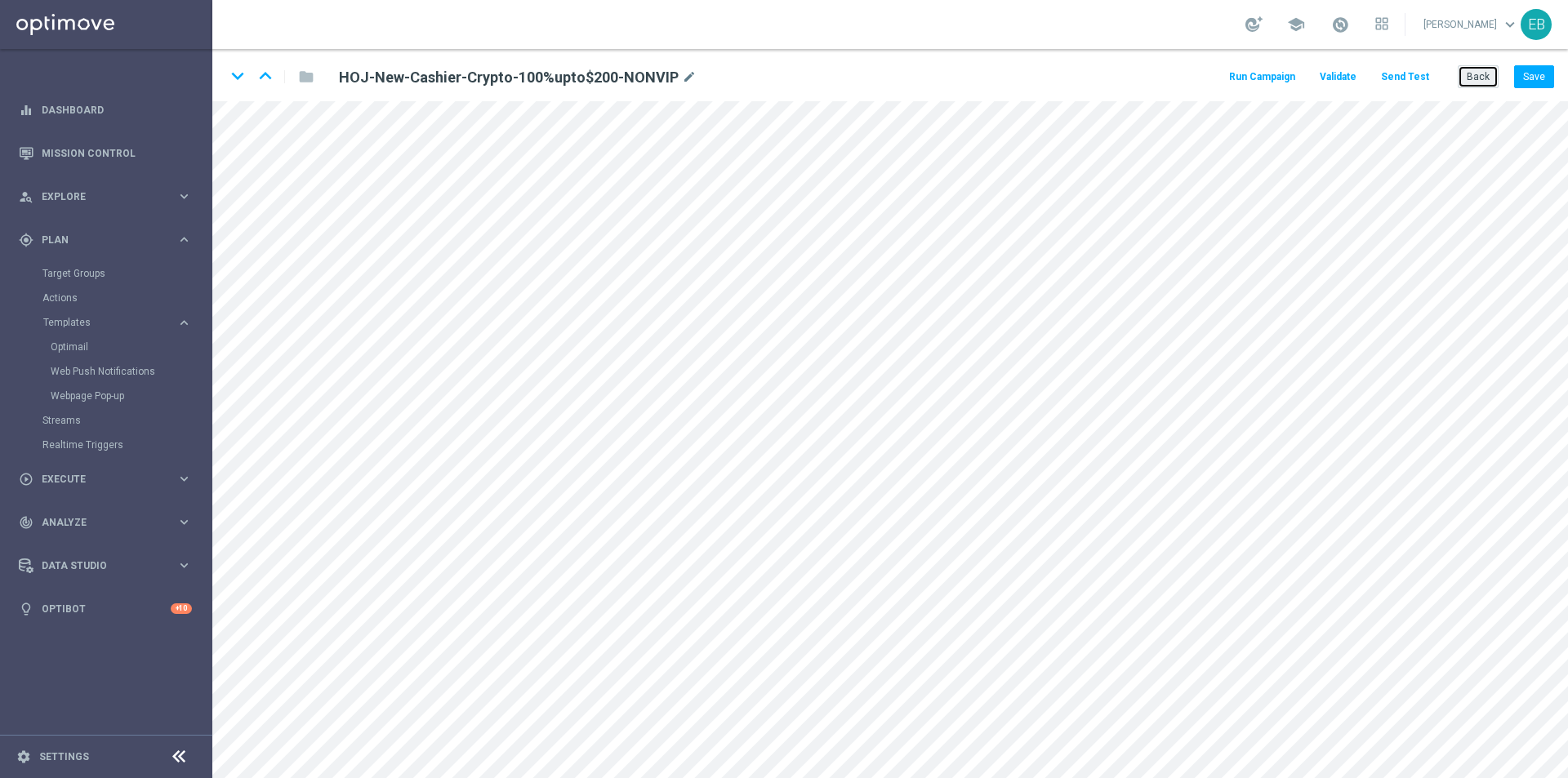 click on "Back" 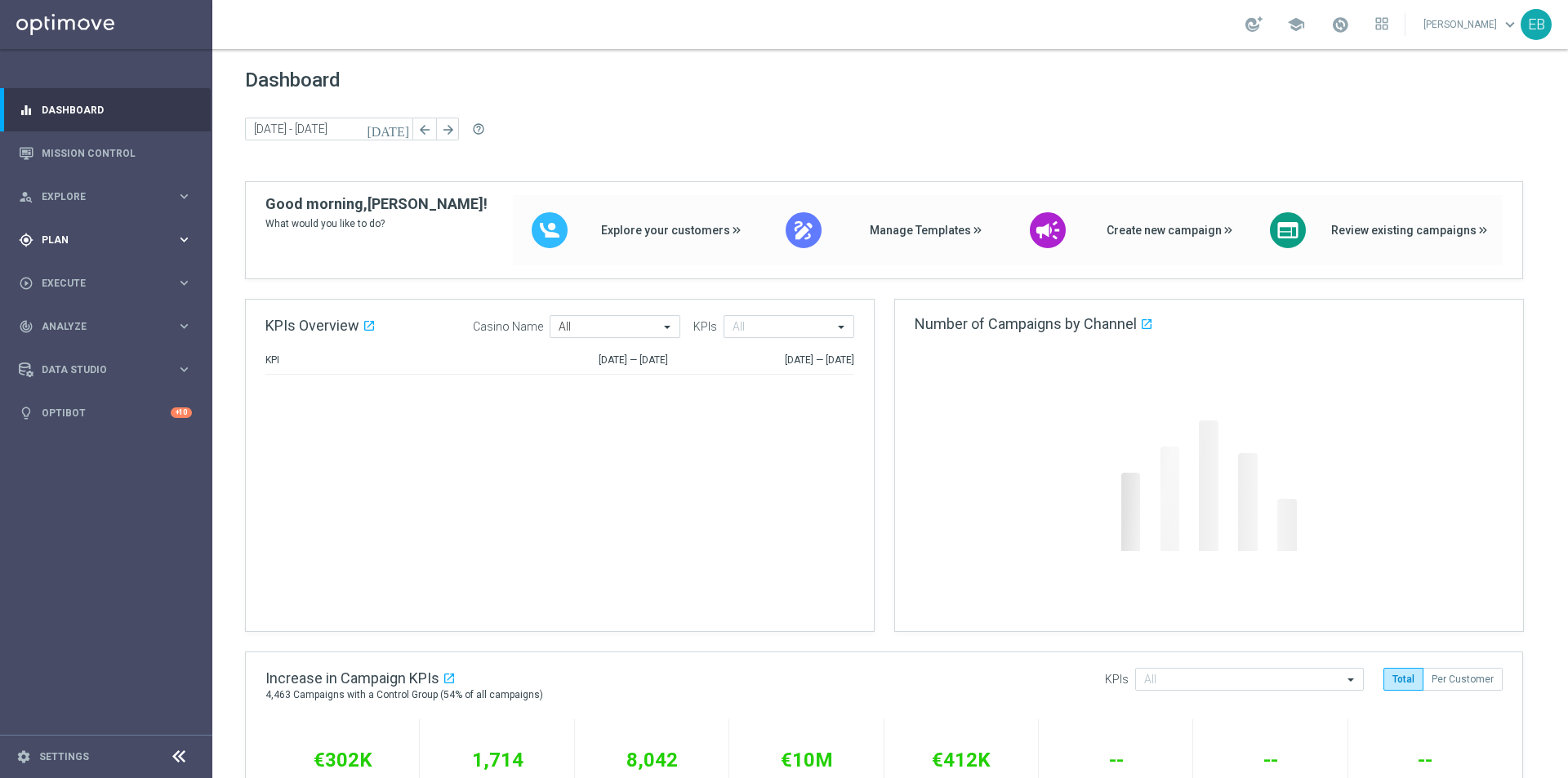 click on "gps_fixed
Plan
keyboard_arrow_right" at bounding box center [105, 239] 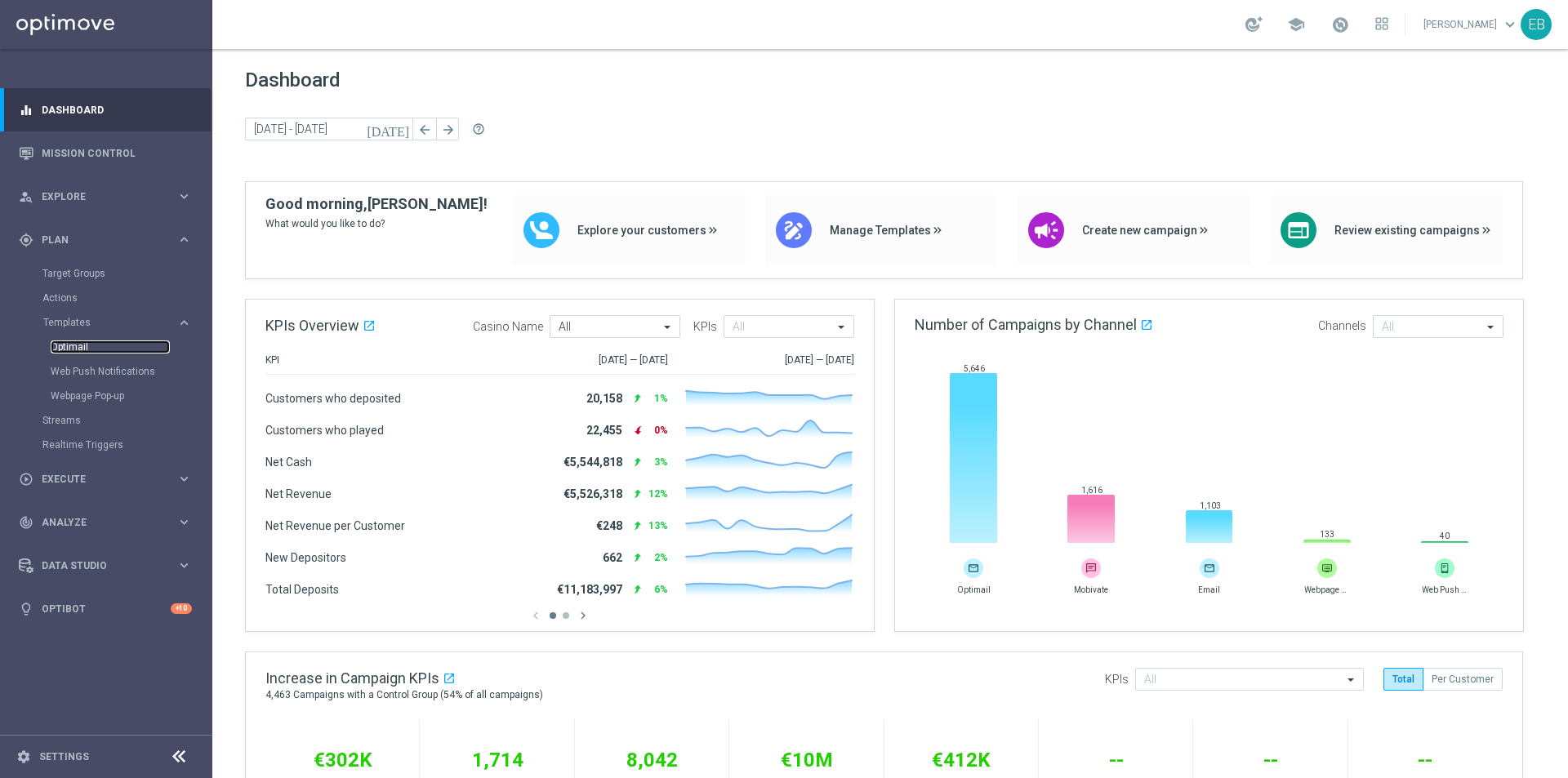 click on "Optimail" at bounding box center [110, 347] 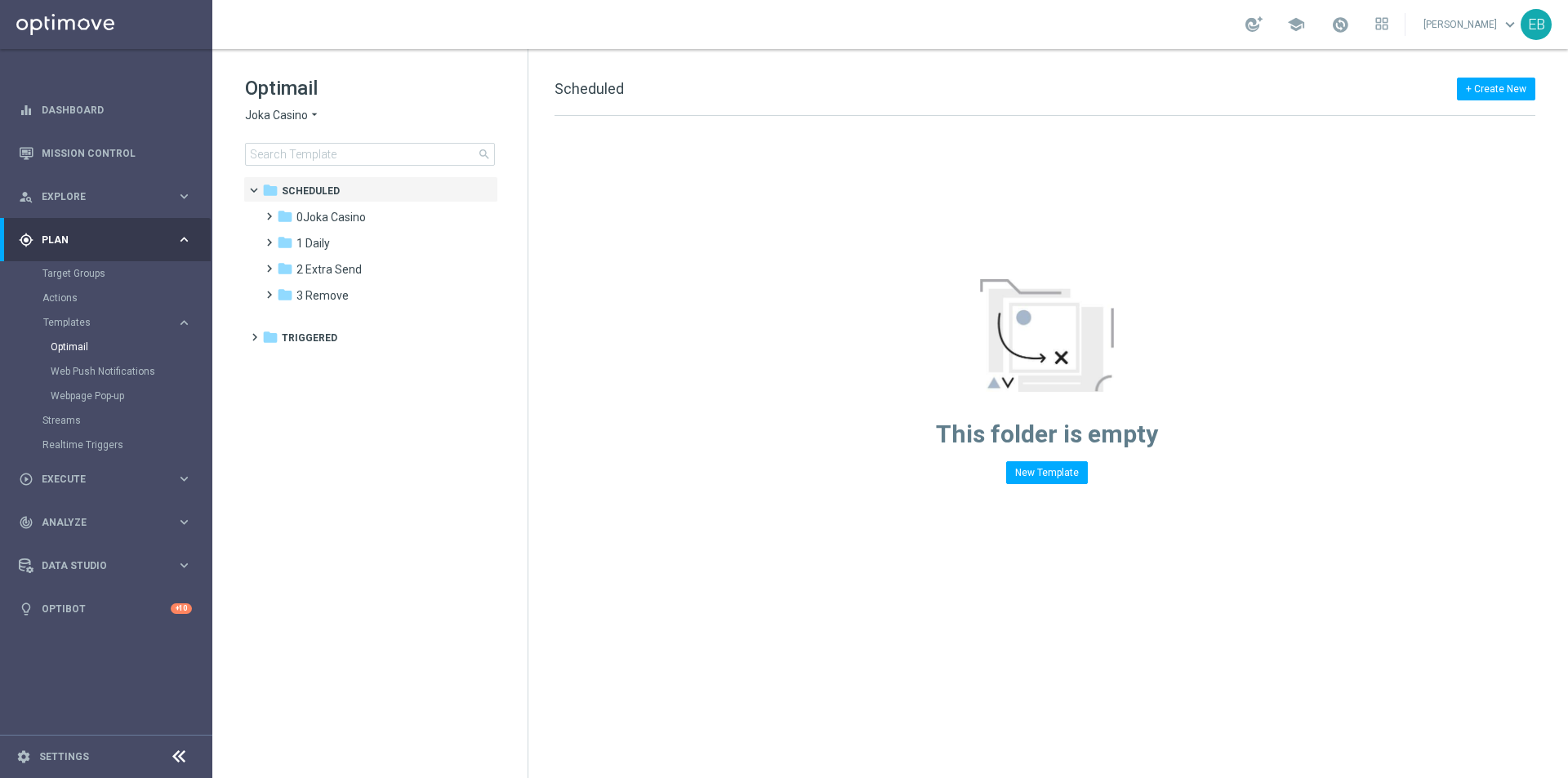 click on "Joka Casino" 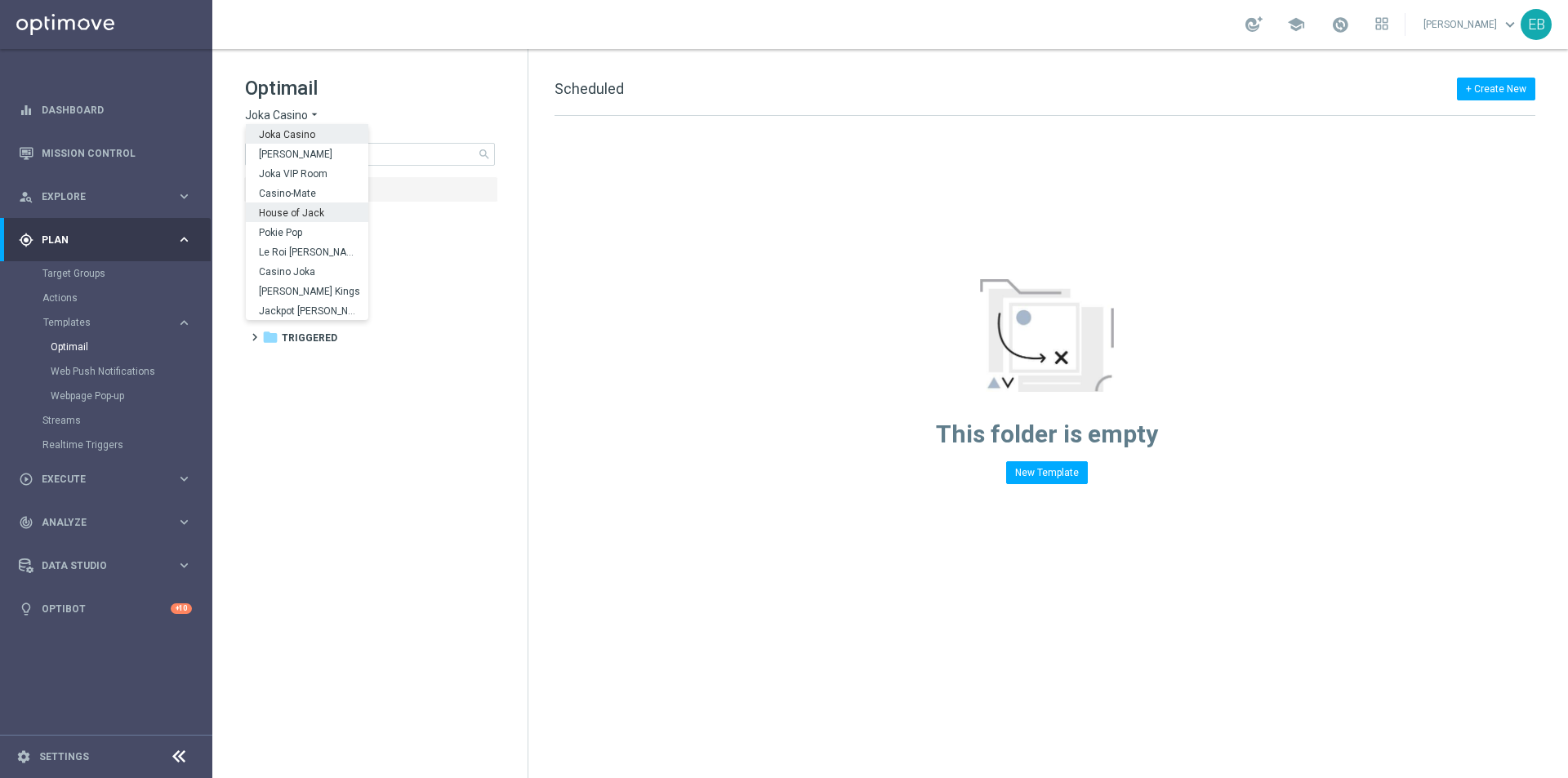 click on "House of Jack" at bounding box center [307, 212] 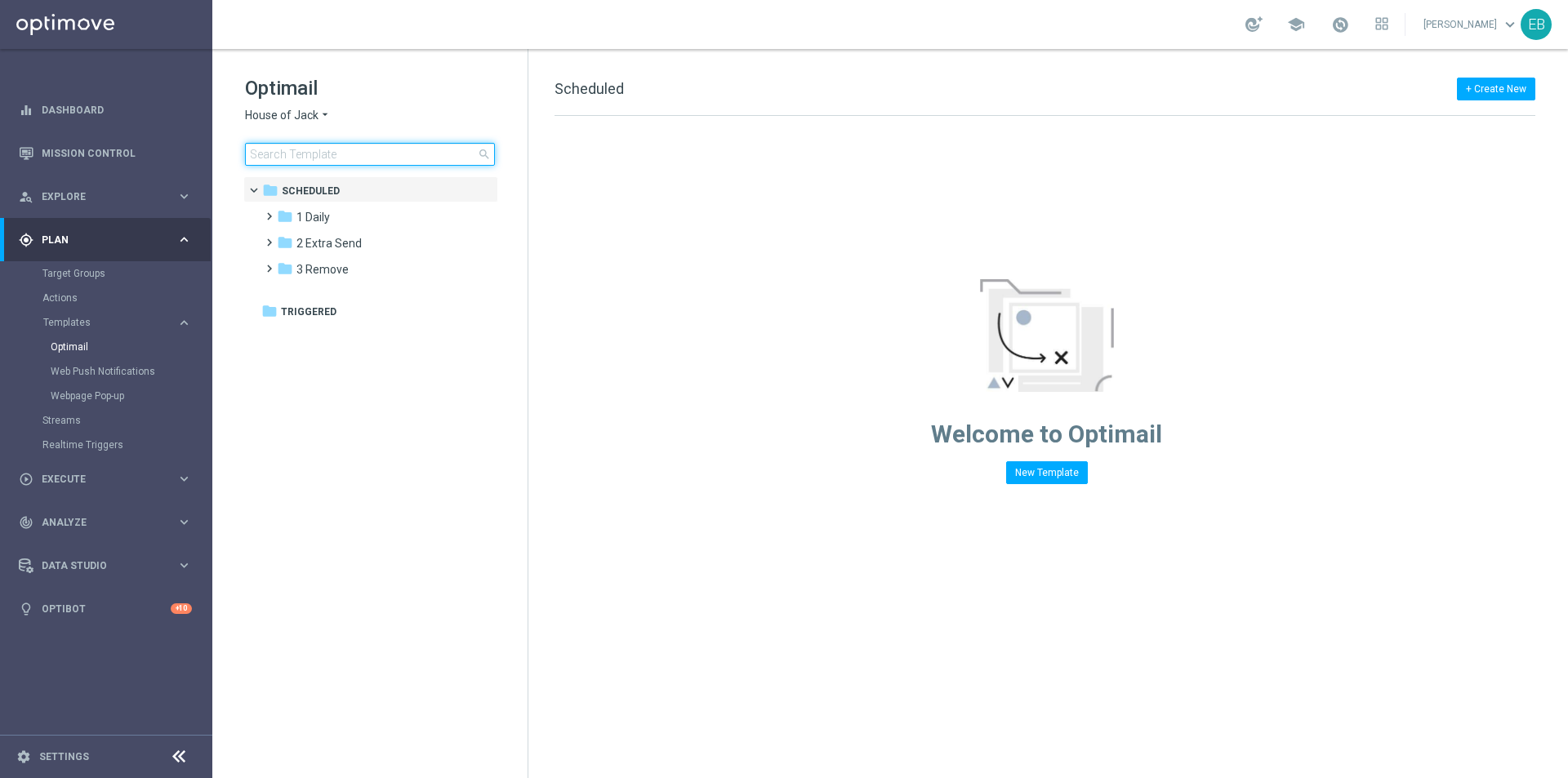 click 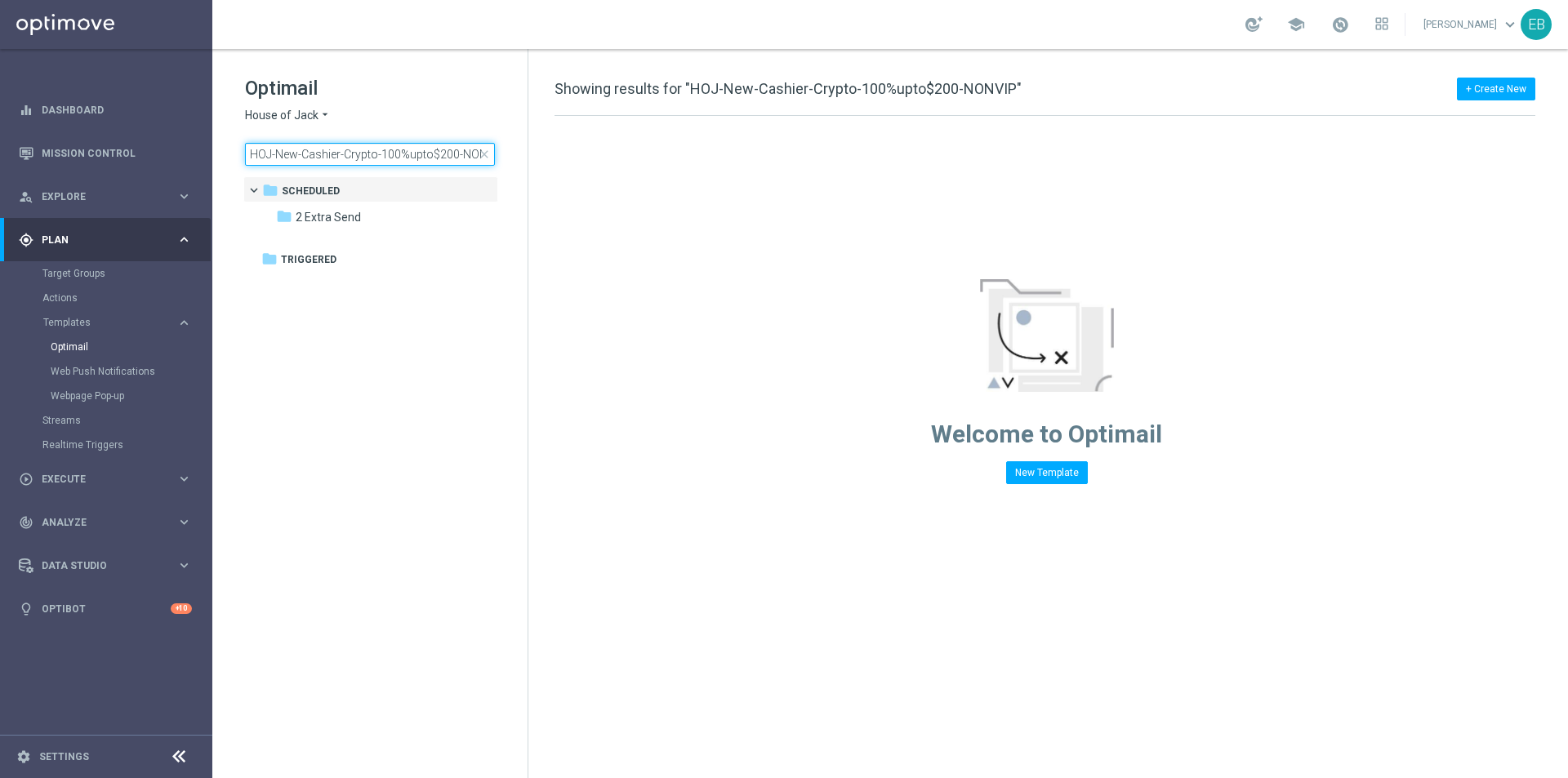 scroll, scrollTop: 0, scrollLeft: 16, axis: horizontal 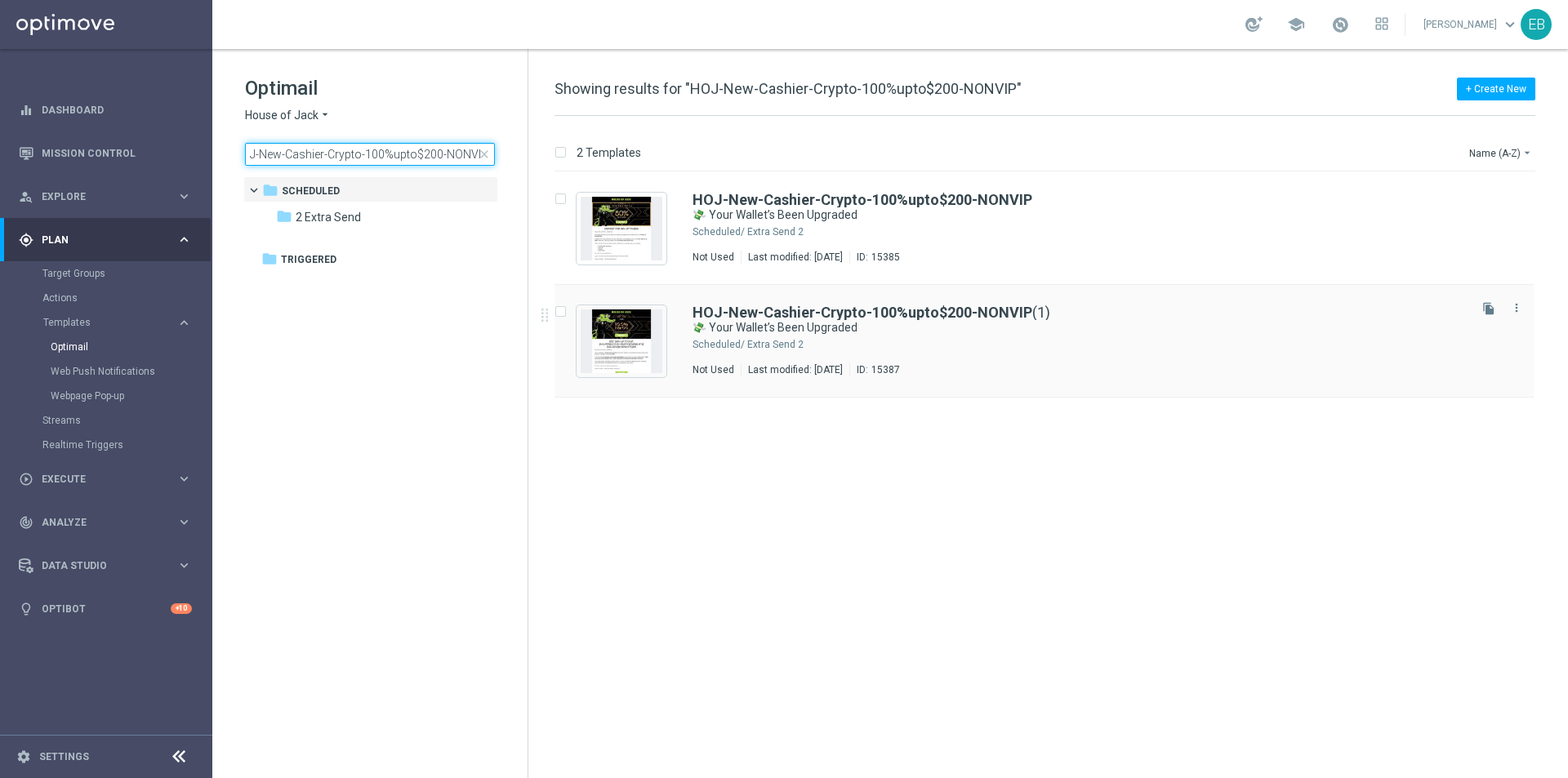 type on "HOJ-New-Cashier-Crypto-100%upto$200-NONVIP" 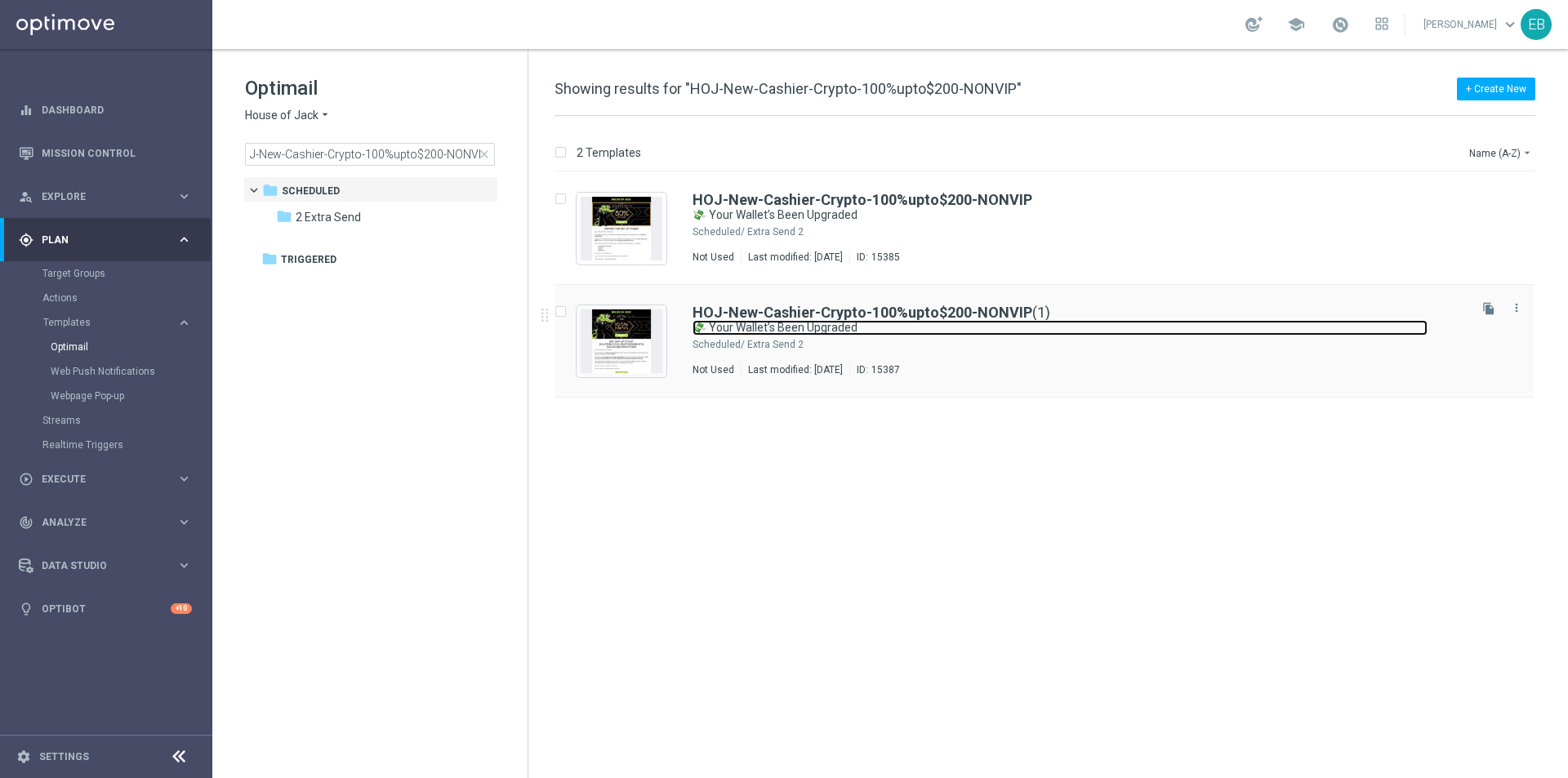 scroll, scrollTop: 0, scrollLeft: 0, axis: both 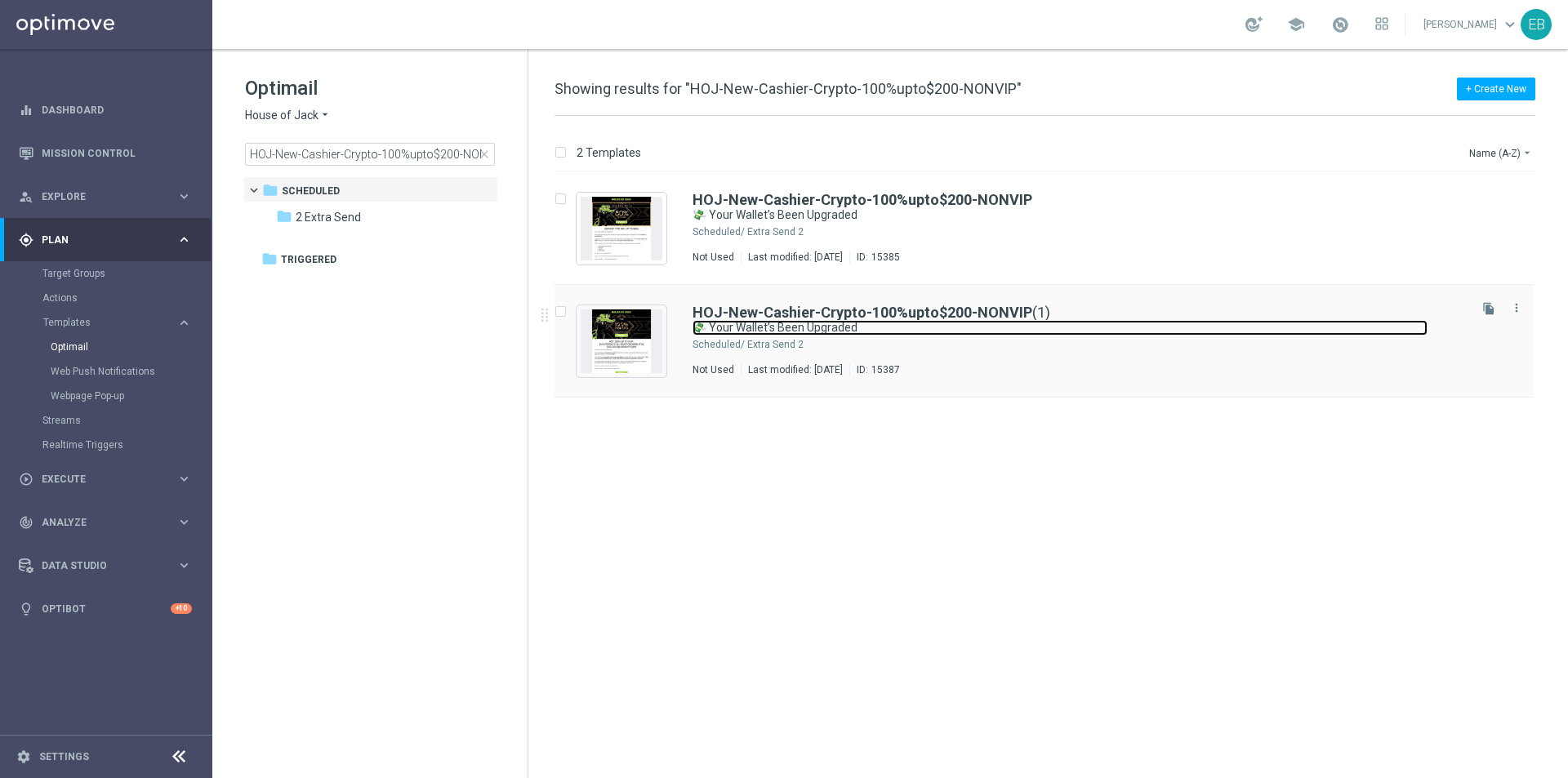 click on "💸 Your Wallet’s Been Upgraded" at bounding box center (1060, 327) 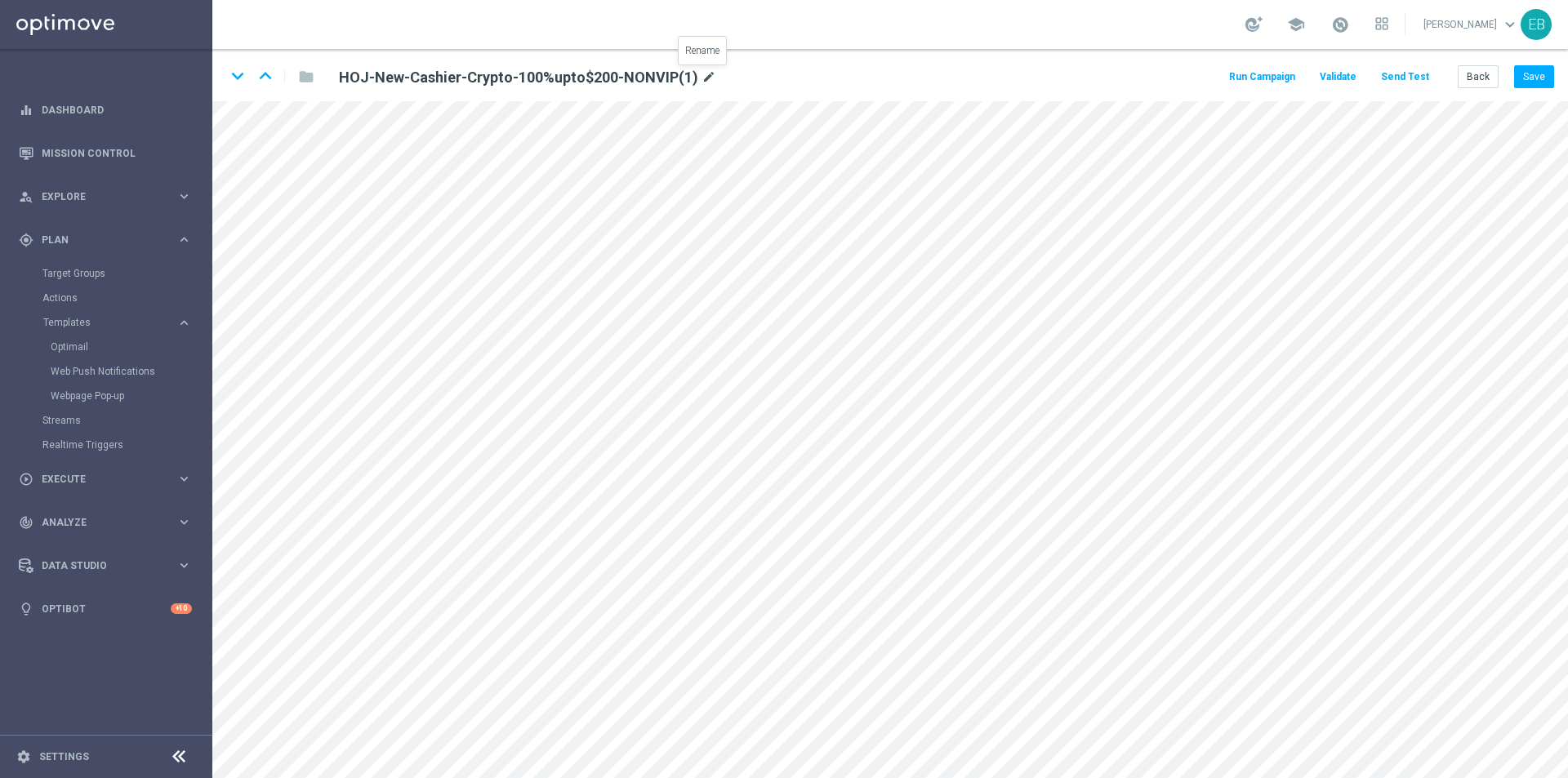 click on "mode_edit" 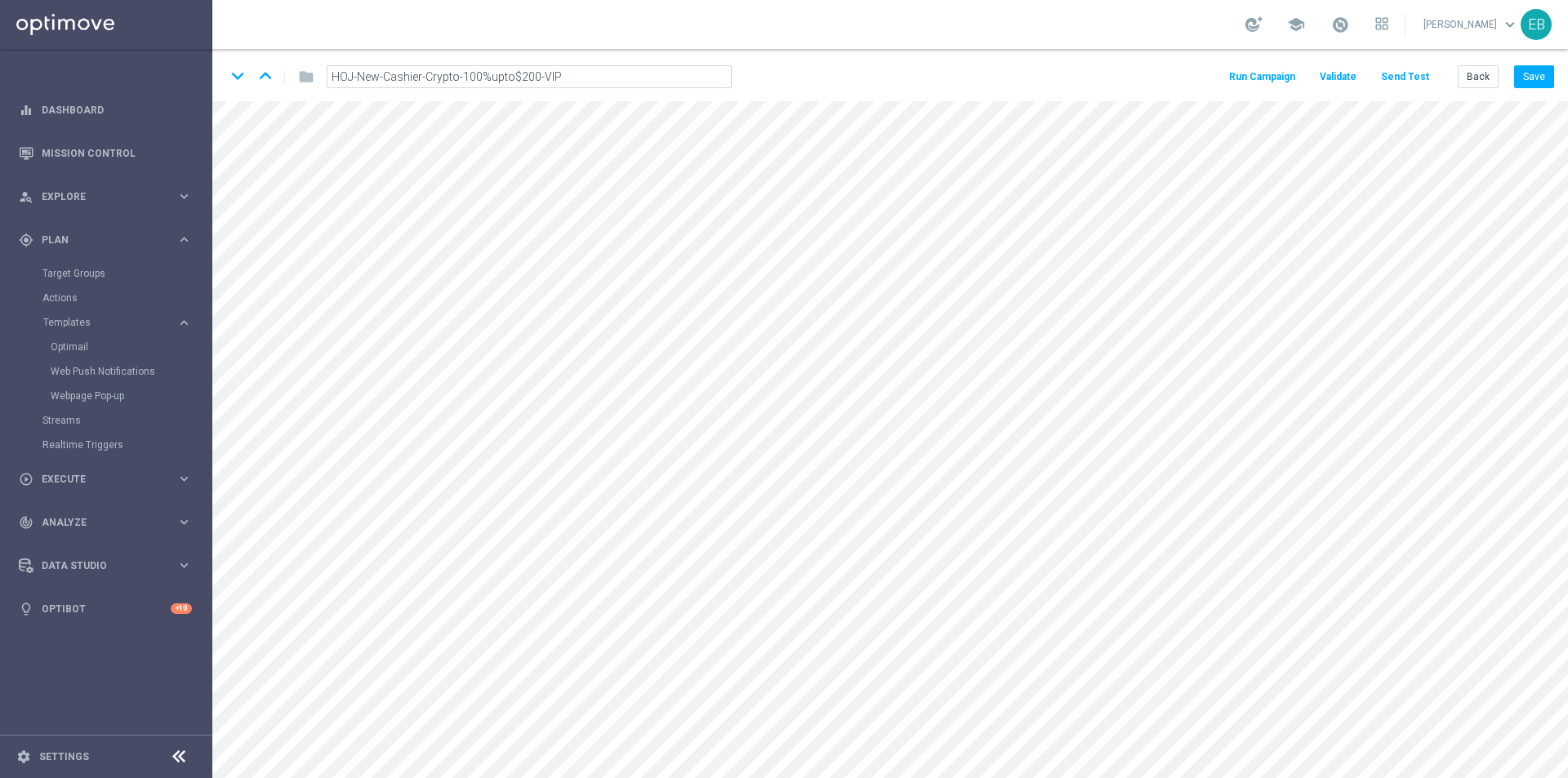 type on "HOJ-New-Cashier-Crypto-100%upto$200-VIP" 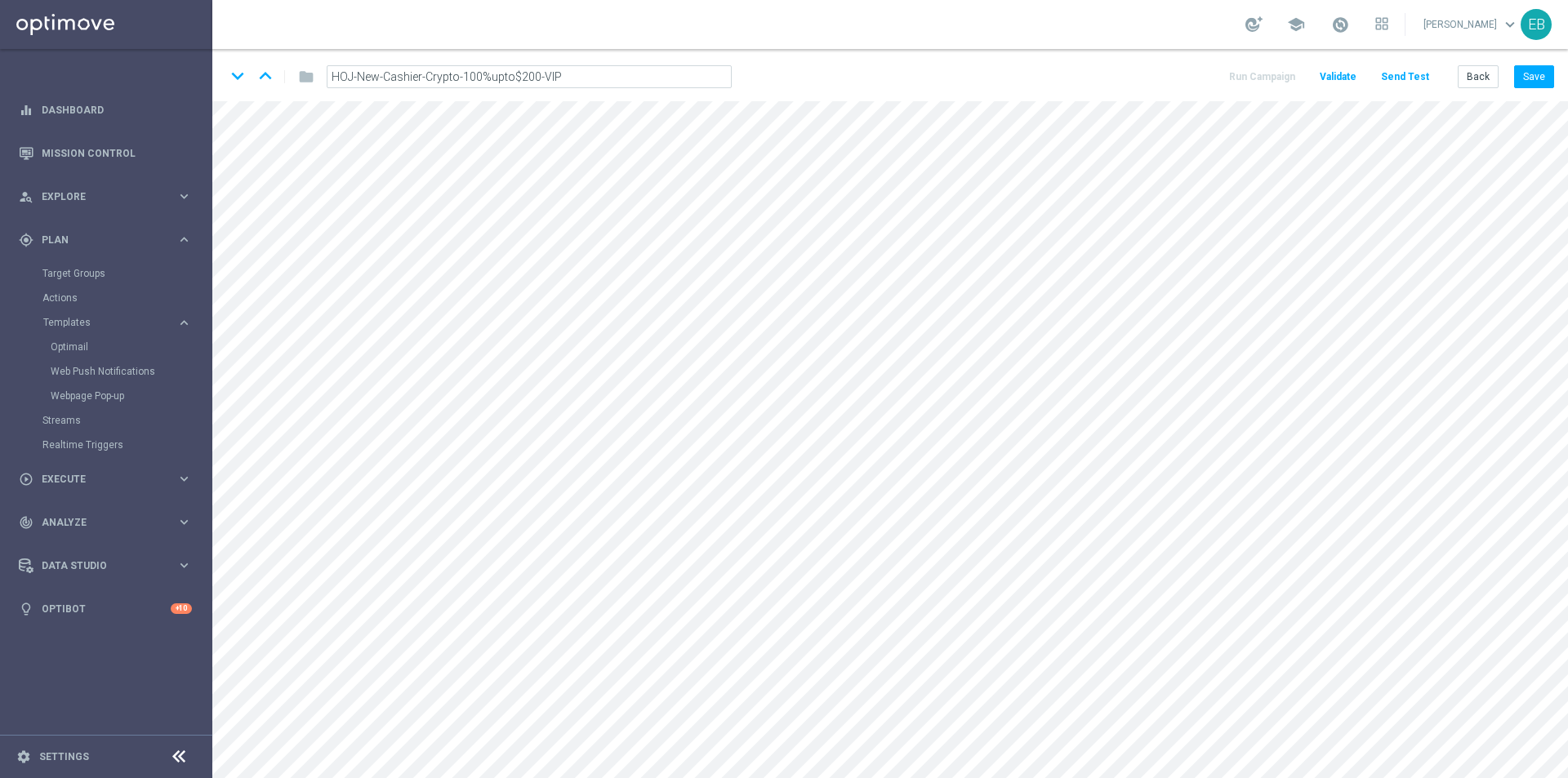 click on "keyboard_arrow_down
keyboard_arrow_up
folder
HOJ-New-Cashier-Crypto-100%upto$200-VIP
Run Campaign
Validate
Send Test
Back
Save" 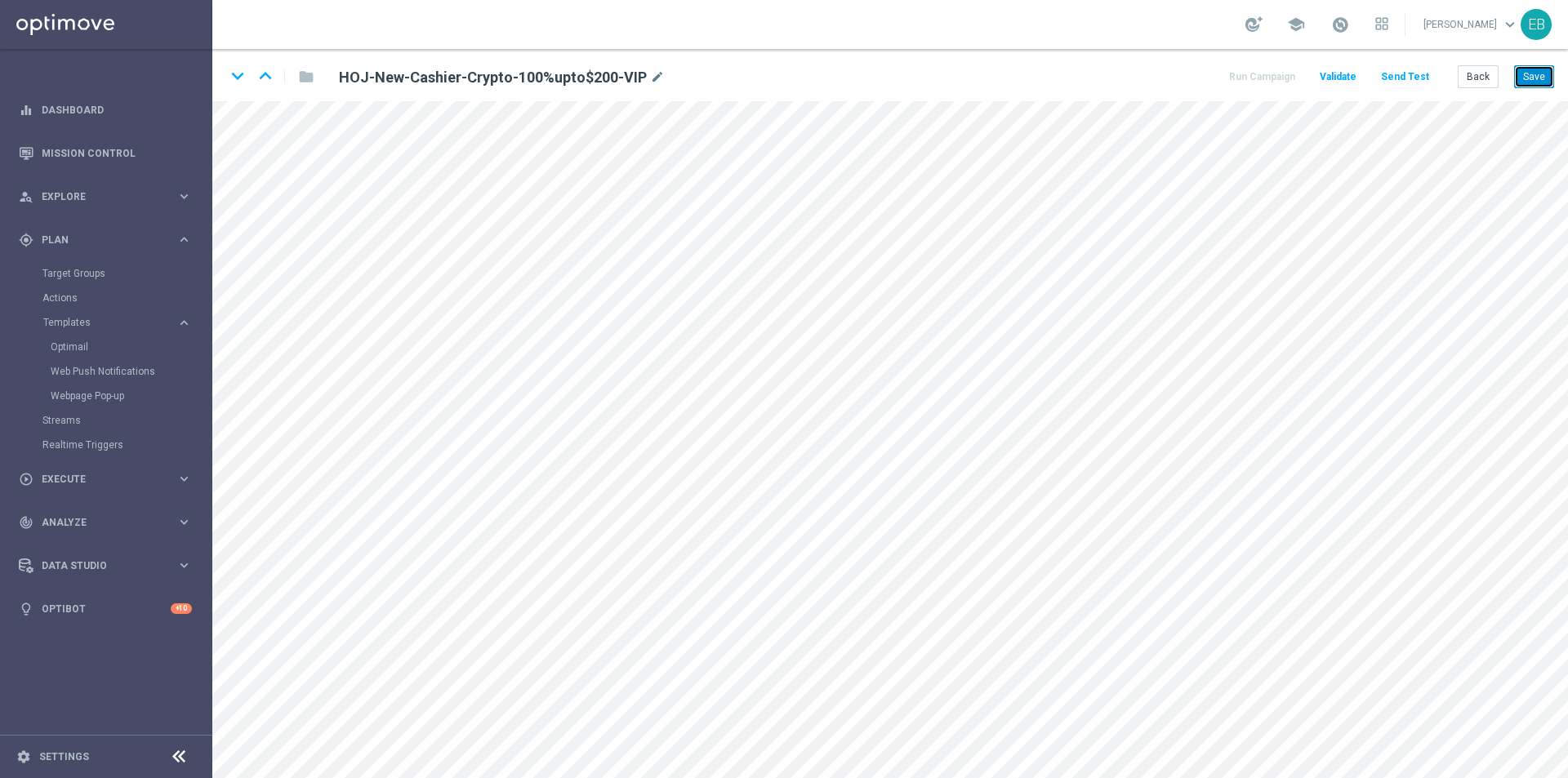click on "Save" at bounding box center (1534, 77) 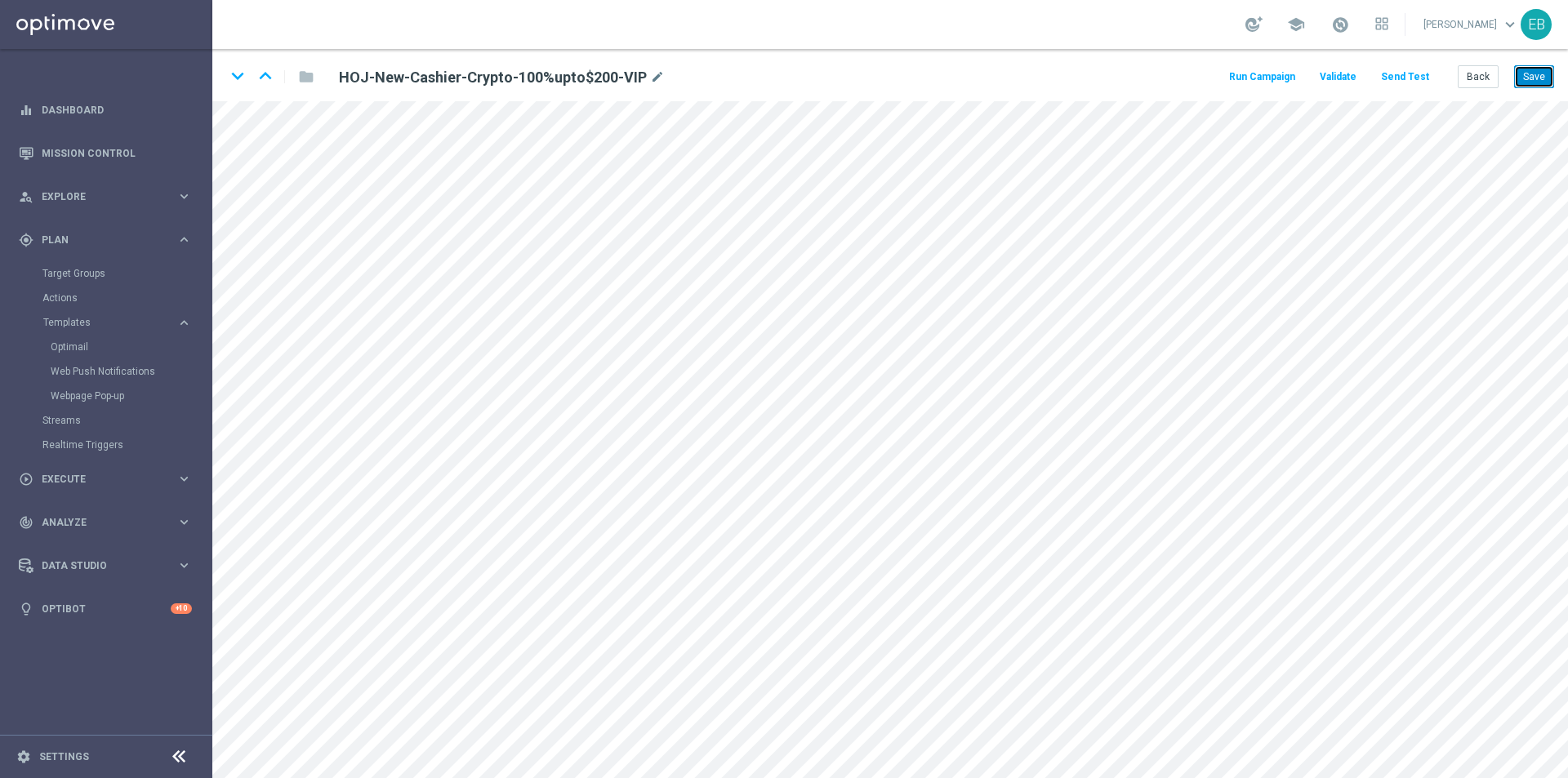 click on "Save" at bounding box center [1534, 77] 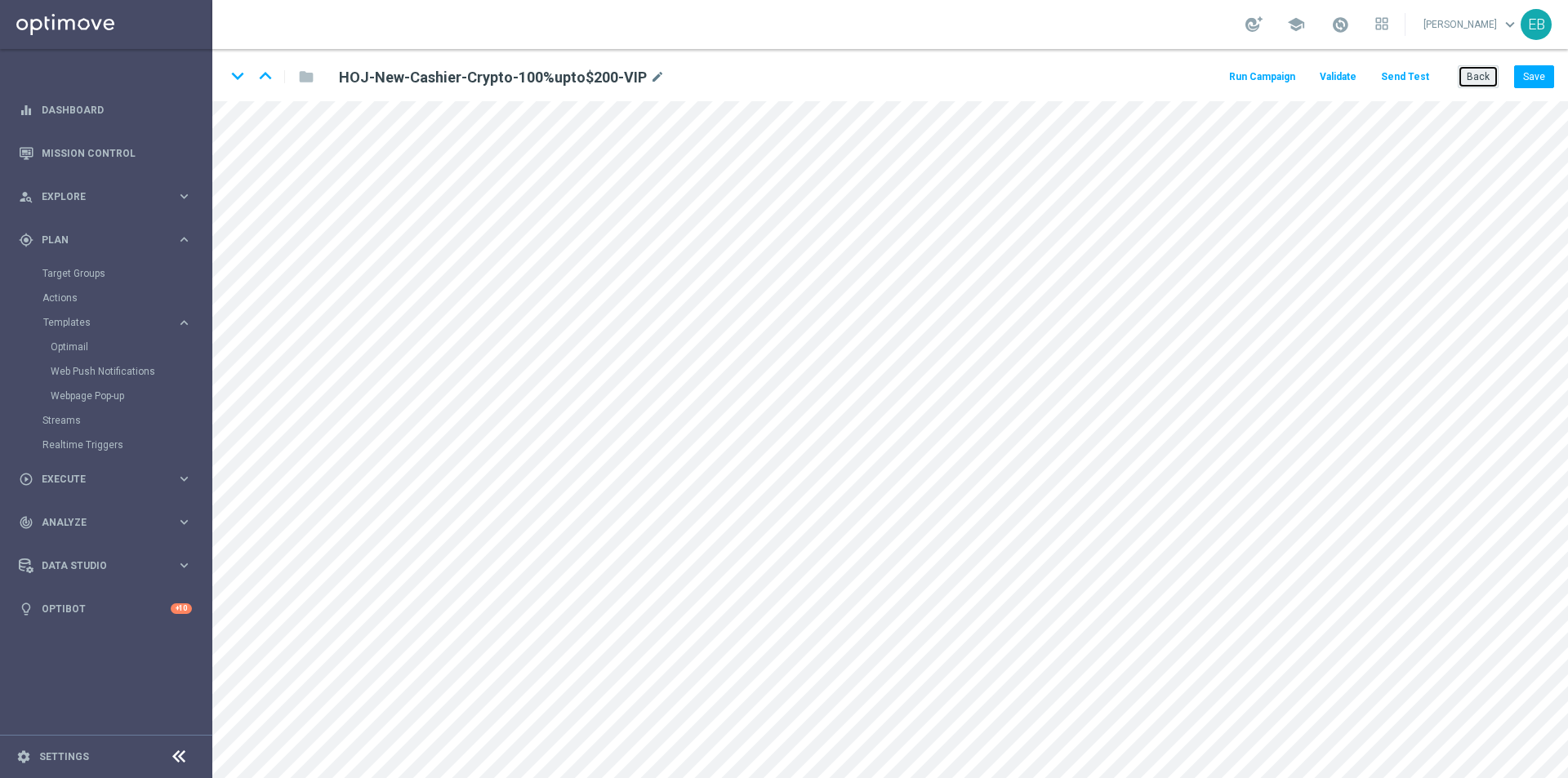 click on "Back" 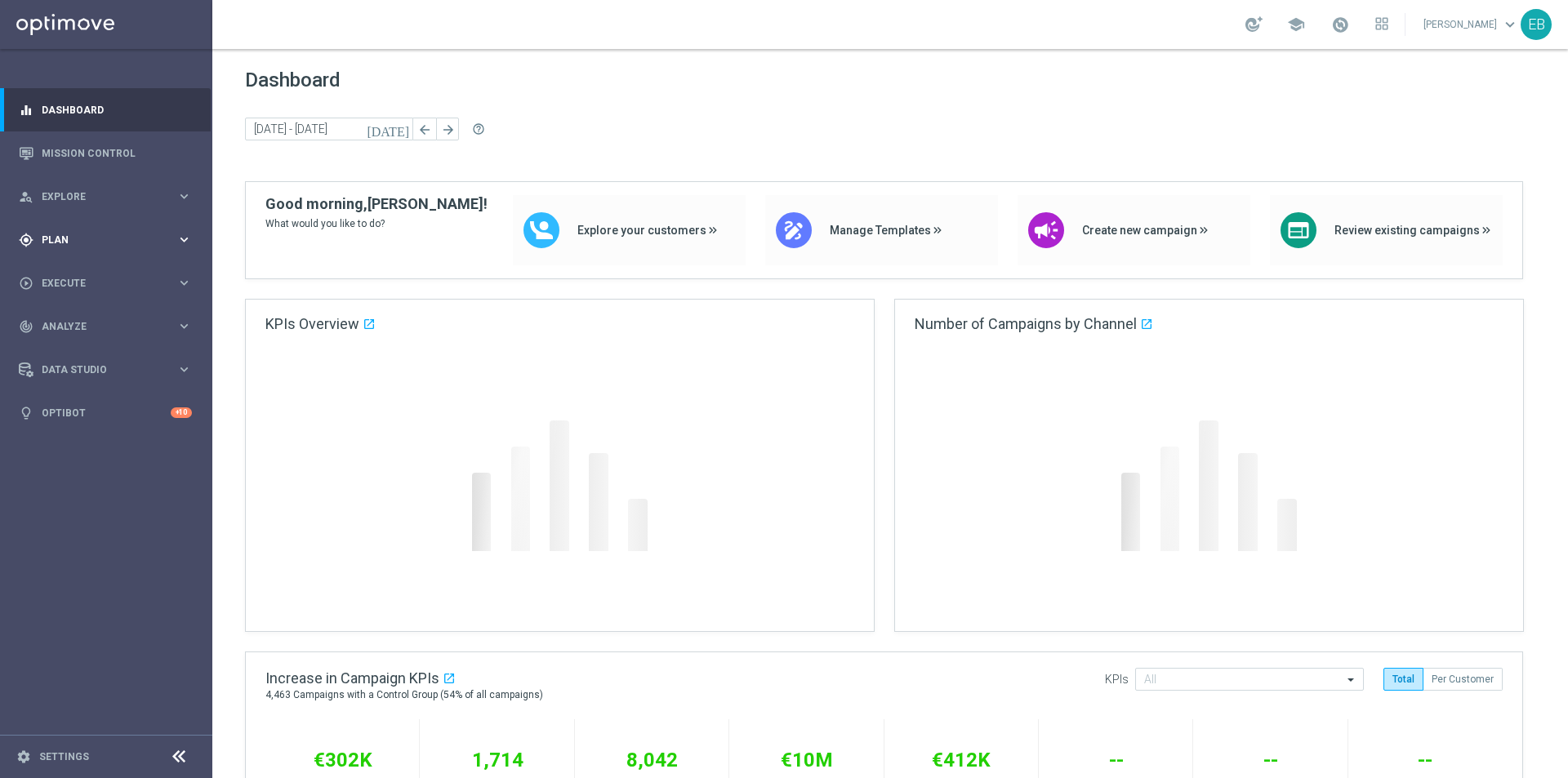 click on "gps_fixed
Plan
keyboard_arrow_right" at bounding box center [105, 239] 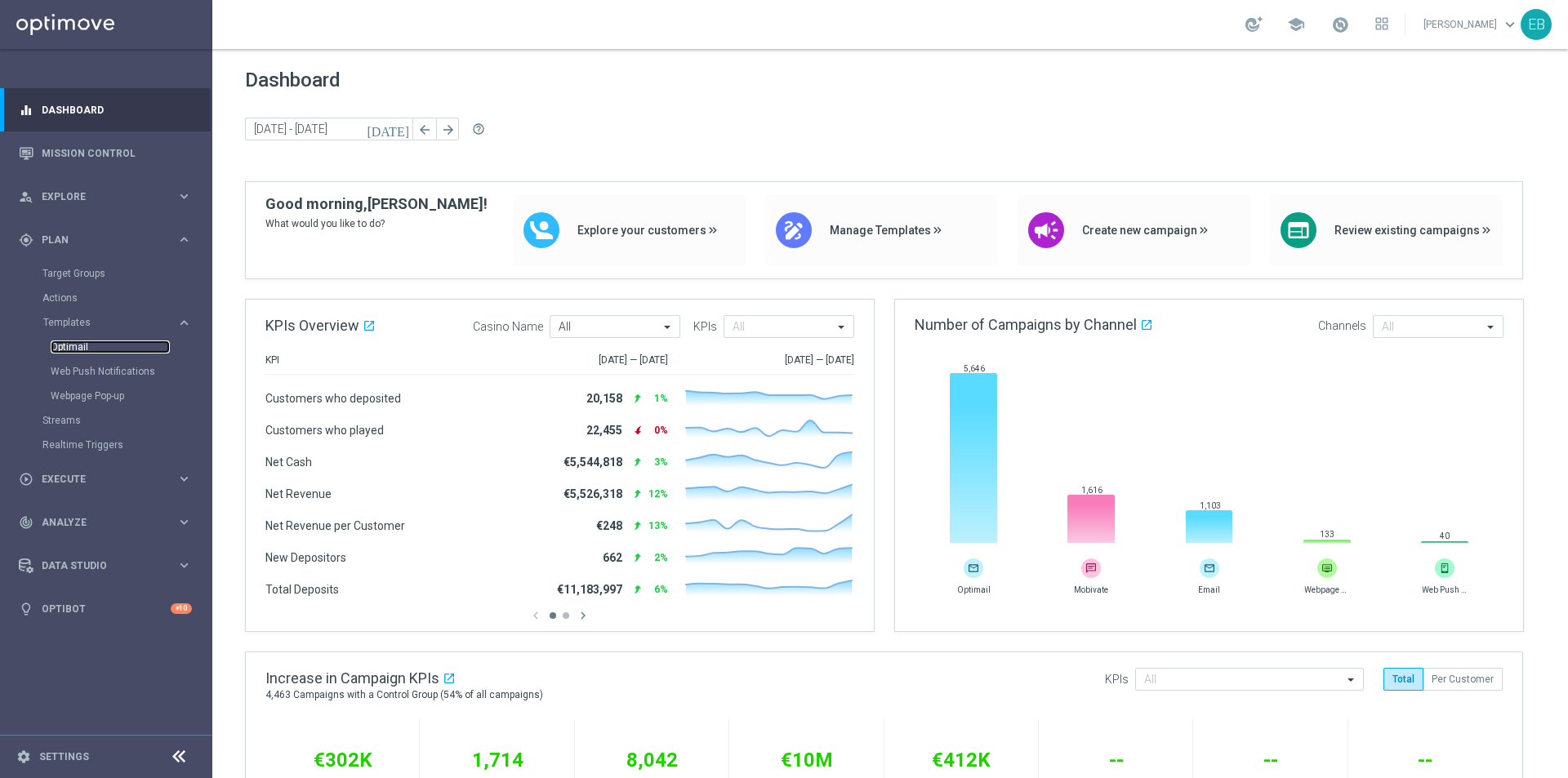 click on "Optimail" at bounding box center [110, 347] 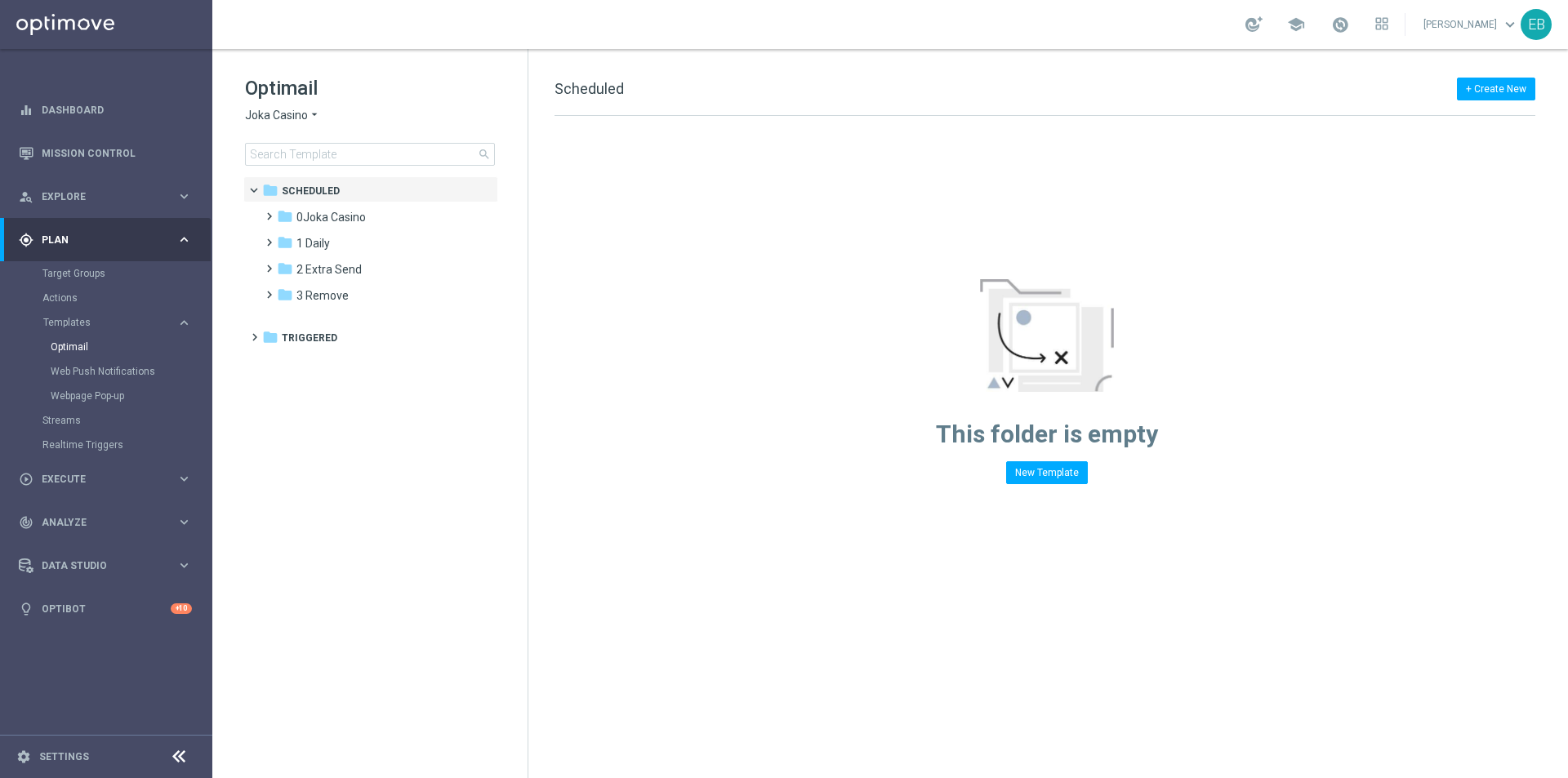 click on "Joka Casino" 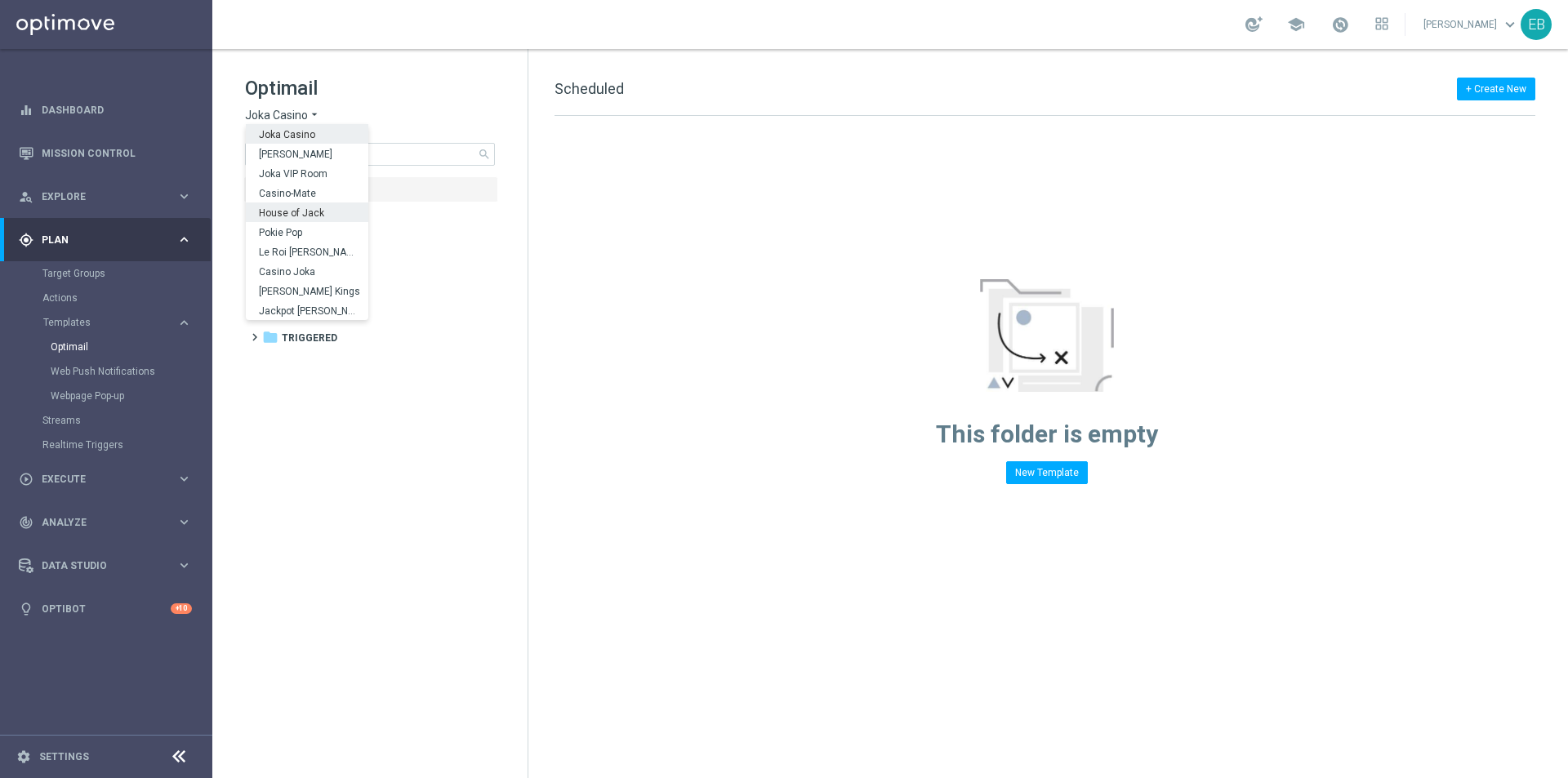 scroll, scrollTop: 59, scrollLeft: 0, axis: vertical 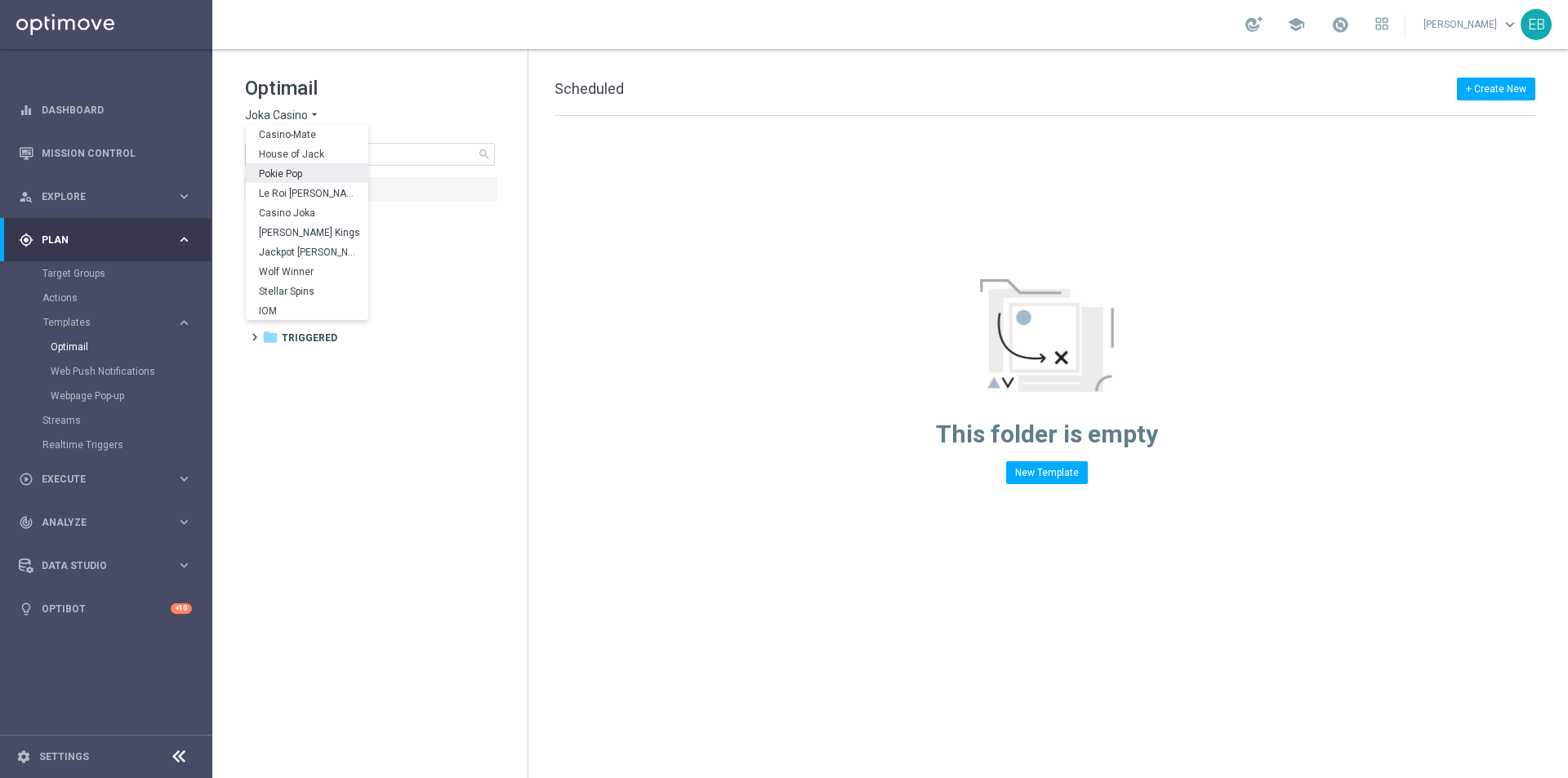 click on "Pokie Pop" at bounding box center (307, 173) 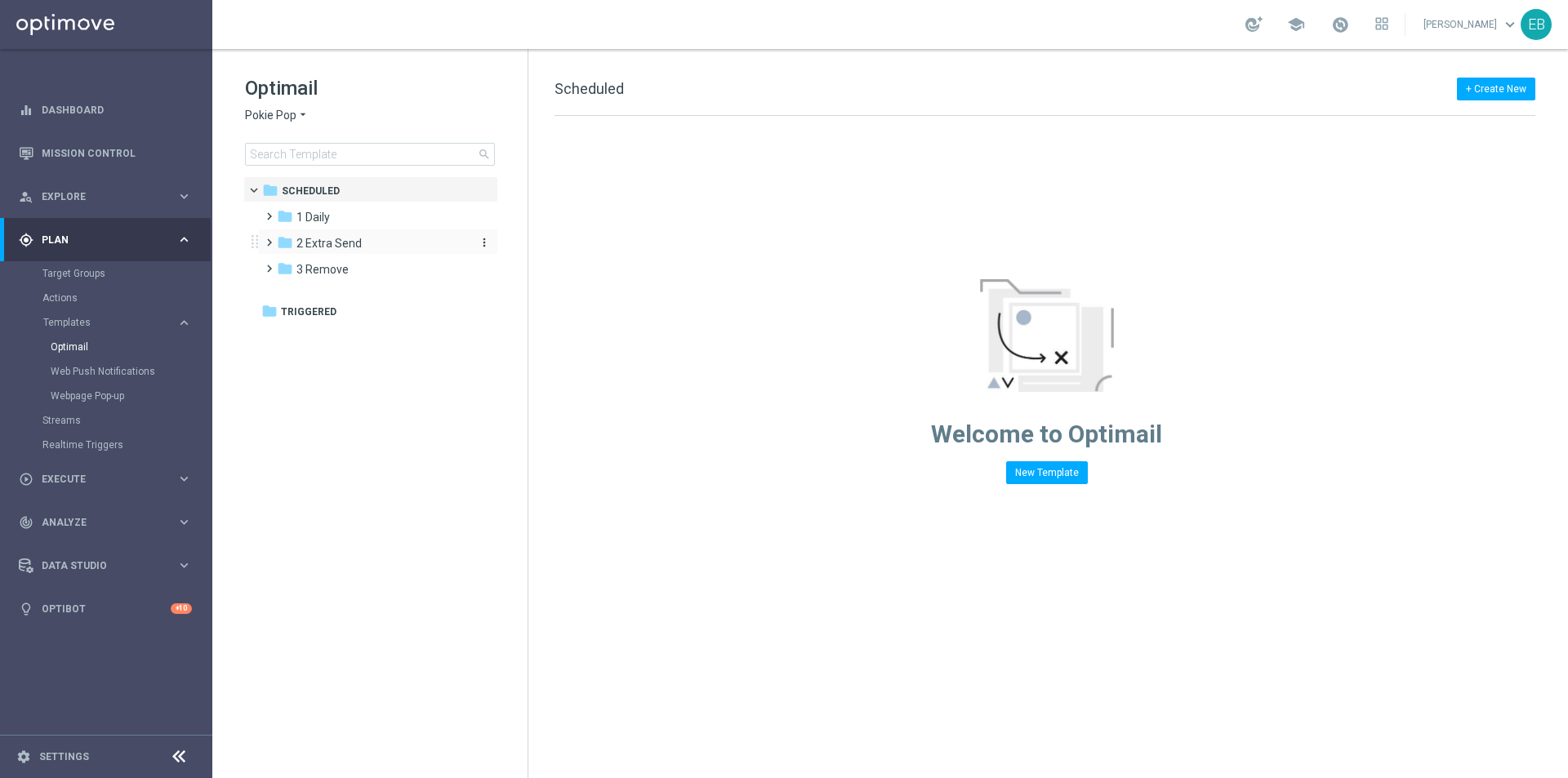click on "2 Extra Send" at bounding box center (329, 243) 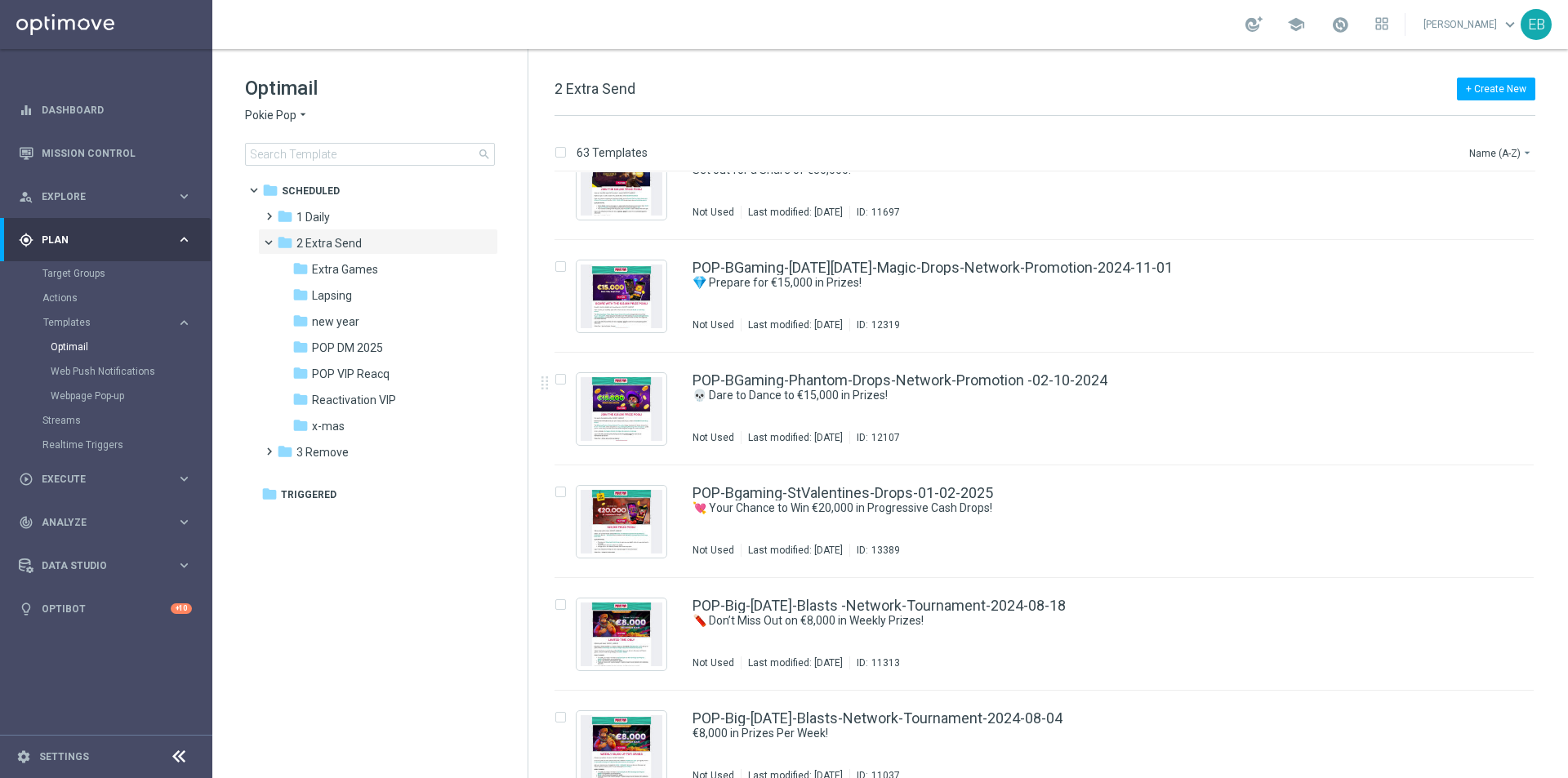 scroll, scrollTop: 0, scrollLeft: 0, axis: both 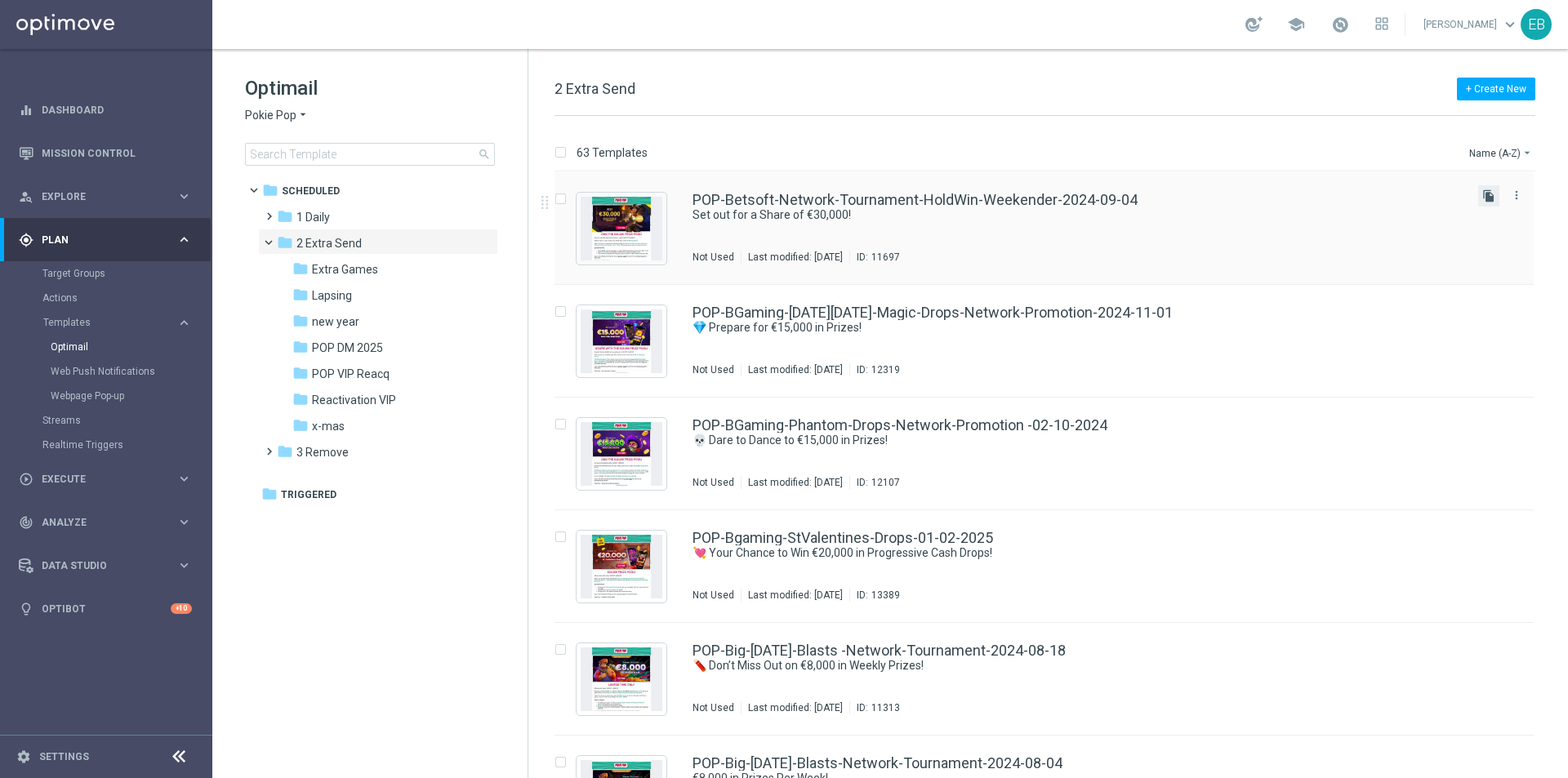click on "file_copy" at bounding box center [1489, 196] 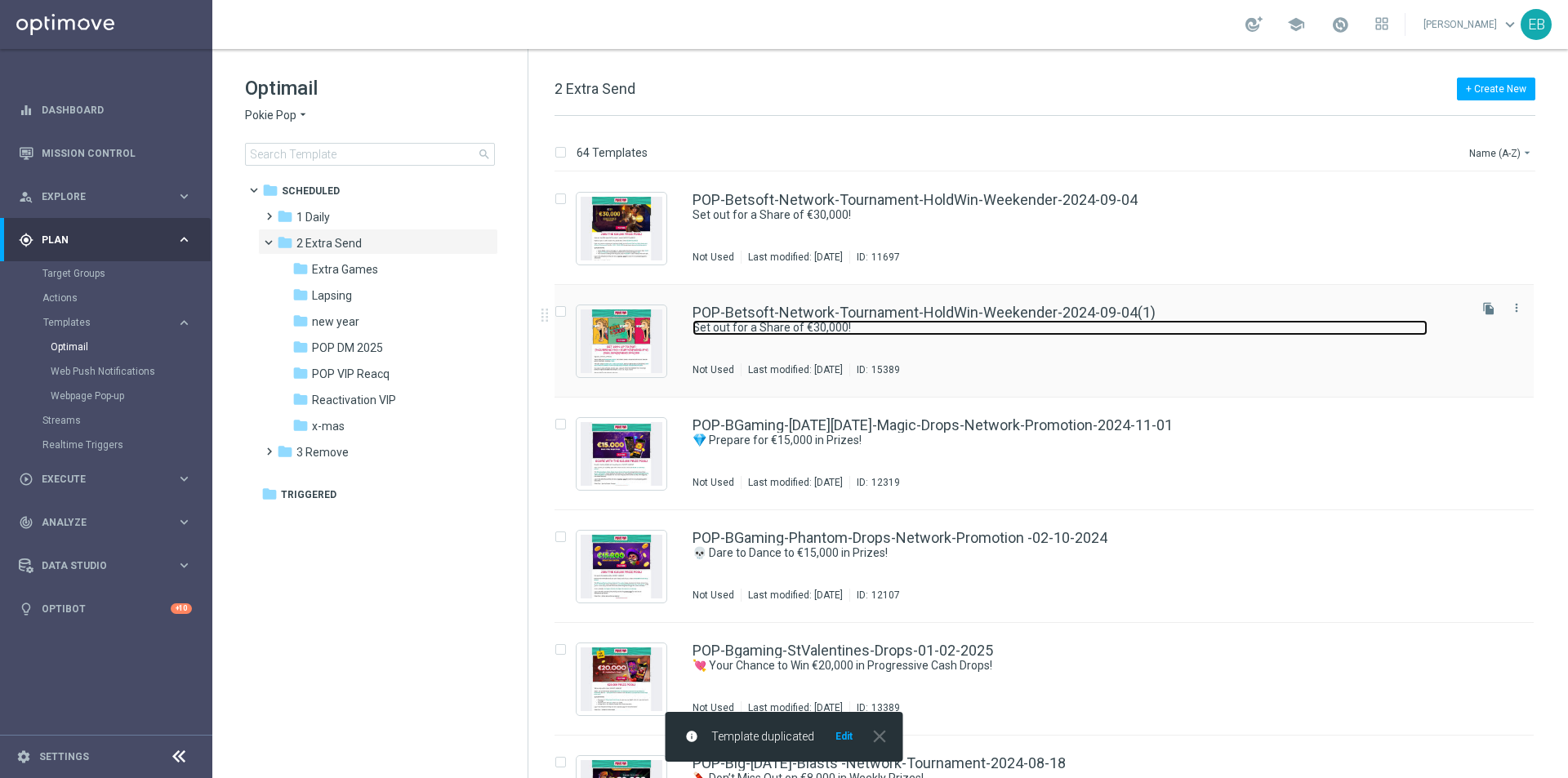 click on "Set out for a Share of €30,000!" at bounding box center (1060, 327) 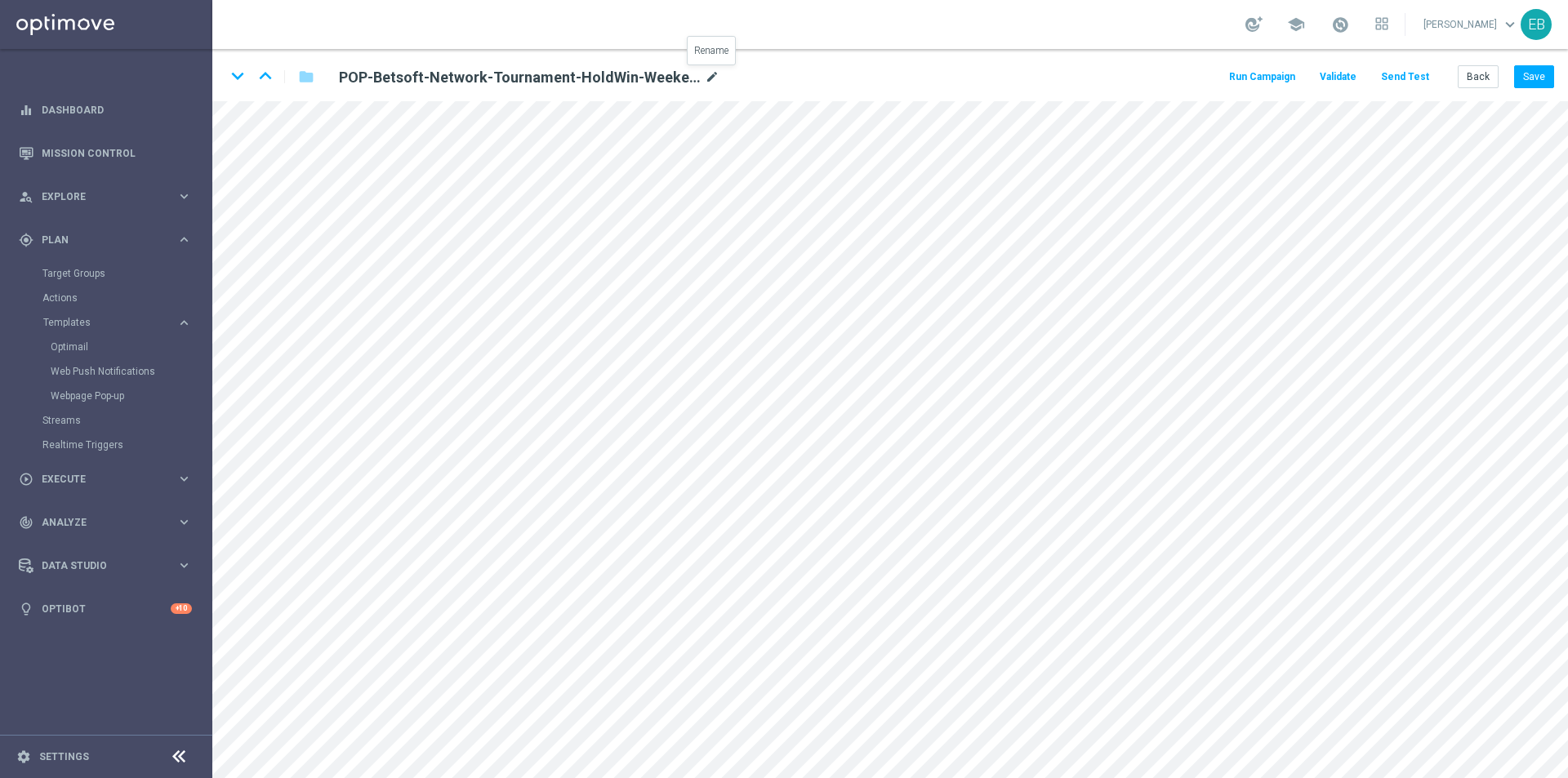 click on "mode_edit" 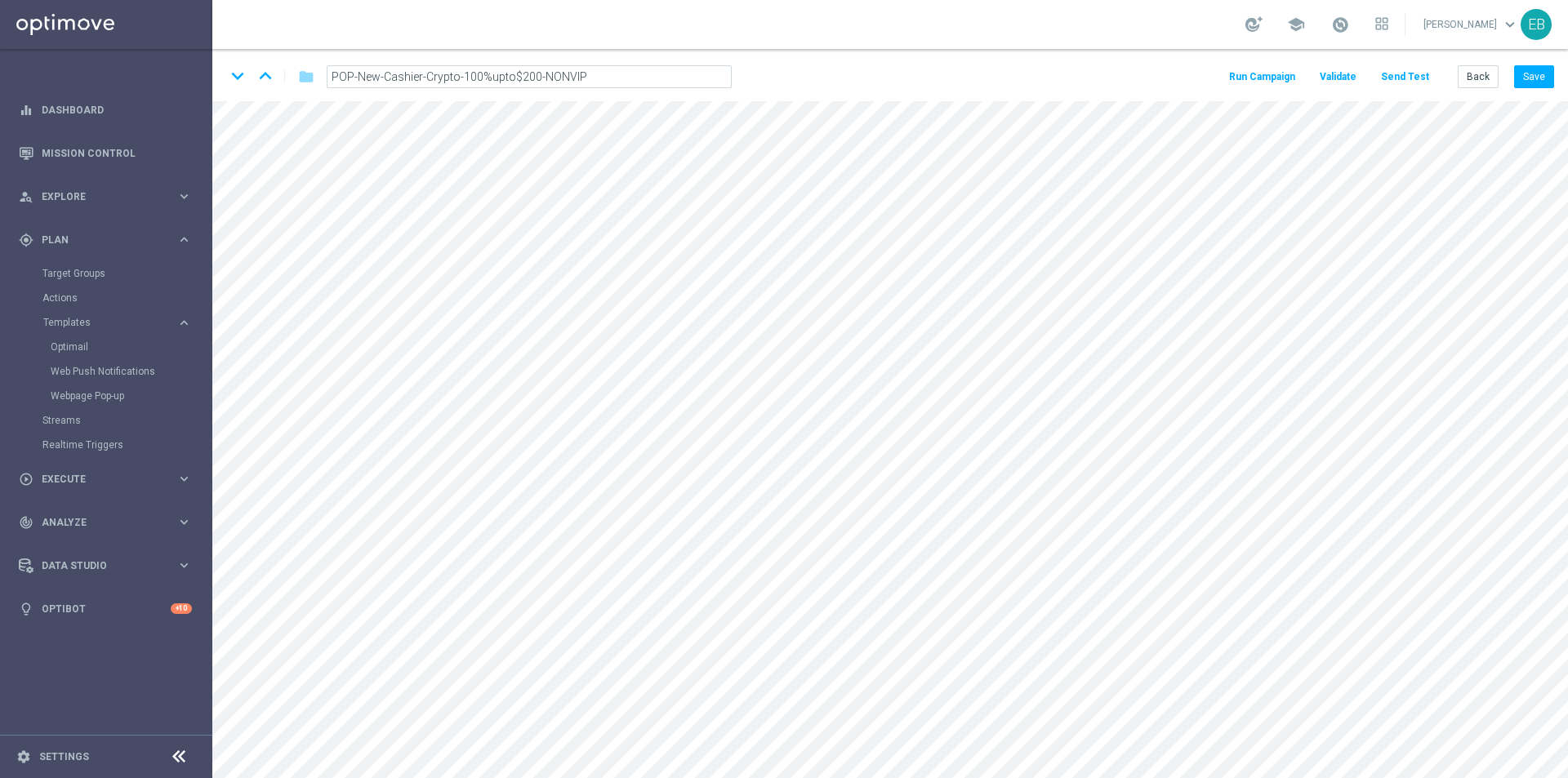 type on "POP-New-Cashier-Crypto-100%upto$200-NONVIP" 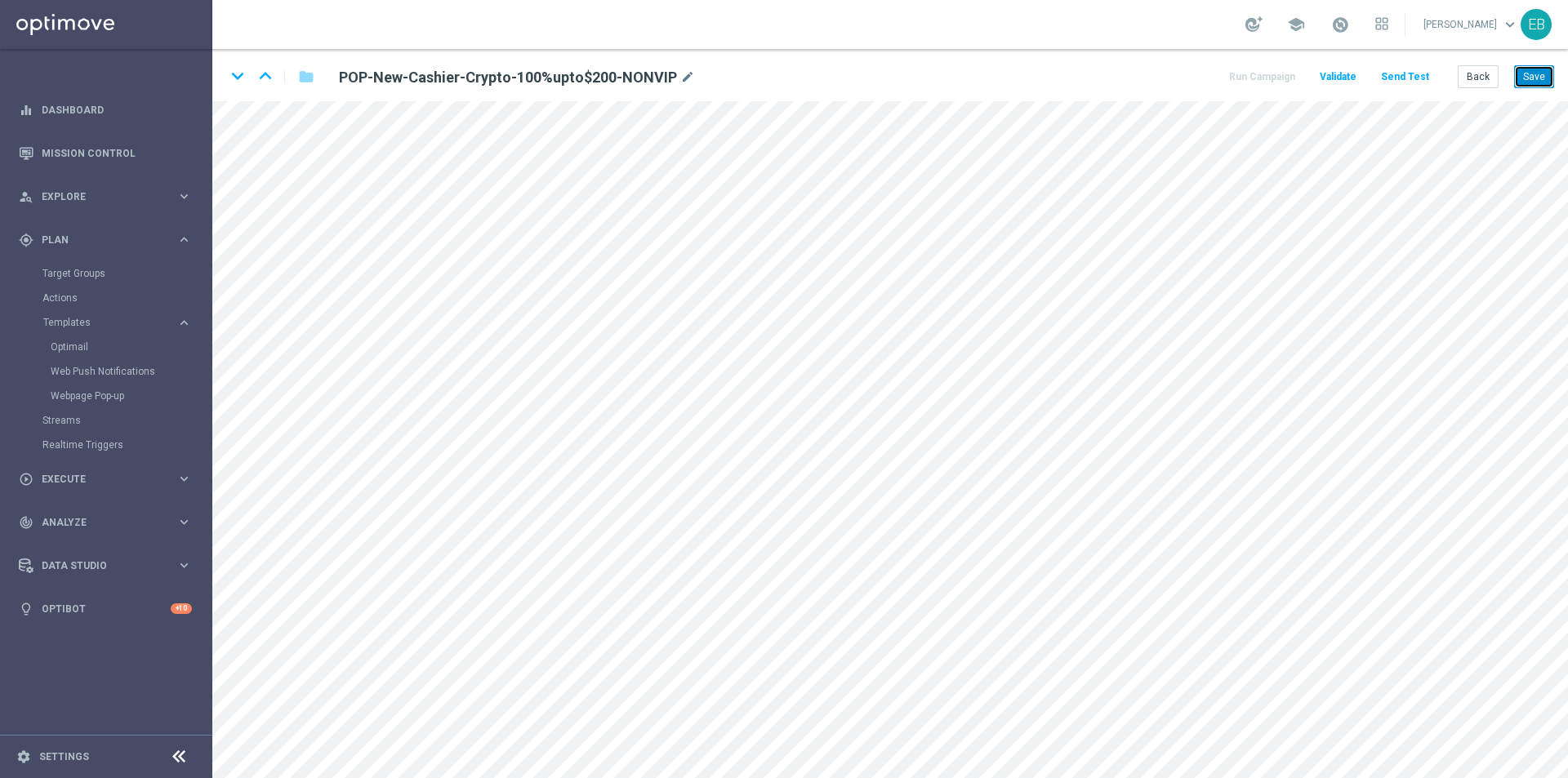 click on "Save" at bounding box center [1534, 77] 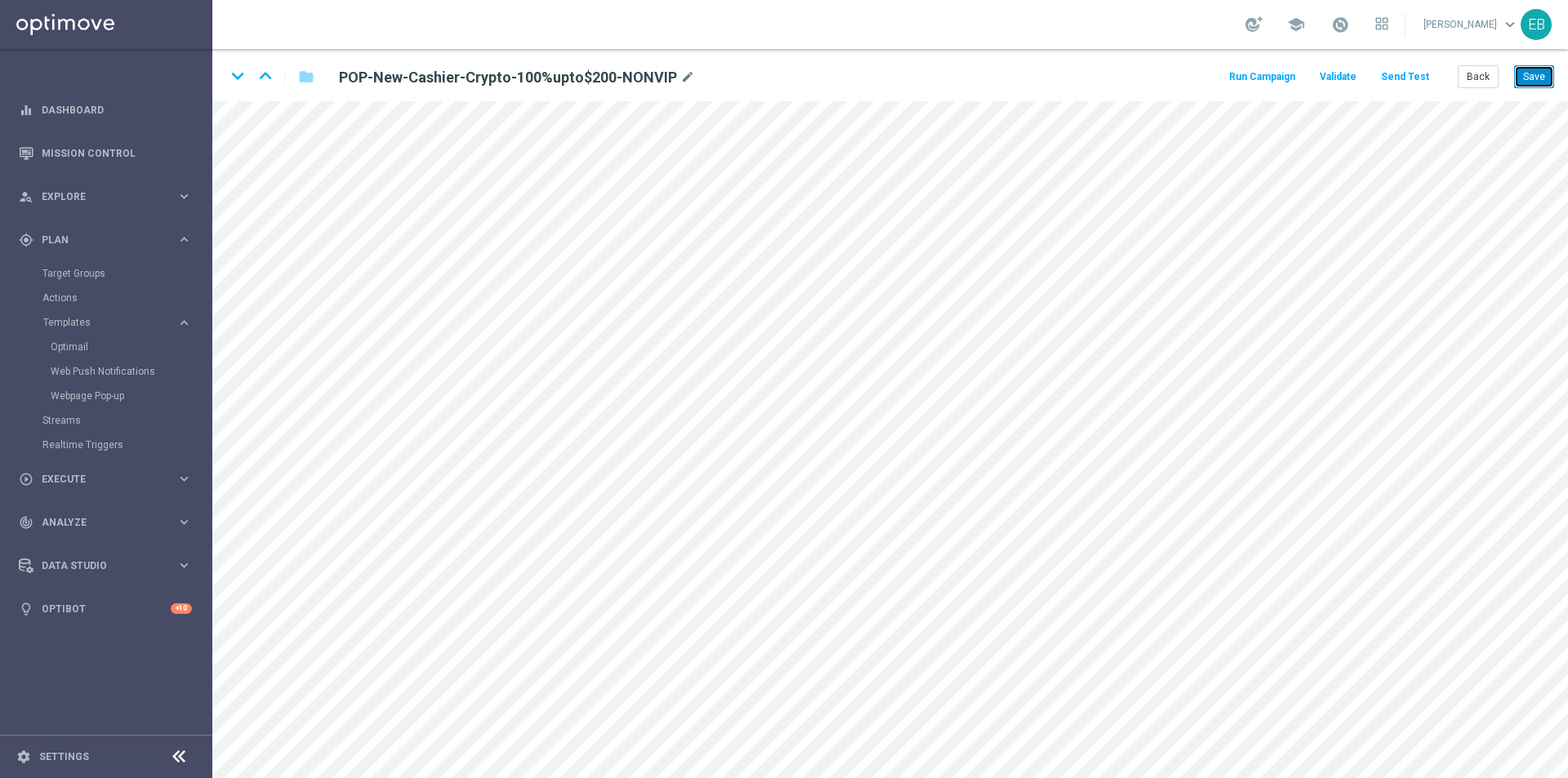 click on "Save" at bounding box center [1534, 77] 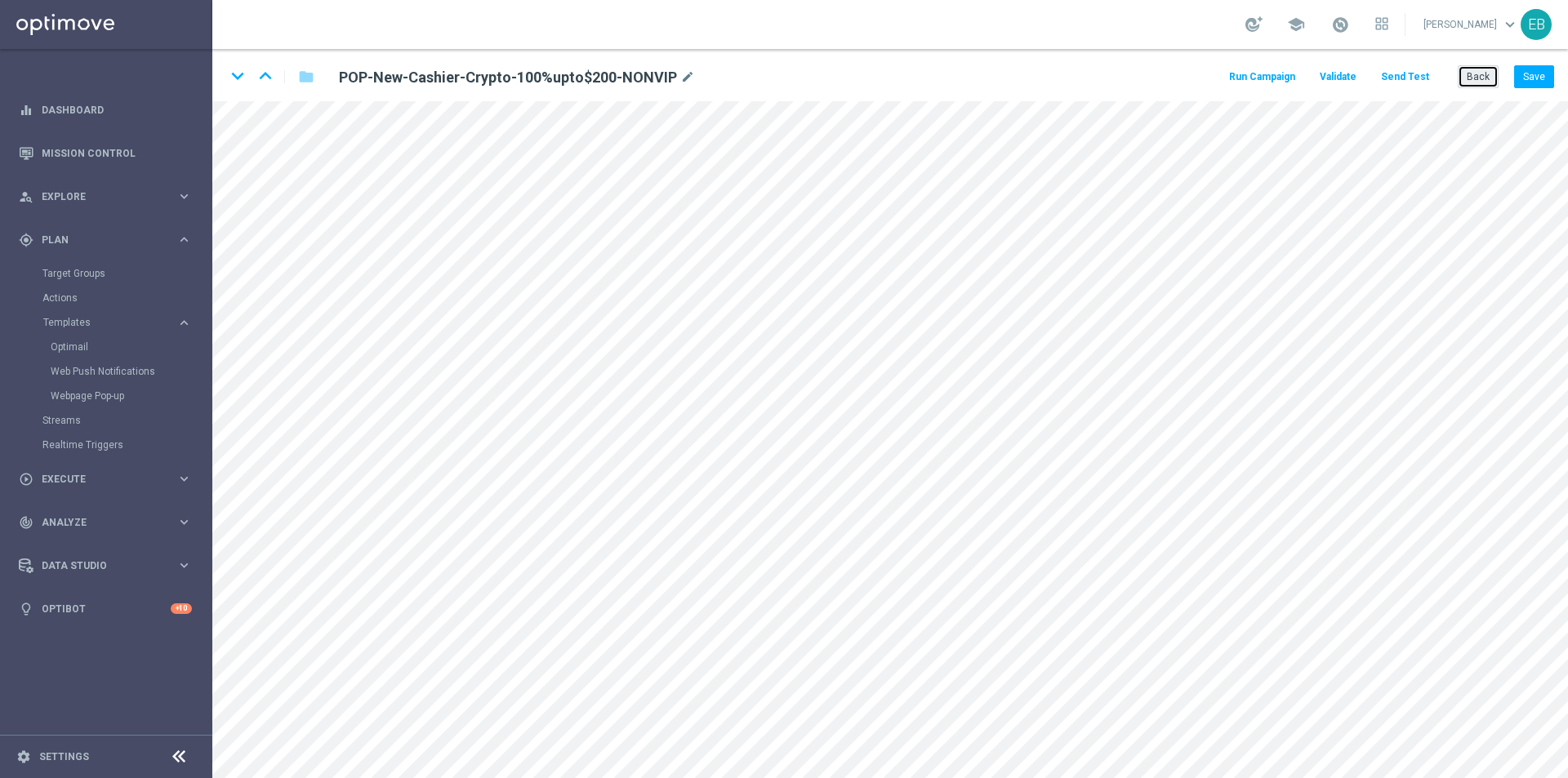 click on "Back" 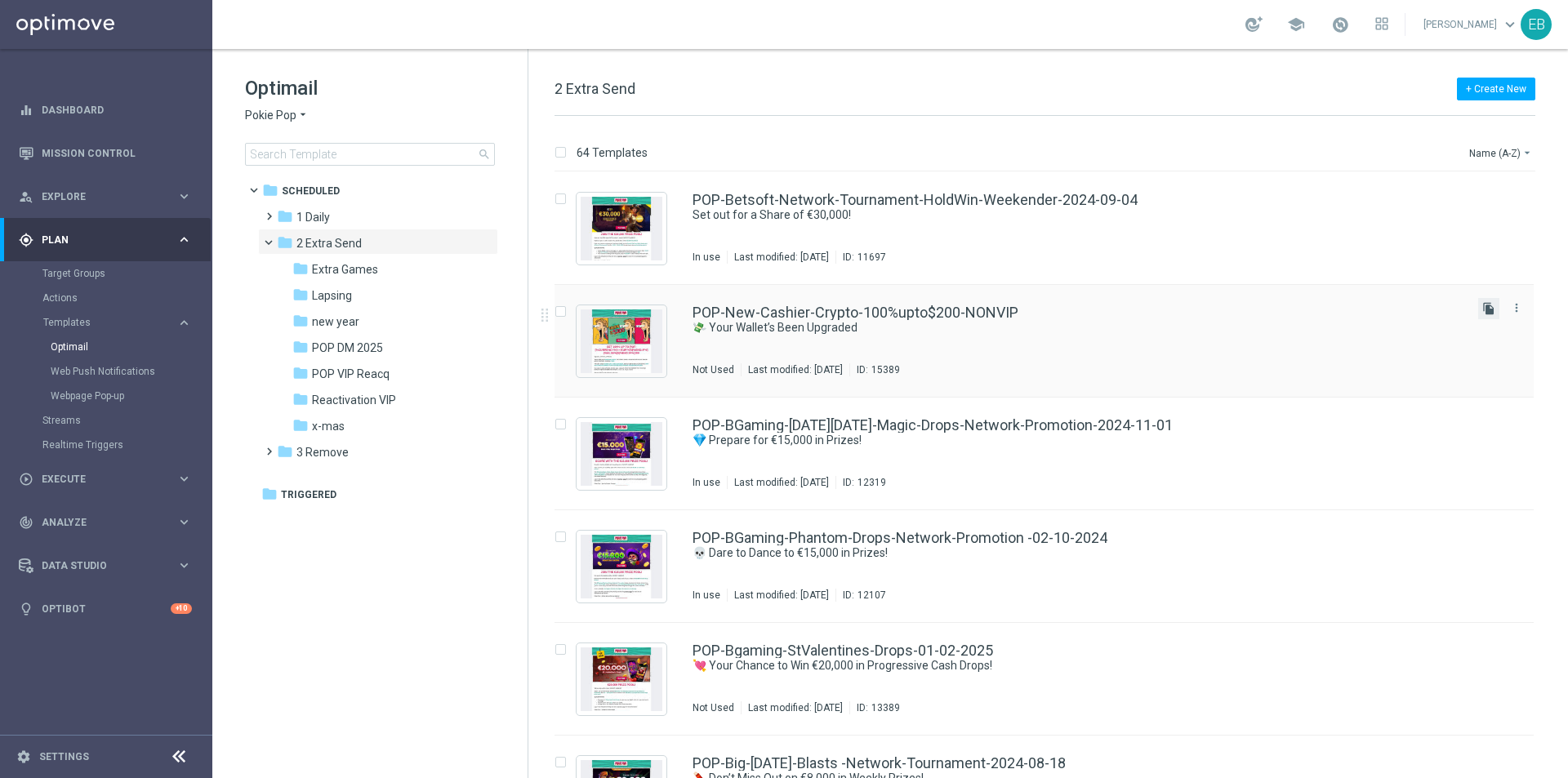 click on "file_copy" at bounding box center (1489, 309) 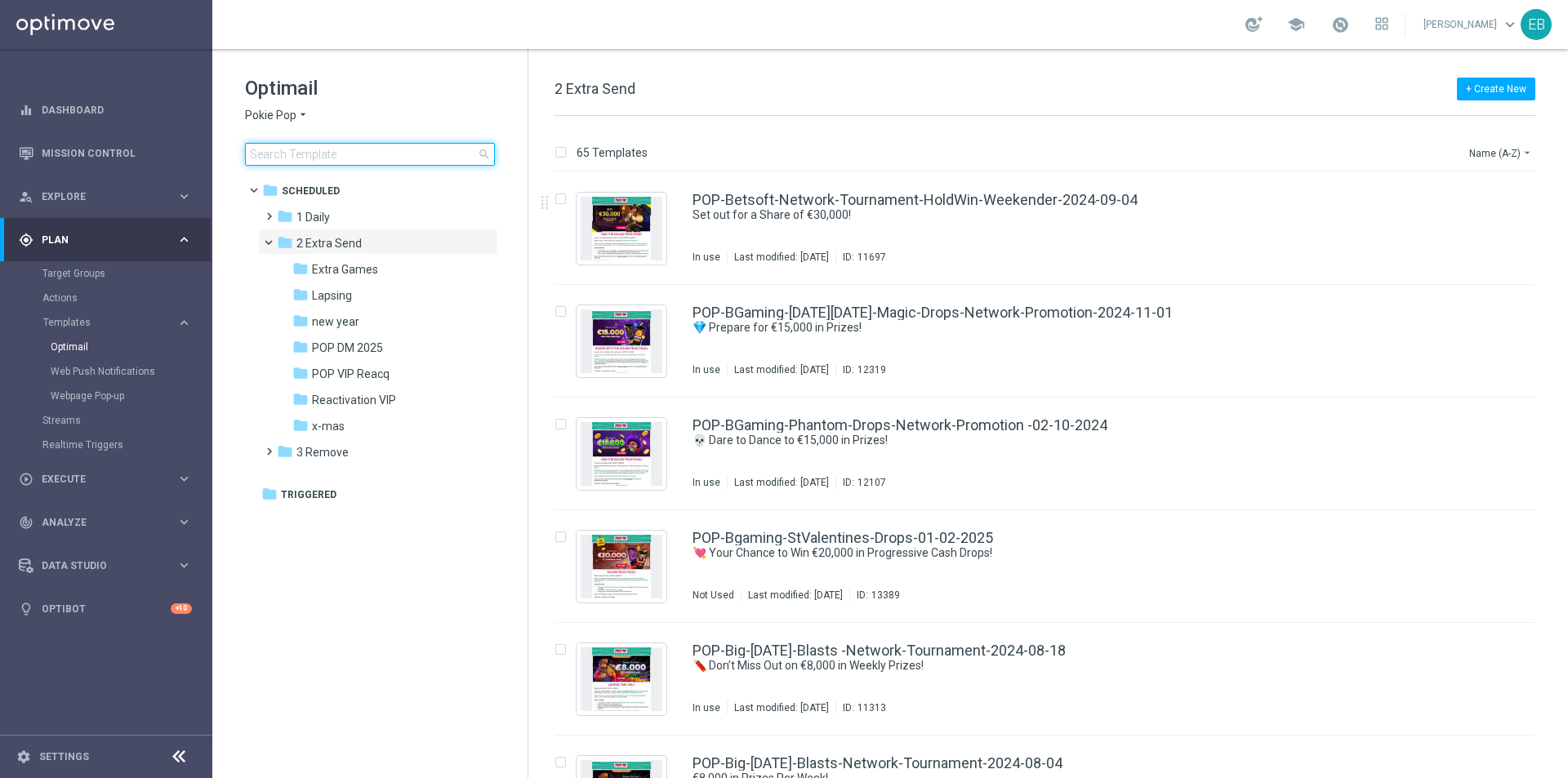 click 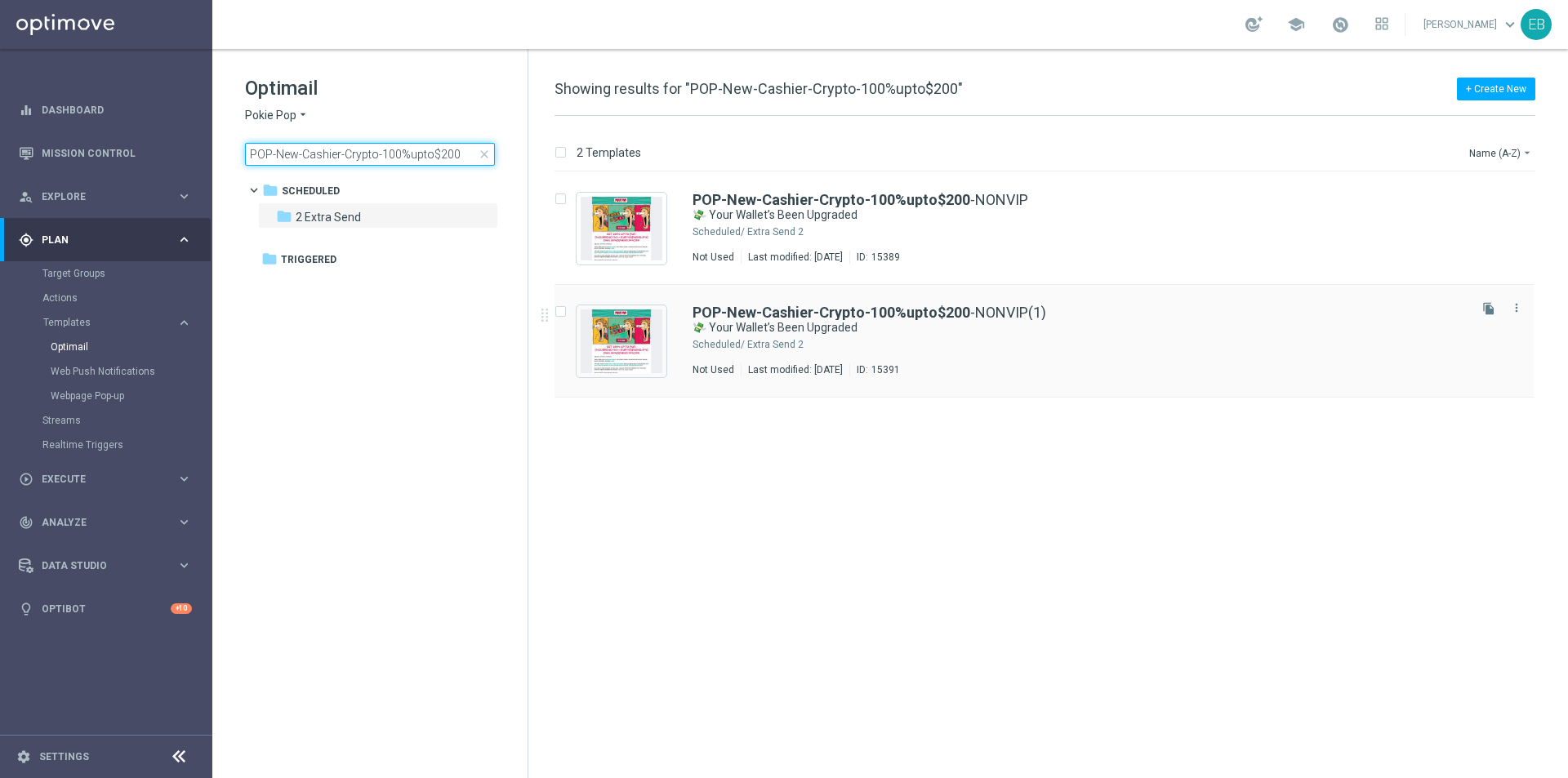 type on "POP-New-Cashier-Crypto-100%upto$200" 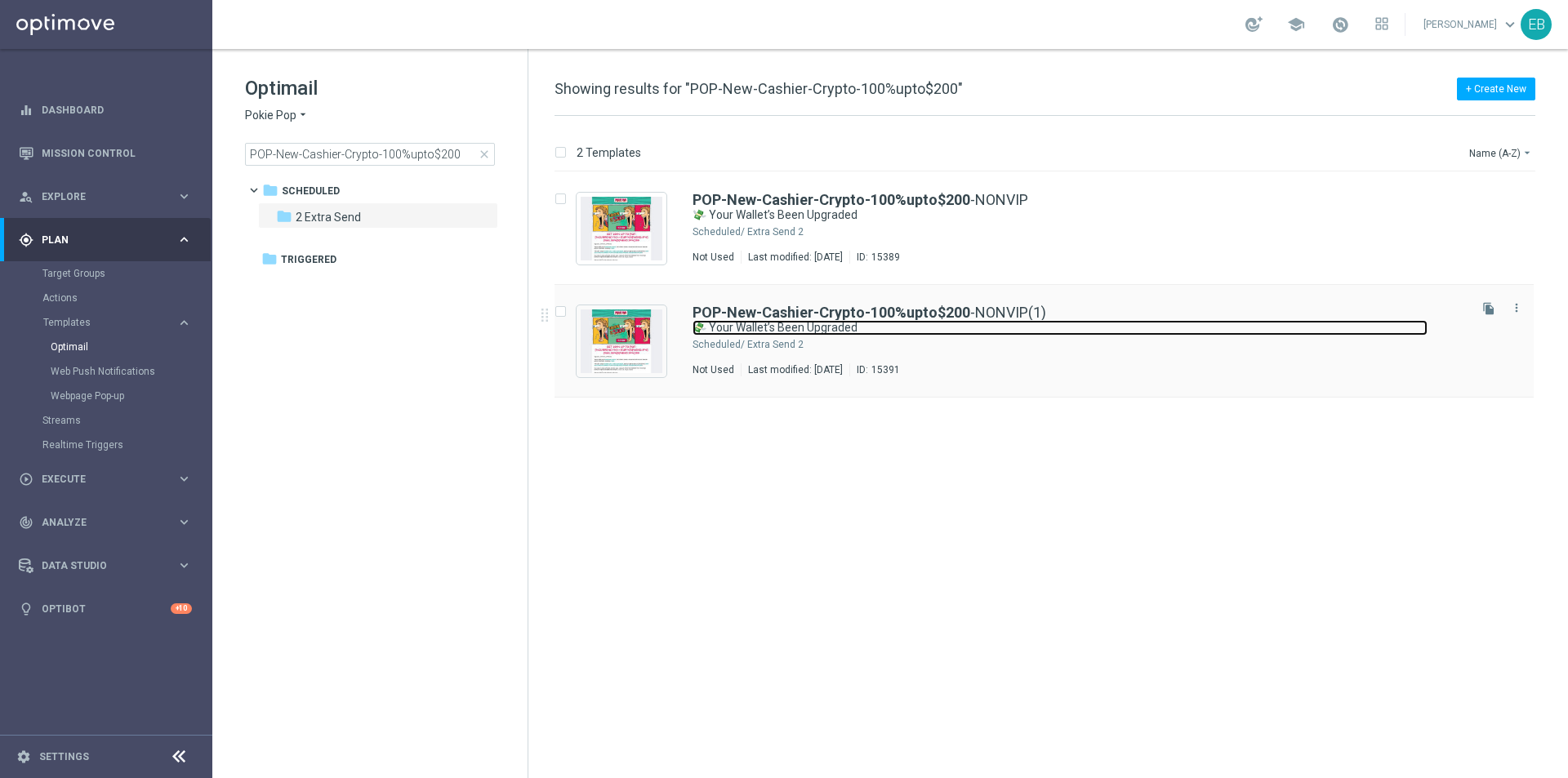click on "💸 Your Wallet’s Been Upgraded" at bounding box center [1060, 327] 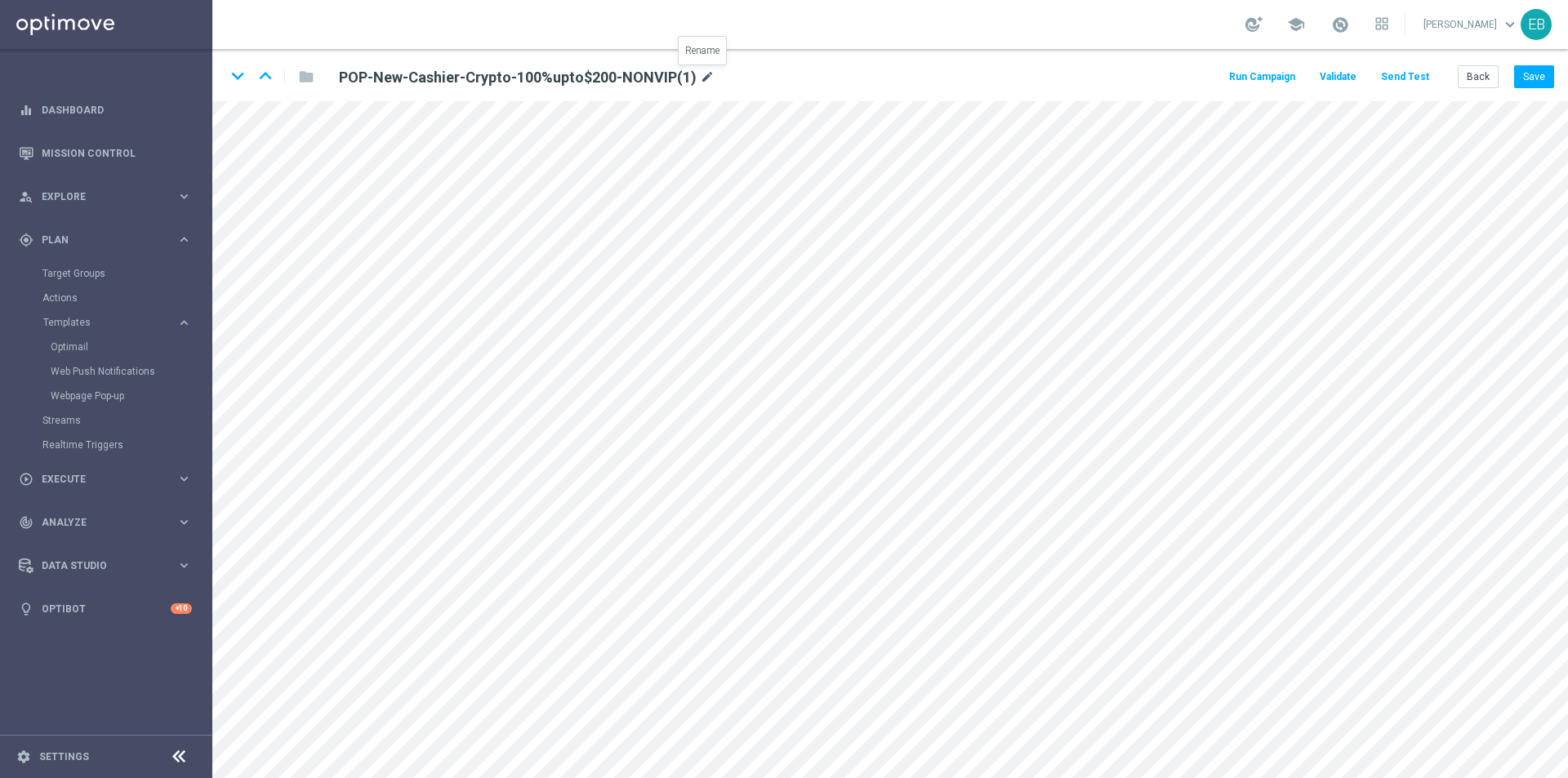 click on "mode_edit" 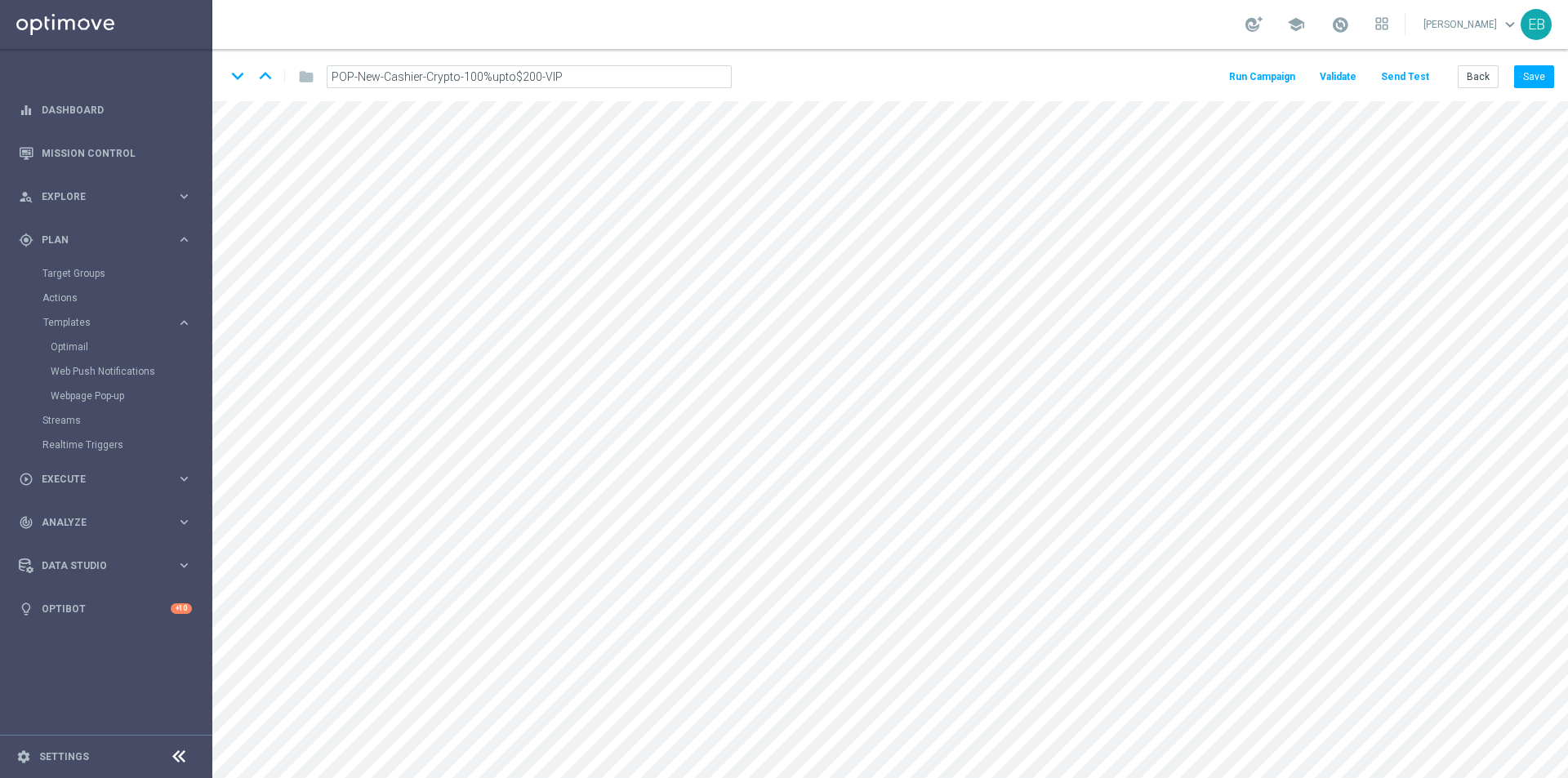 type on "POP-New-Cashier-Crypto-100%upto$200-VIP" 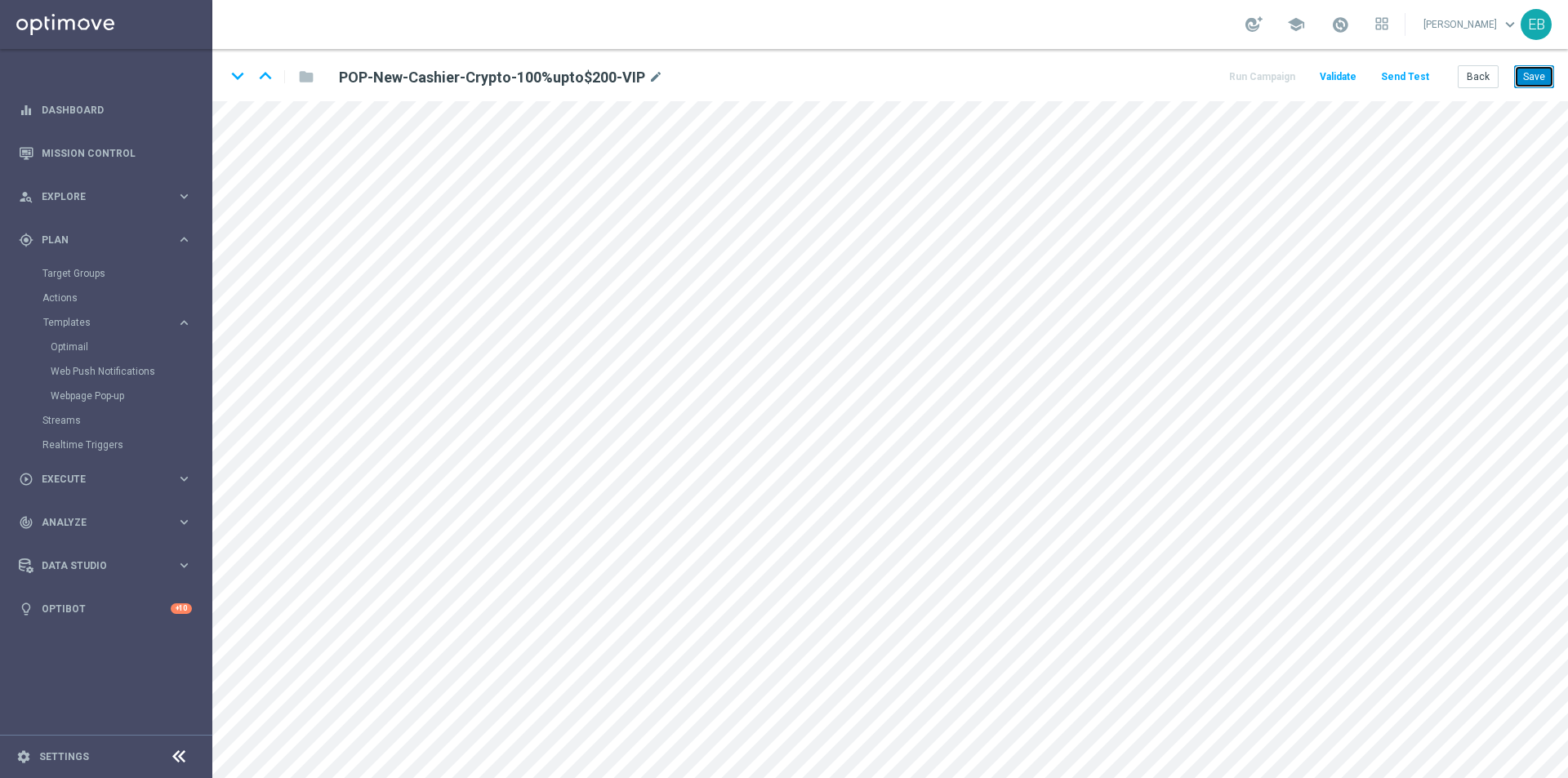click on "Save" at bounding box center [1534, 77] 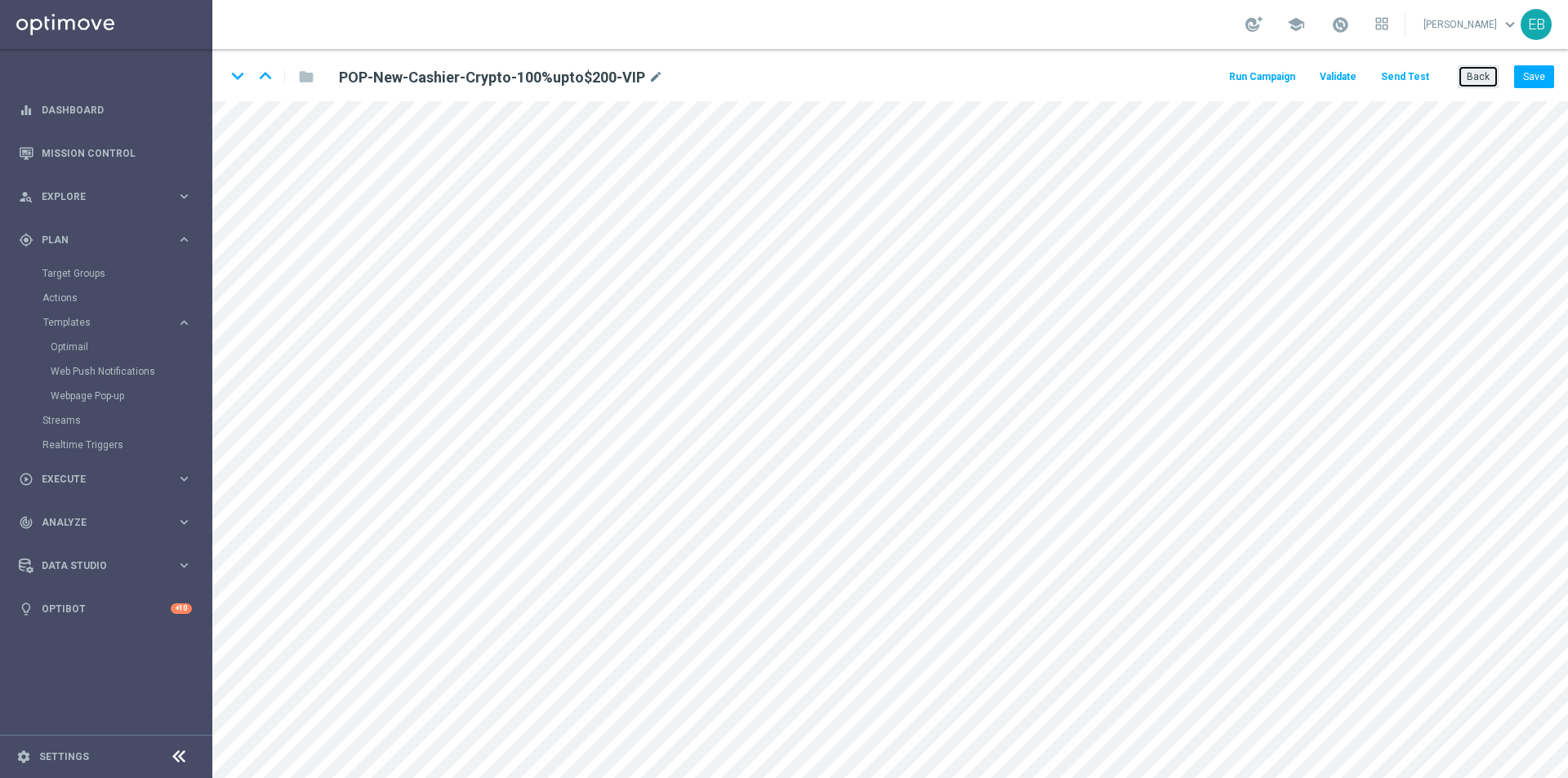 click on "Back" 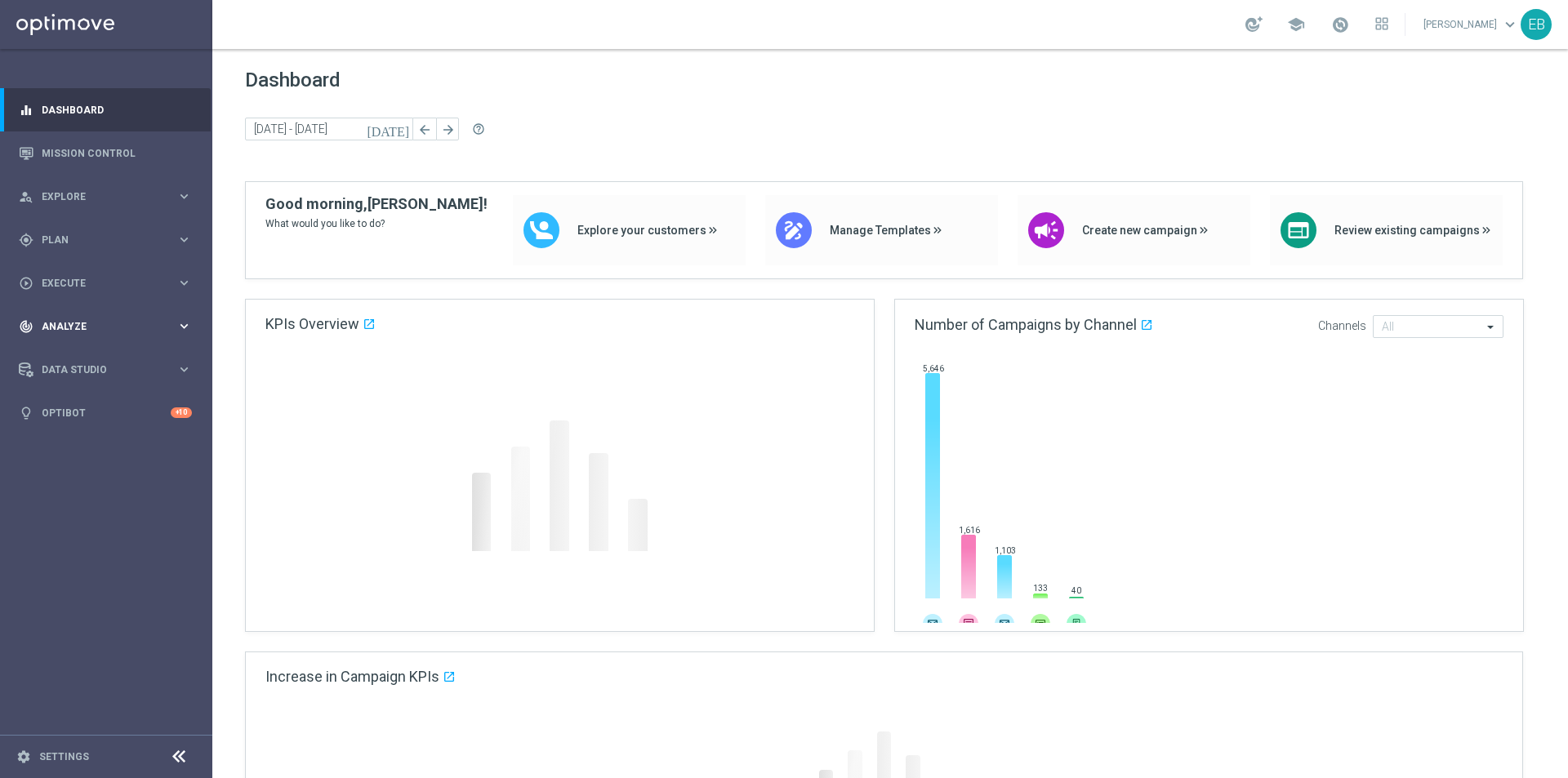 click on "Plan" at bounding box center [109, 240] 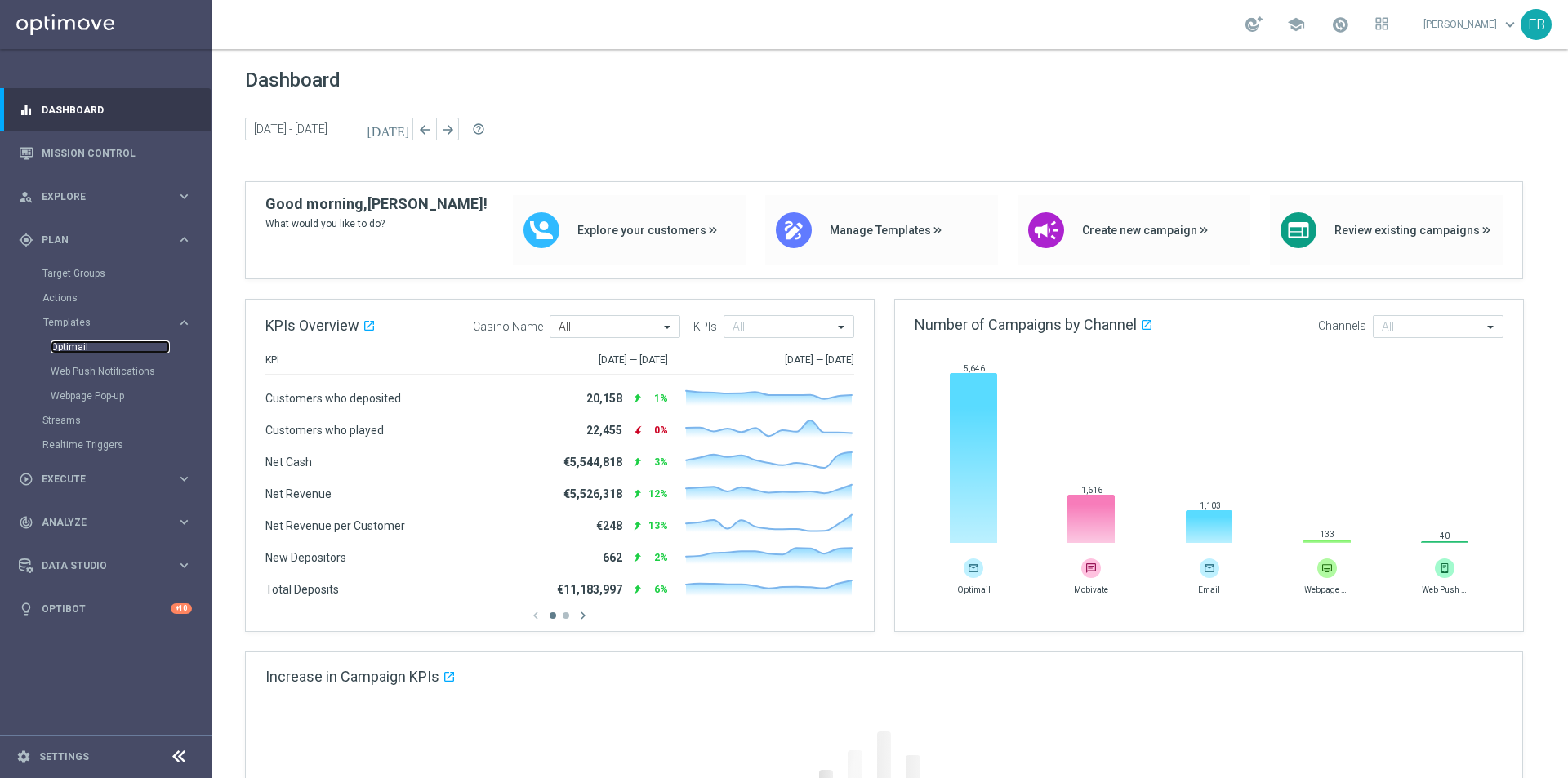 click on "Optimail" at bounding box center (110, 347) 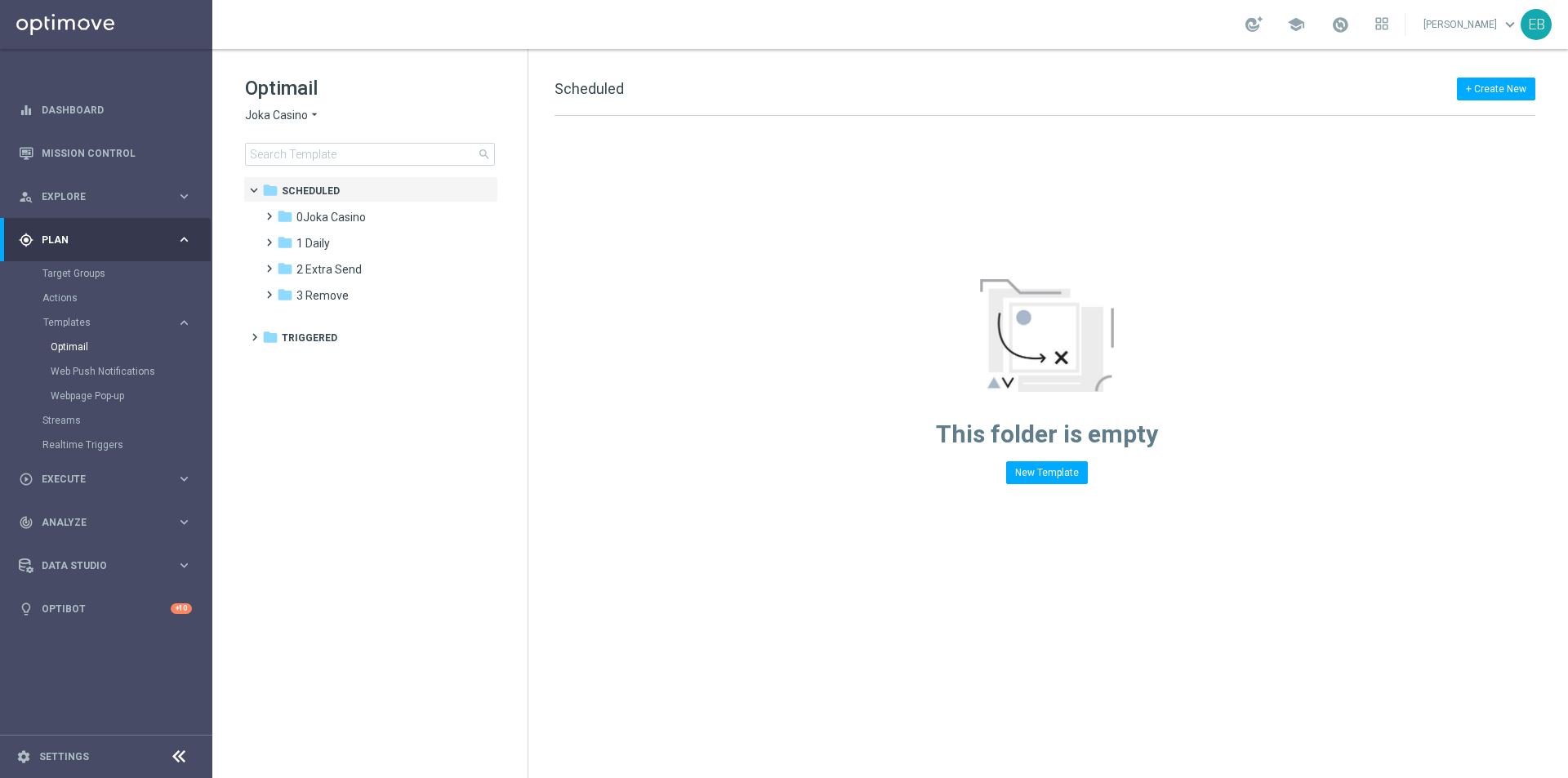 click on "Joka Casino" 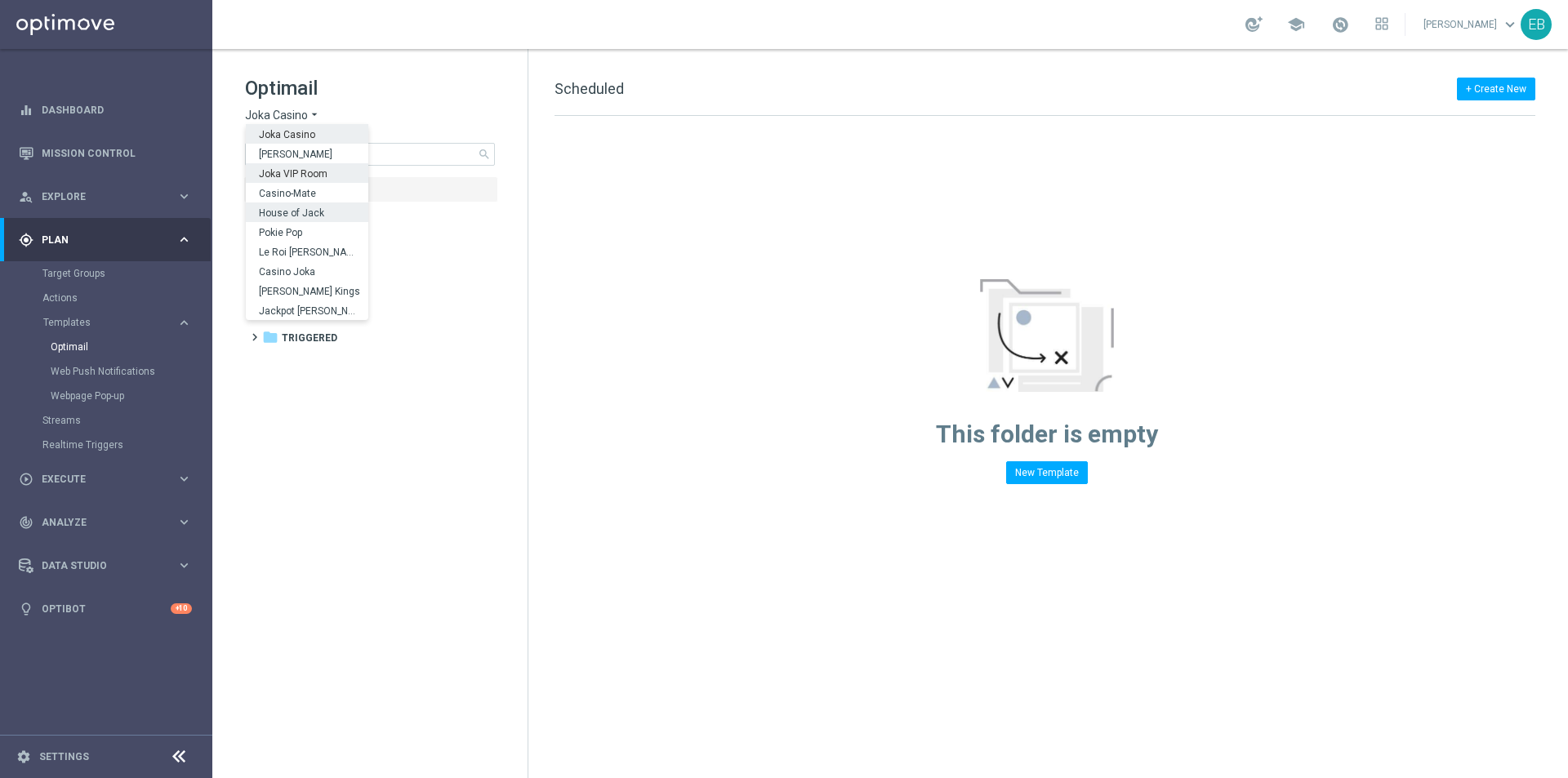 scroll, scrollTop: 59, scrollLeft: 0, axis: vertical 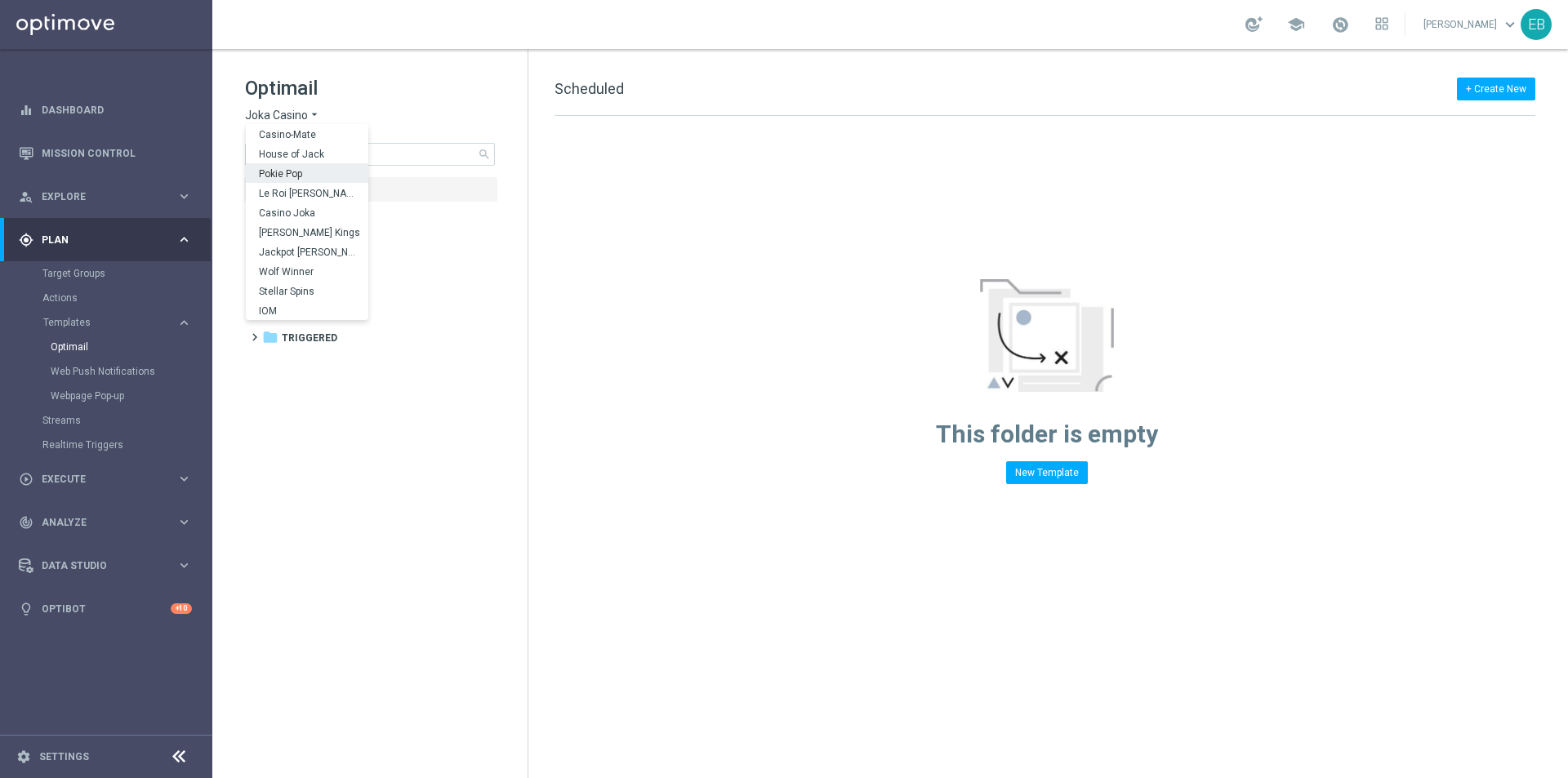 click on "Pokie Pop" at bounding box center (307, 173) 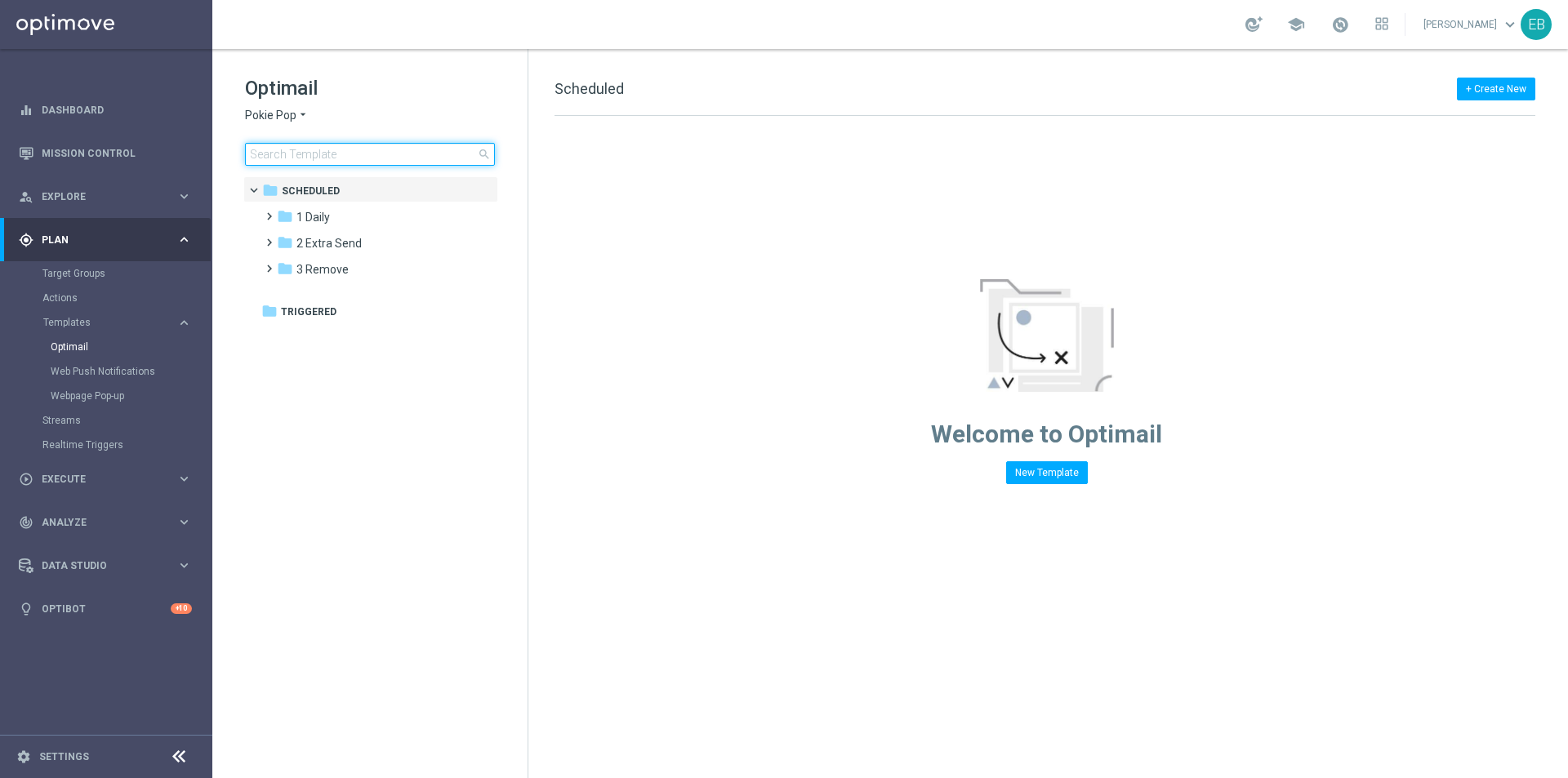 click 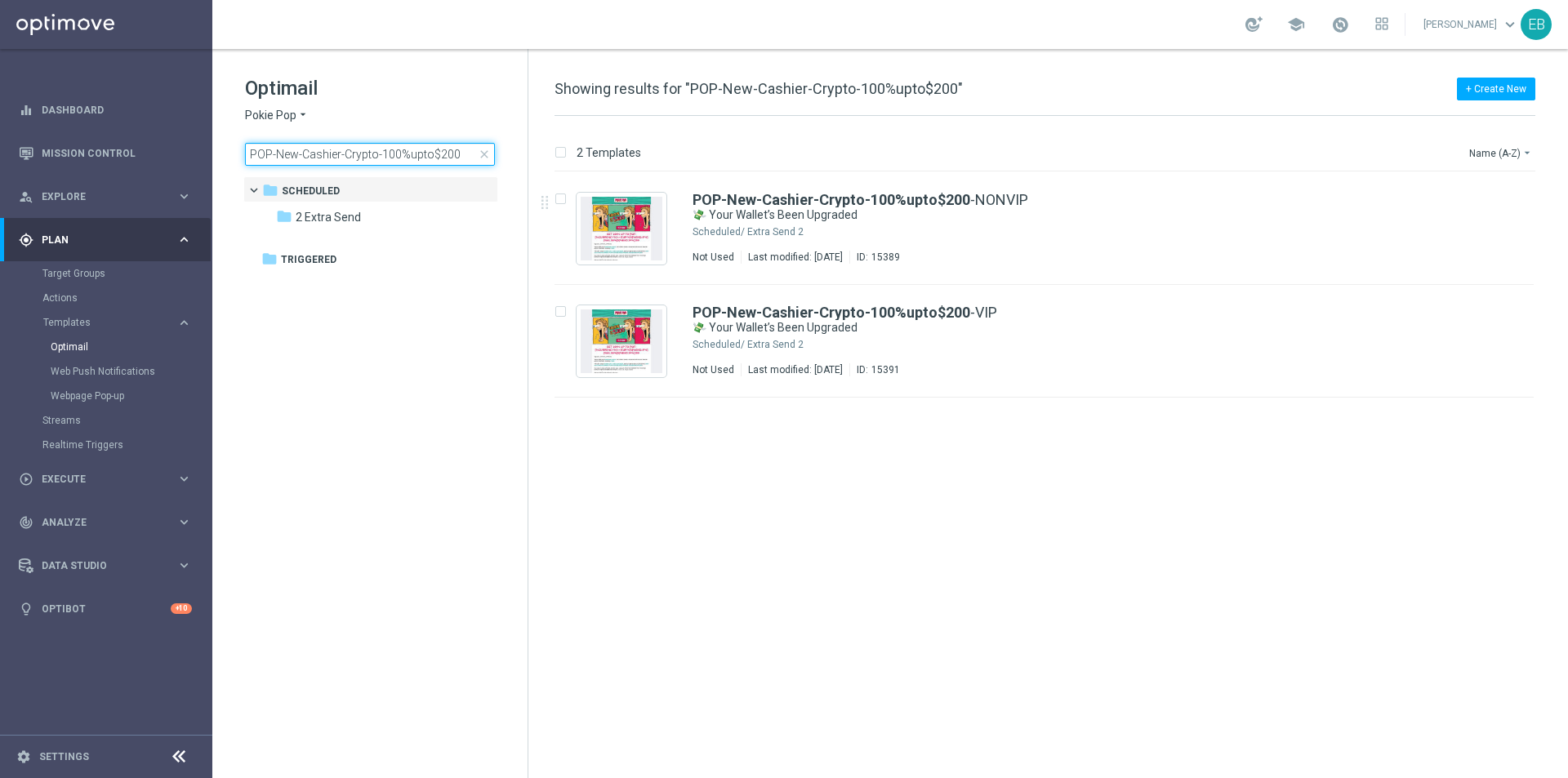type on "POP-New-Cashier-Crypto-100%upto$200" 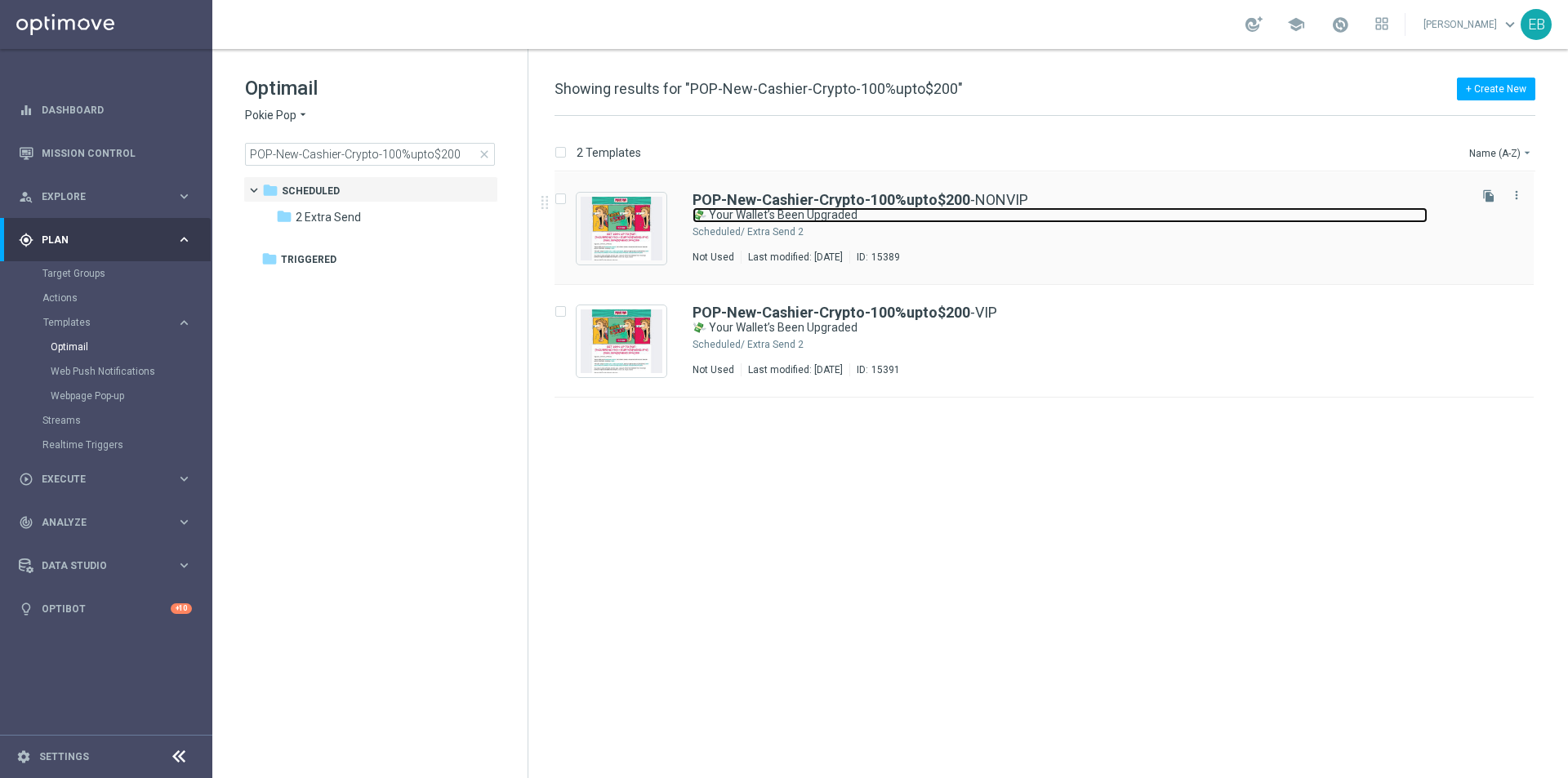 click on "💸 Your Wallet’s Been Upgraded" at bounding box center [1060, 215] 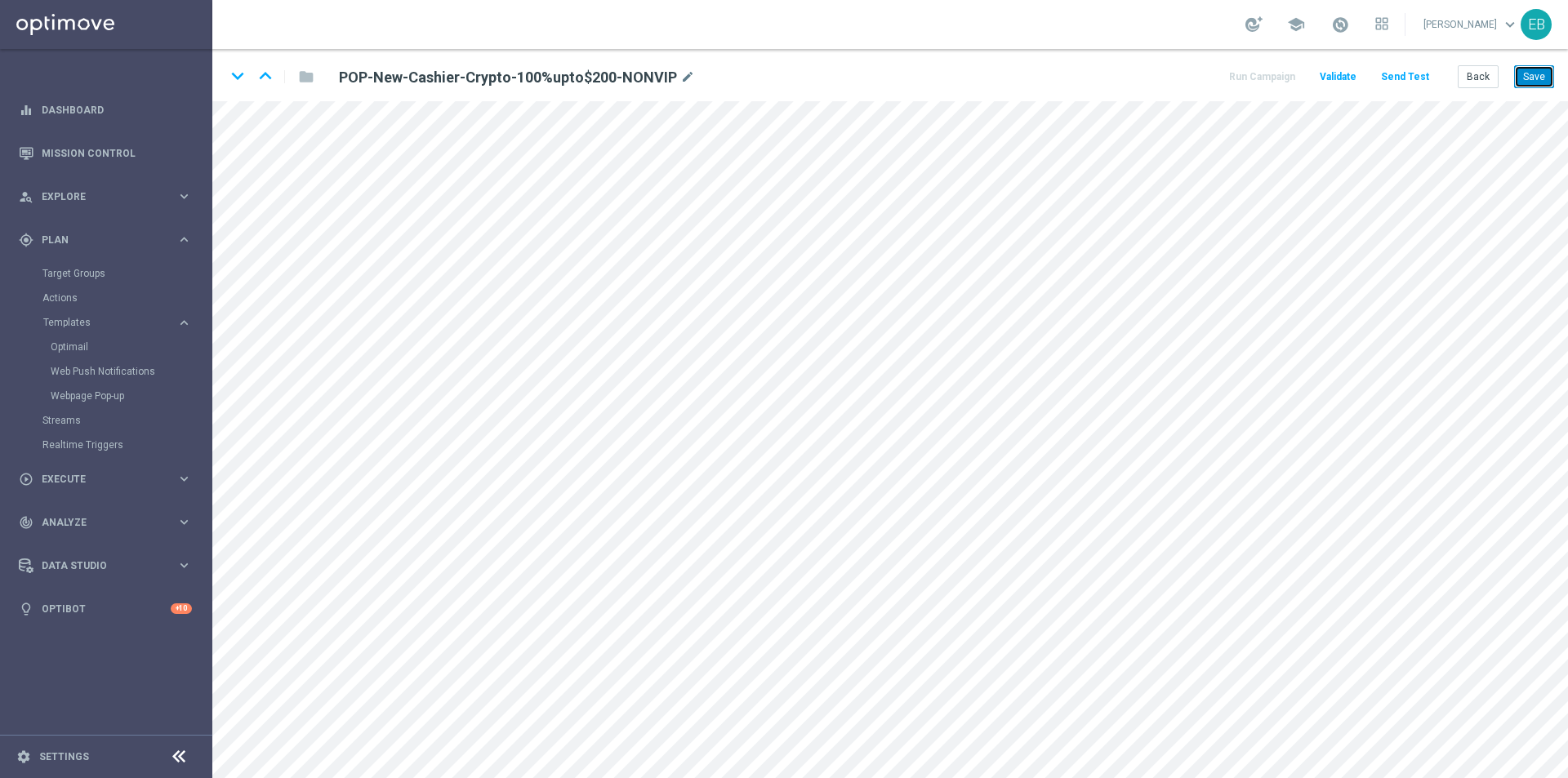 click on "Save" at bounding box center [1534, 77] 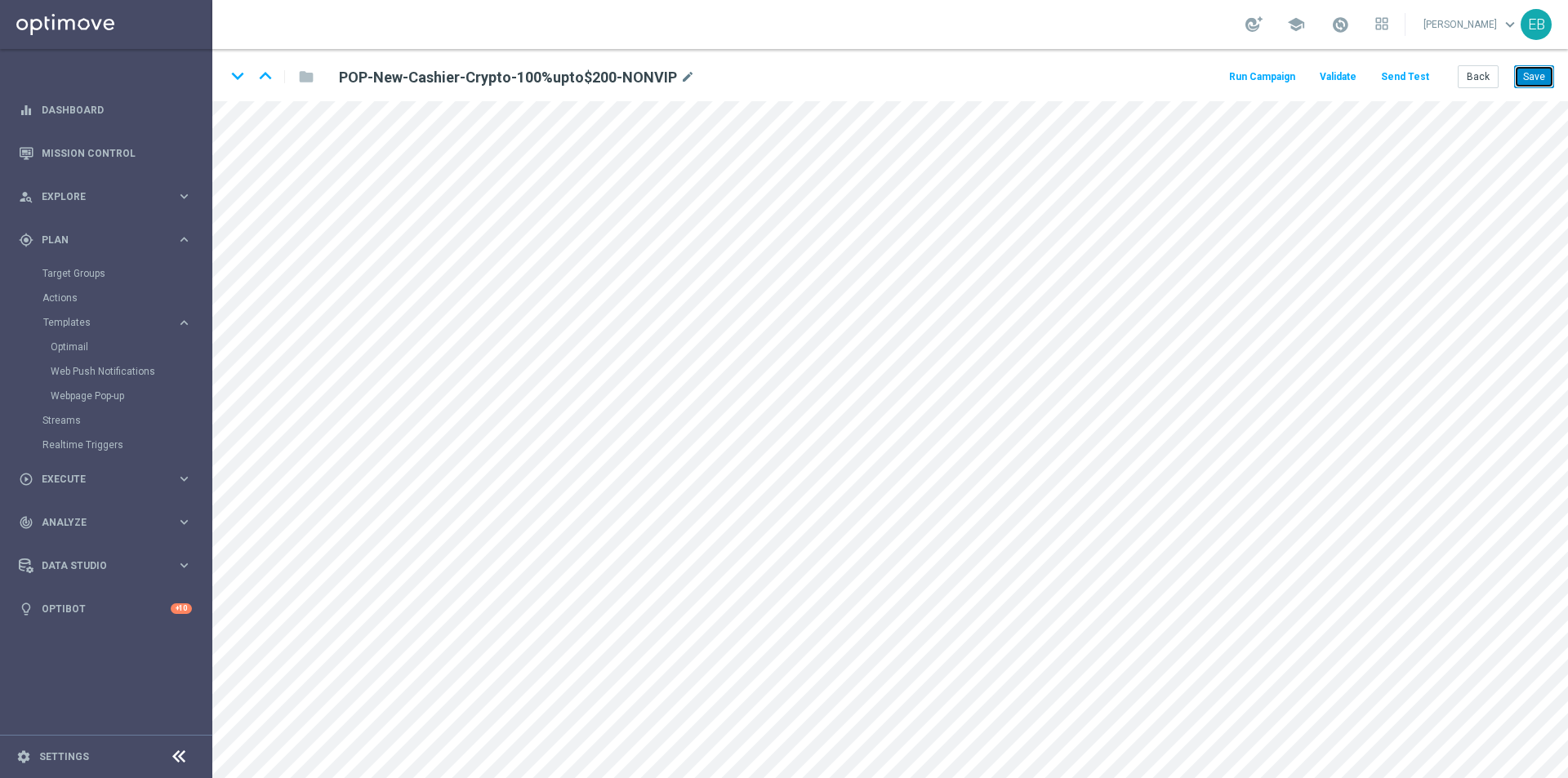 click on "Save" at bounding box center [1534, 77] 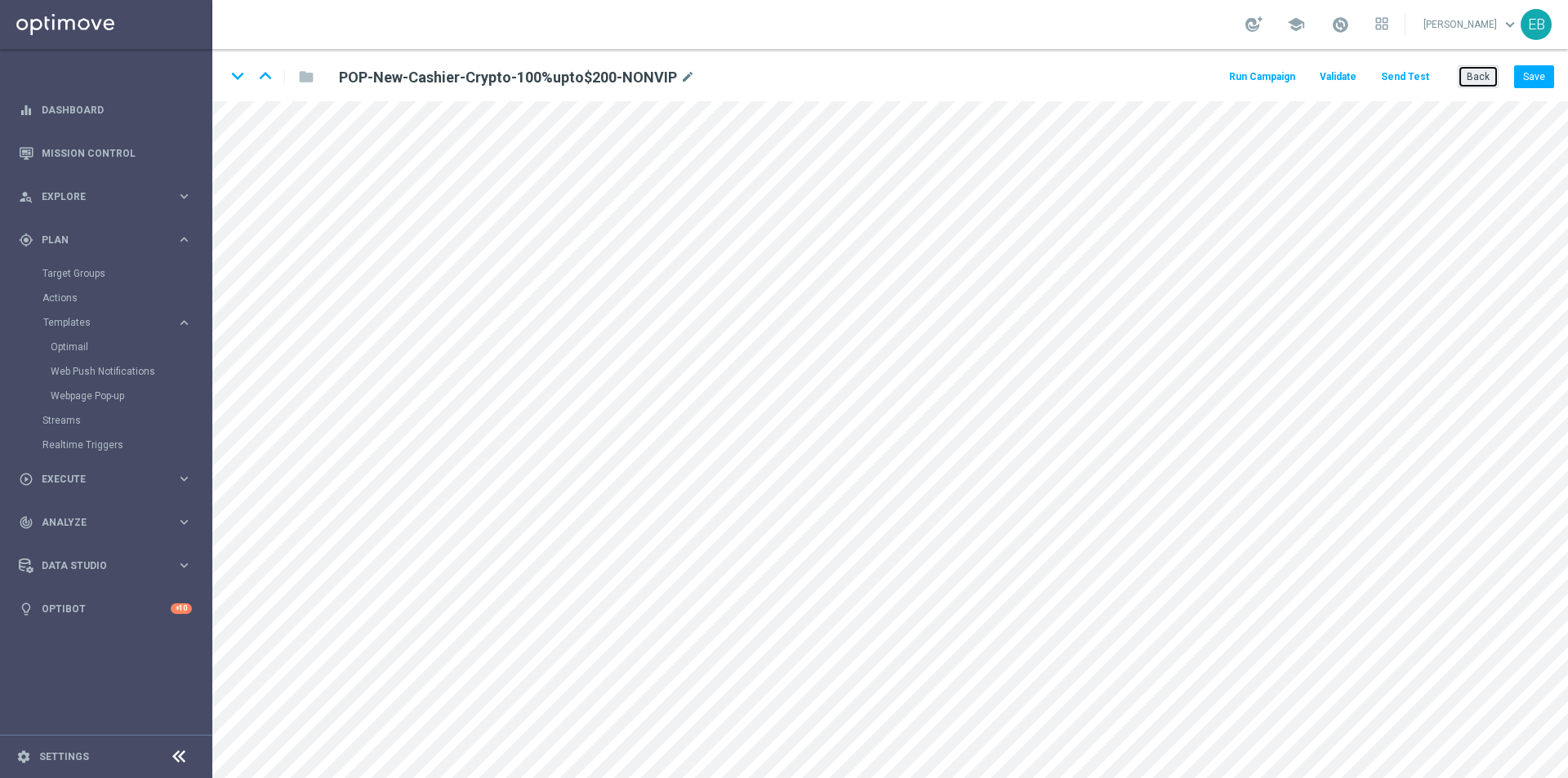 click on "Back" 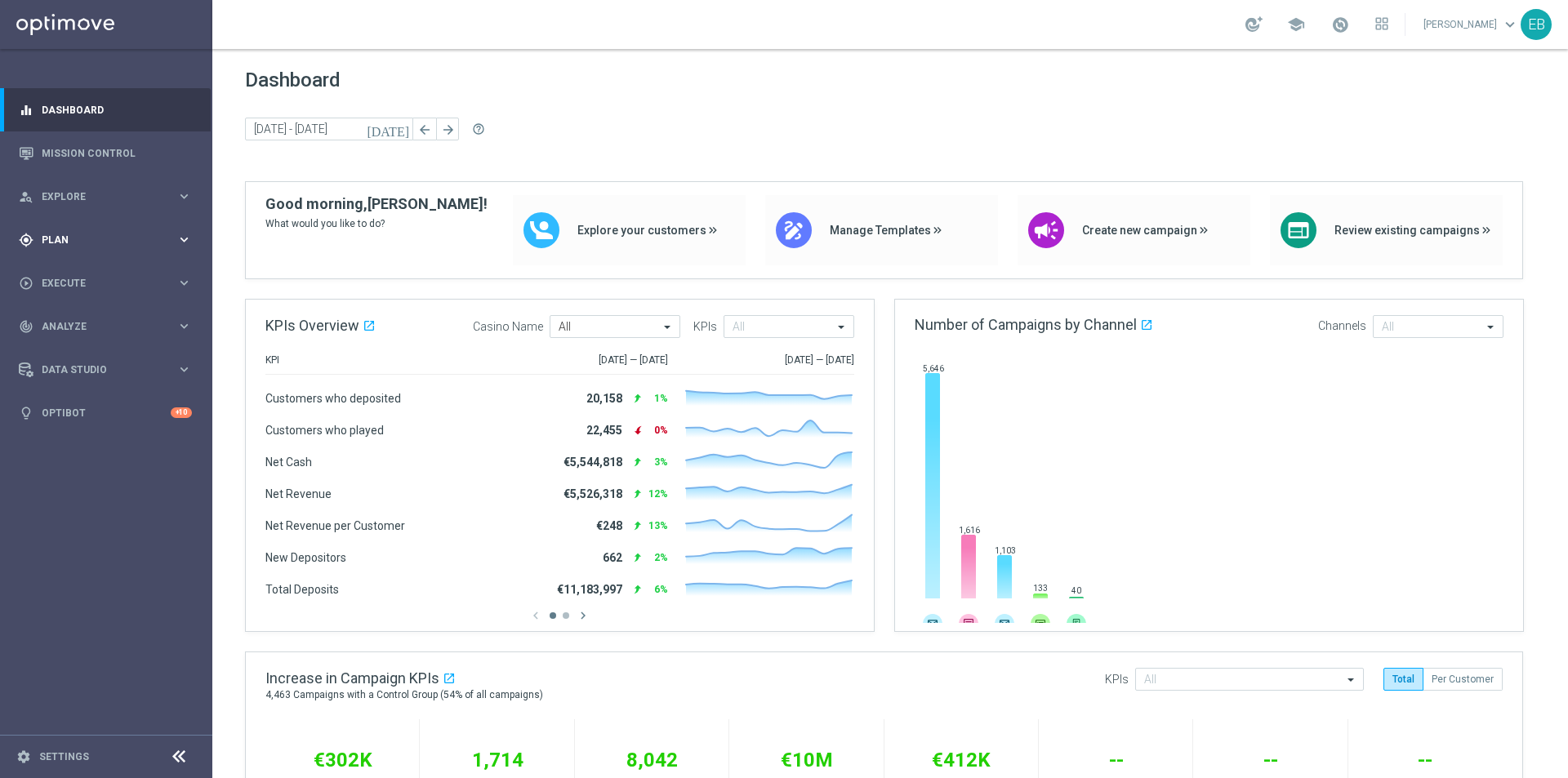 click on "Plan" at bounding box center (109, 240) 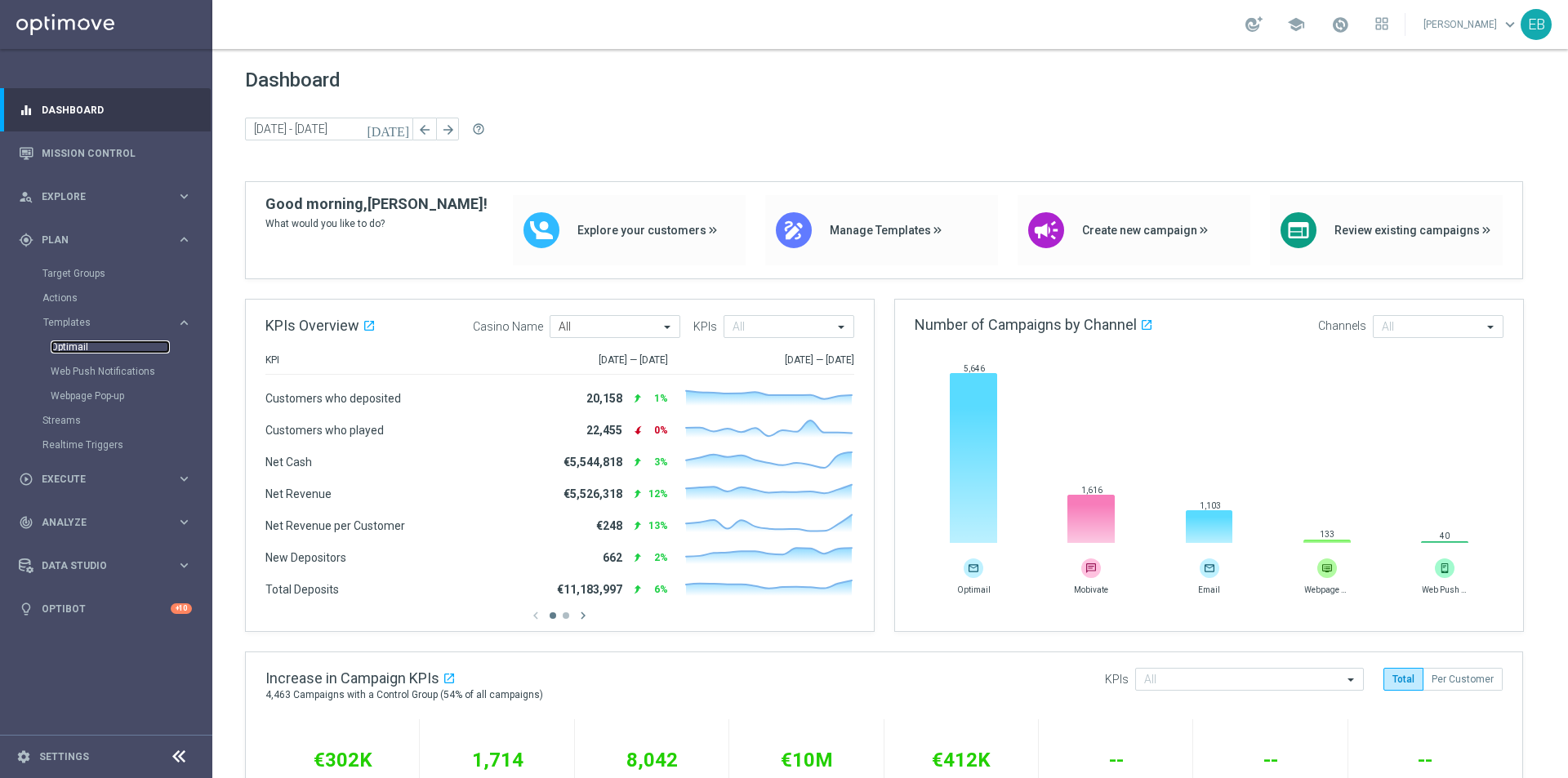 click on "Optimail" at bounding box center [110, 347] 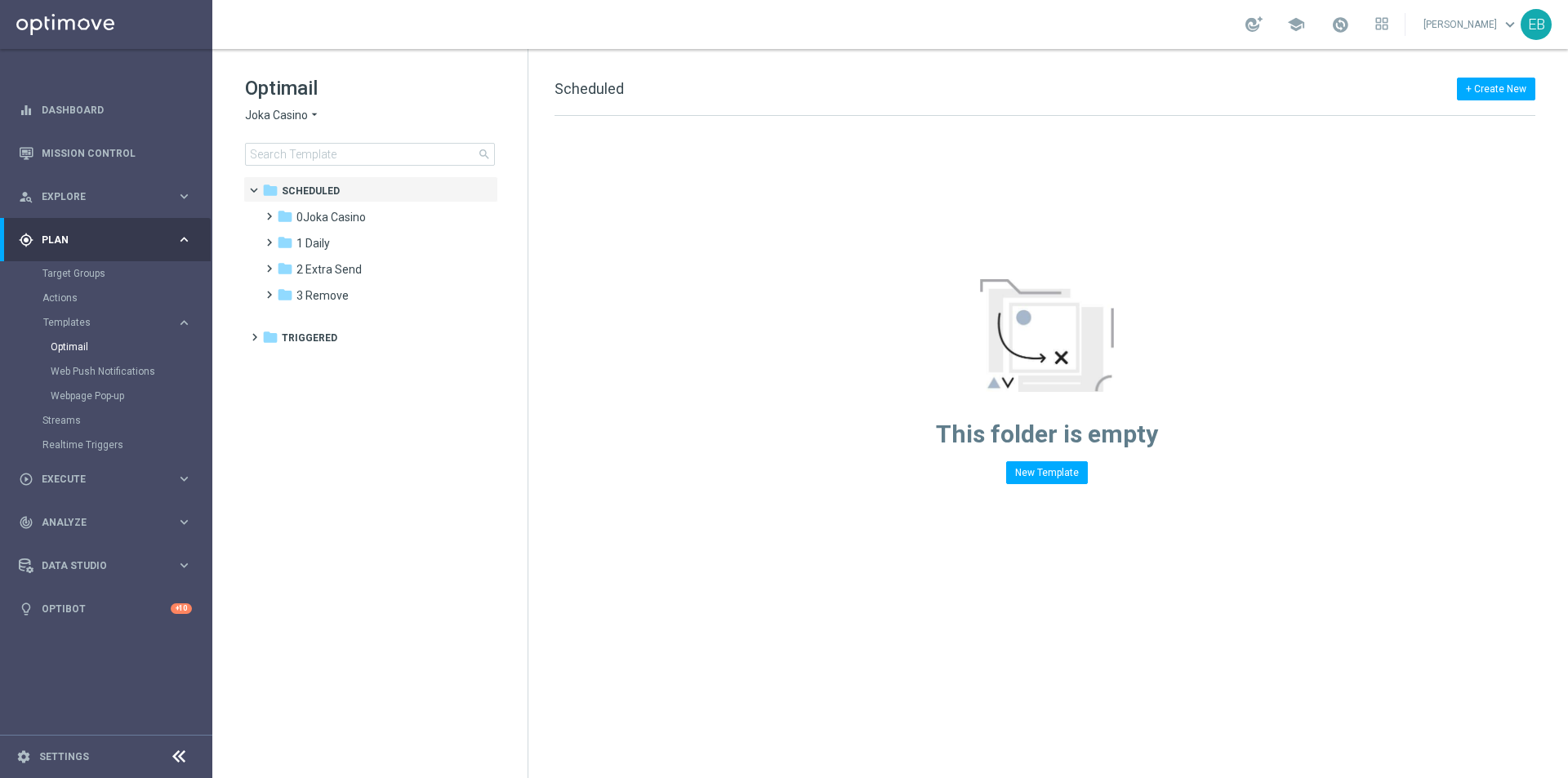 click on "Joka Casino" 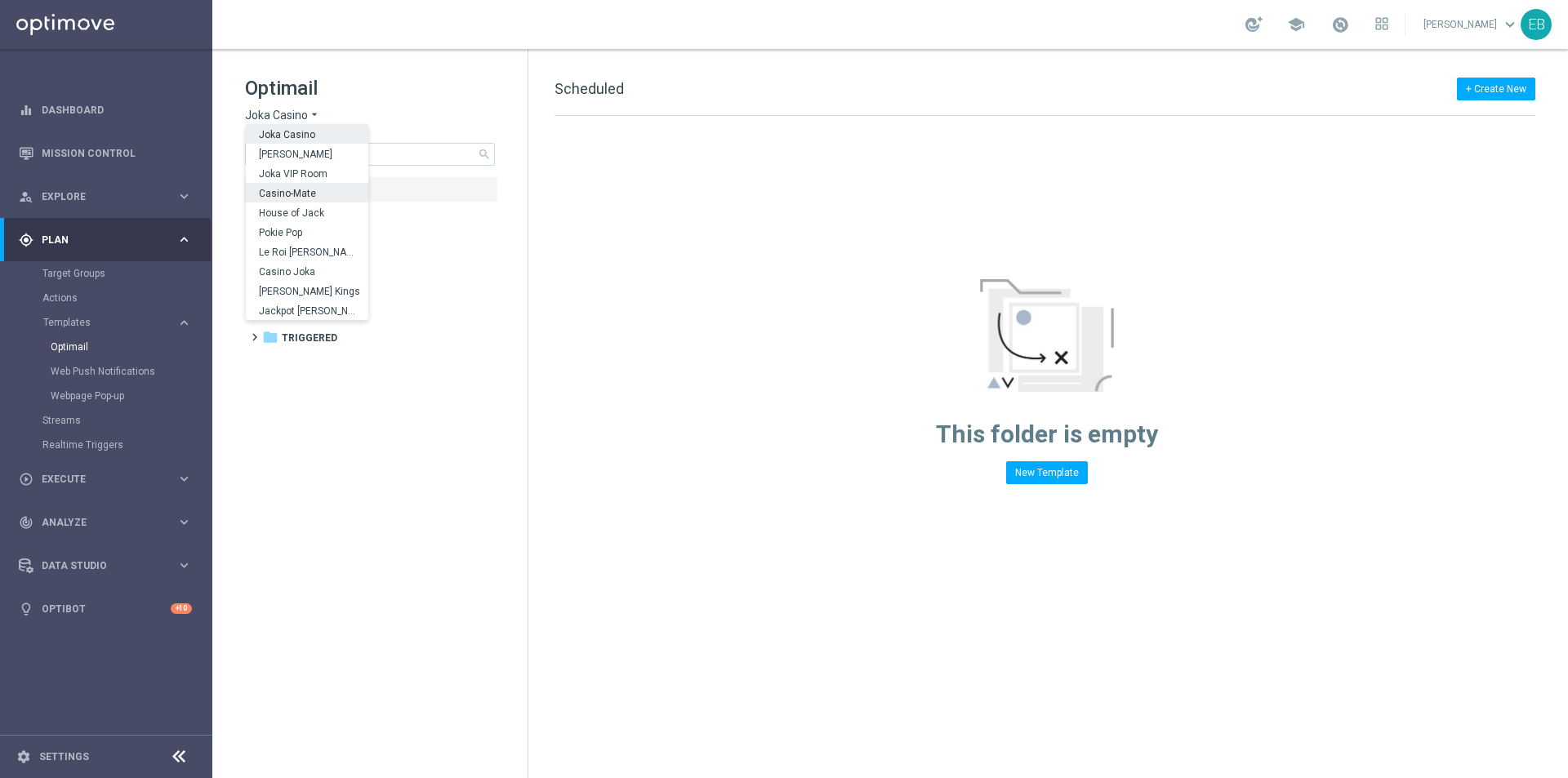 click on "Casino-Mate" at bounding box center (0, 0) 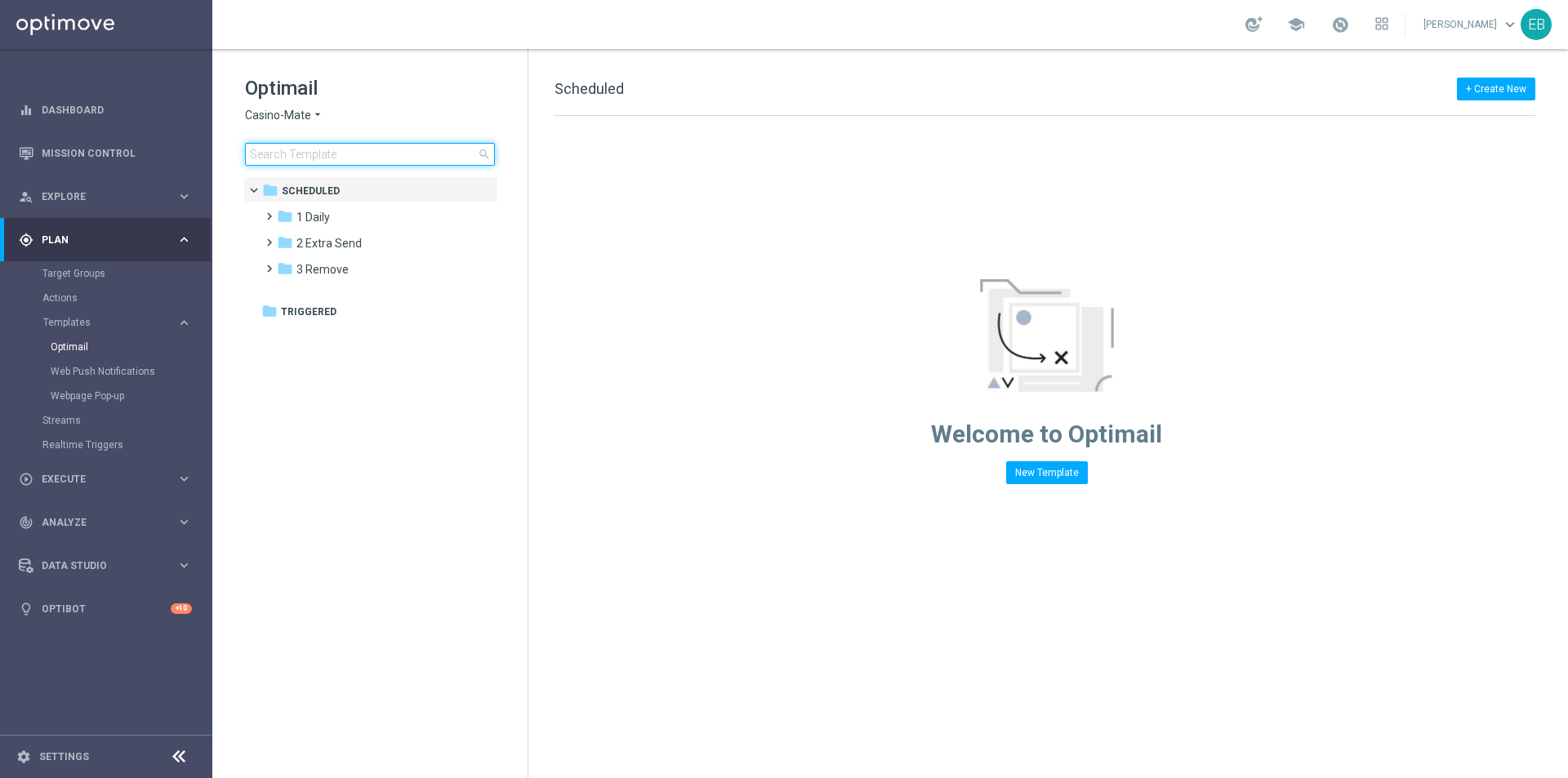 click 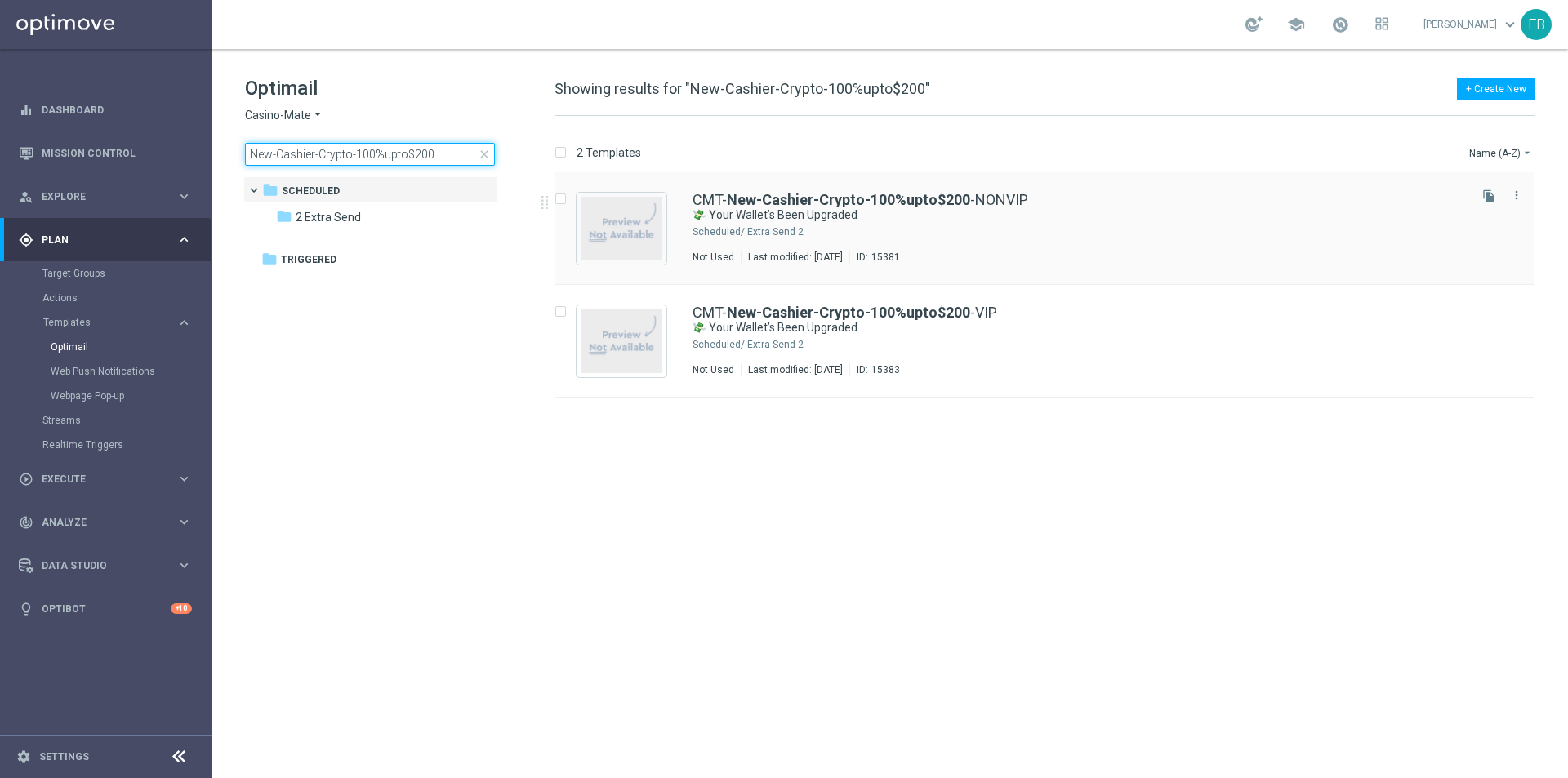 type on "New-Cashier-Crypto-100%upto$200" 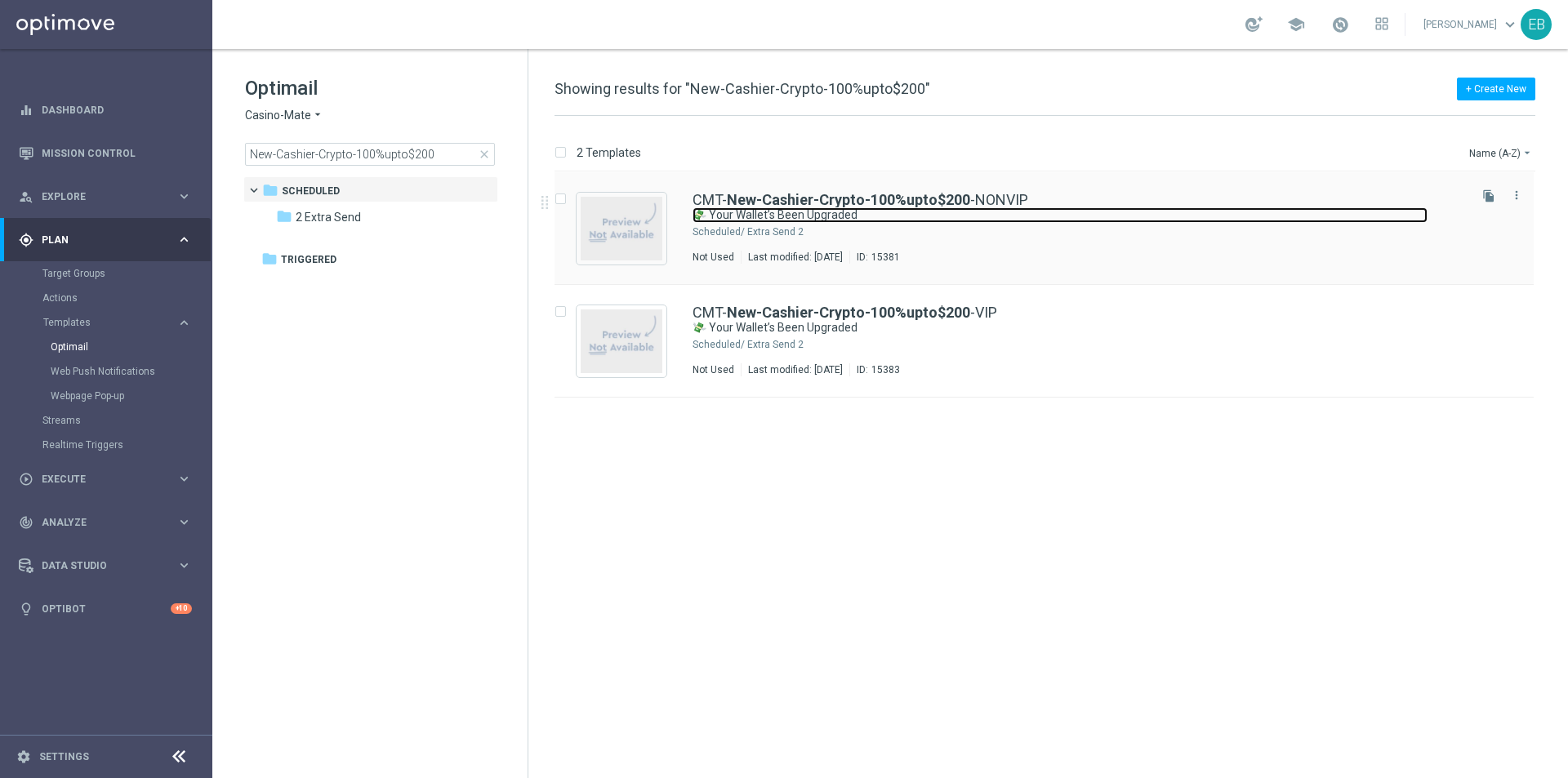 click on "💸 Your Wallet’s Been Upgraded" at bounding box center (1060, 215) 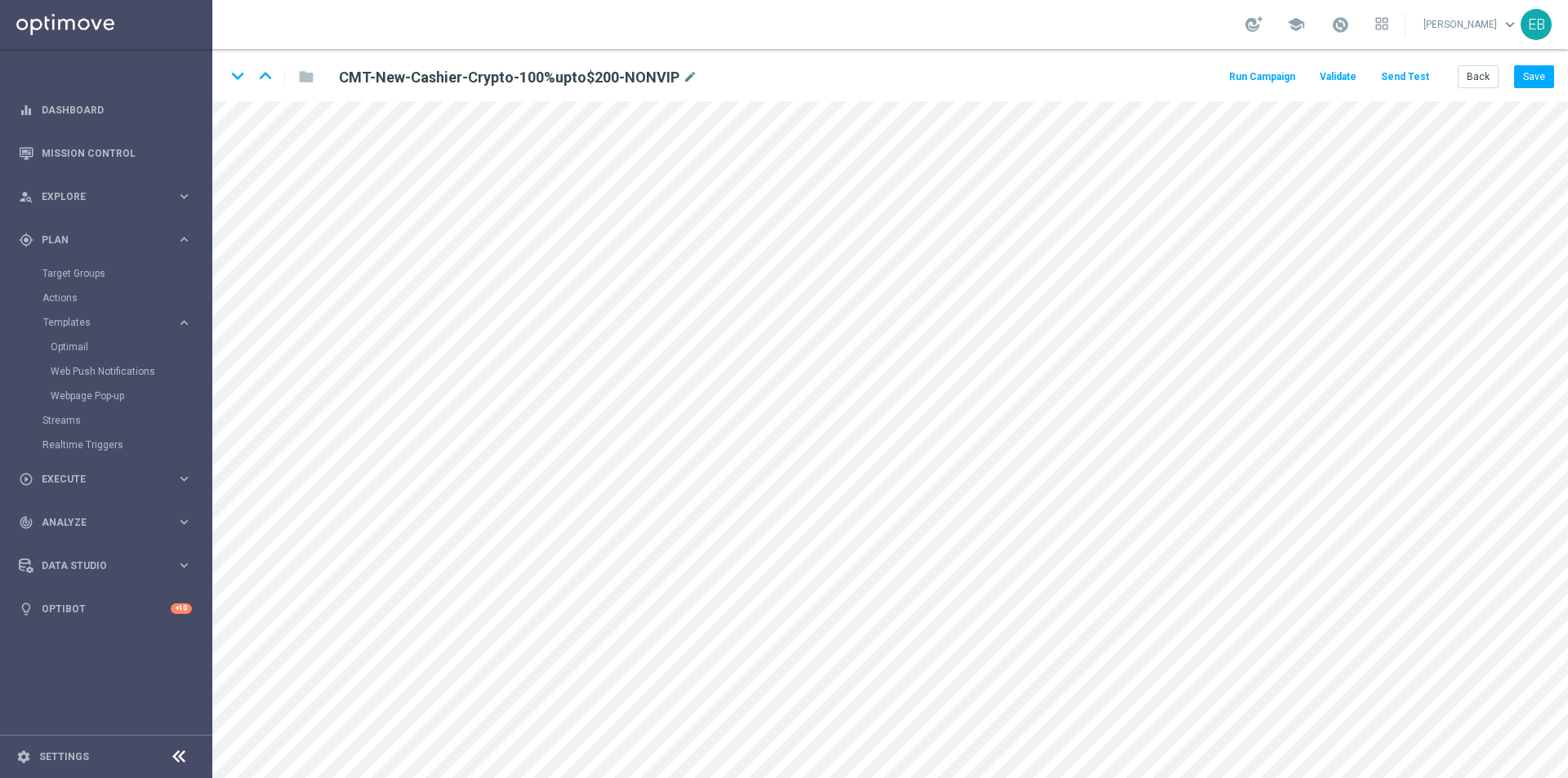 click on "Send Test" 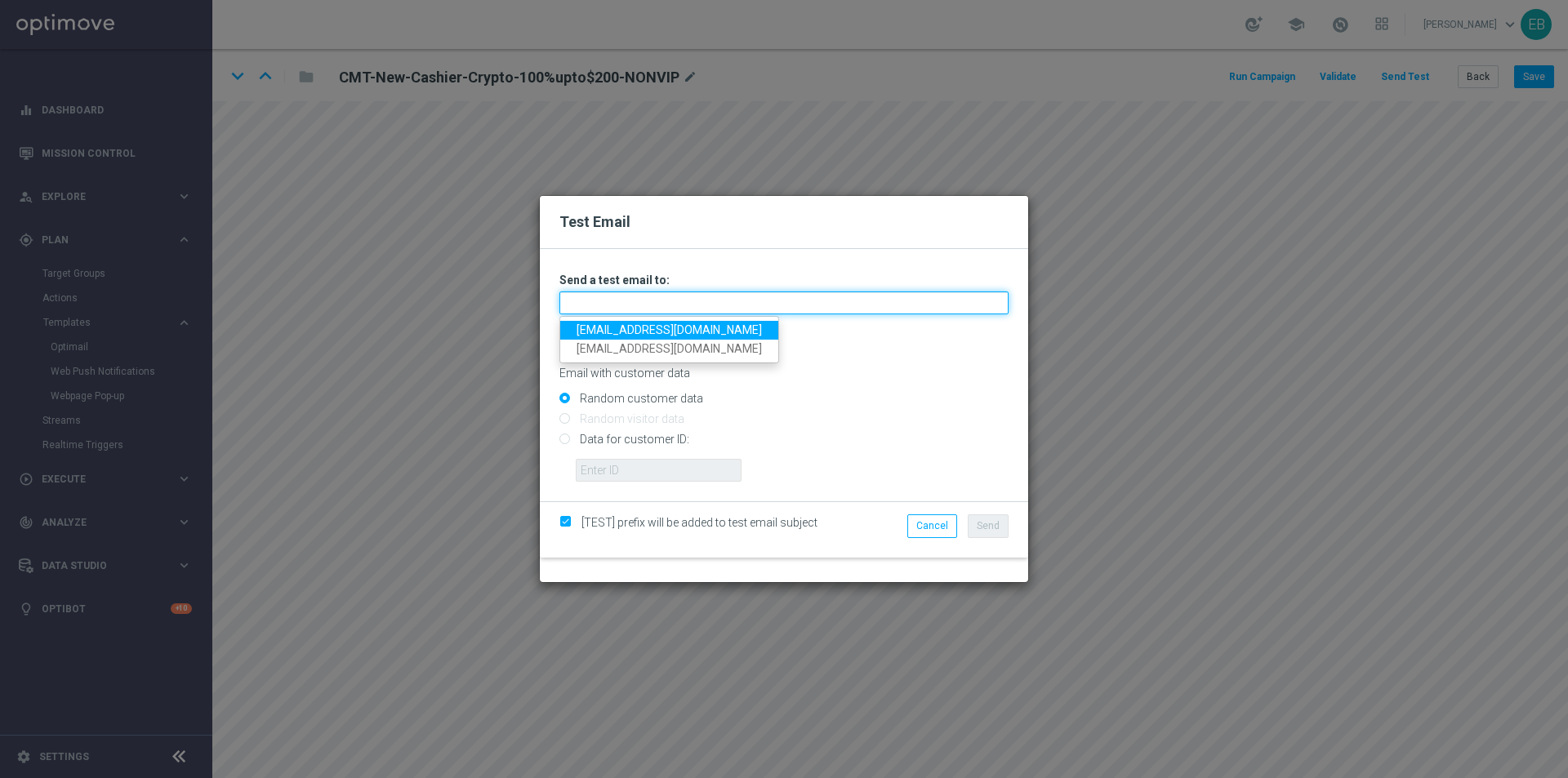 click at bounding box center [784, 303] 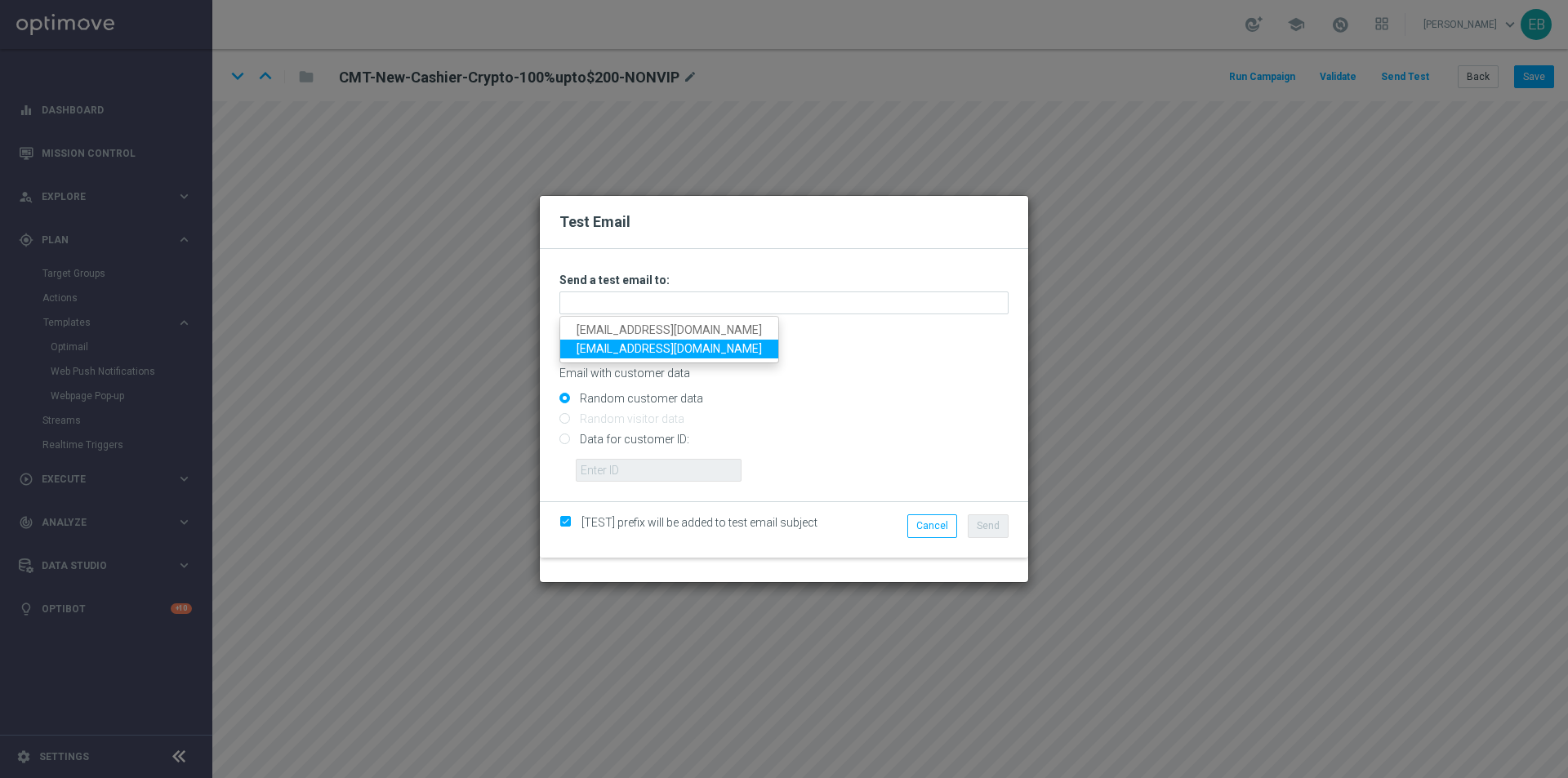 click on "[EMAIL_ADDRESS][DOMAIN_NAME]" at bounding box center [669, 349] 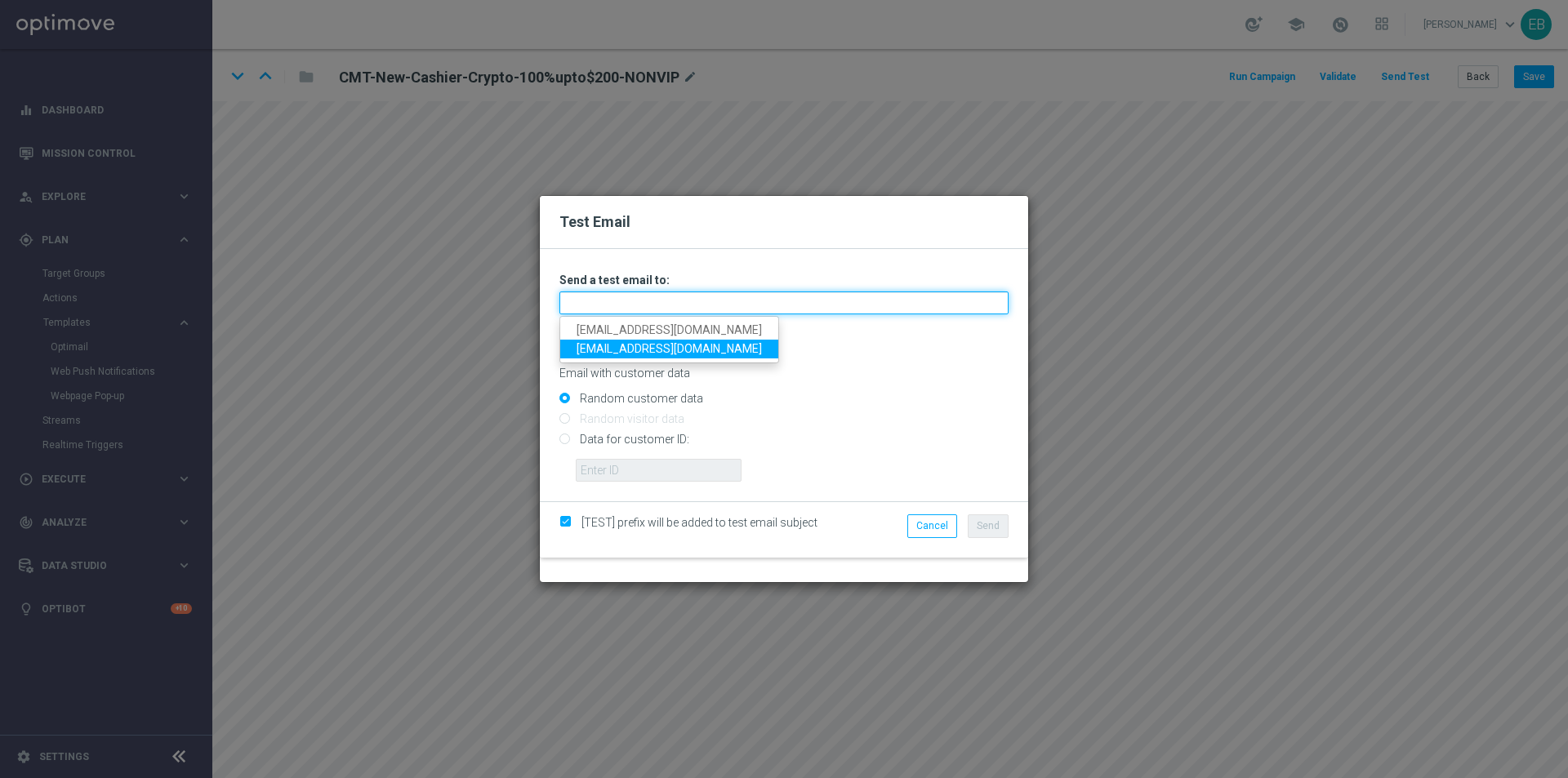 type on "[EMAIL_ADDRESS][DOMAIN_NAME]" 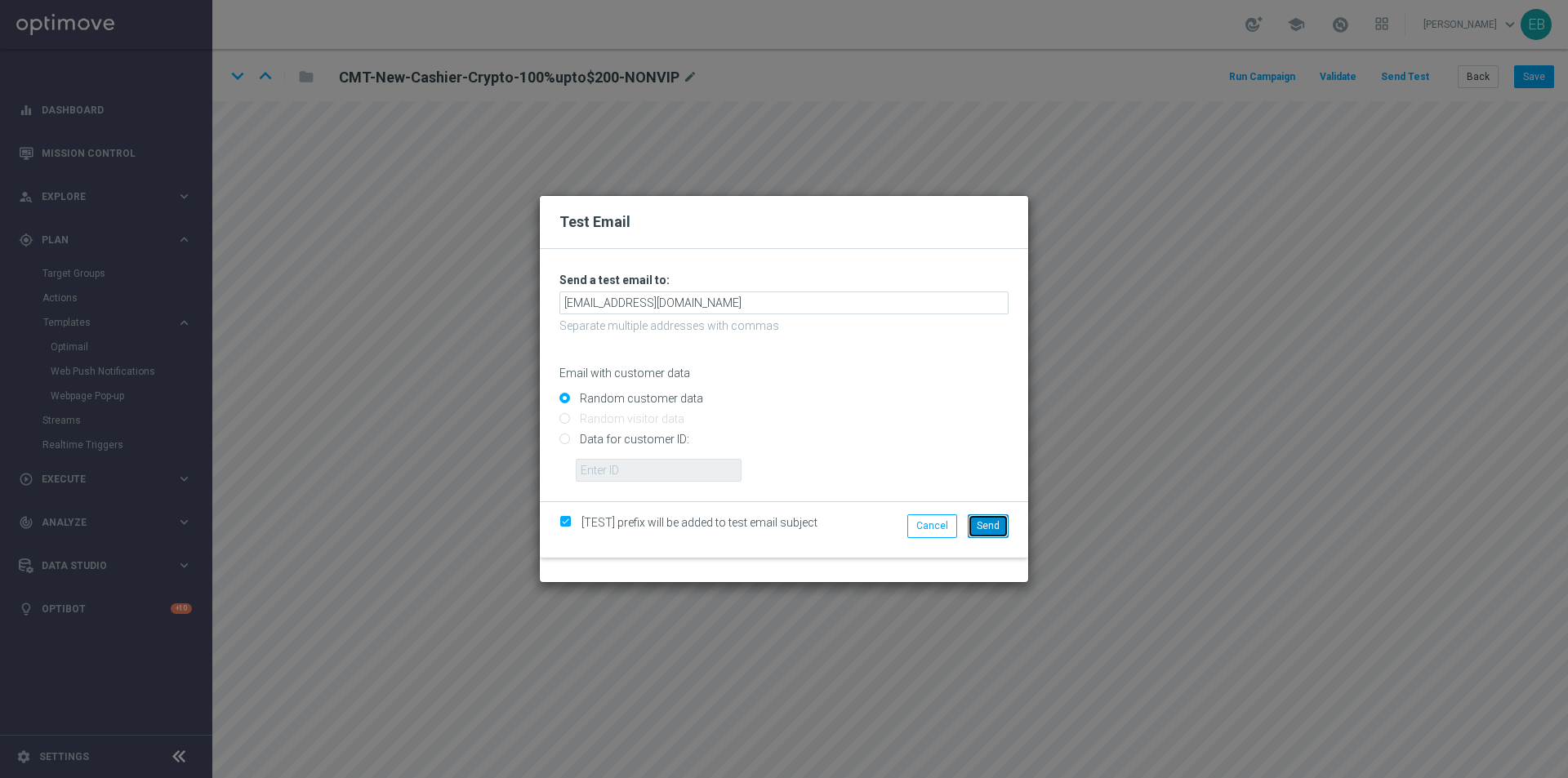 click on "Send" at bounding box center (988, 526) 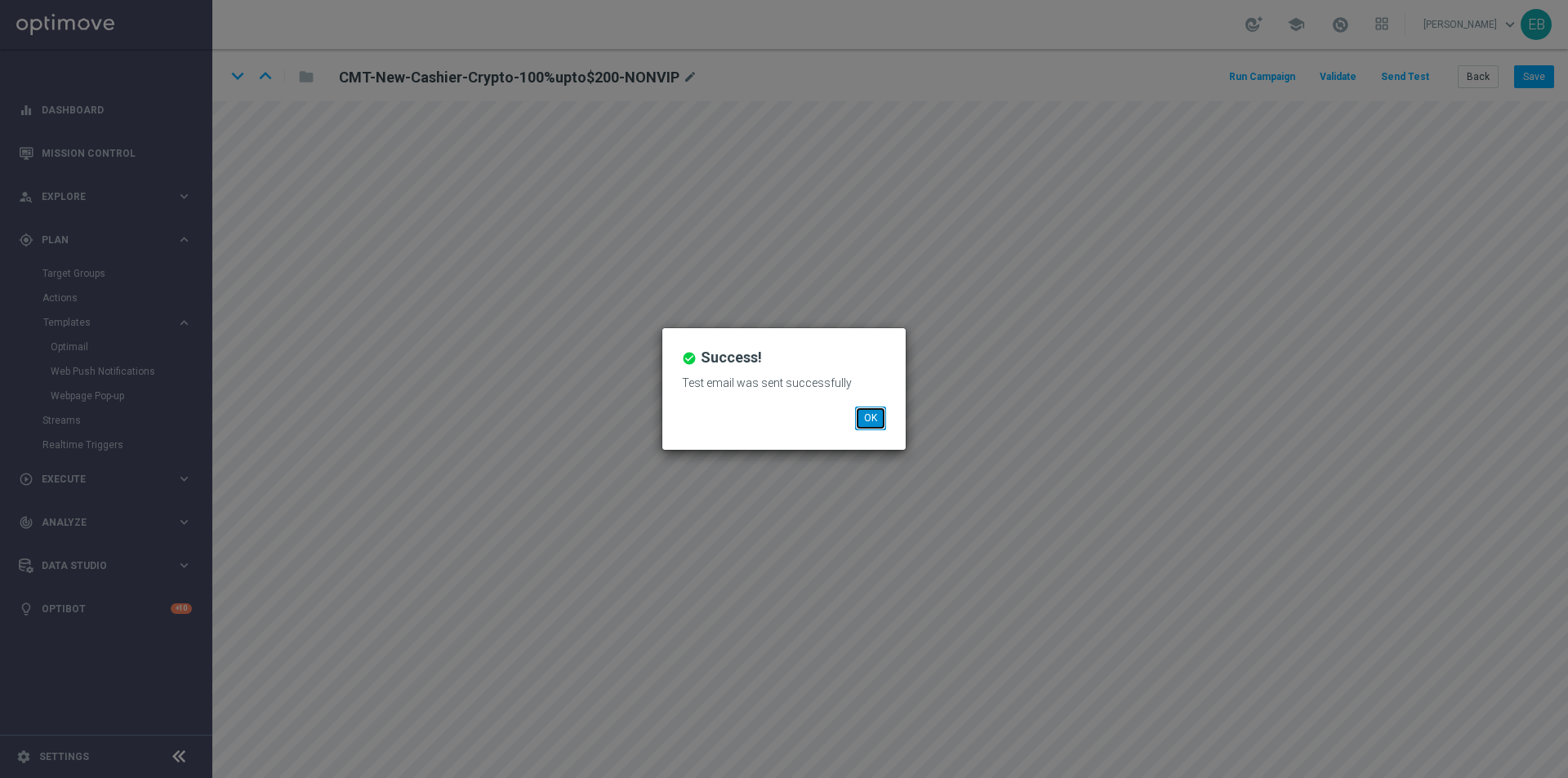click on "OK" at bounding box center (871, 418) 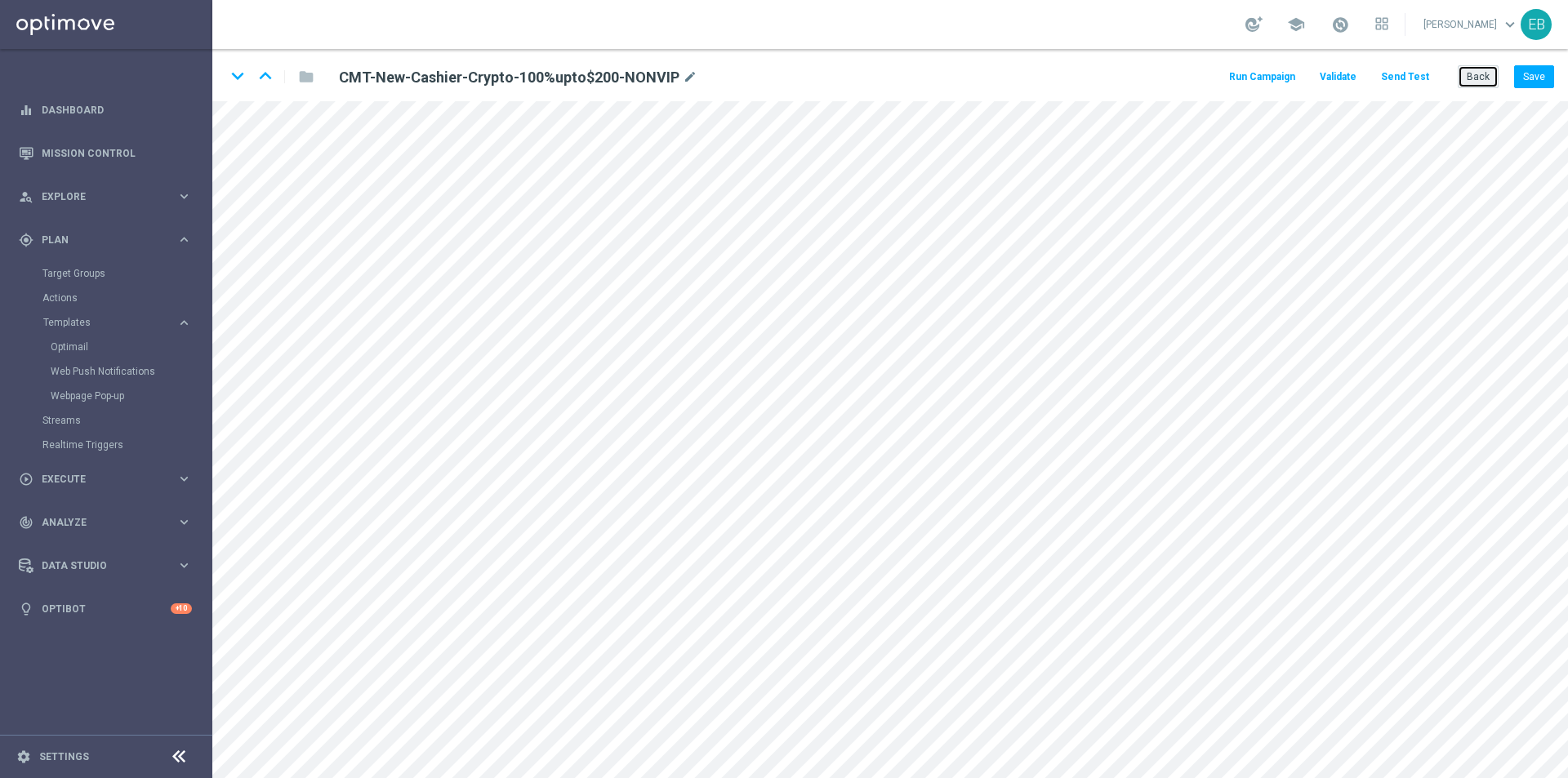 click on "Back" 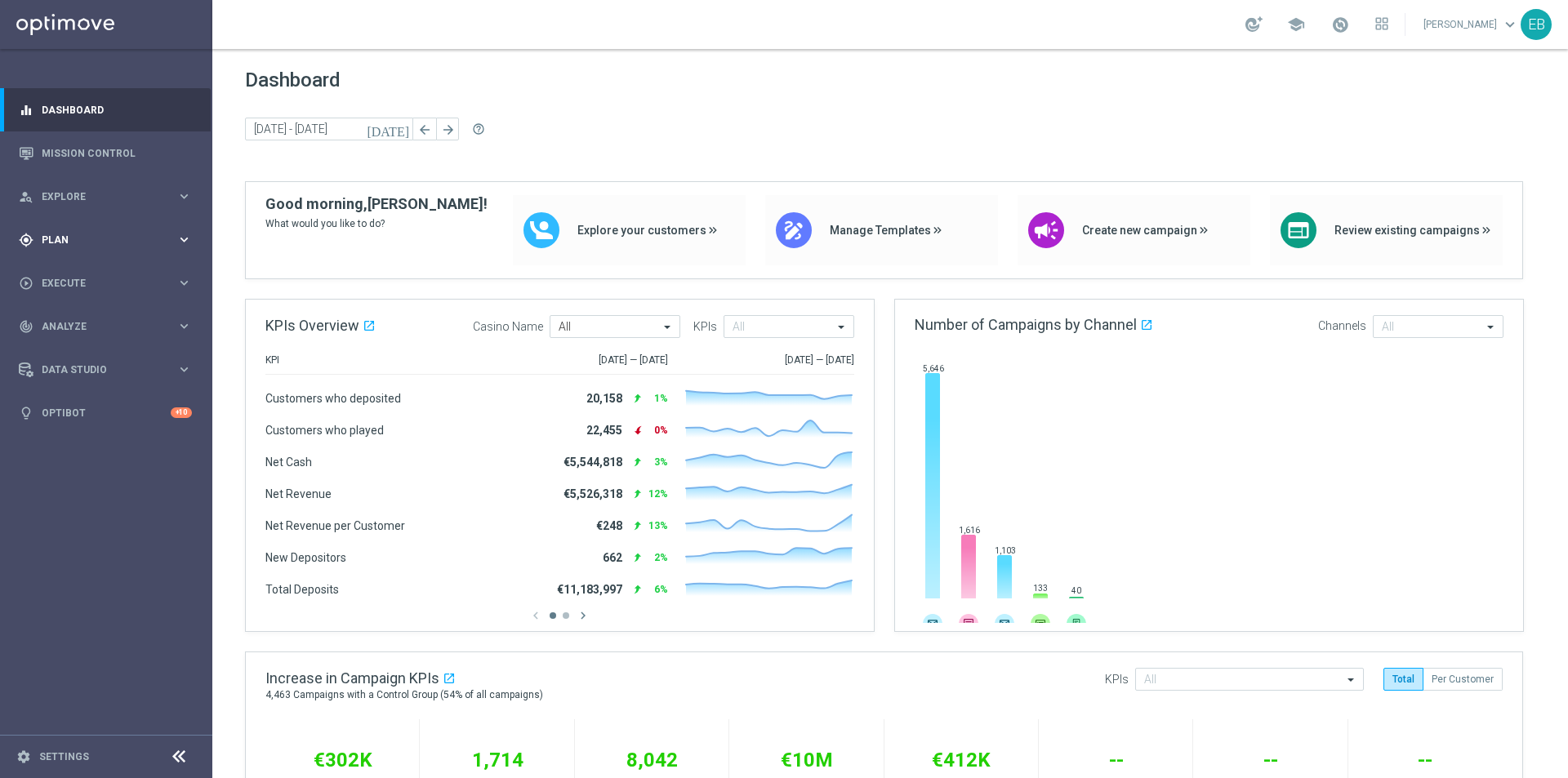 click on "gps_fixed
Plan
keyboard_arrow_right" at bounding box center [105, 239] 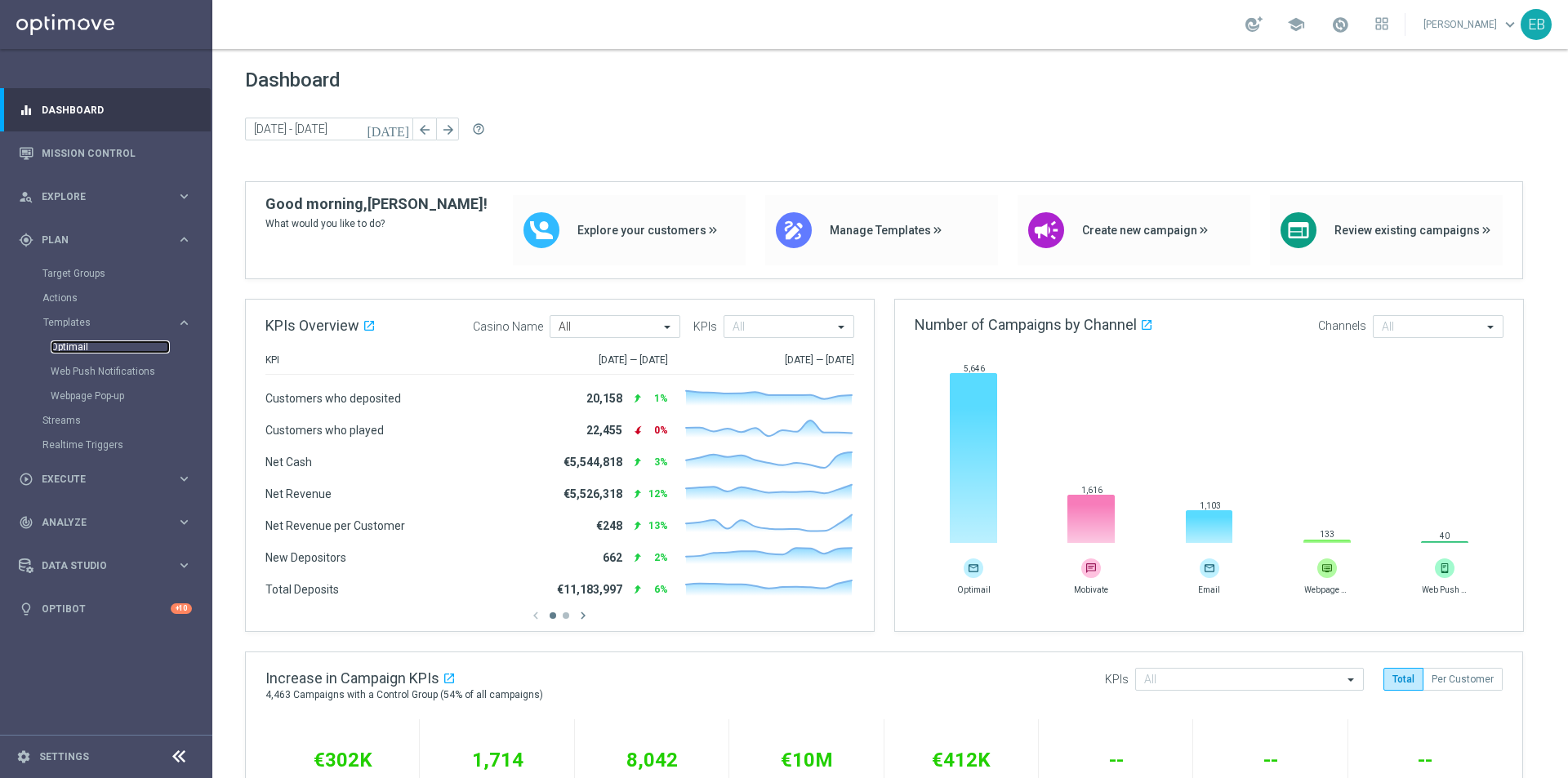 click on "Optimail" at bounding box center (110, 347) 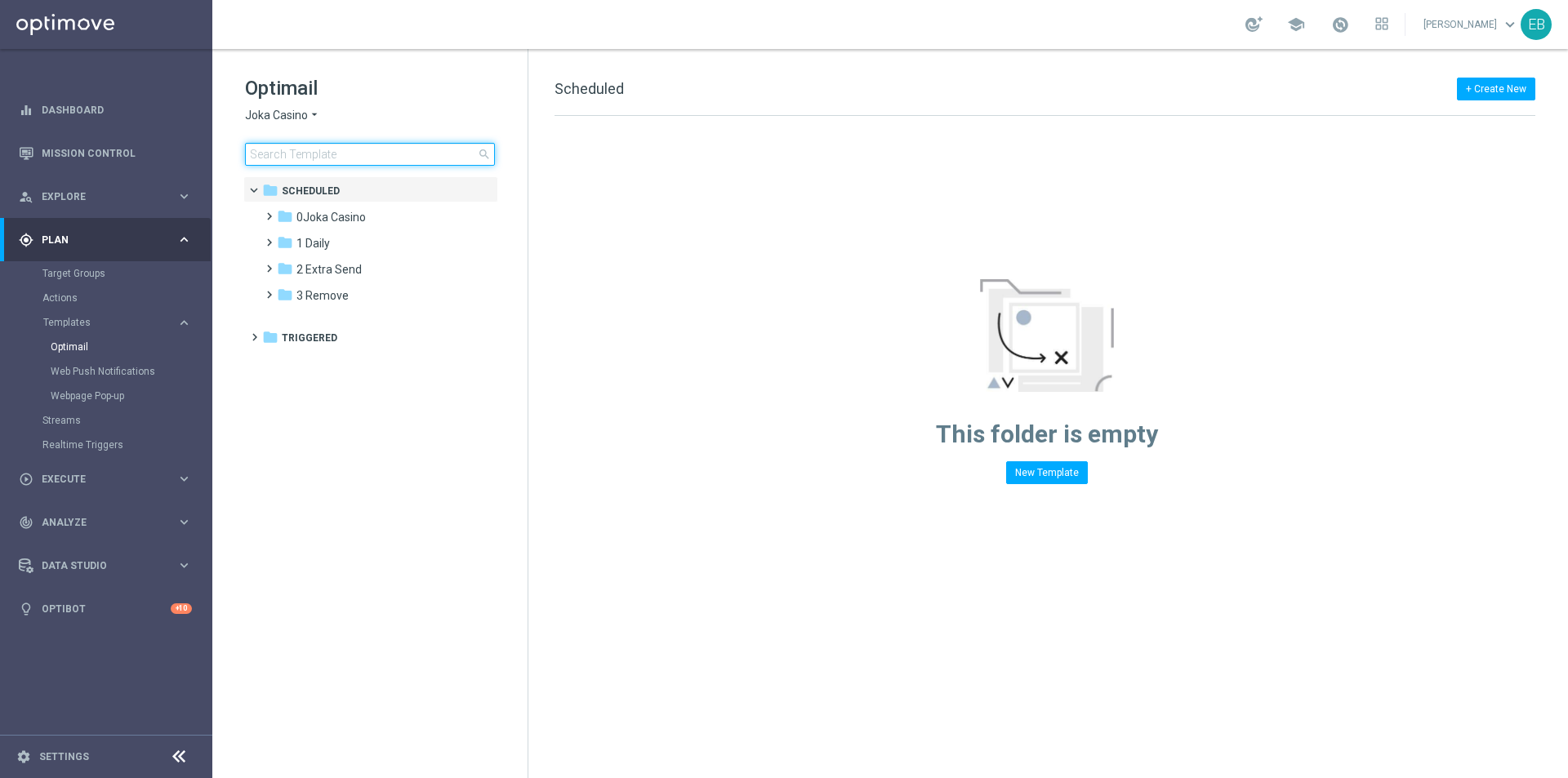 click 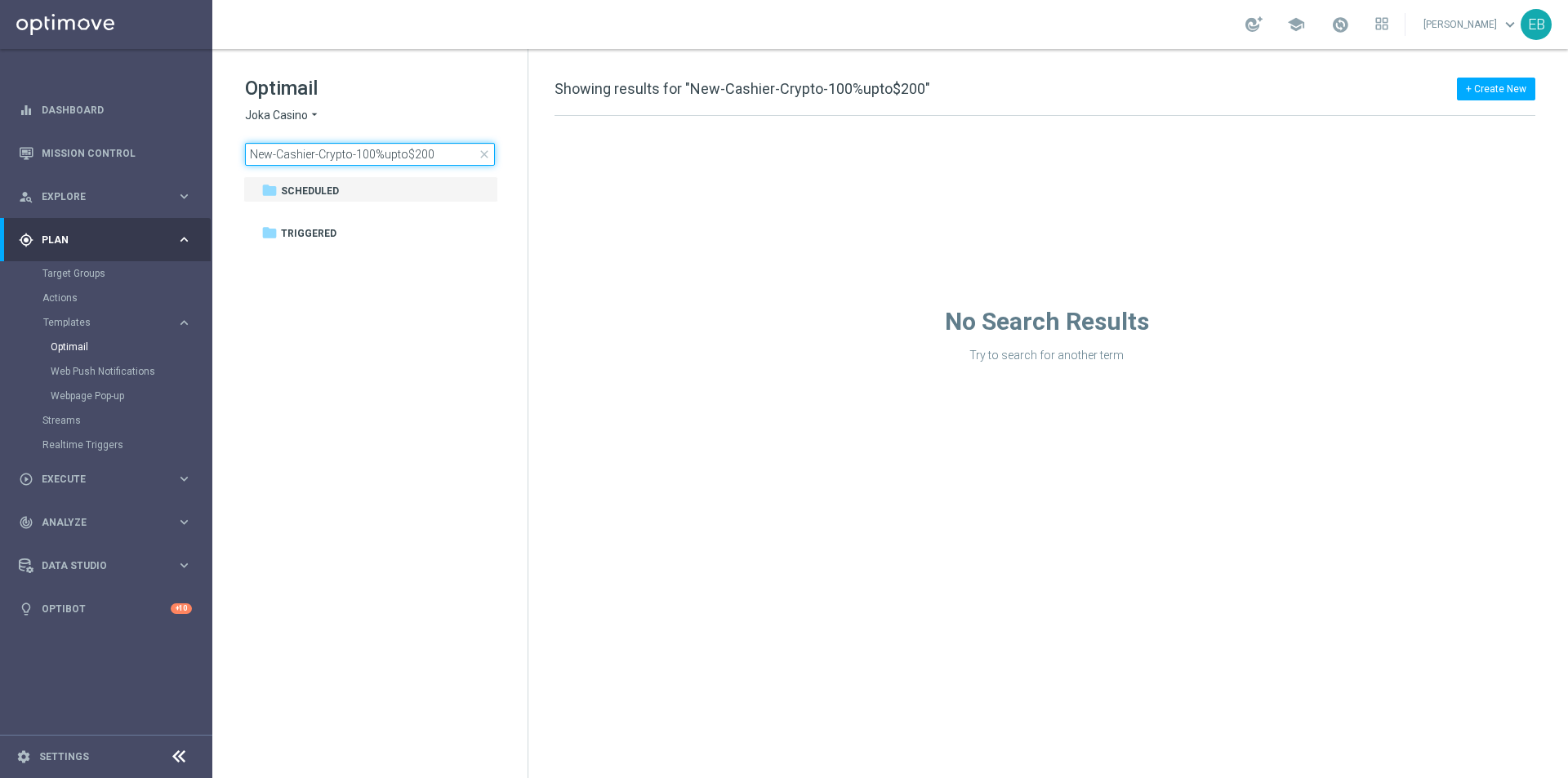 type on "New-Cashier-Crypto-100%upto$200" 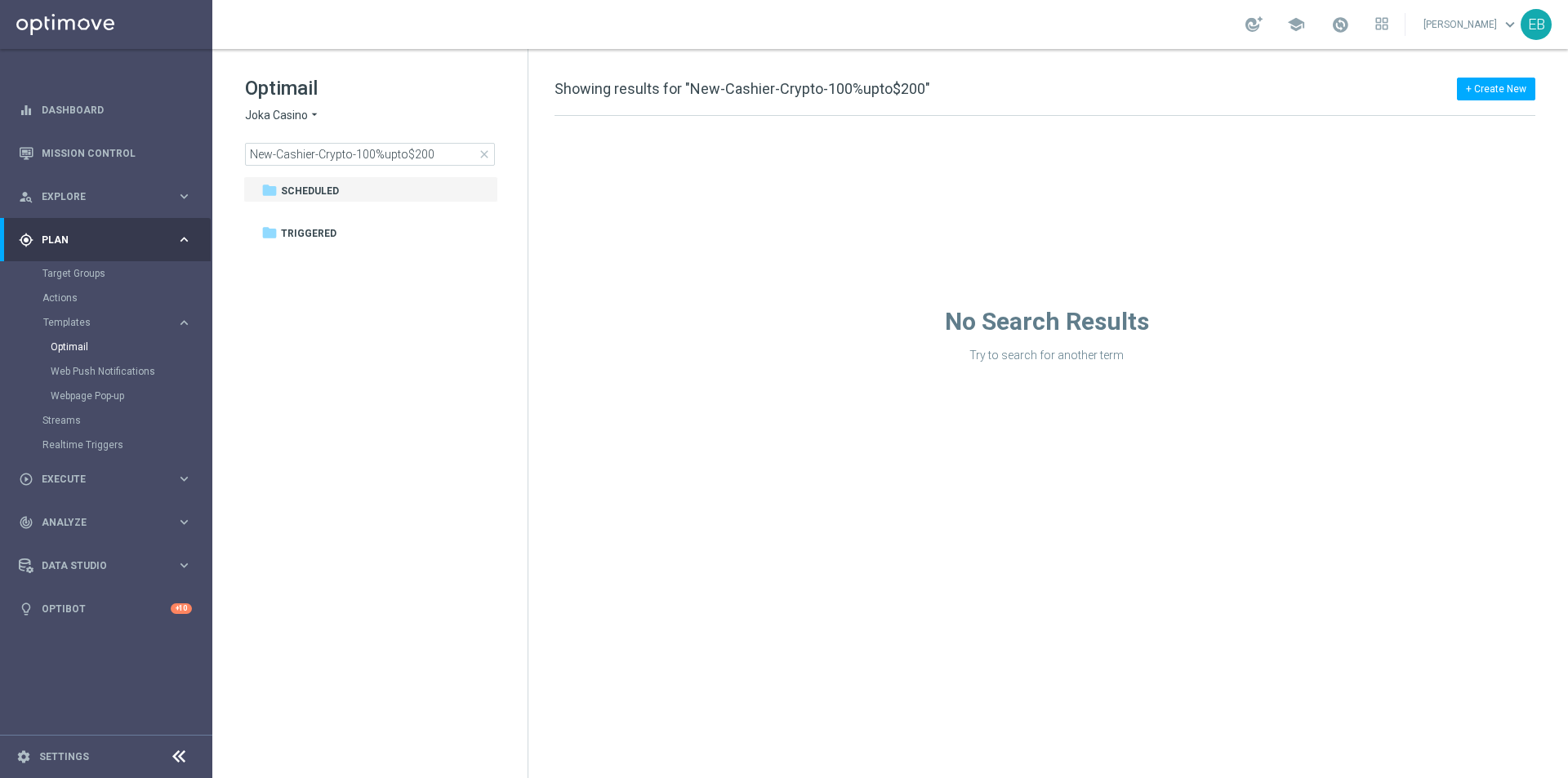 click on "Joka Casino" 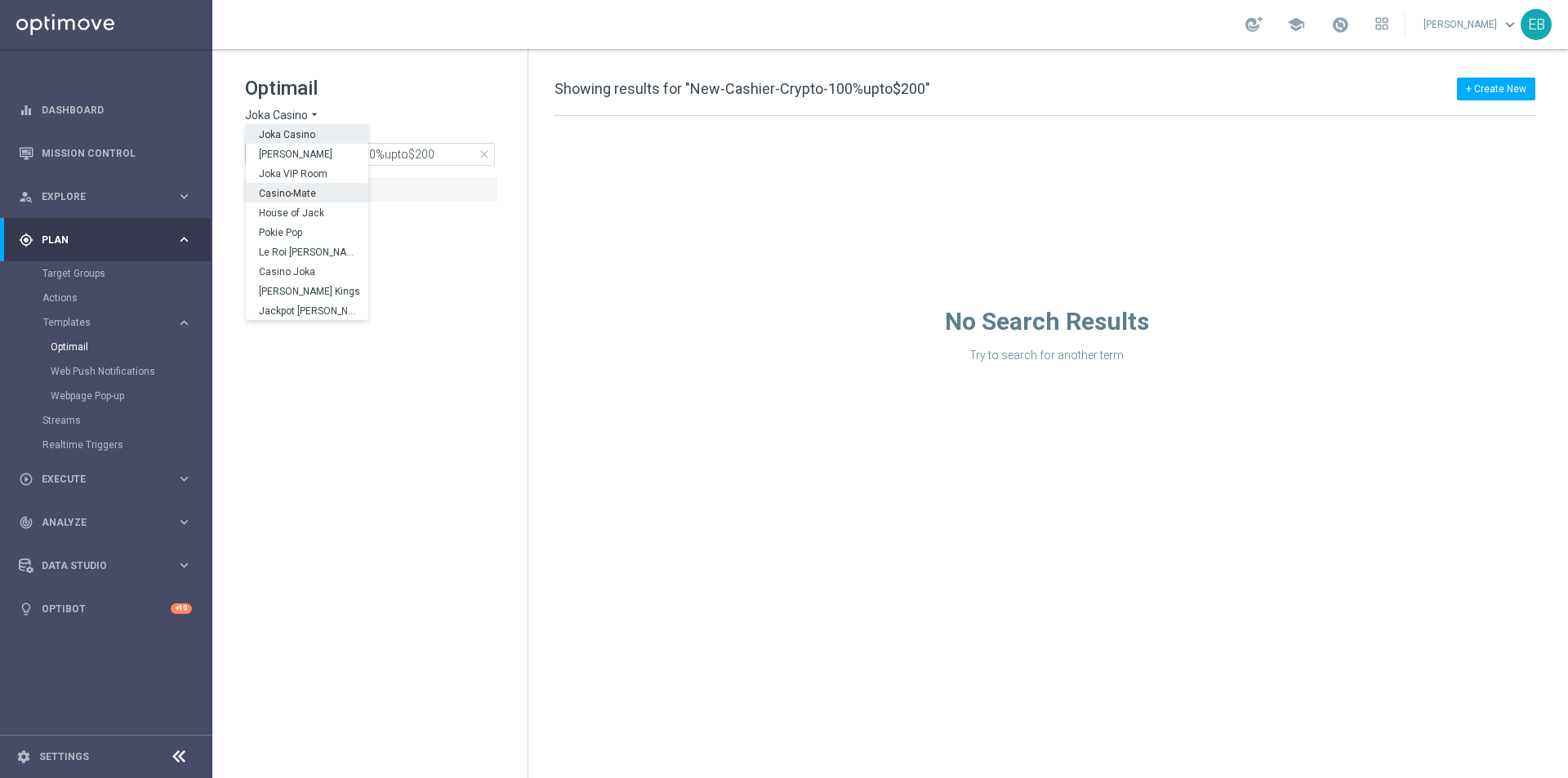 click on "Casino-Mate" at bounding box center (0, 0) 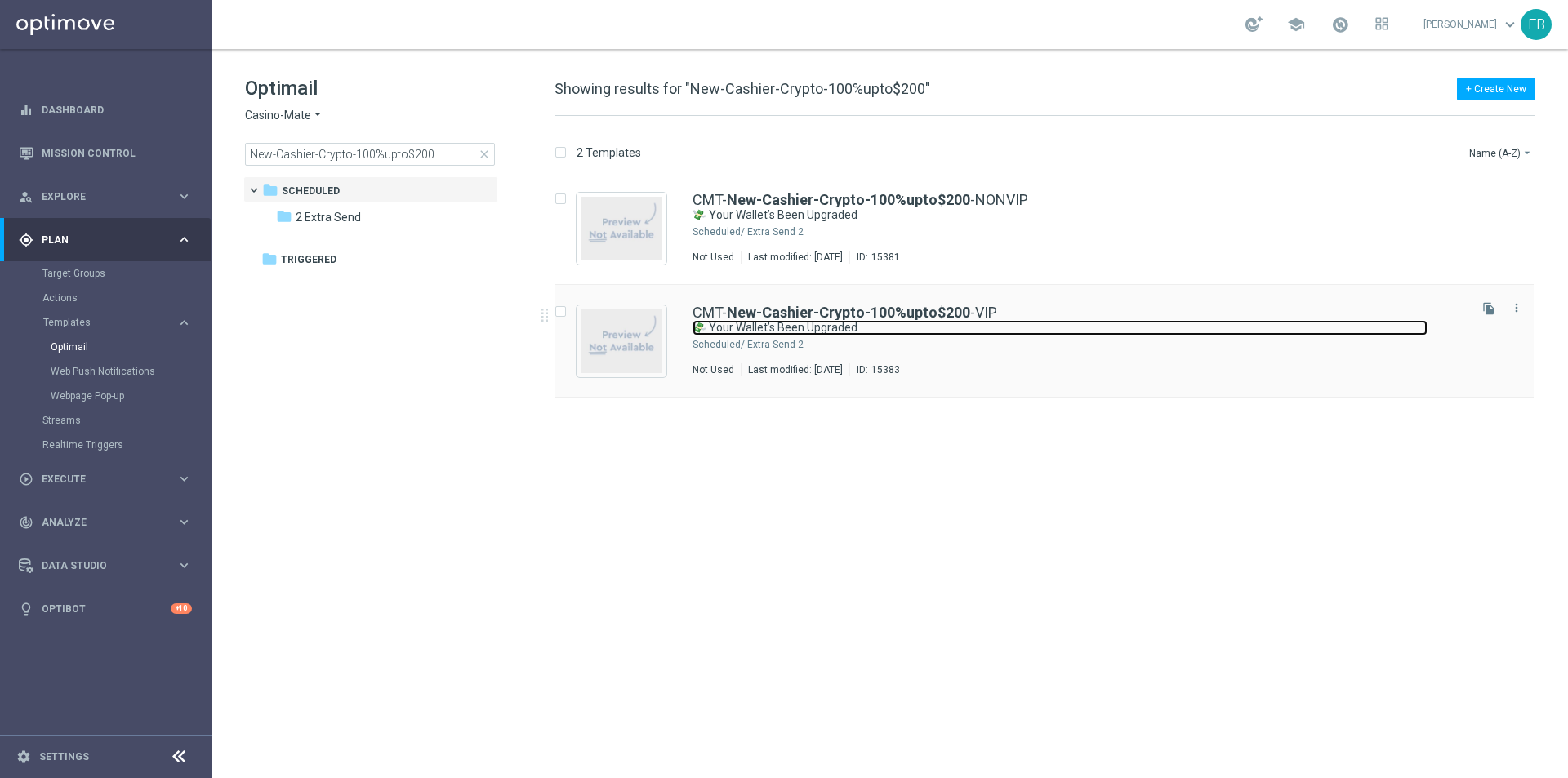 click on "💸 Your Wallet’s Been Upgraded" at bounding box center (1060, 327) 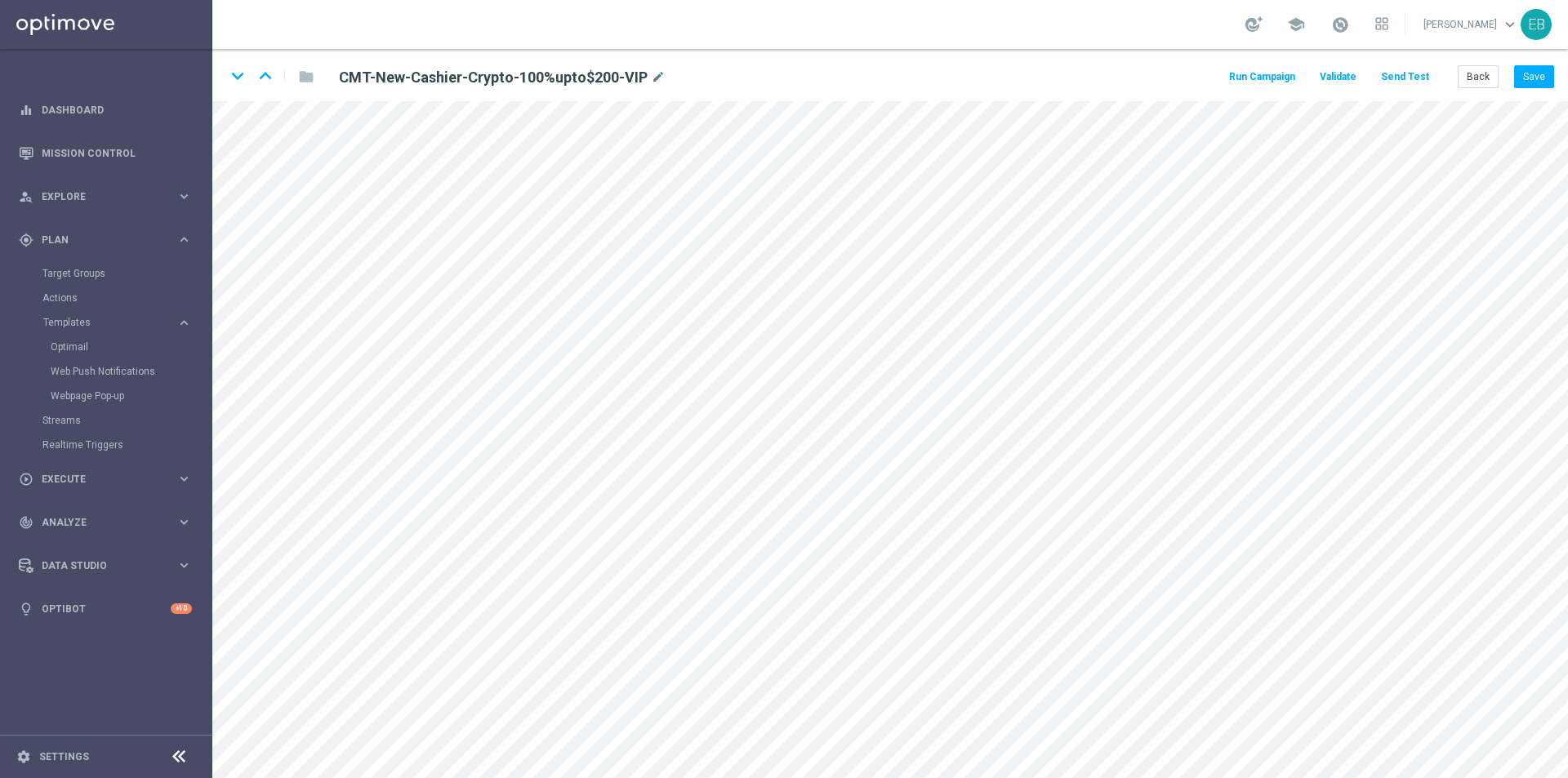 click on "Send Test" 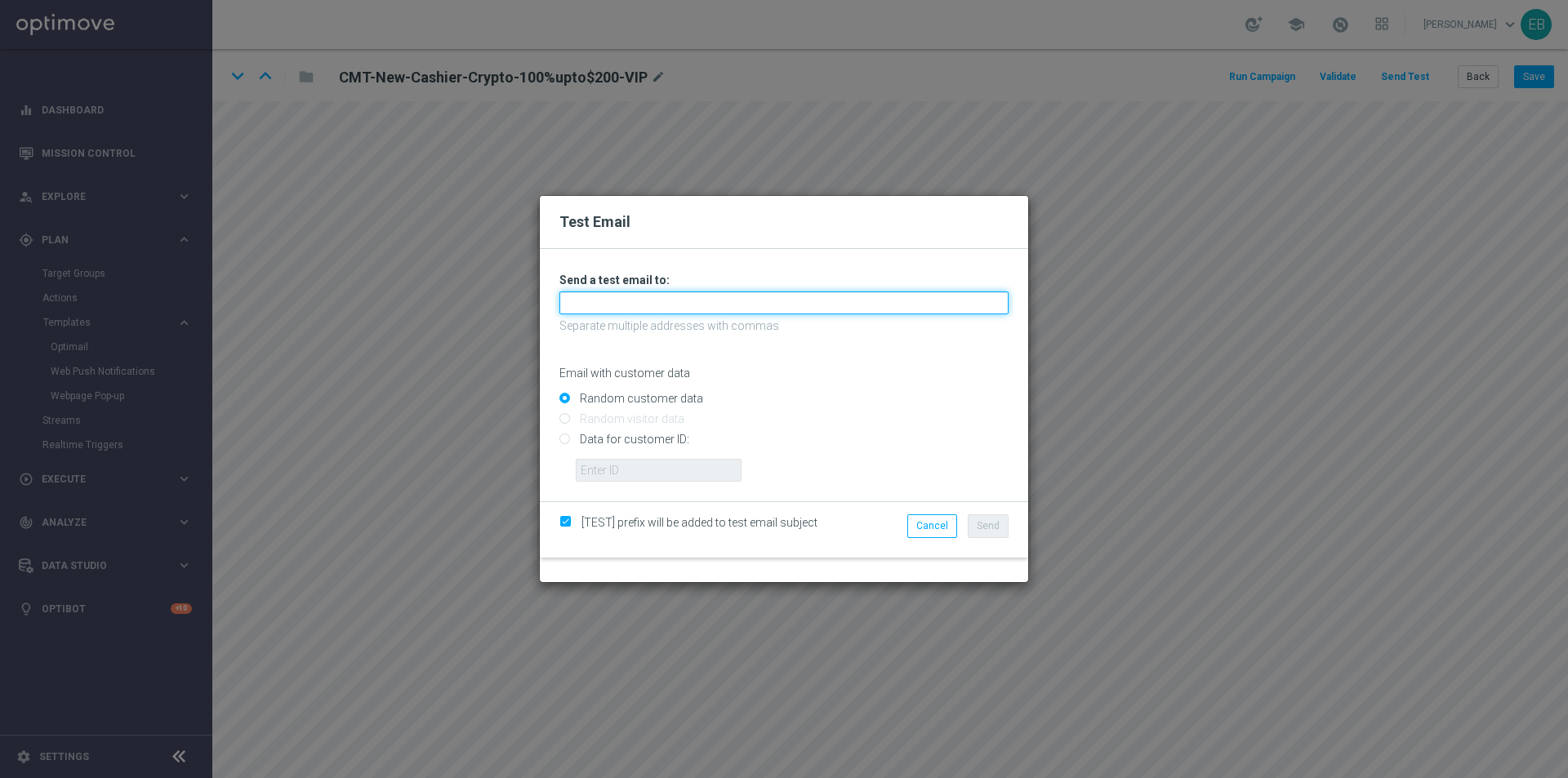 click at bounding box center [784, 303] 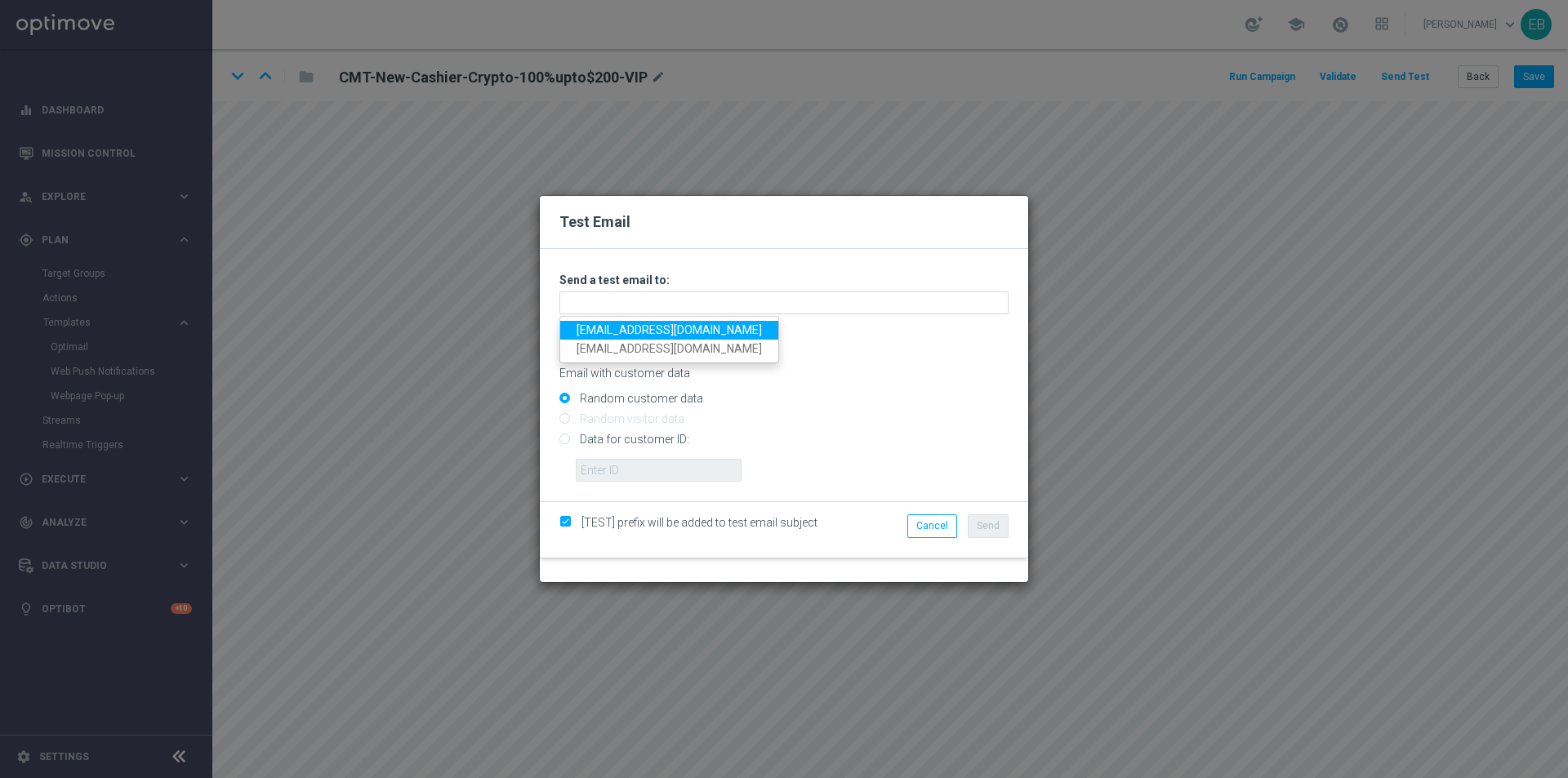 click on "[EMAIL_ADDRESS][DOMAIN_NAME]" at bounding box center [669, 330] 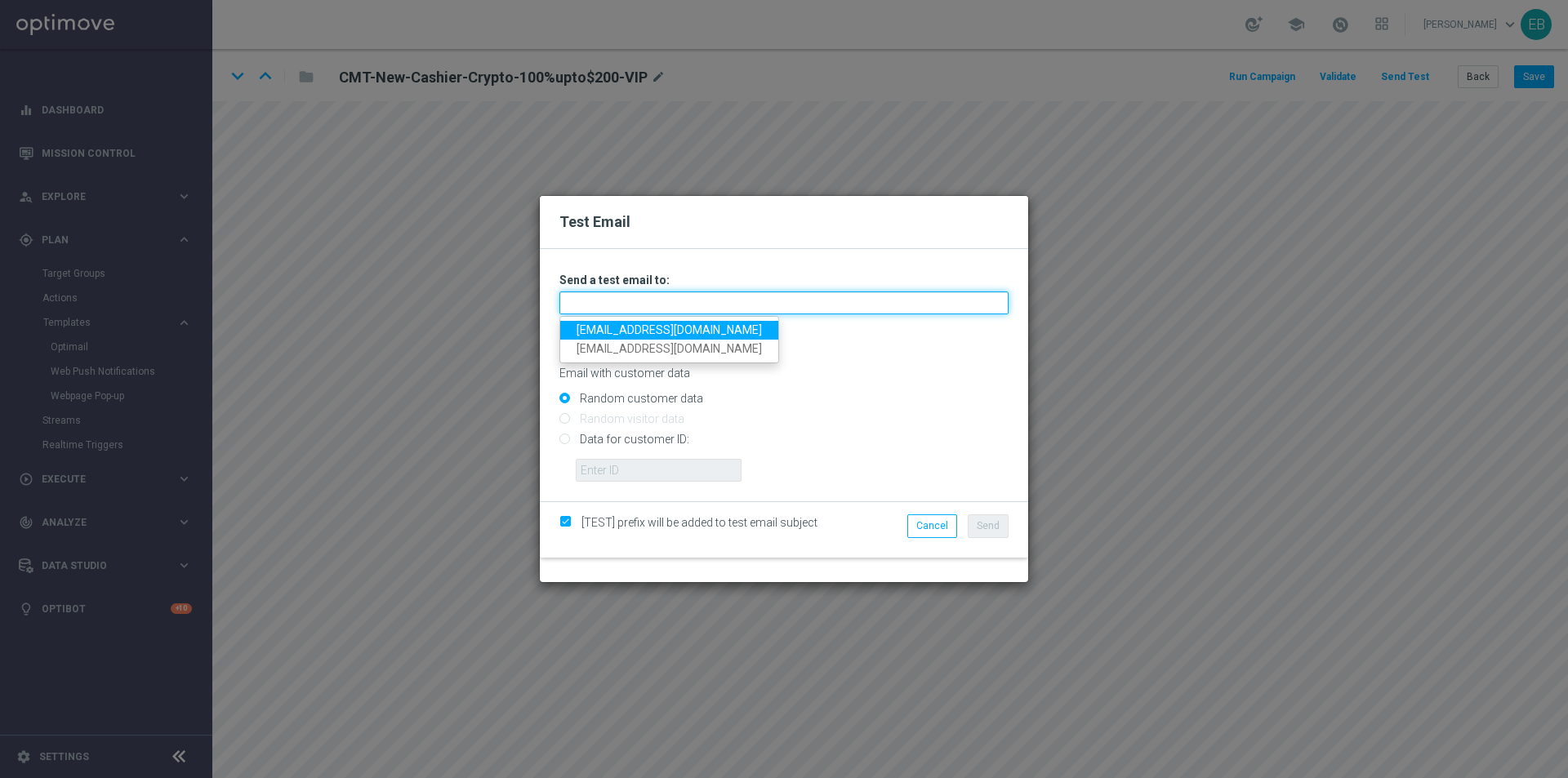 type on "[EMAIL_ADDRESS][DOMAIN_NAME]" 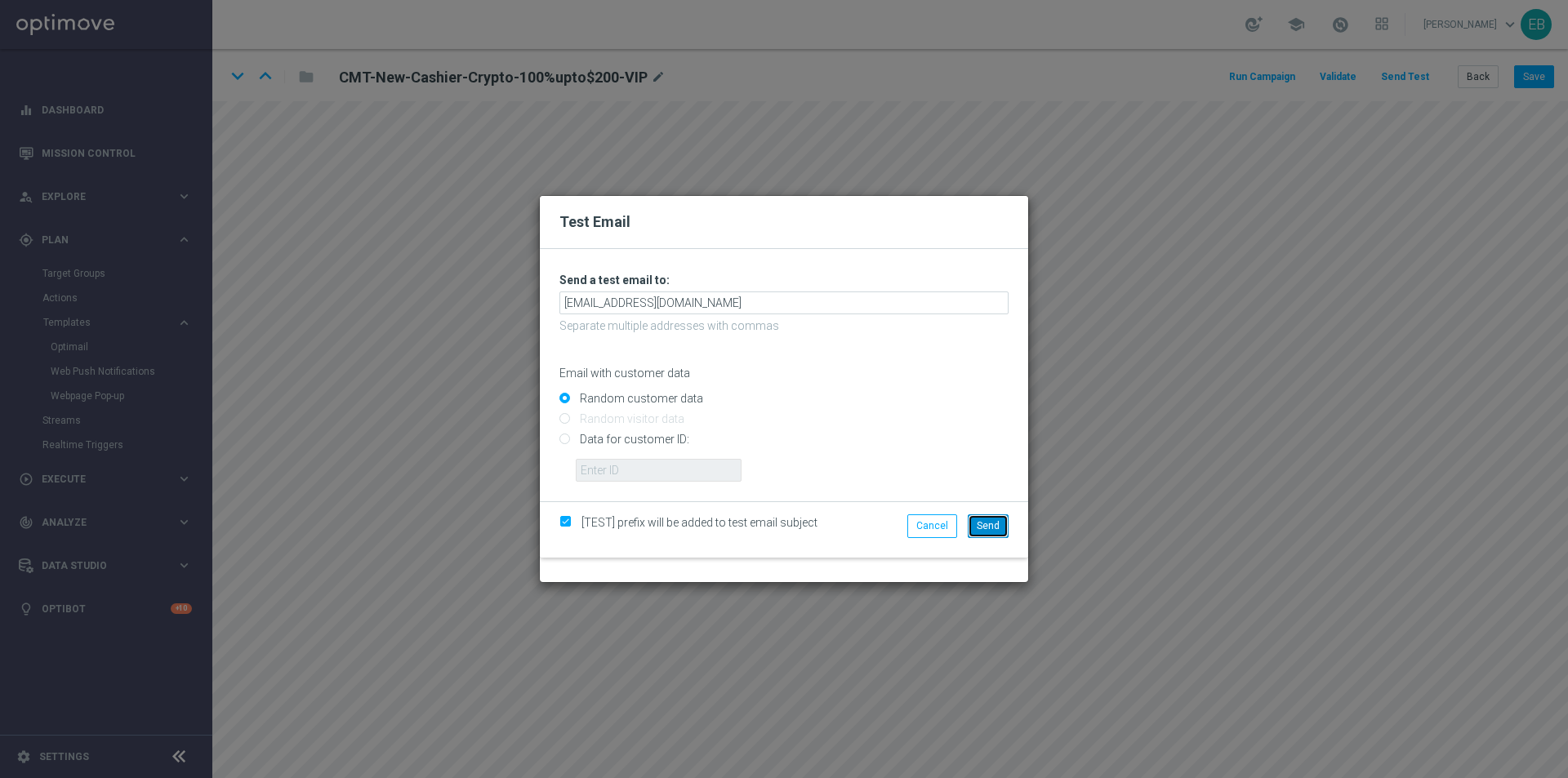 click on "Send" at bounding box center (988, 526) 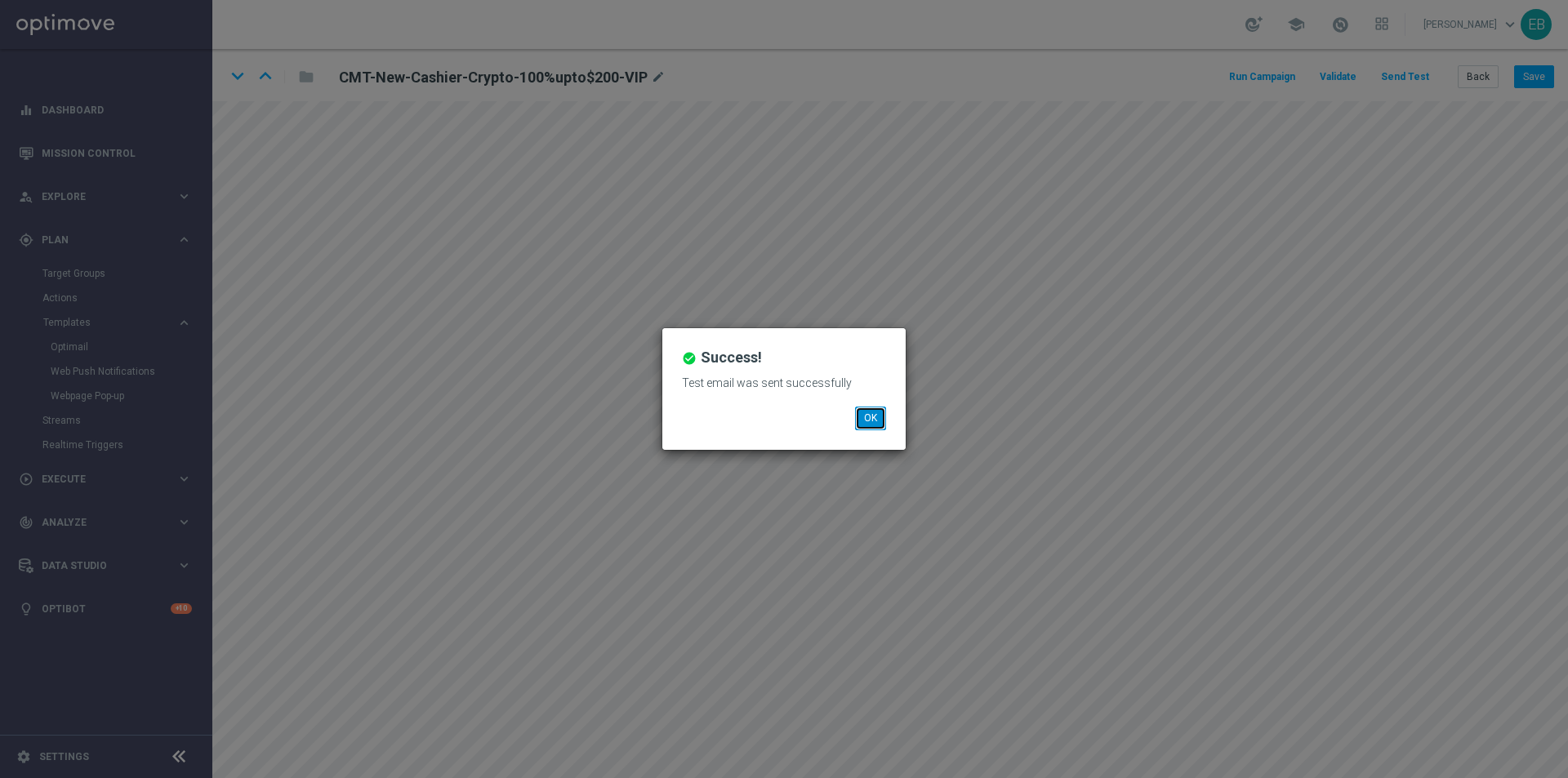 click on "OK" at bounding box center [871, 418] 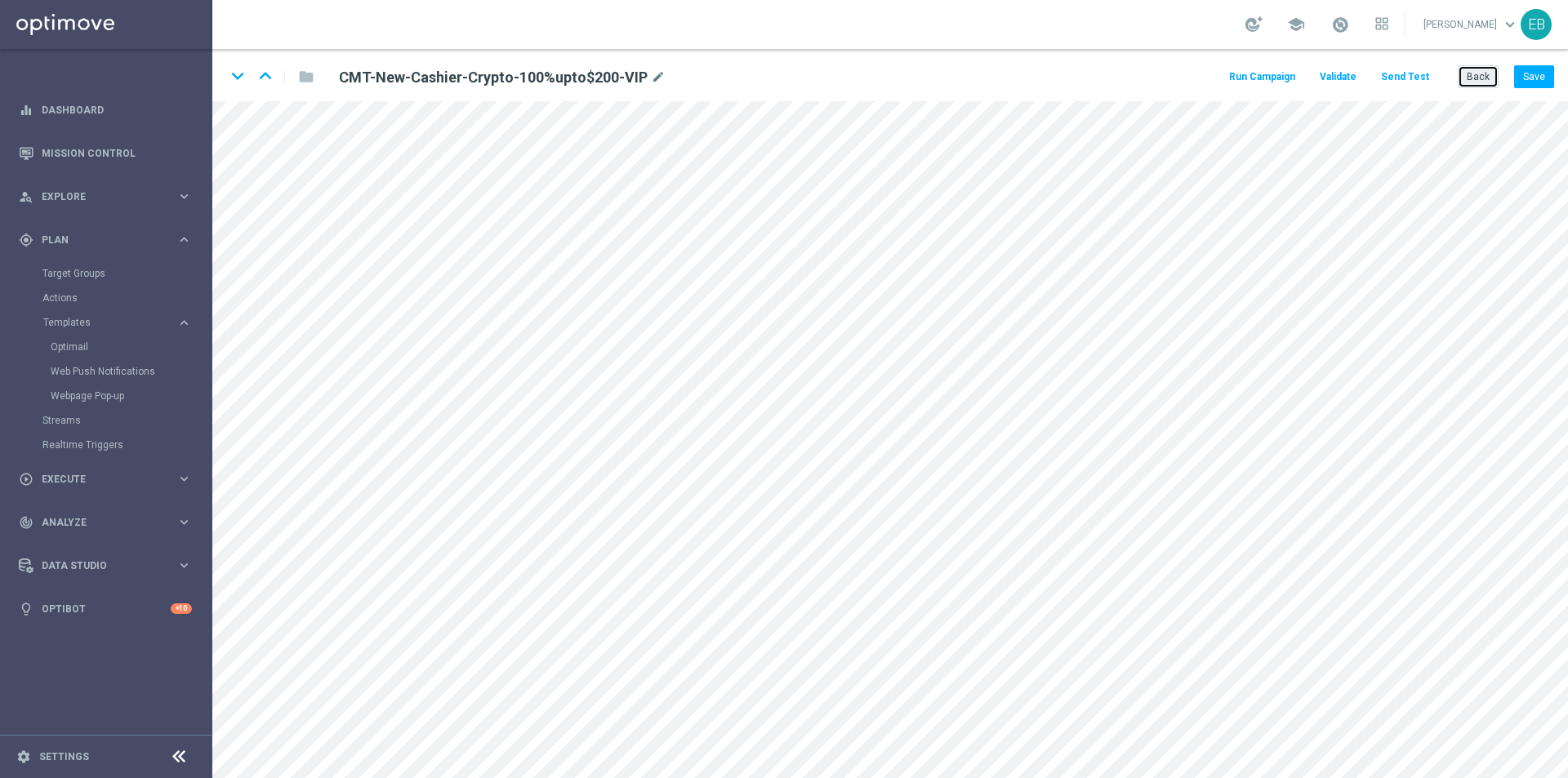click on "Back" 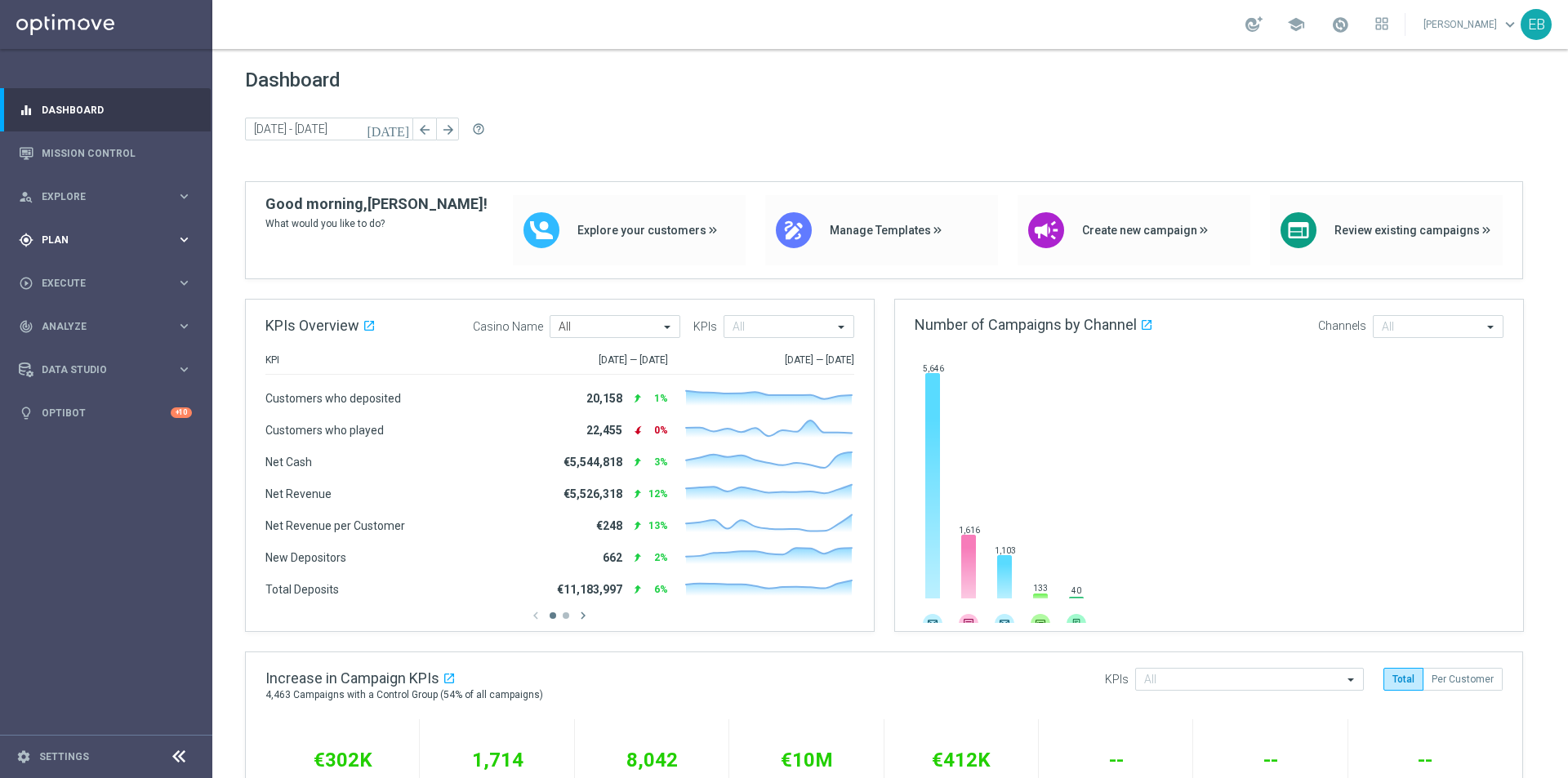 click on "Plan" at bounding box center [109, 240] 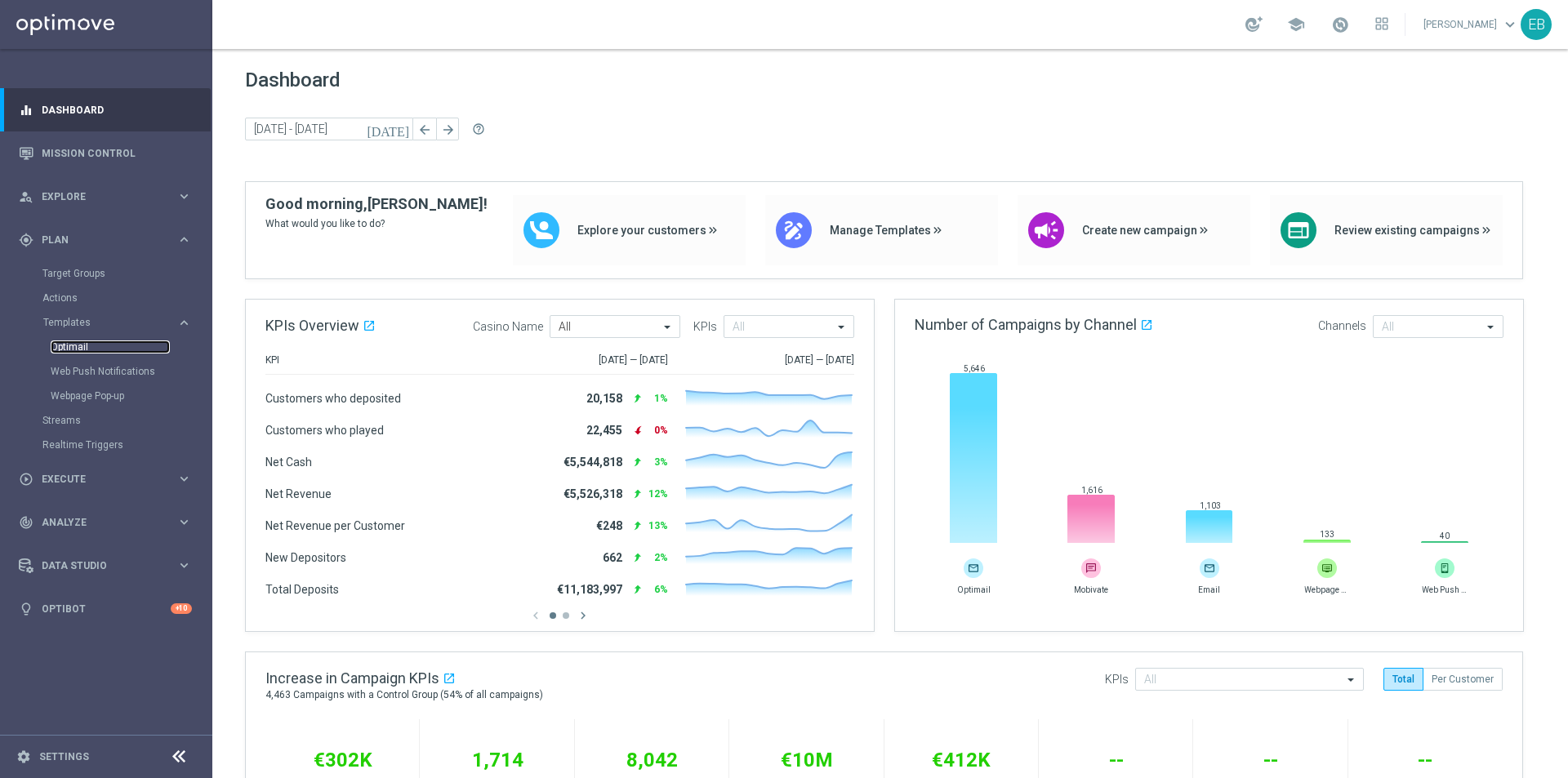 click on "Optimail" at bounding box center [110, 347] 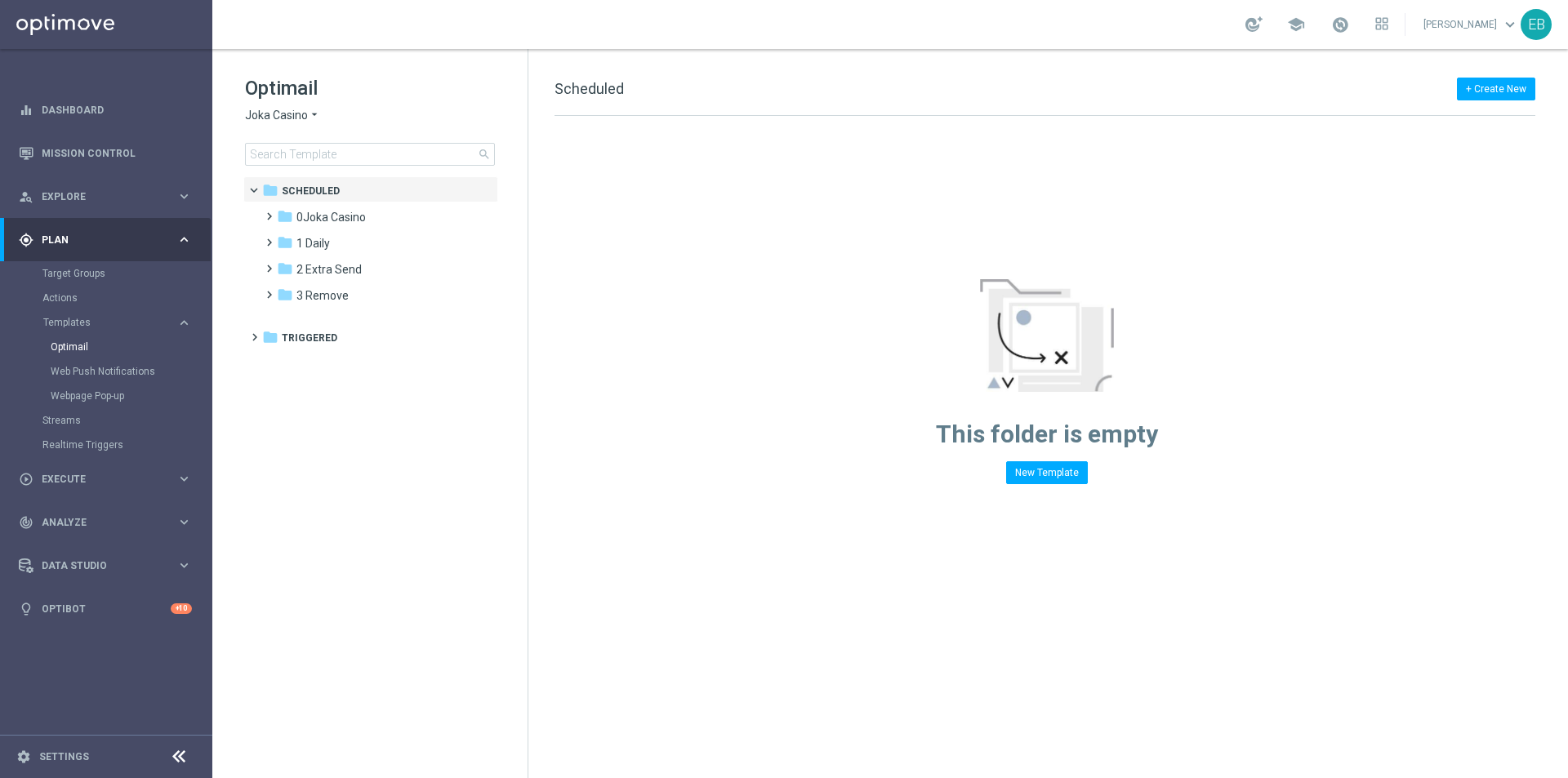 click on "Joka Casino" 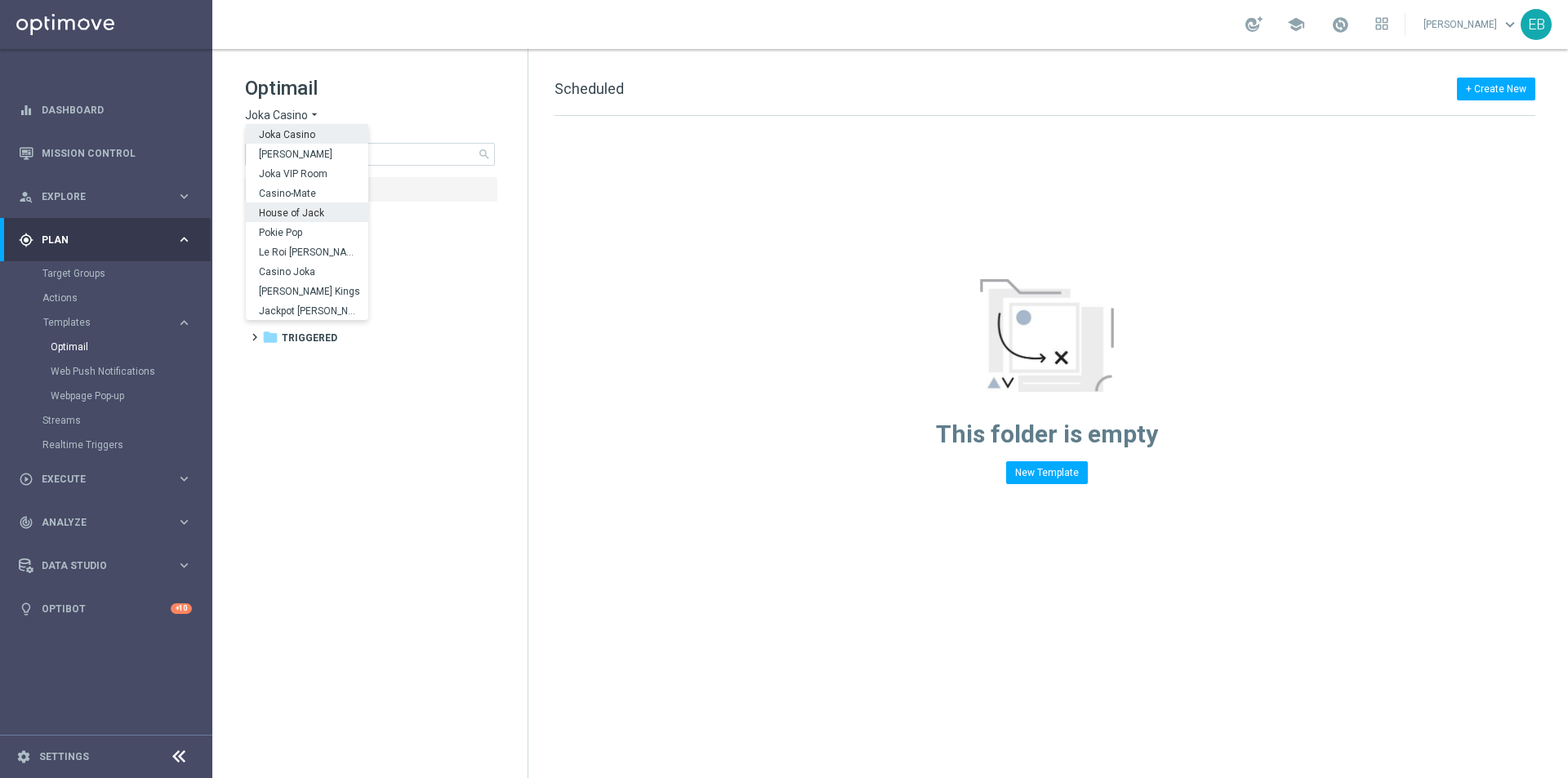 click on "House of Jack" at bounding box center (0, 0) 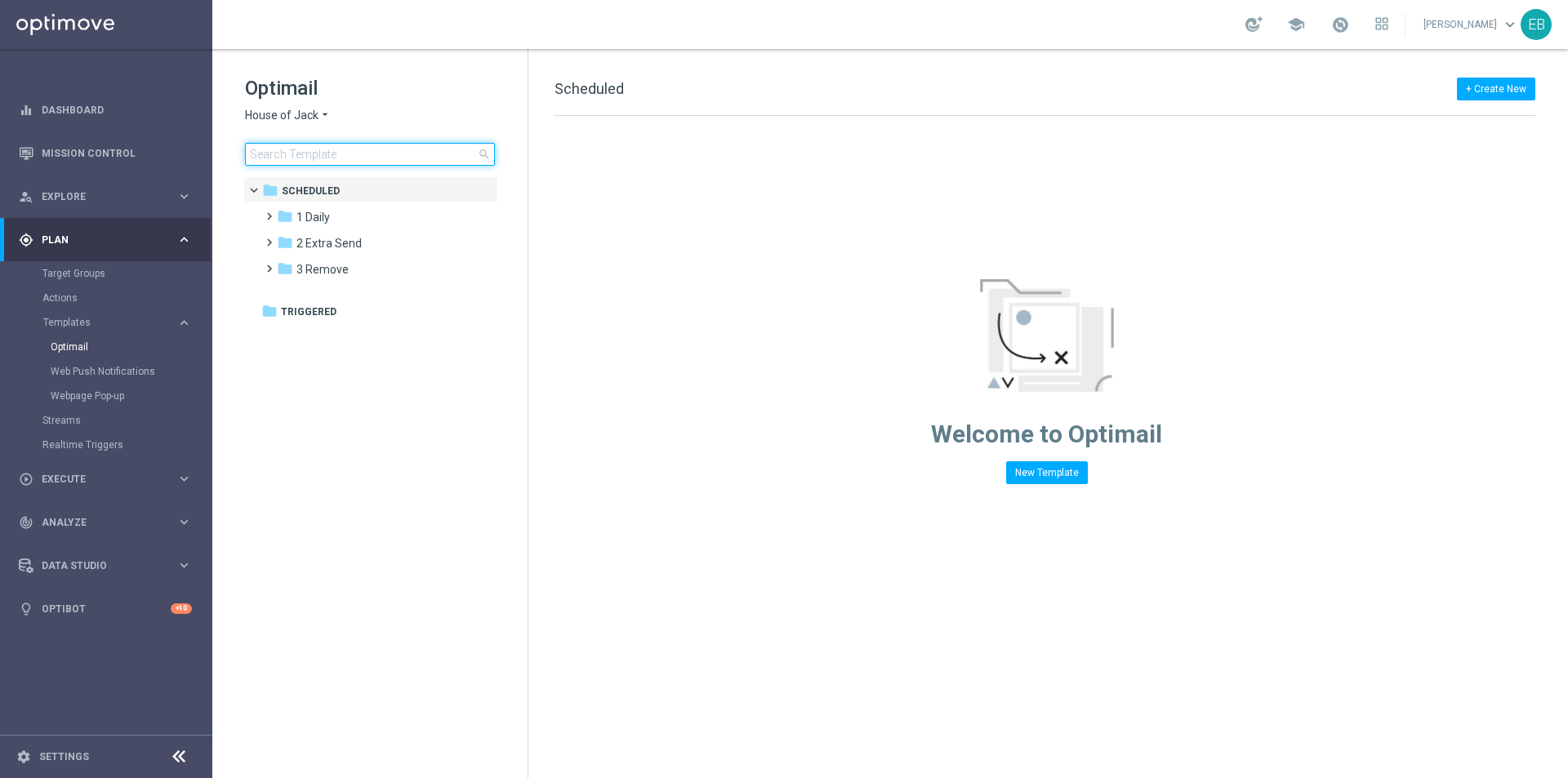 click 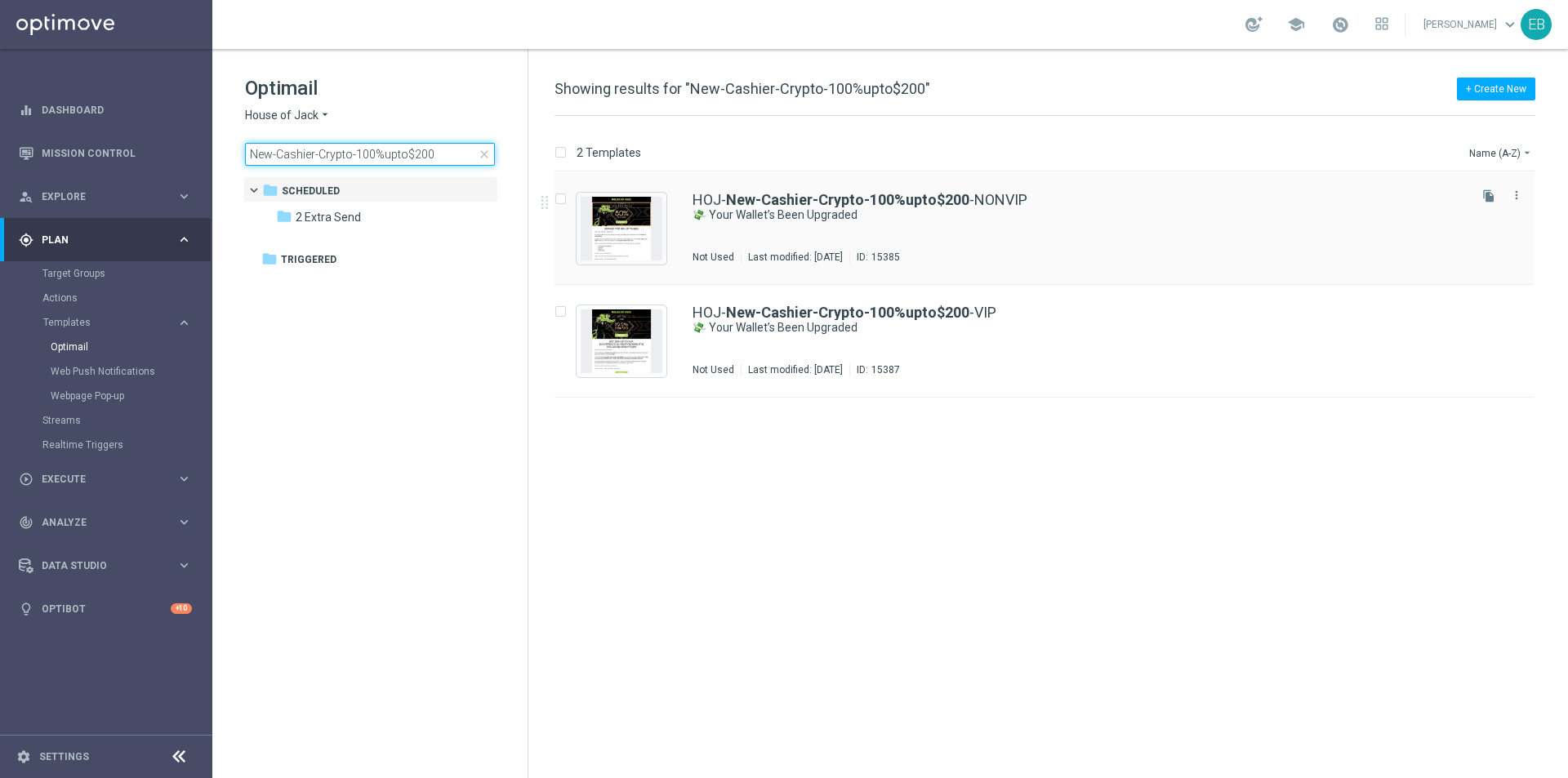 type on "New-Cashier-Crypto-100%upto$200" 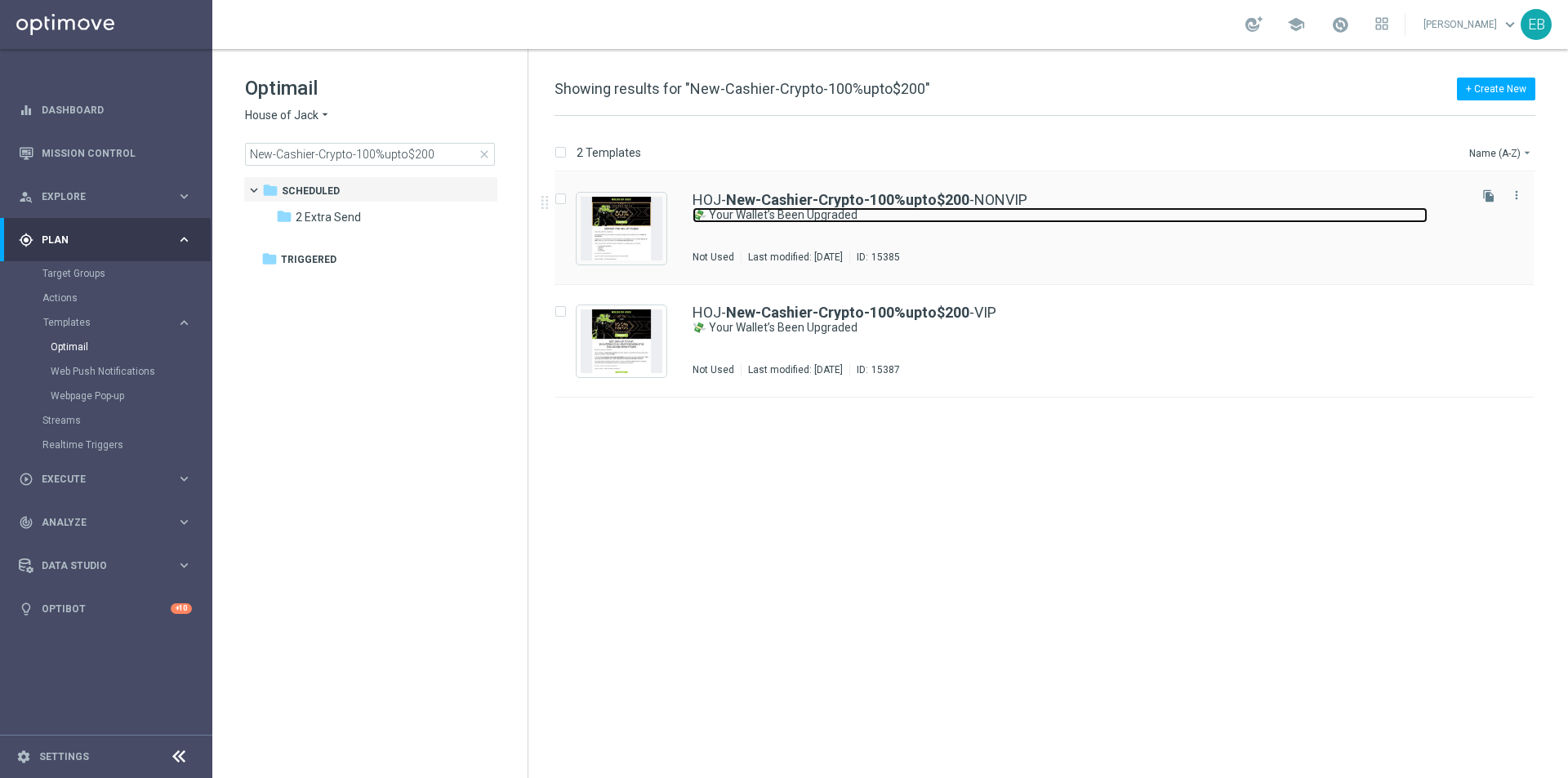 click on "💸 Your Wallet’s Been Upgraded" at bounding box center [1060, 215] 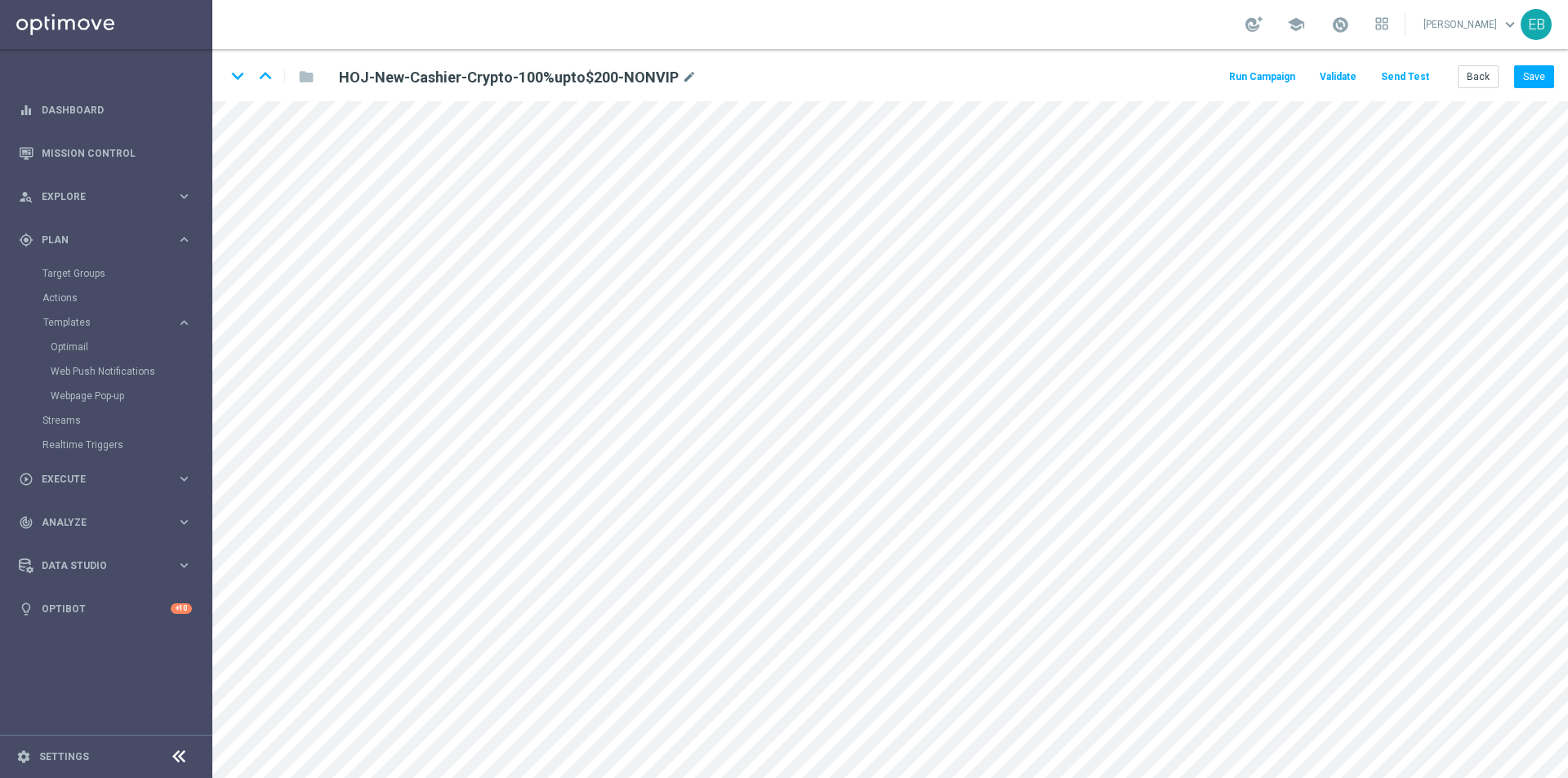 click on "Send Test" 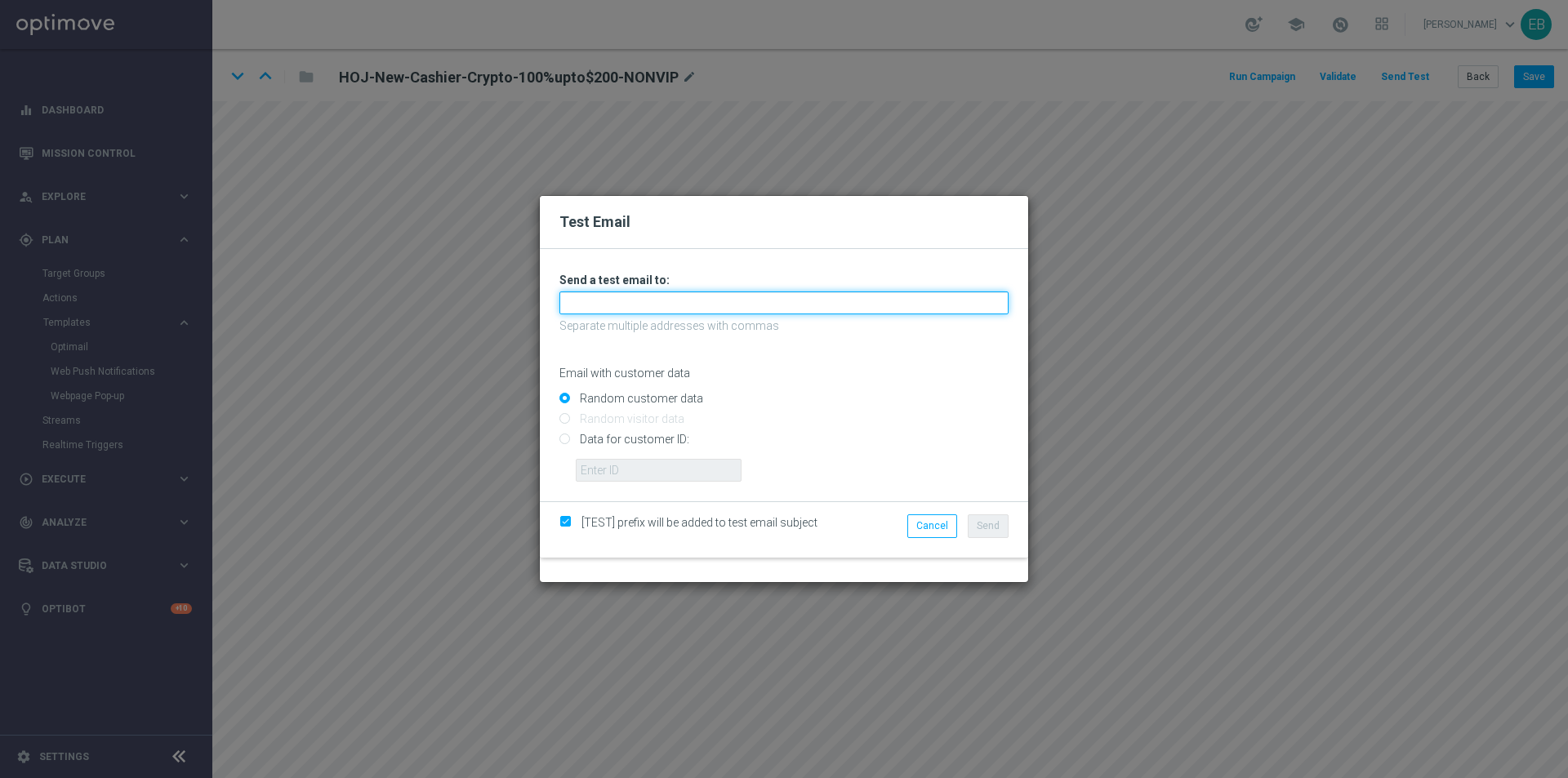 click at bounding box center [784, 303] 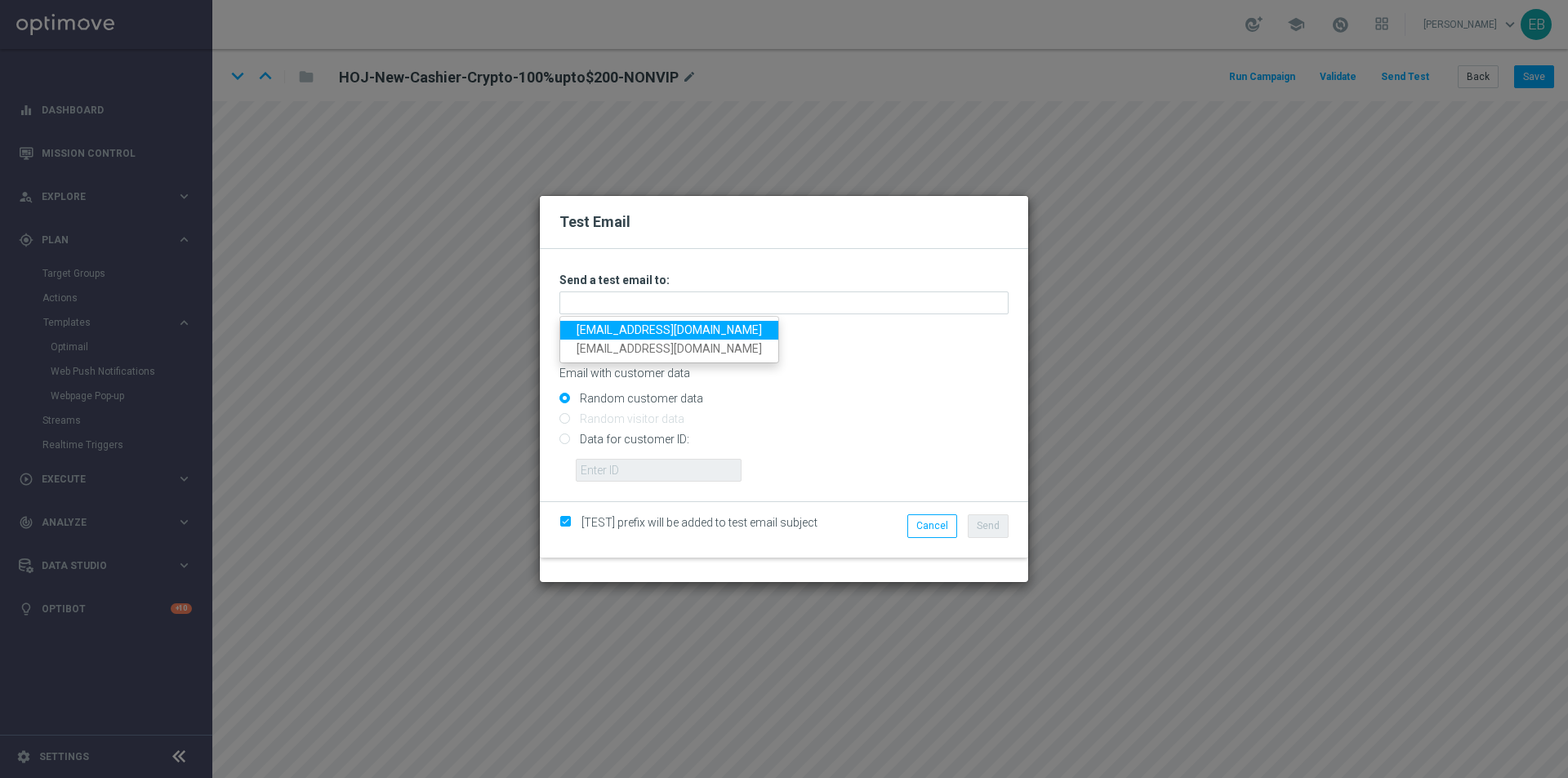 click on "[EMAIL_ADDRESS][DOMAIN_NAME]" at bounding box center [669, 330] 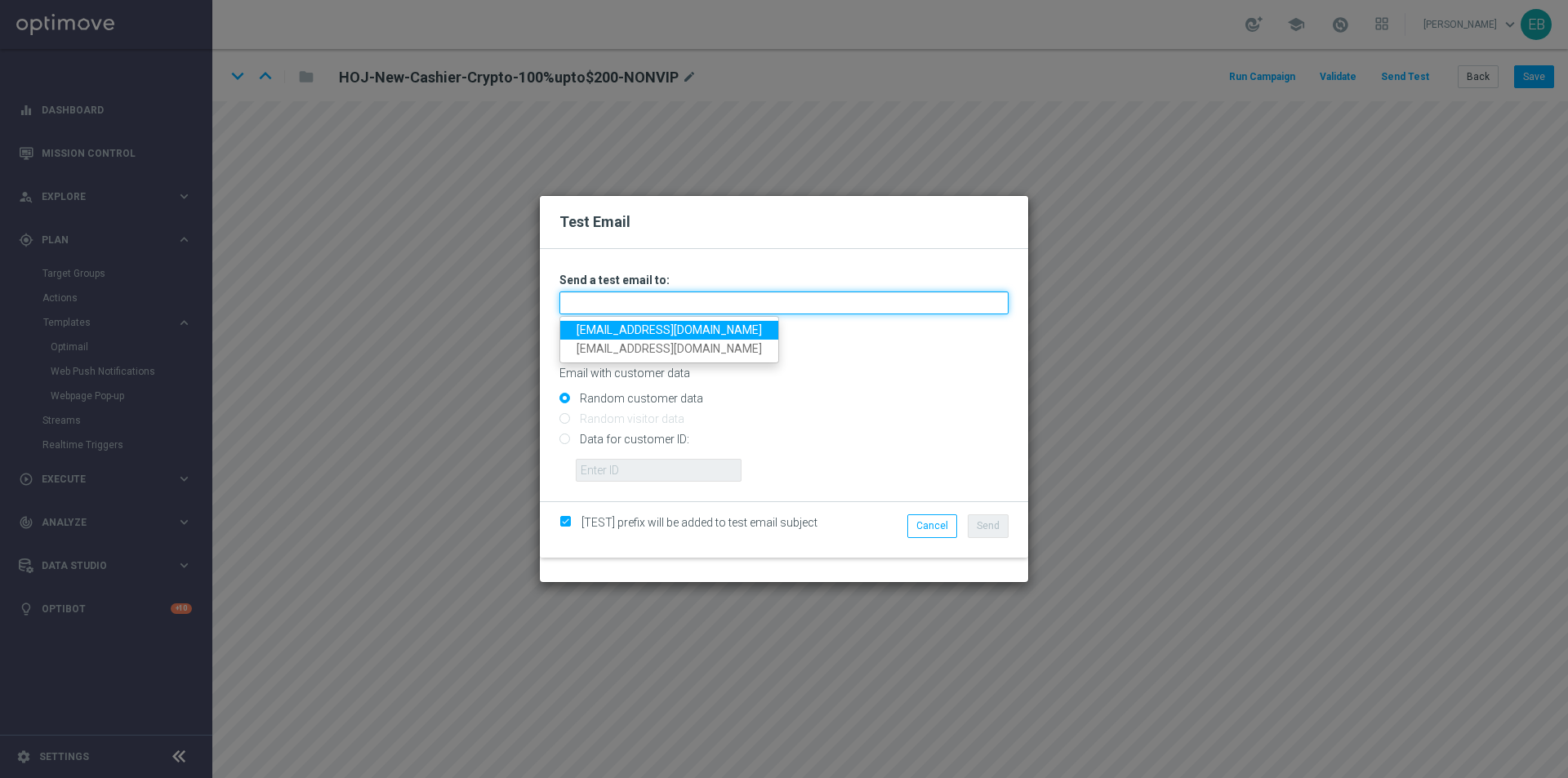 type on "[EMAIL_ADDRESS][DOMAIN_NAME]" 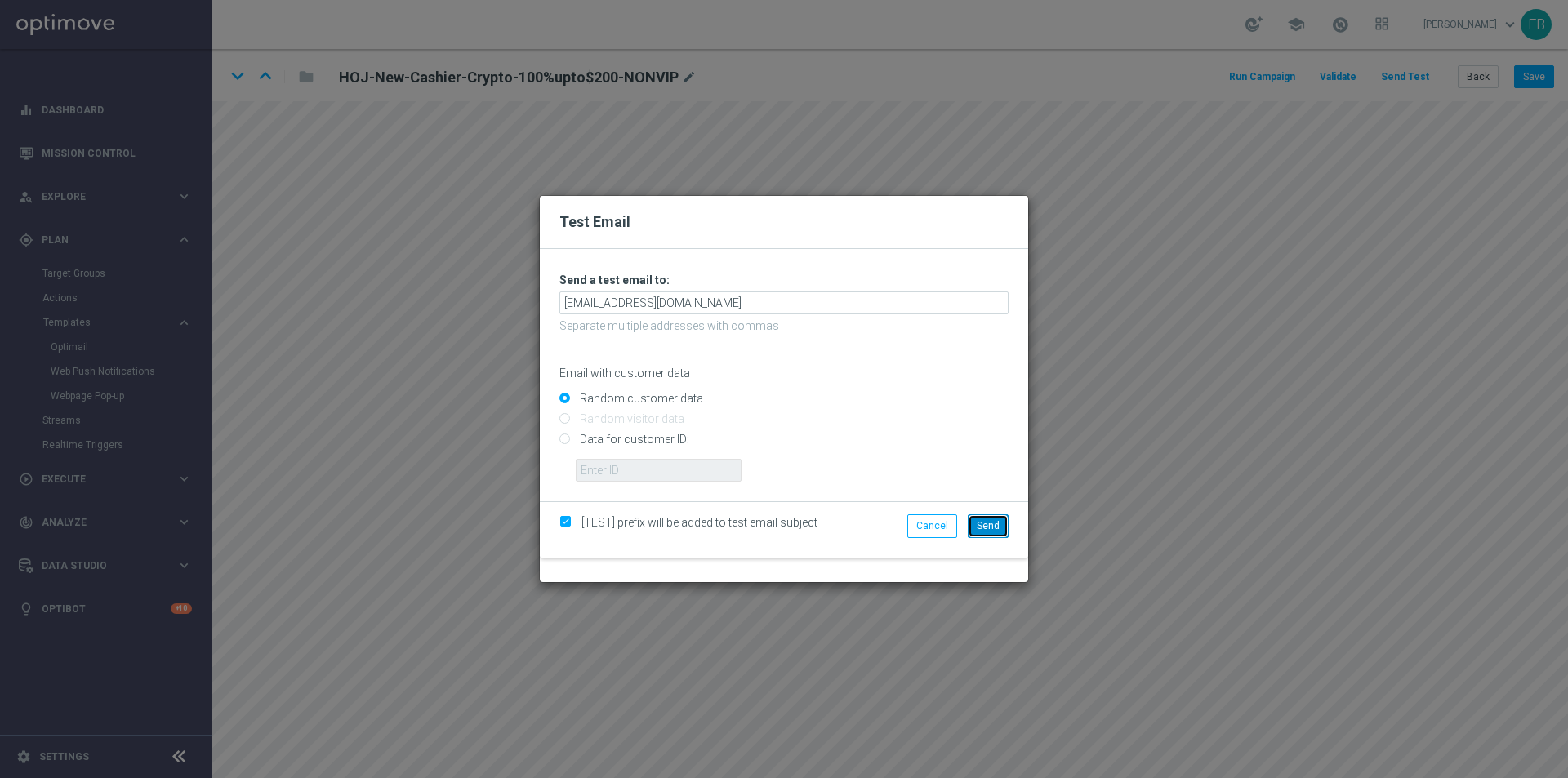 click on "Send" at bounding box center (988, 526) 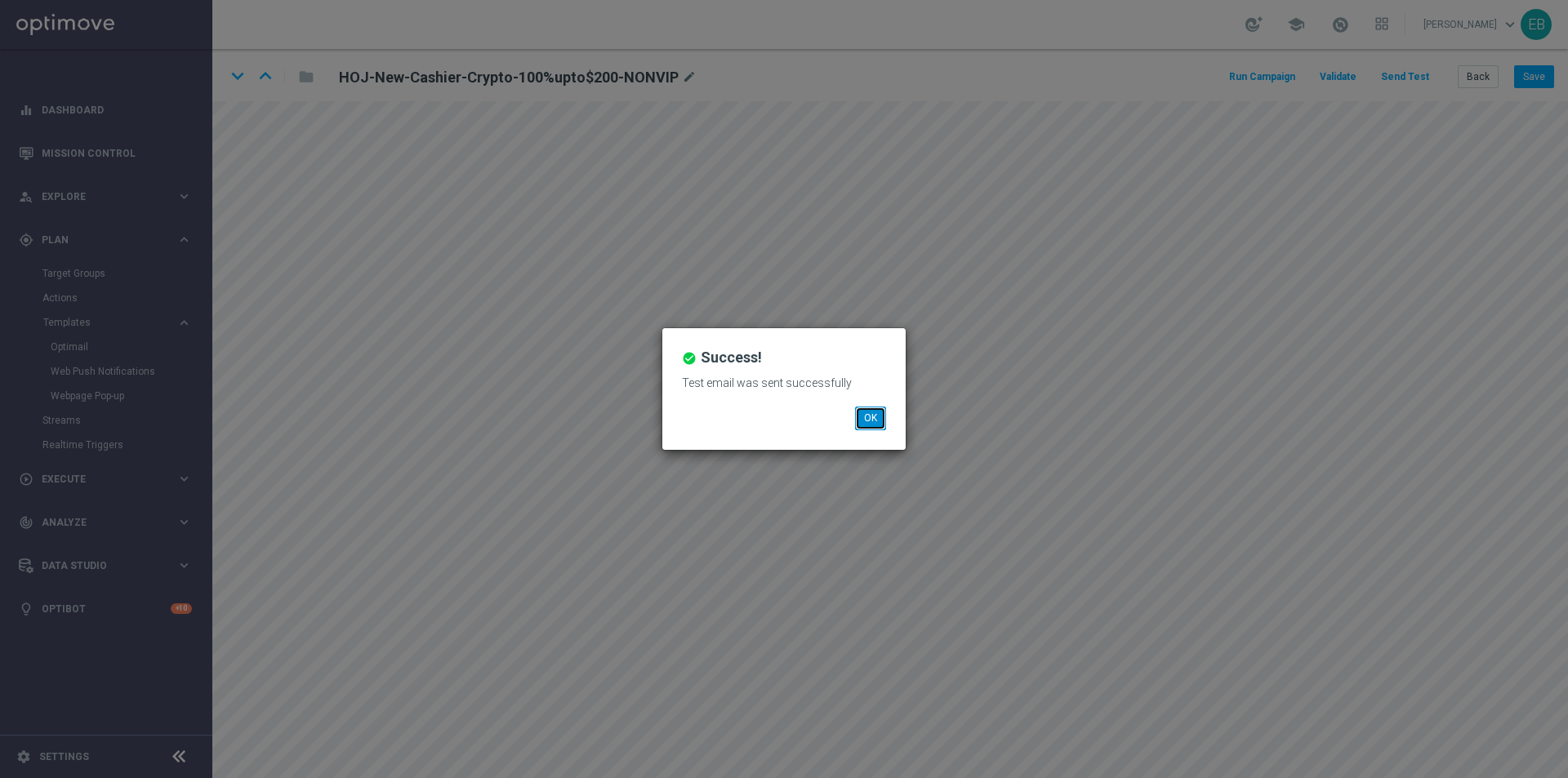 click on "OK" at bounding box center (871, 418) 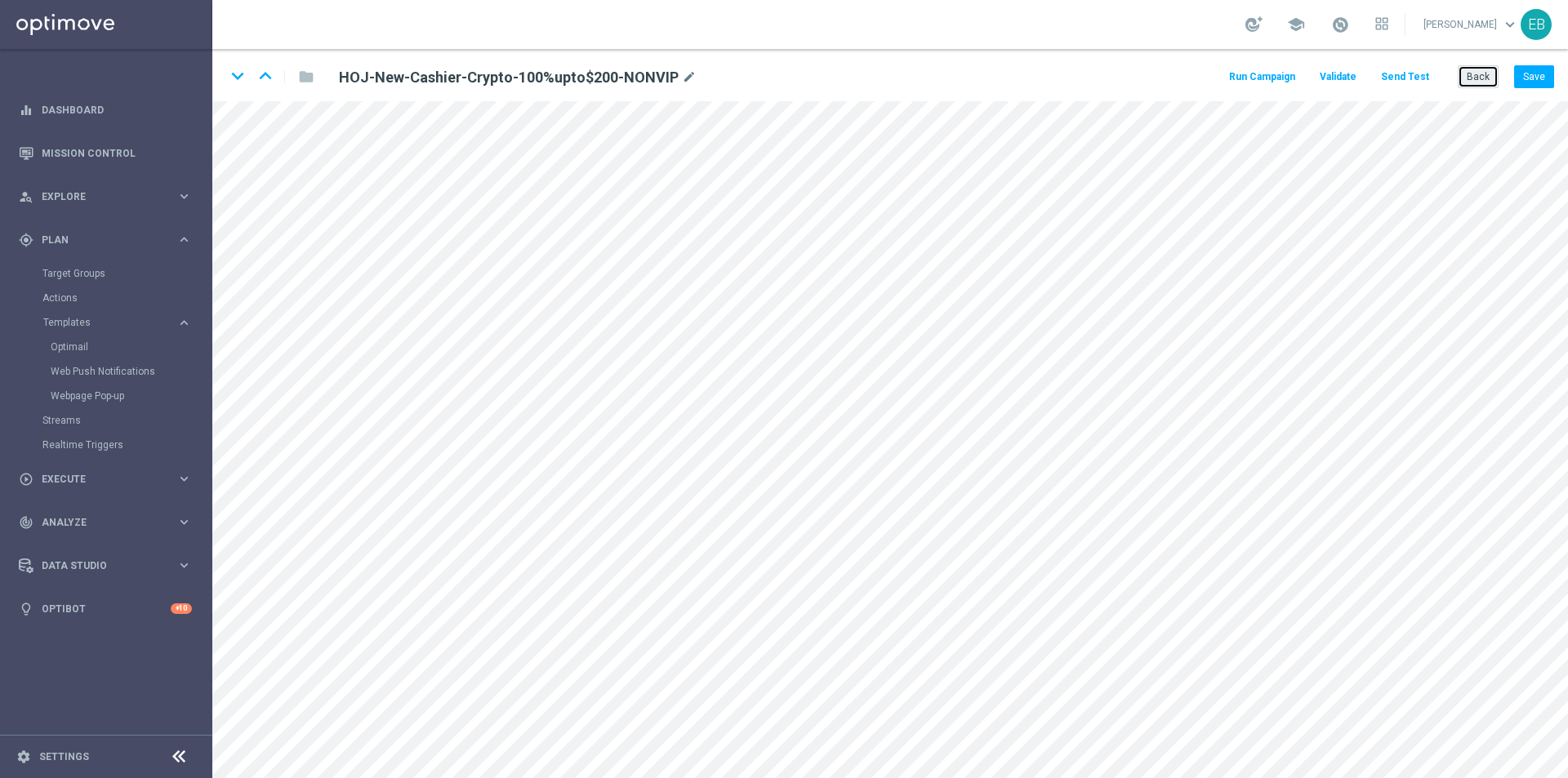 click on "Back" 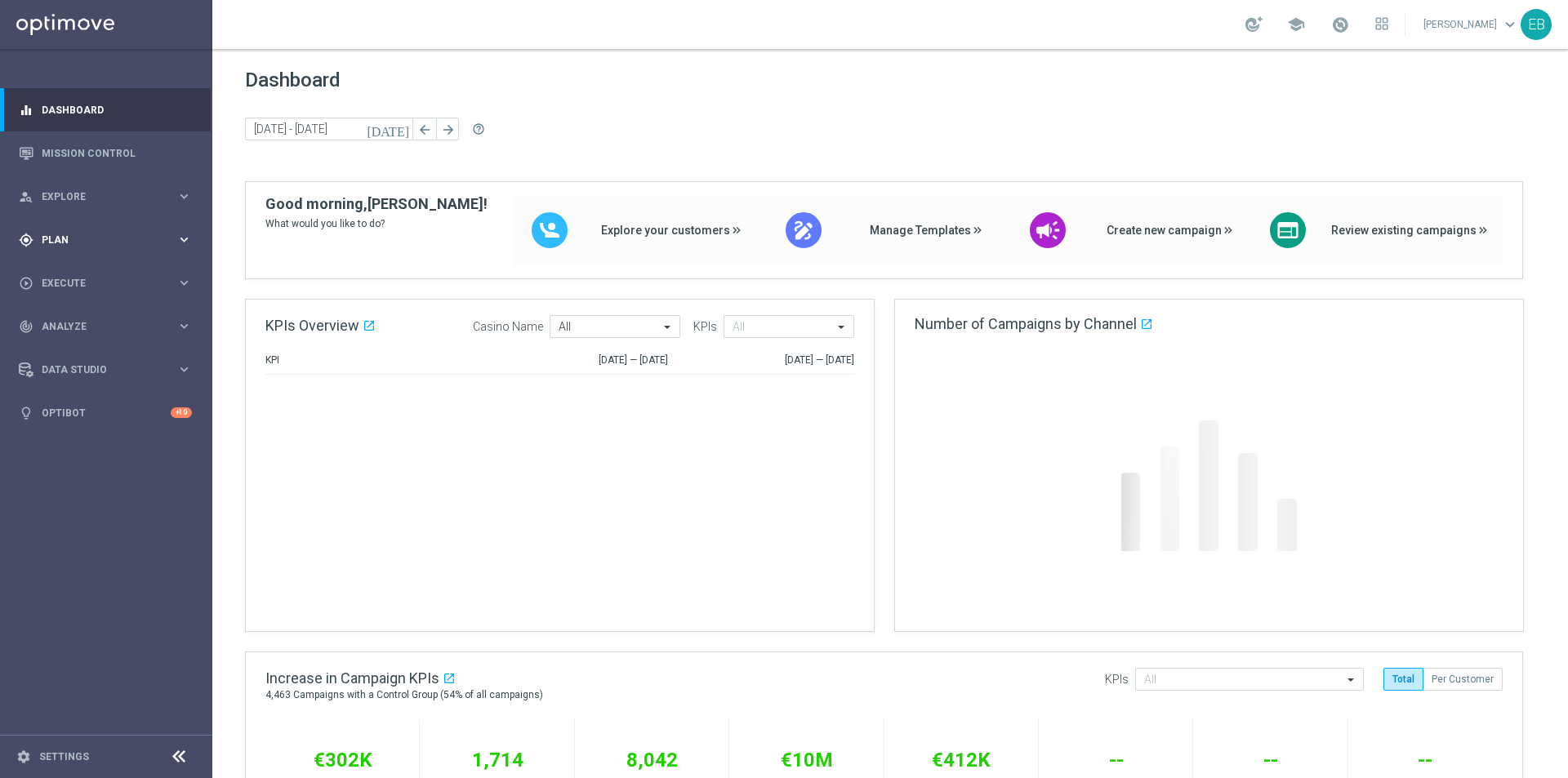 click on "Plan" at bounding box center [109, 240] 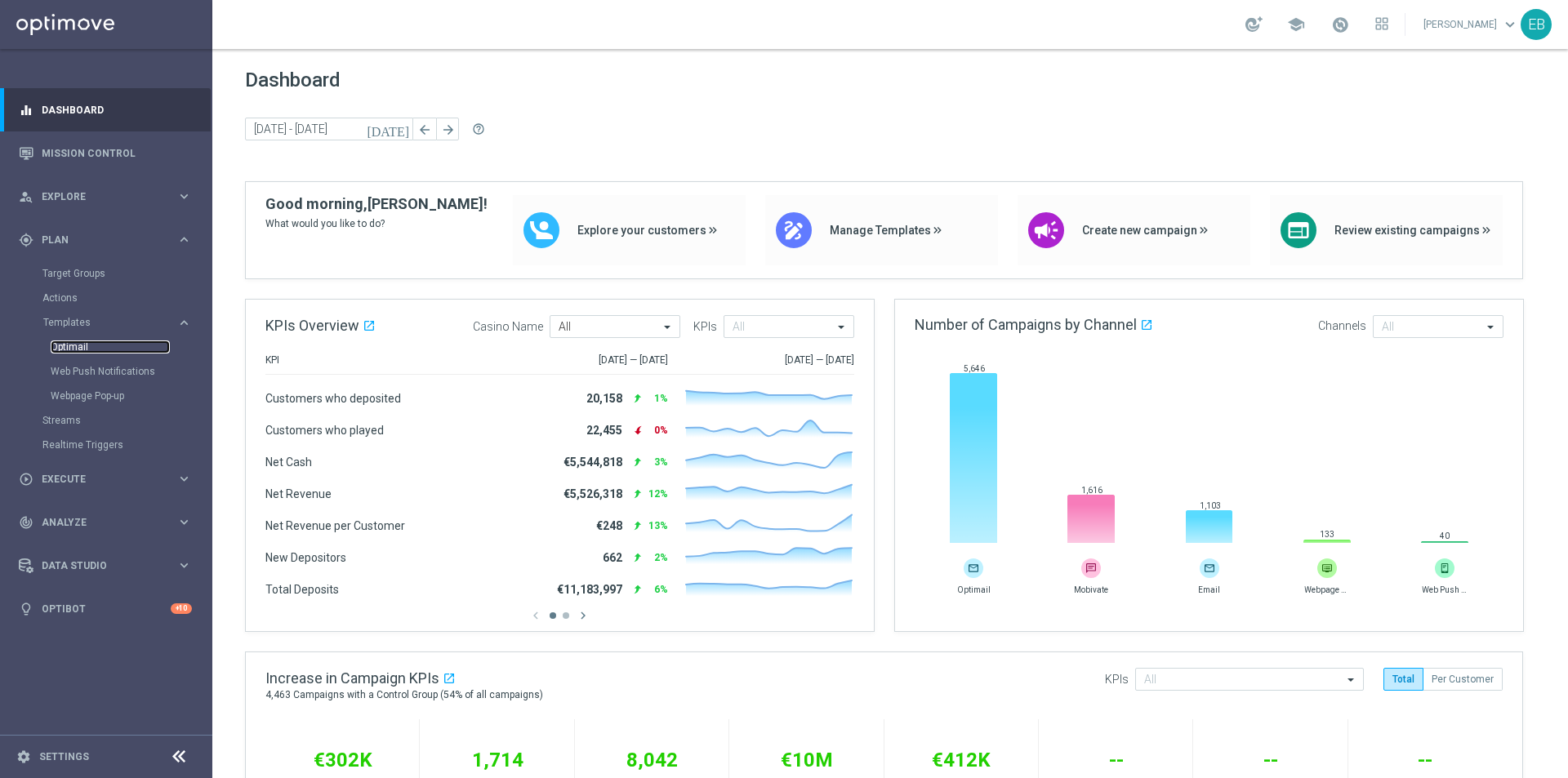 click on "Optimail" at bounding box center [110, 347] 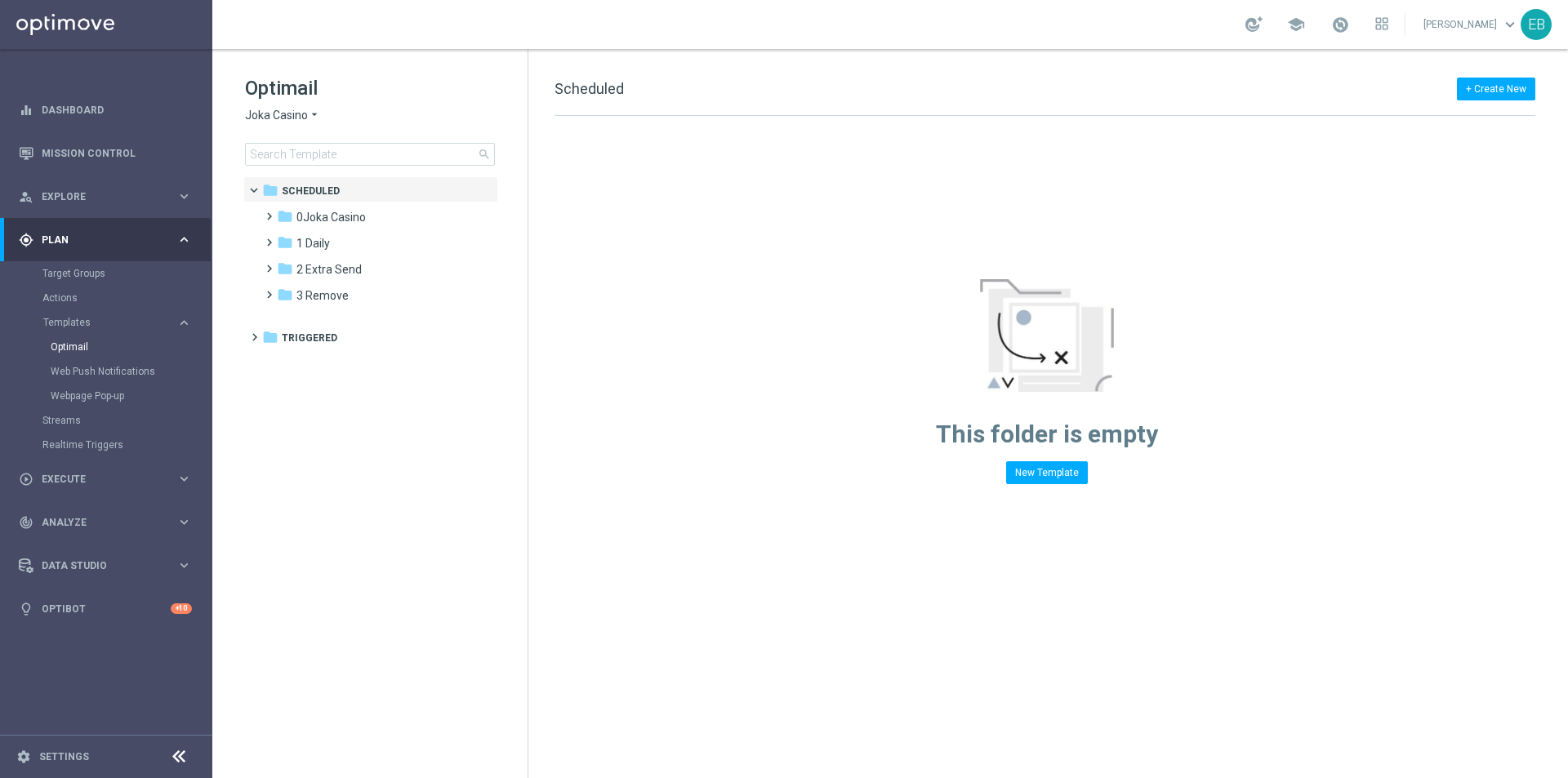 click on "Joka Casino" 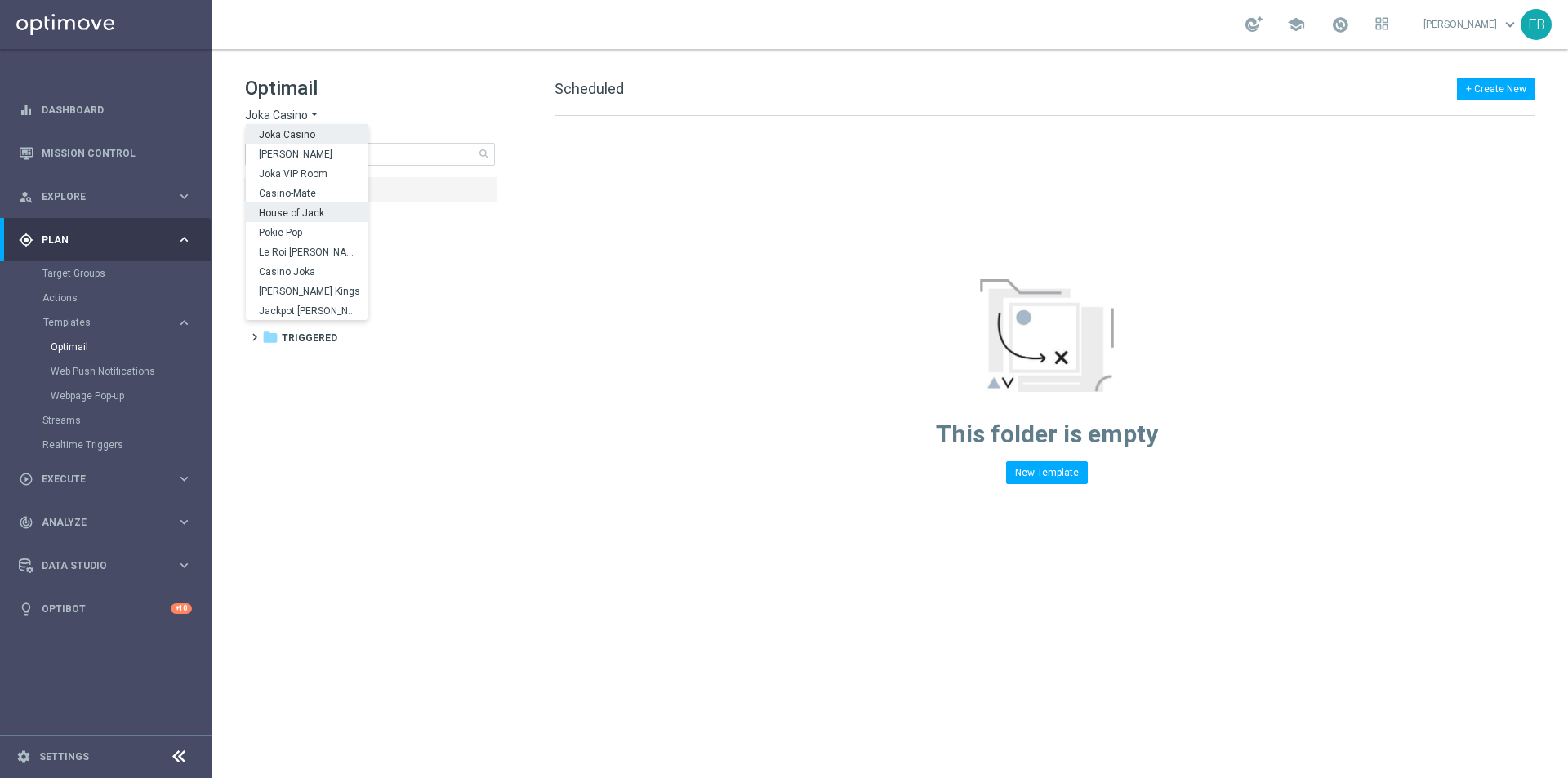 click on "House of Jack" at bounding box center [0, 0] 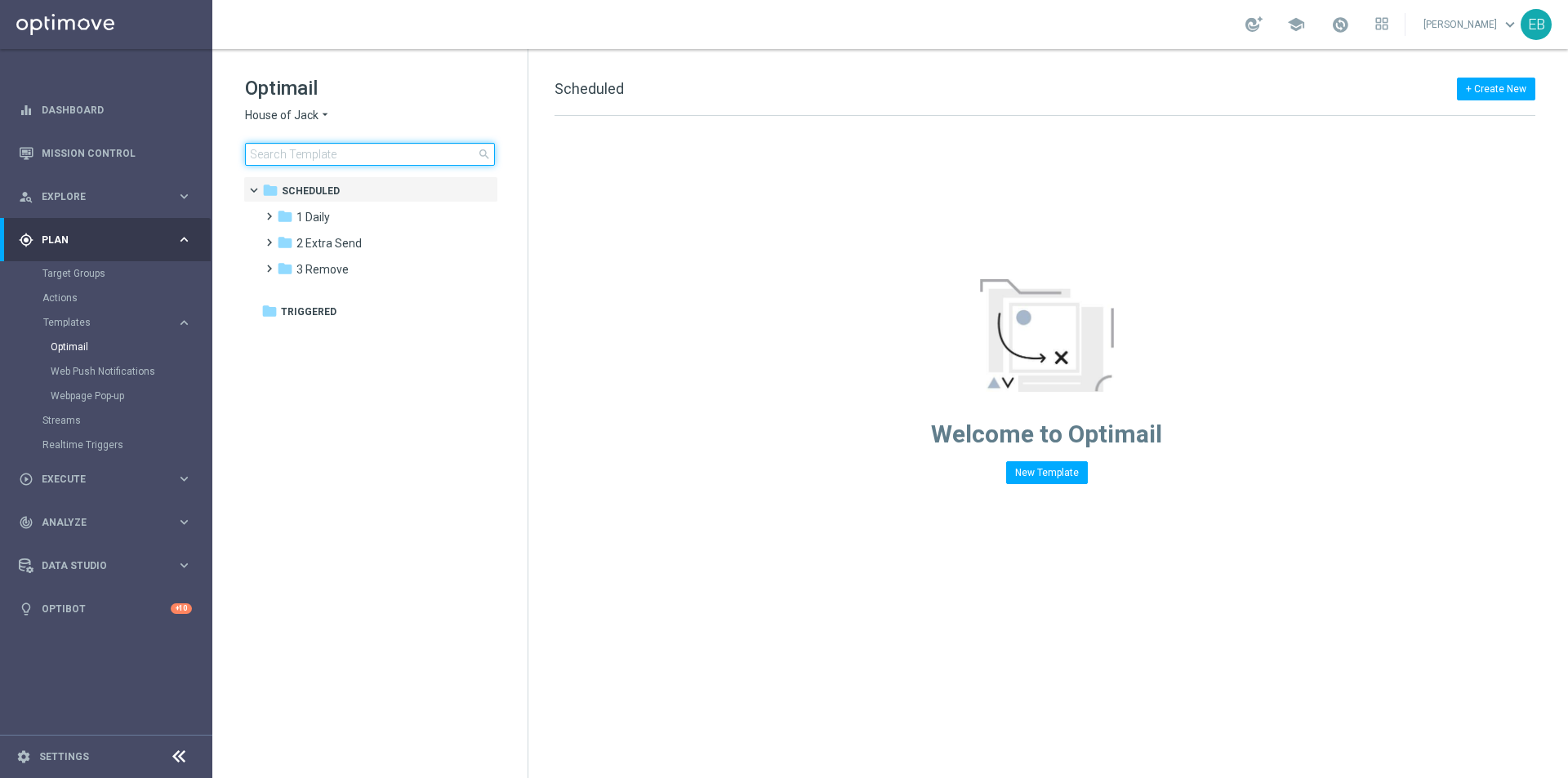click 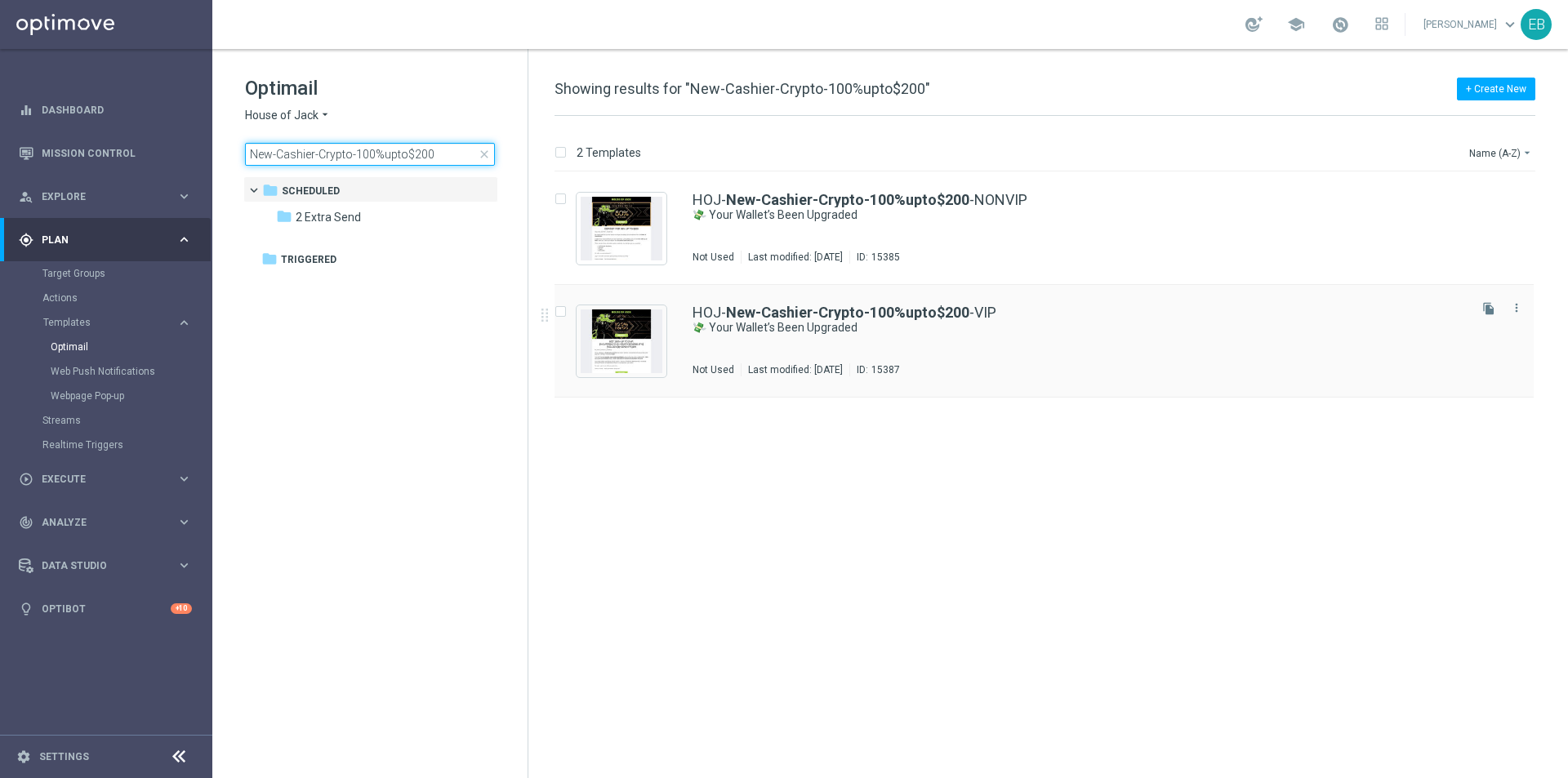 type on "New-Cashier-Crypto-100%upto$200" 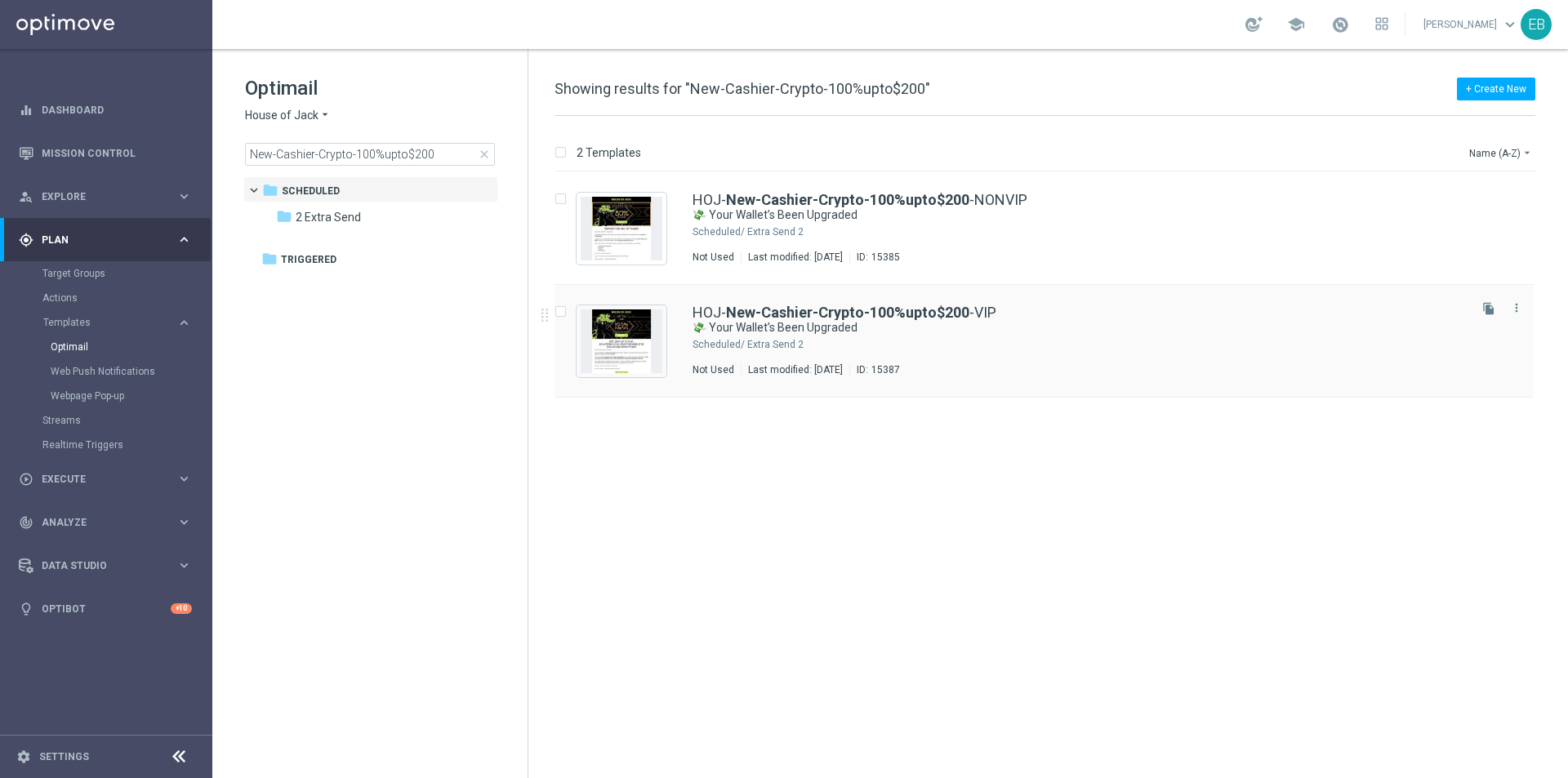 click on "2 Extra Send" at bounding box center (1106, 345) 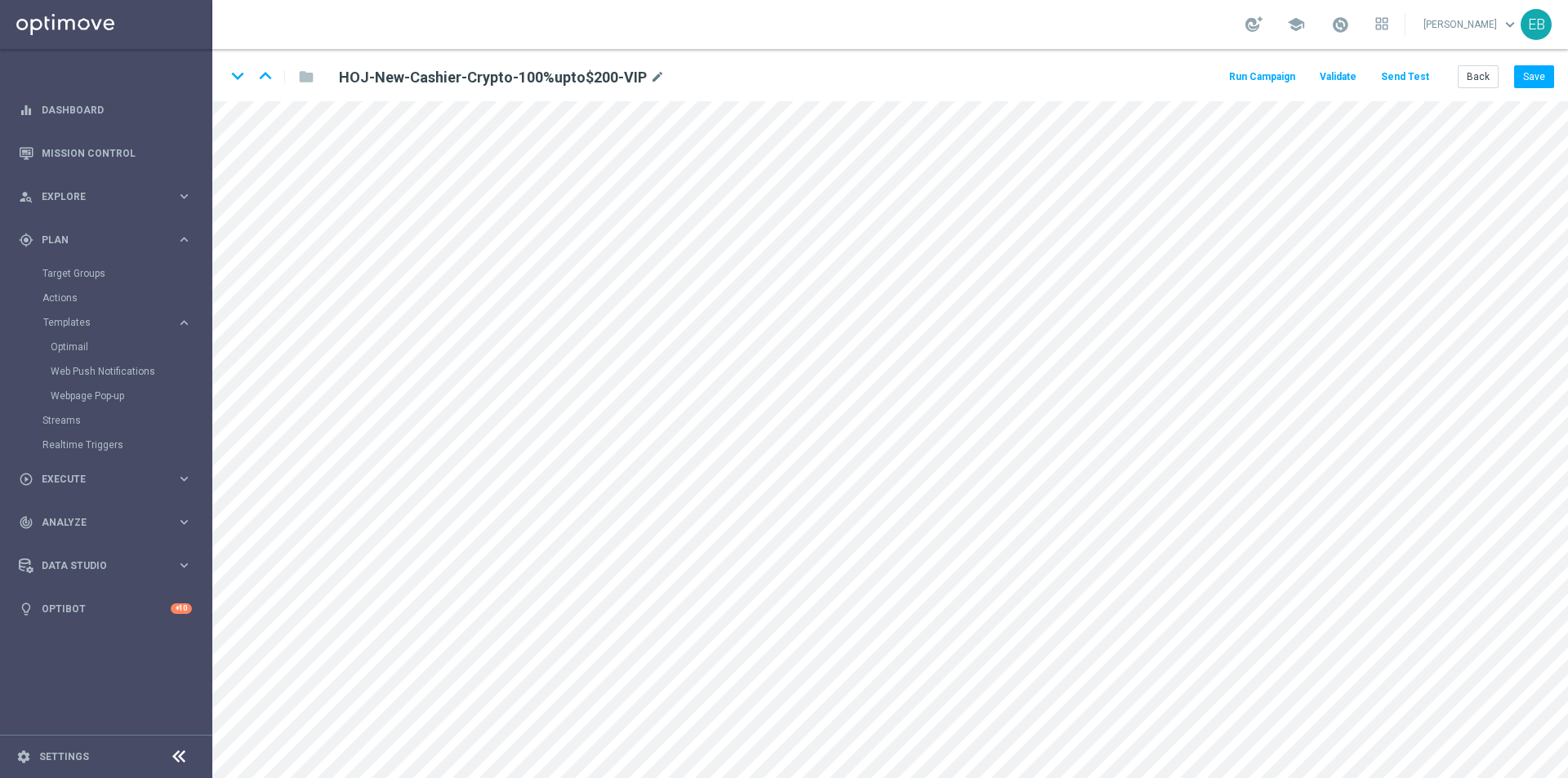 click on "Send Test" 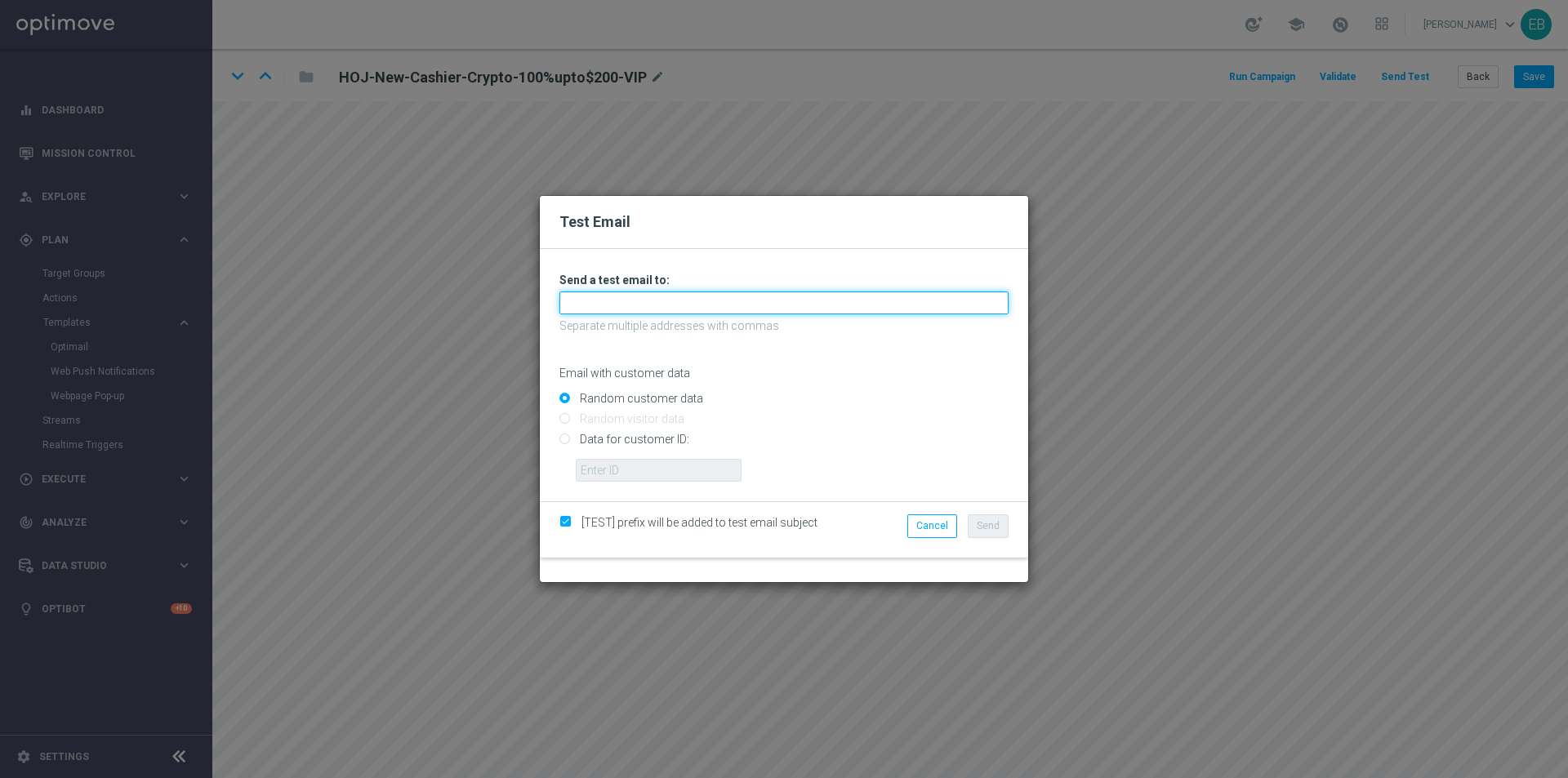 click at bounding box center (784, 303) 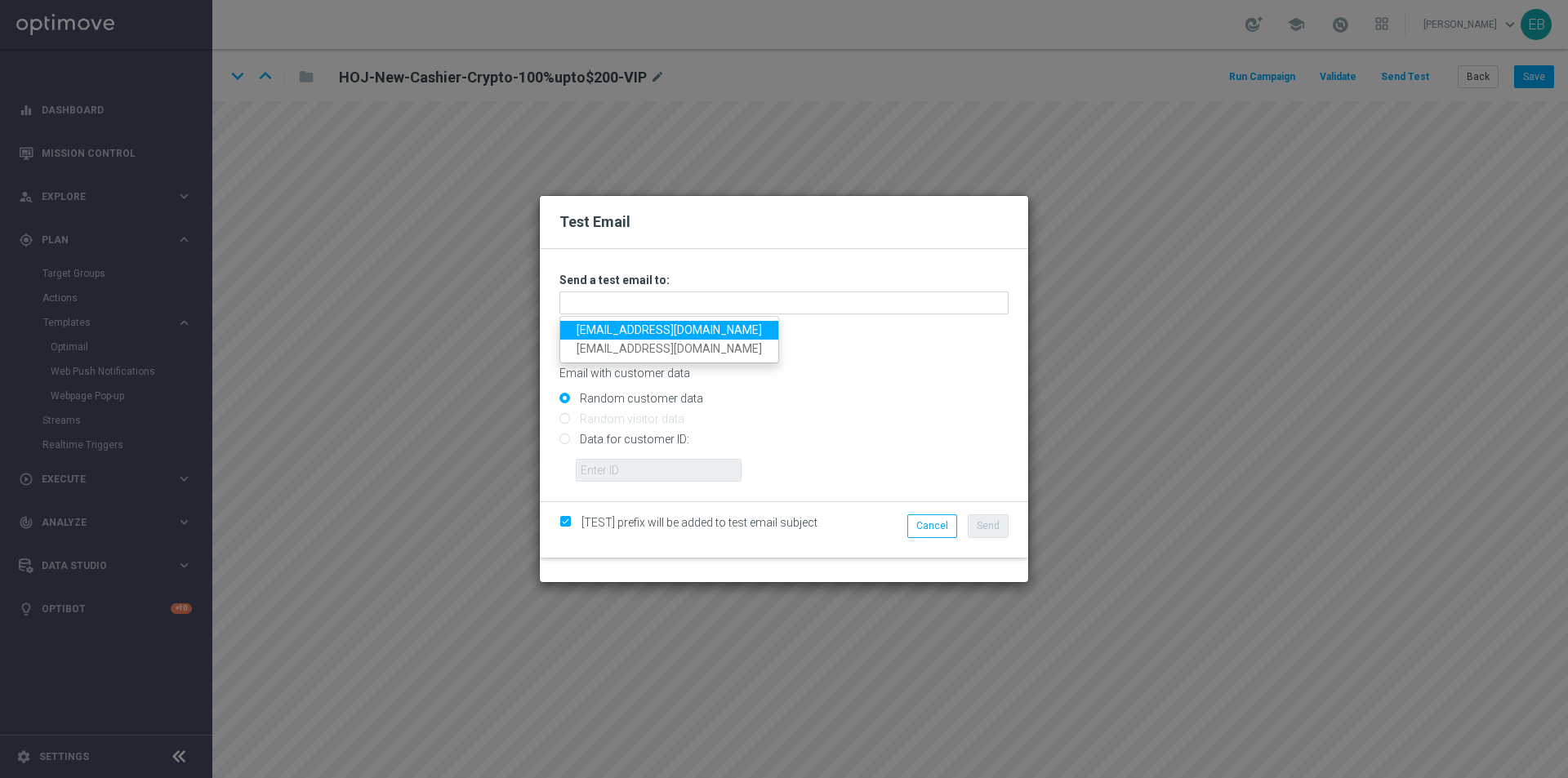 click on "[EMAIL_ADDRESS][DOMAIN_NAME]" at bounding box center (669, 330) 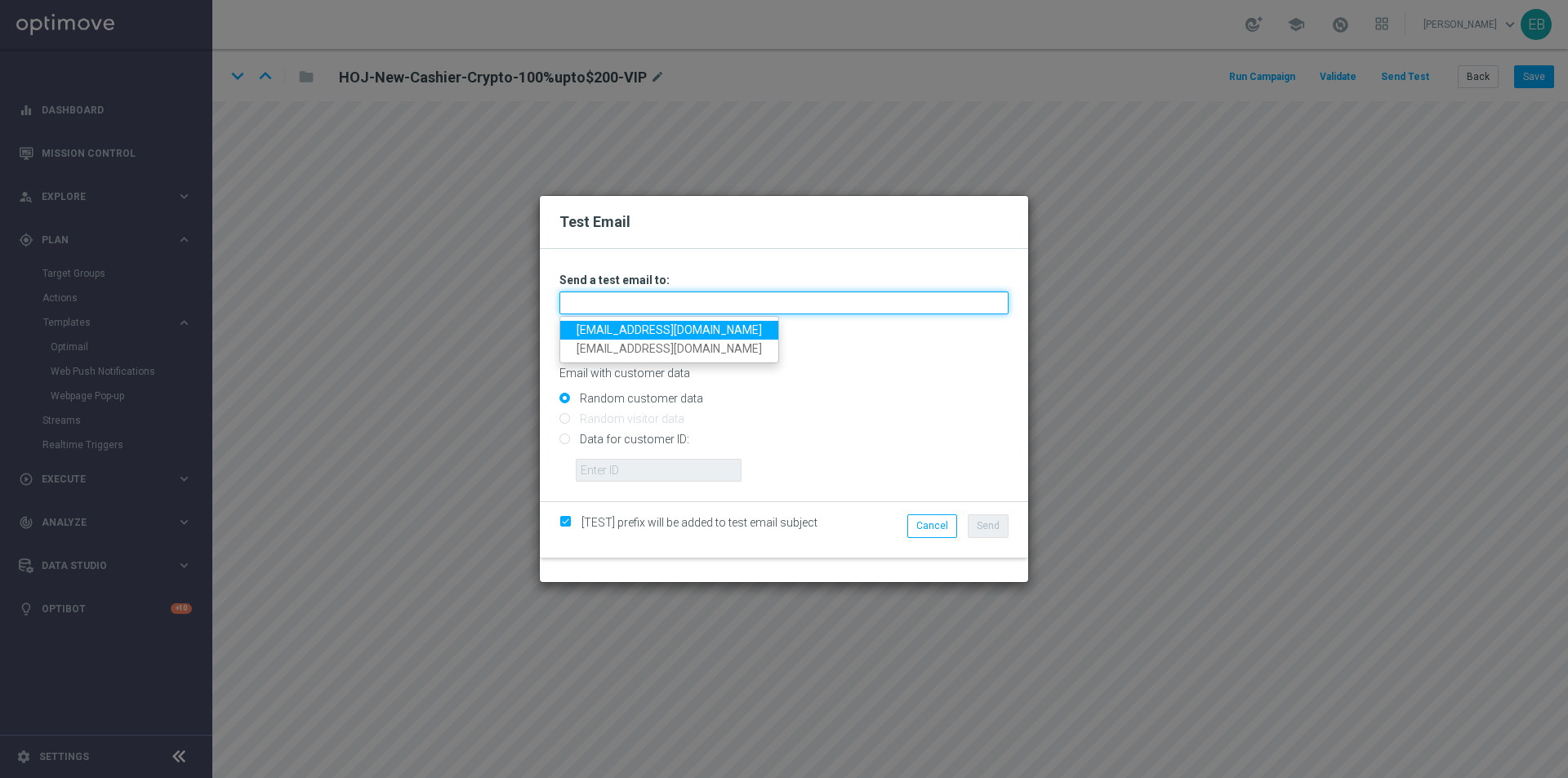 type on "[EMAIL_ADDRESS][DOMAIN_NAME]" 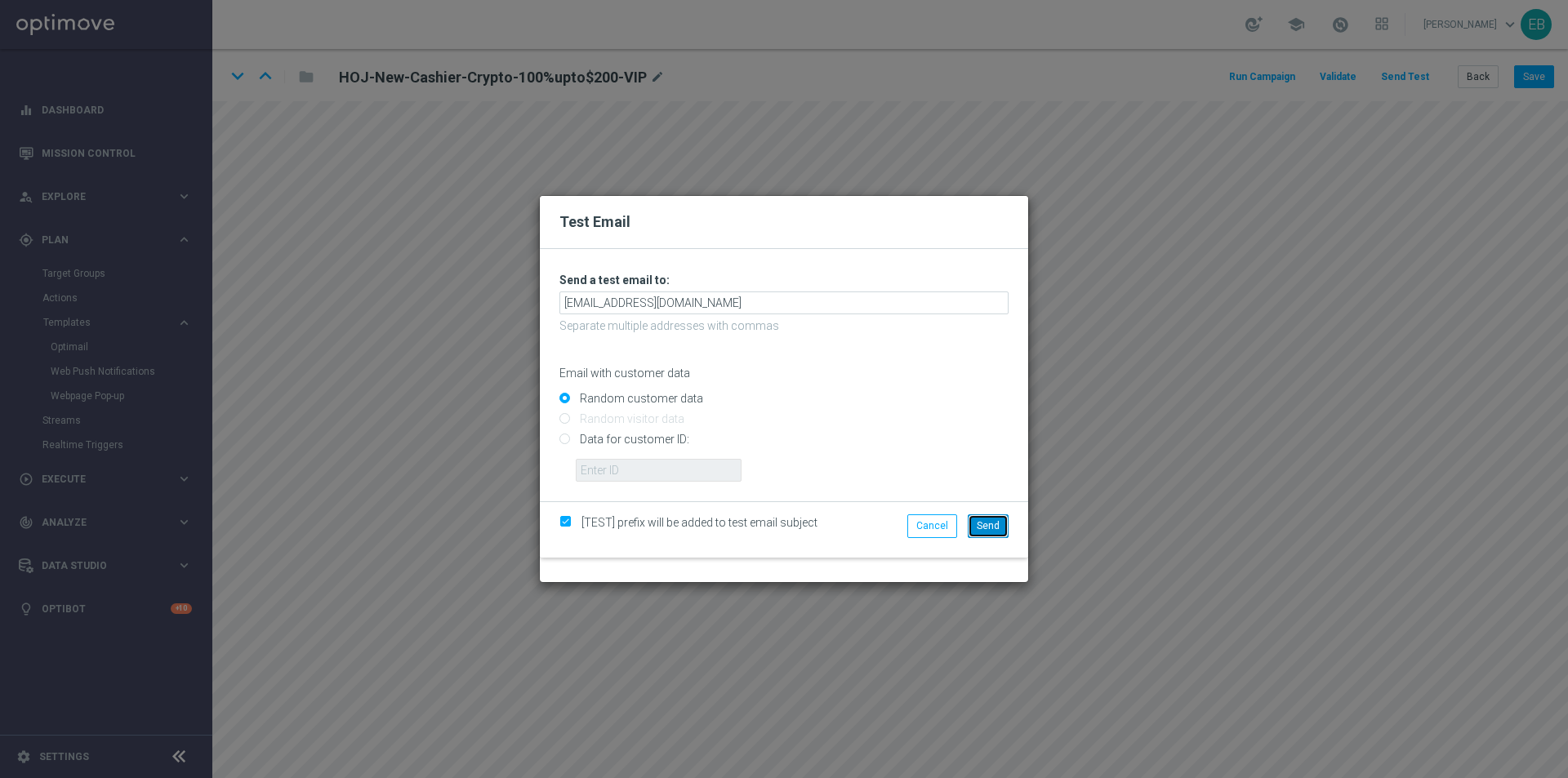 click on "Send" at bounding box center (988, 526) 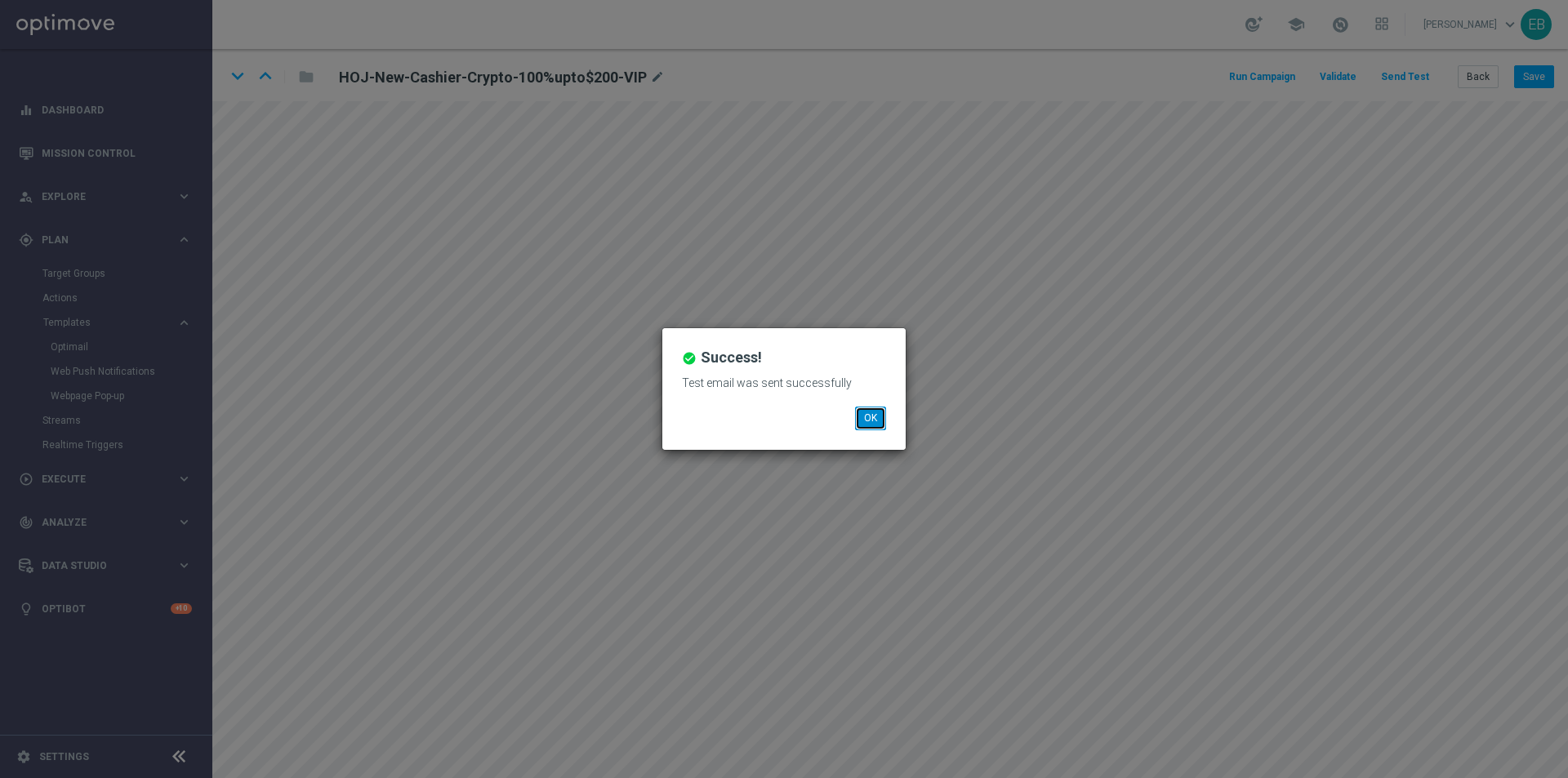 click on "OK" at bounding box center [871, 418] 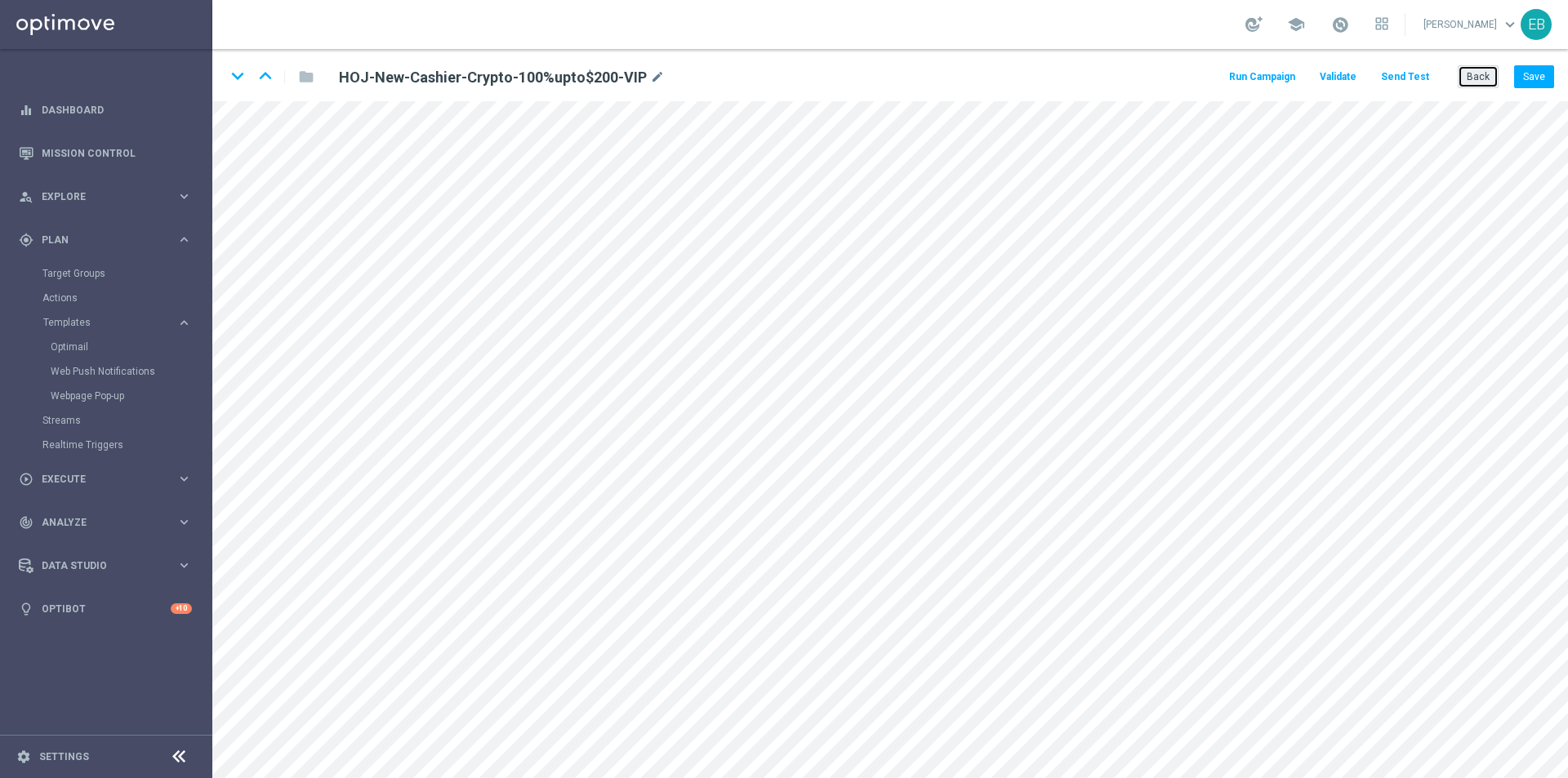 click on "Back" 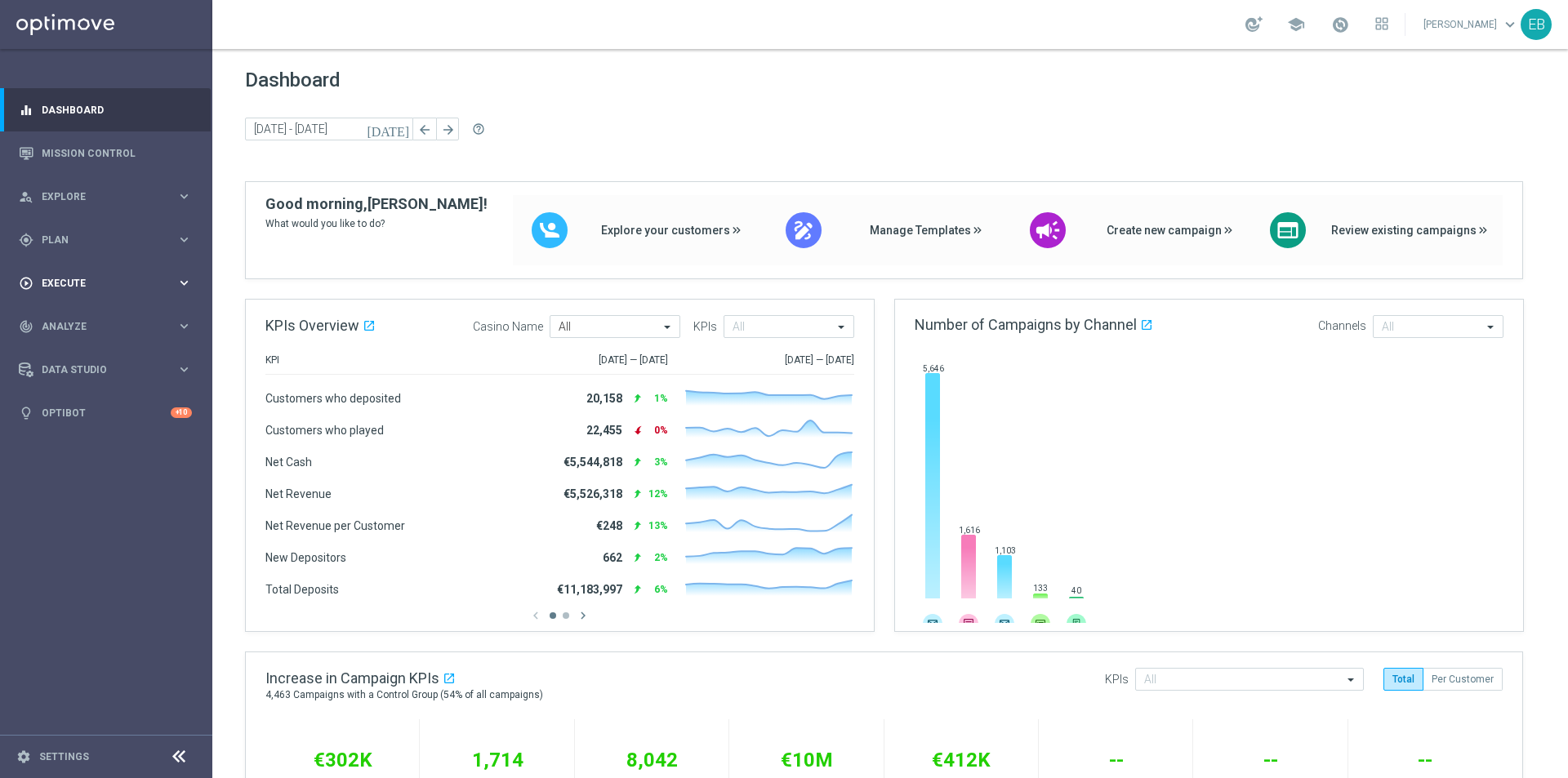 click on "Execute" at bounding box center [109, 283] 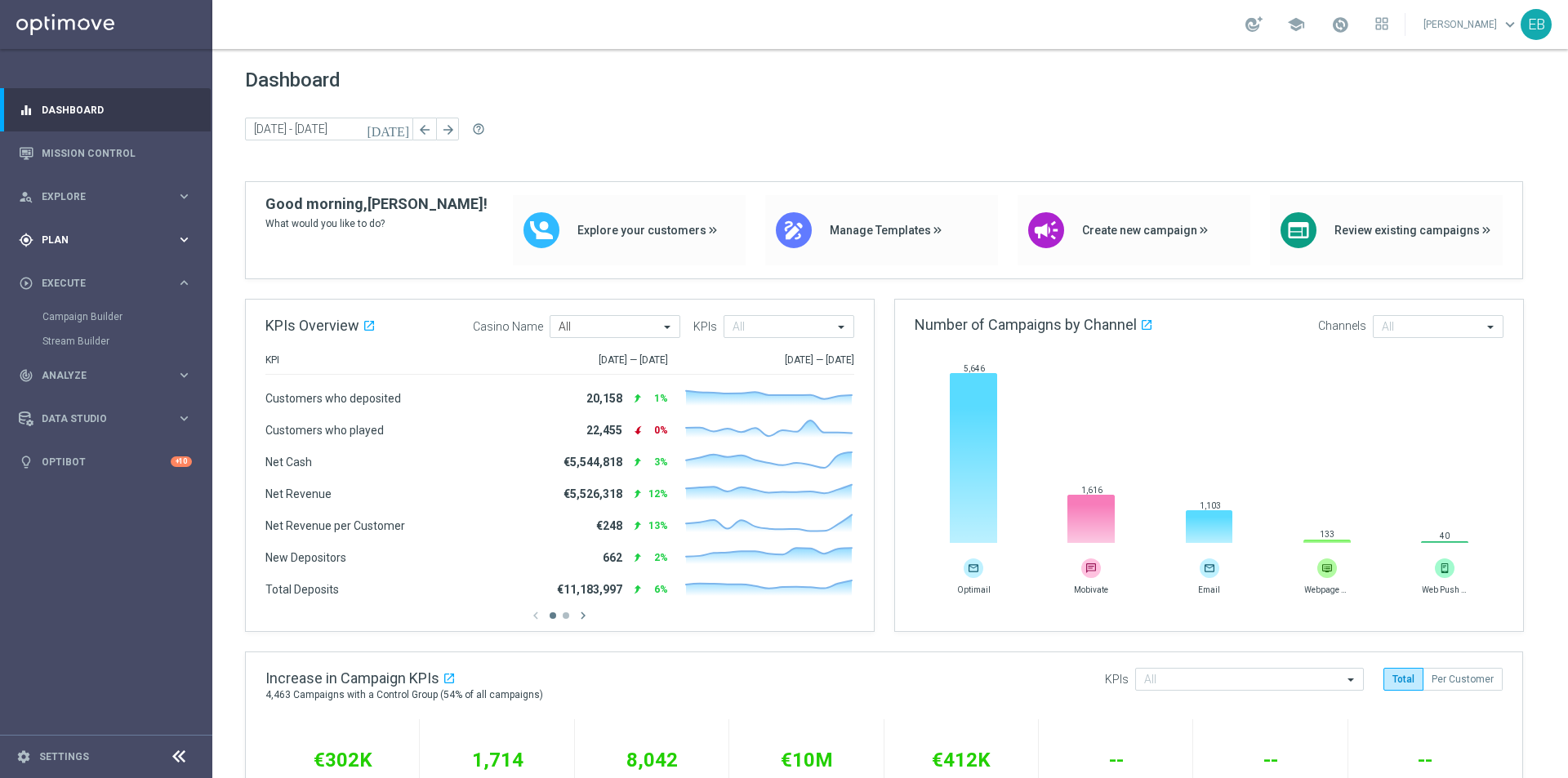 click on "gps_fixed
Plan
keyboard_arrow_right" at bounding box center [105, 239] 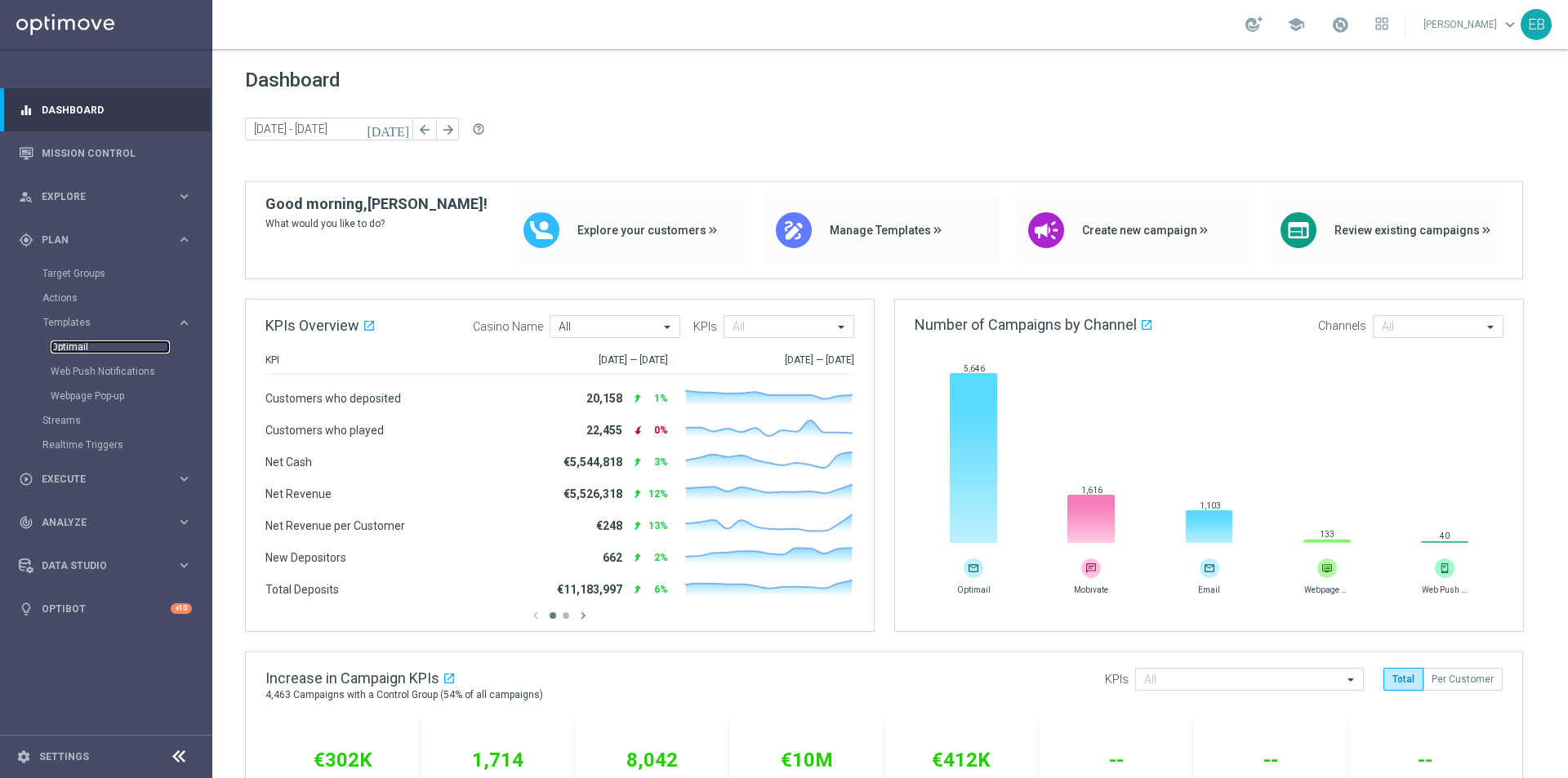 click on "Optimail" at bounding box center (110, 347) 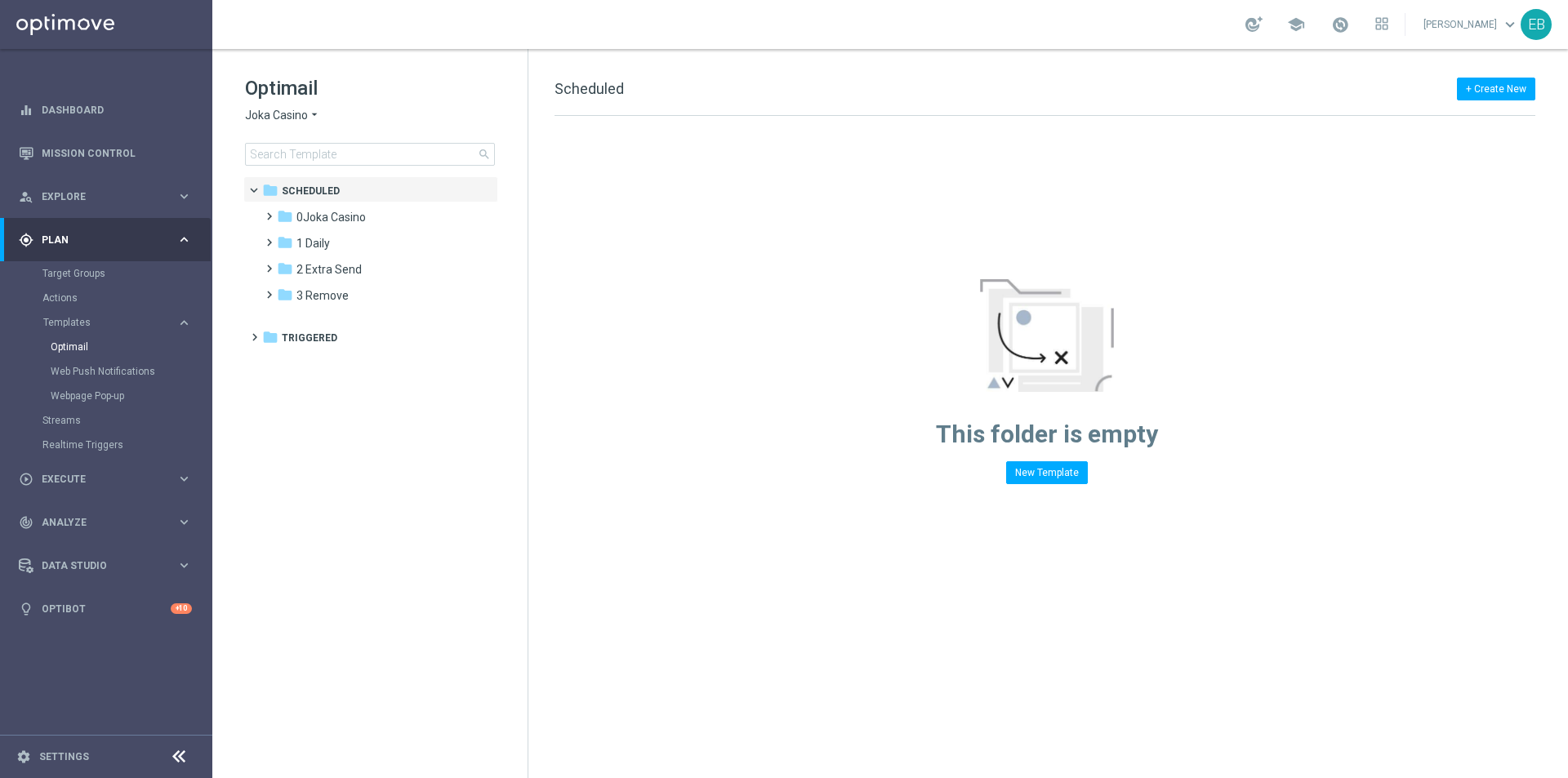 click on "Joka Casino" 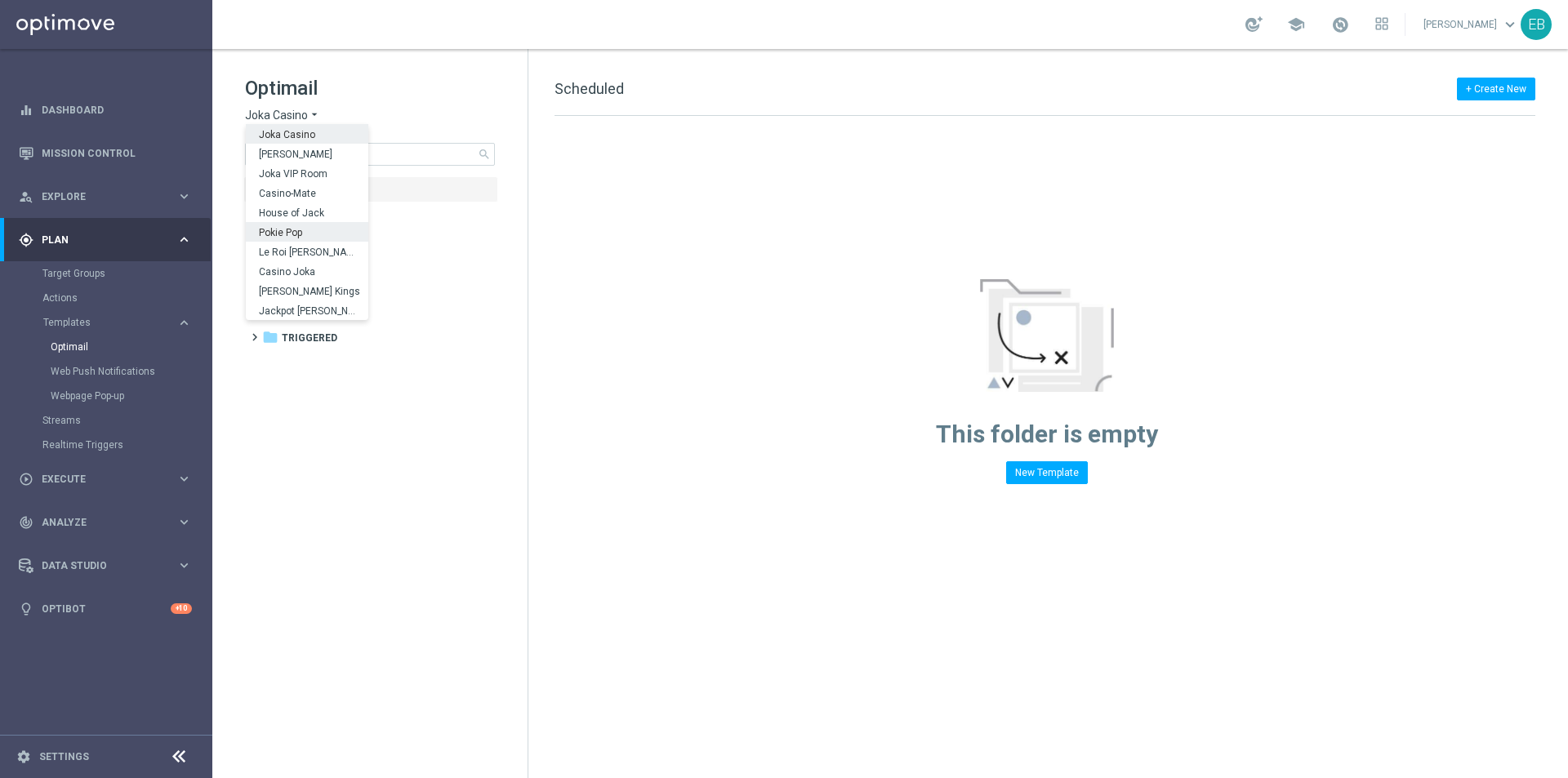 click on "Pokie Pop" at bounding box center [0, 0] 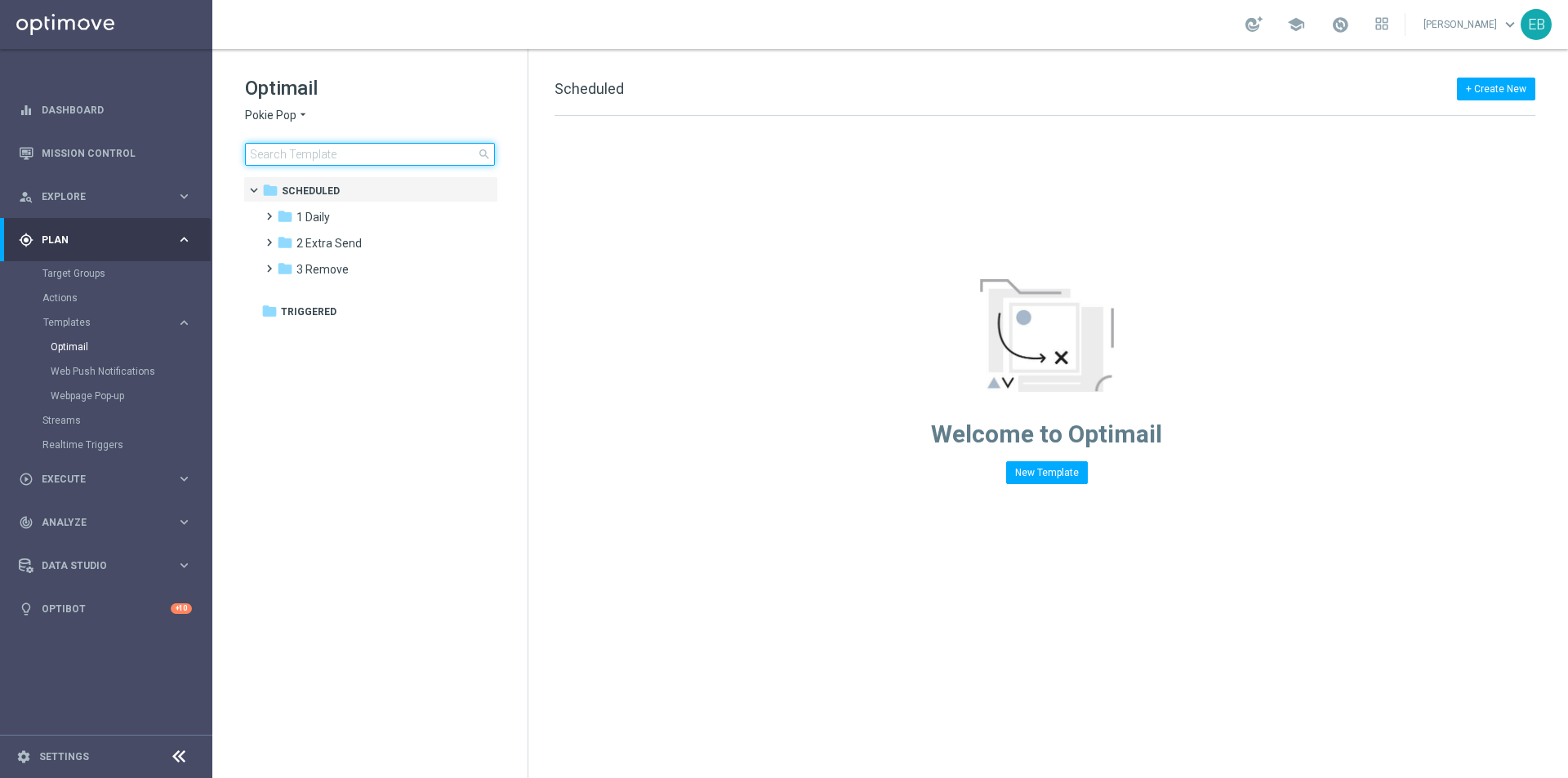 click 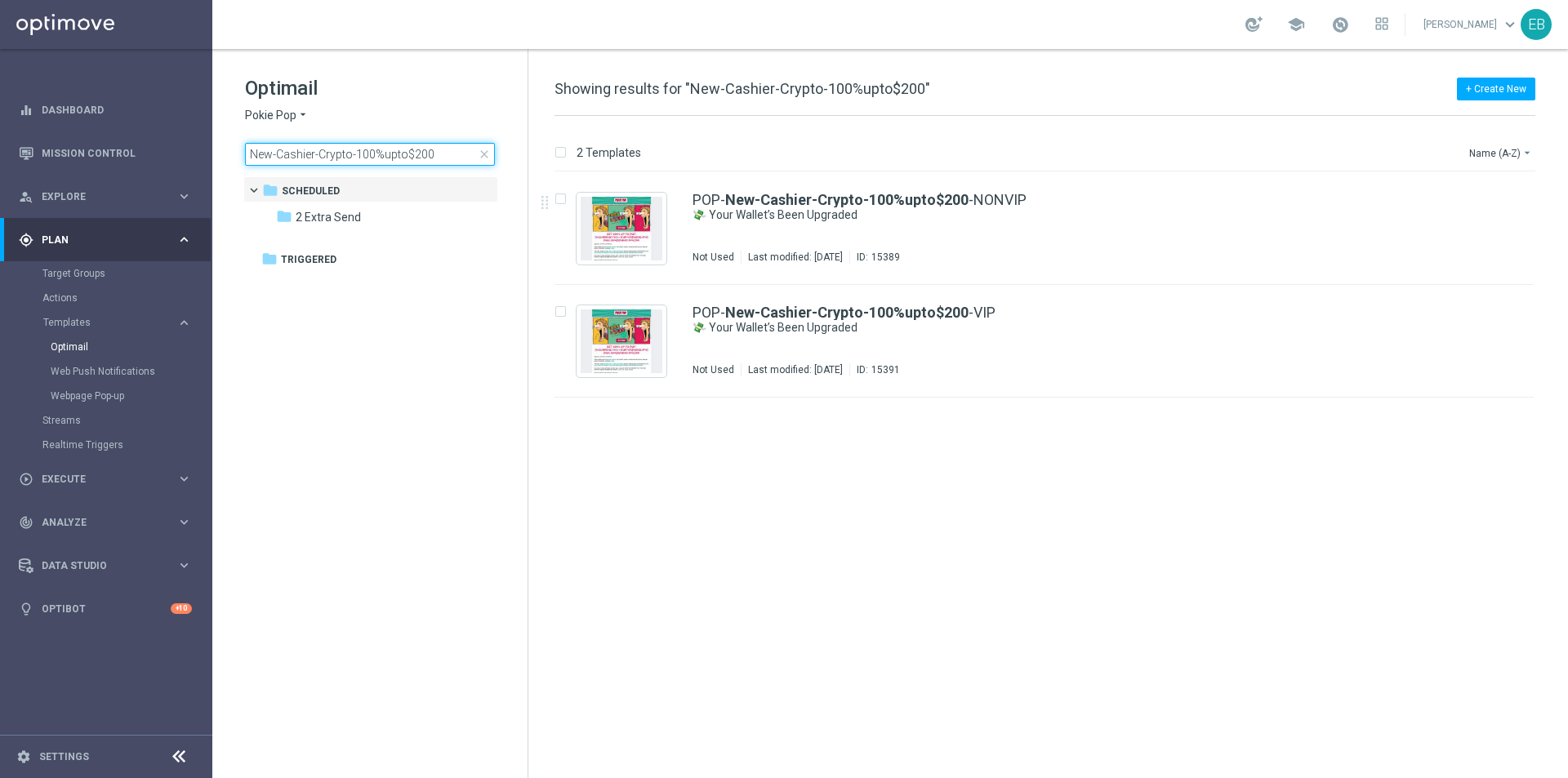 type on "New-Cashier-Crypto-100%upto$200" 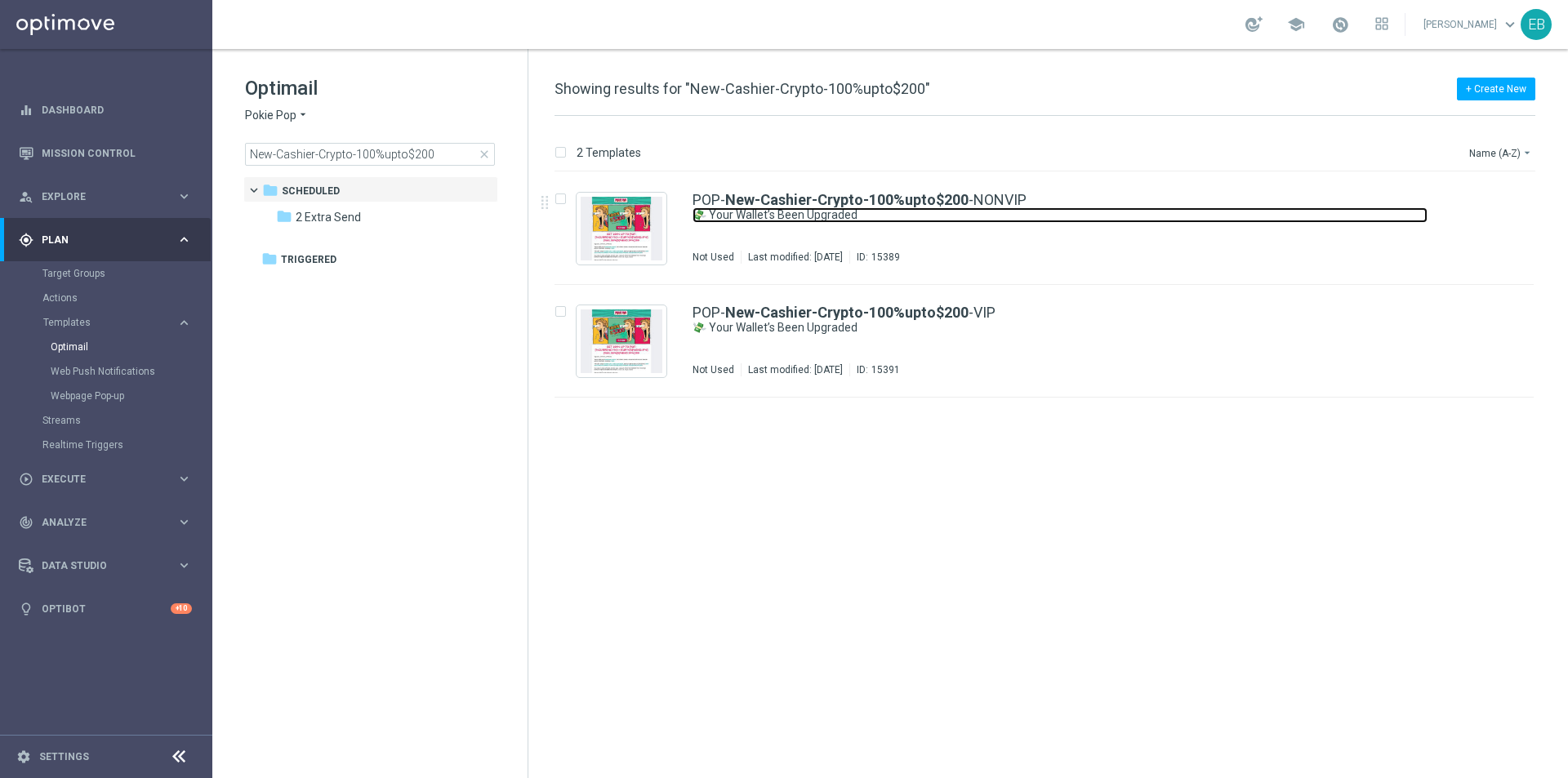 click on "💸 Your Wallet’s Been Upgraded" at bounding box center [1060, 215] 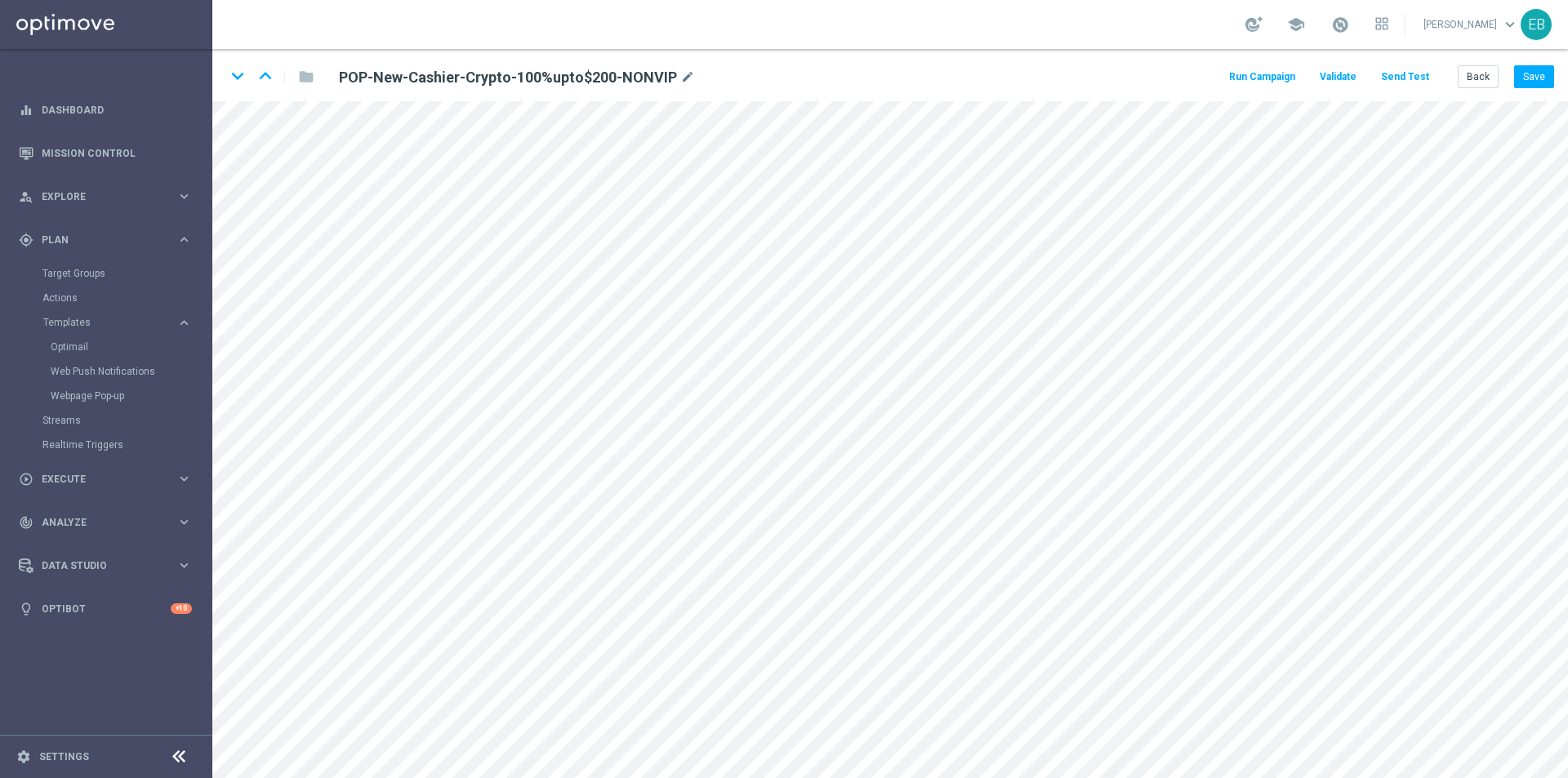 click on "Send Test" 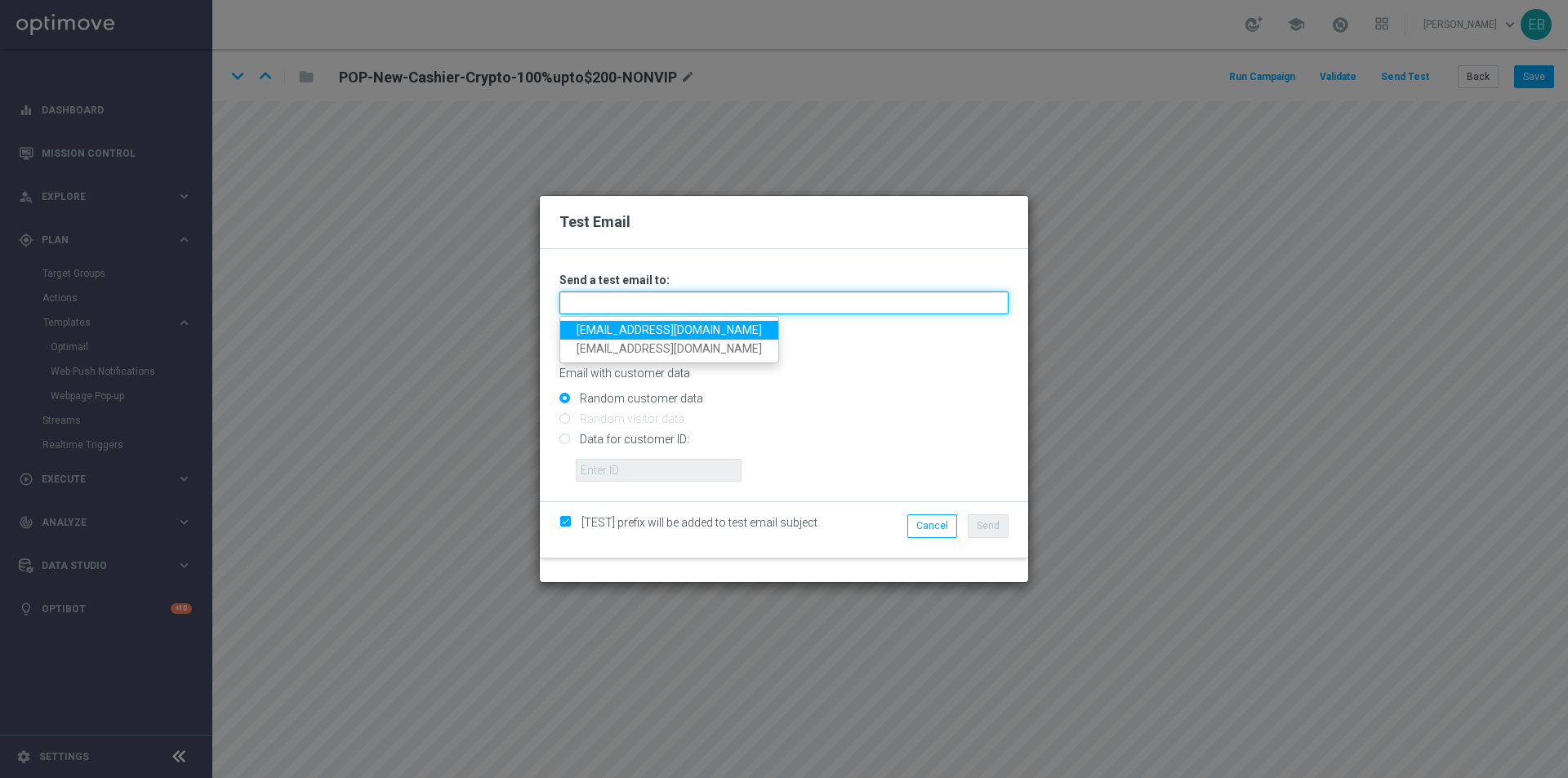 click at bounding box center [784, 303] 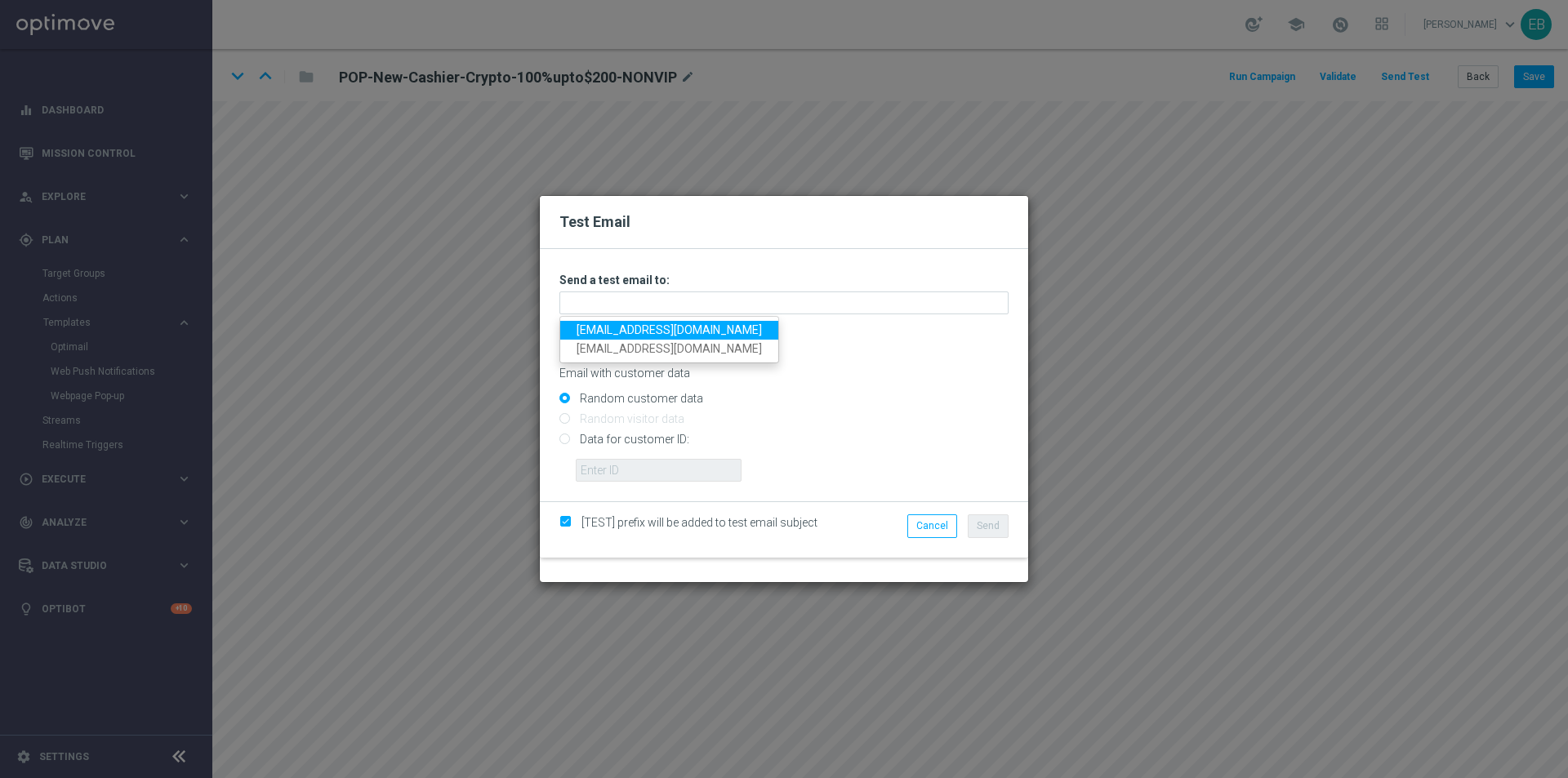 click on "[EMAIL_ADDRESS][DOMAIN_NAME]" at bounding box center [669, 330] 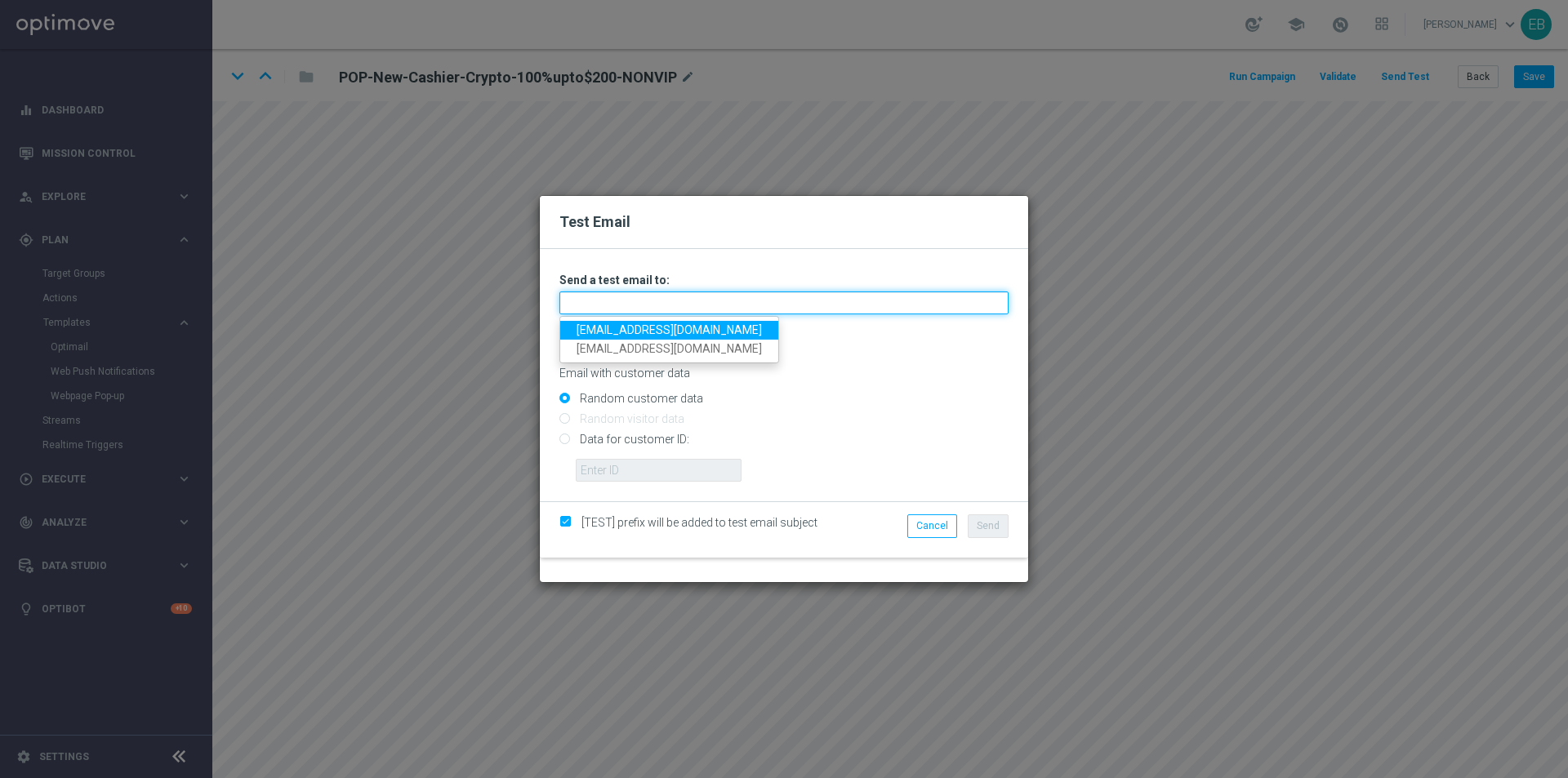 type on "[EMAIL_ADDRESS][DOMAIN_NAME]" 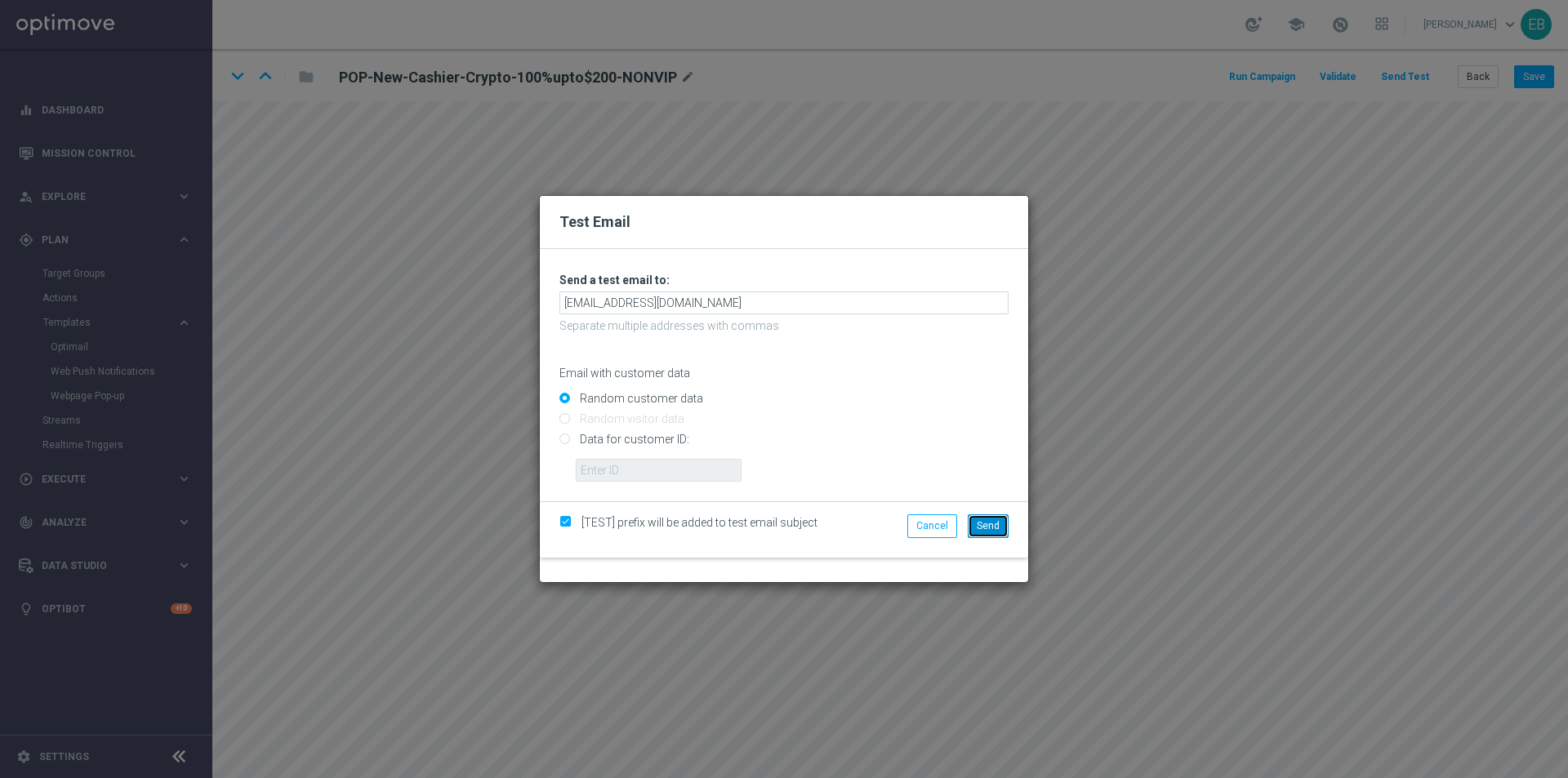 click on "Send" at bounding box center [988, 526] 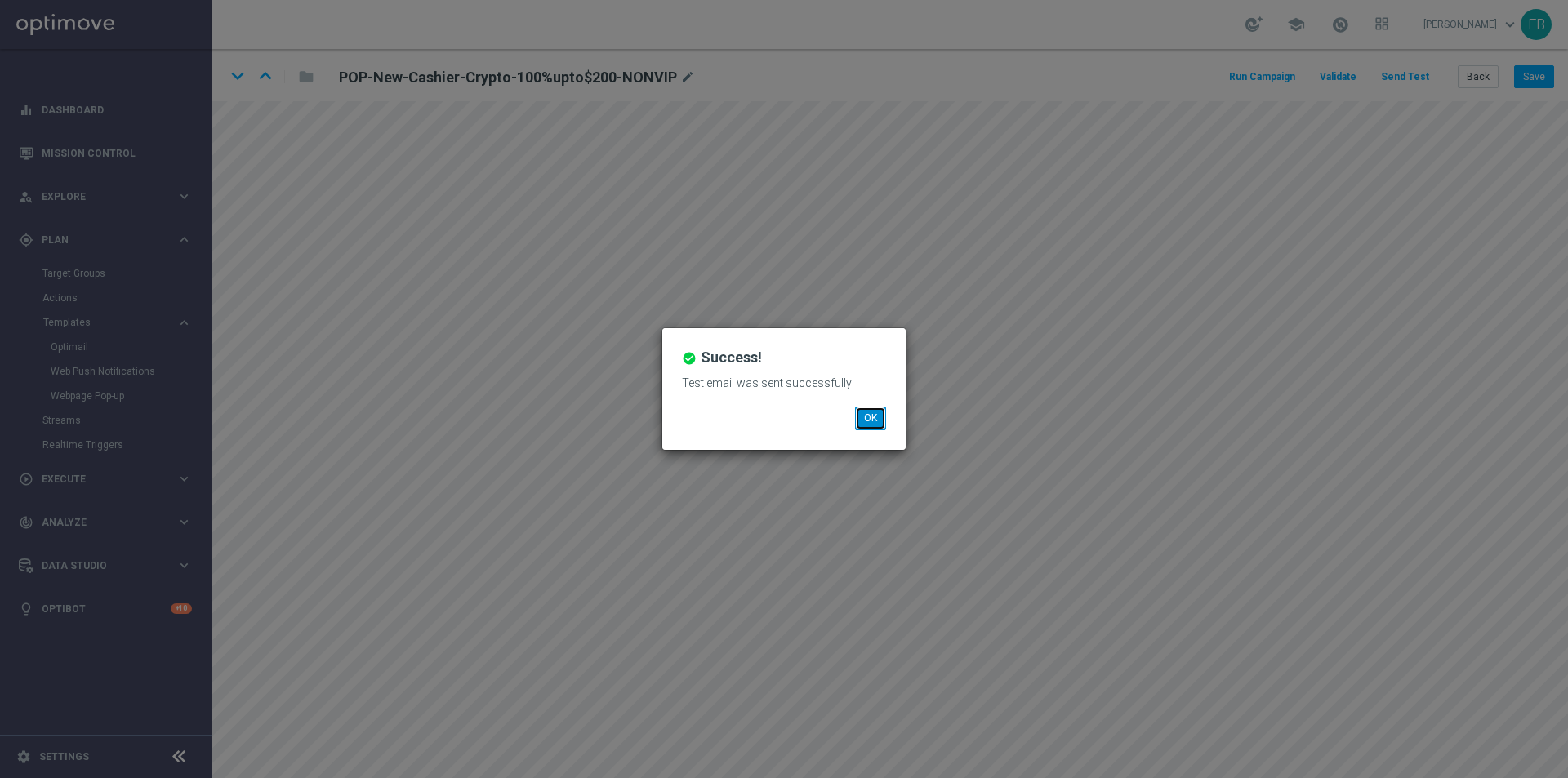 click on "OK" at bounding box center [871, 418] 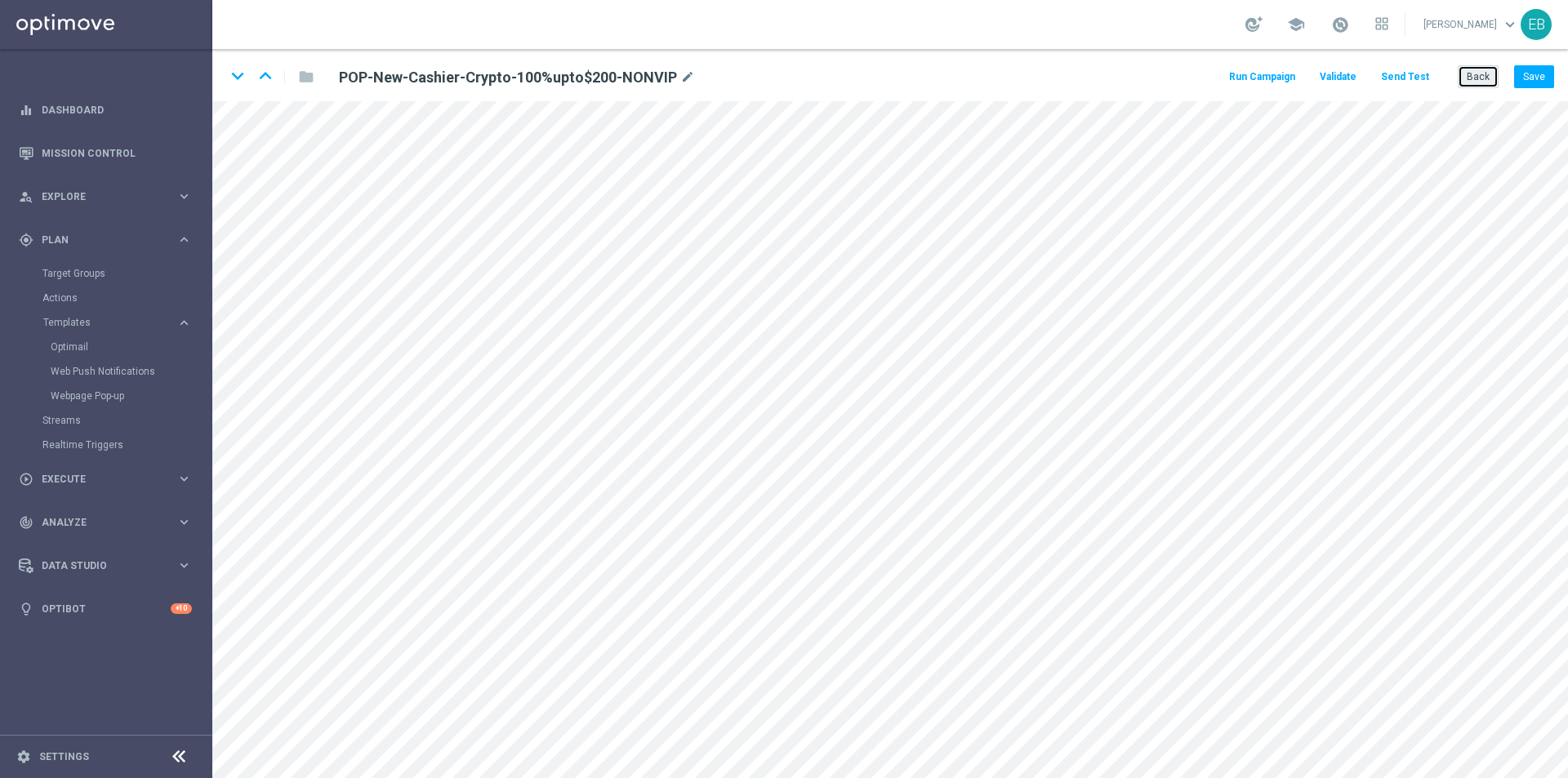 click on "Back" 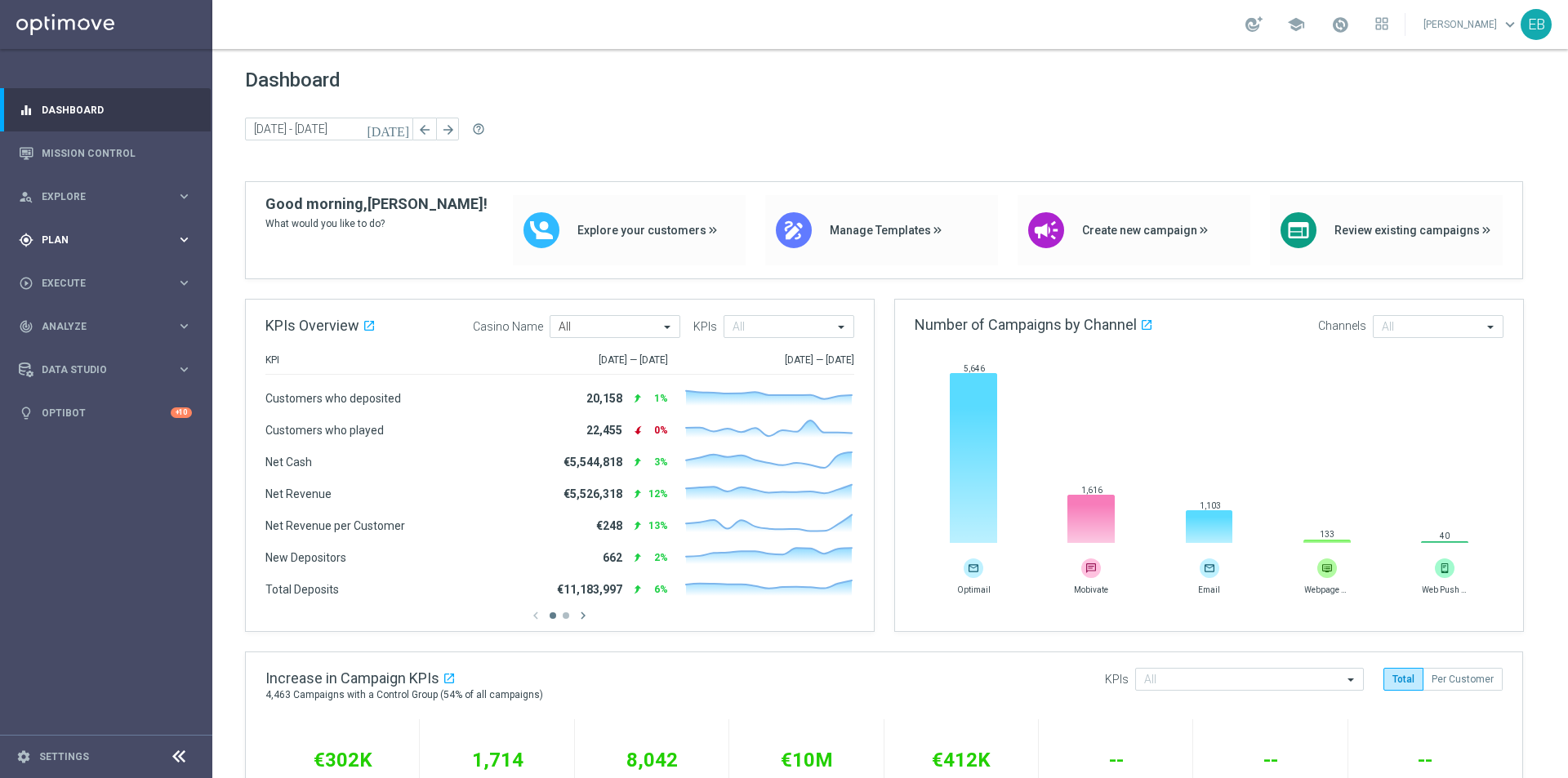 click on "Plan" at bounding box center (109, 240) 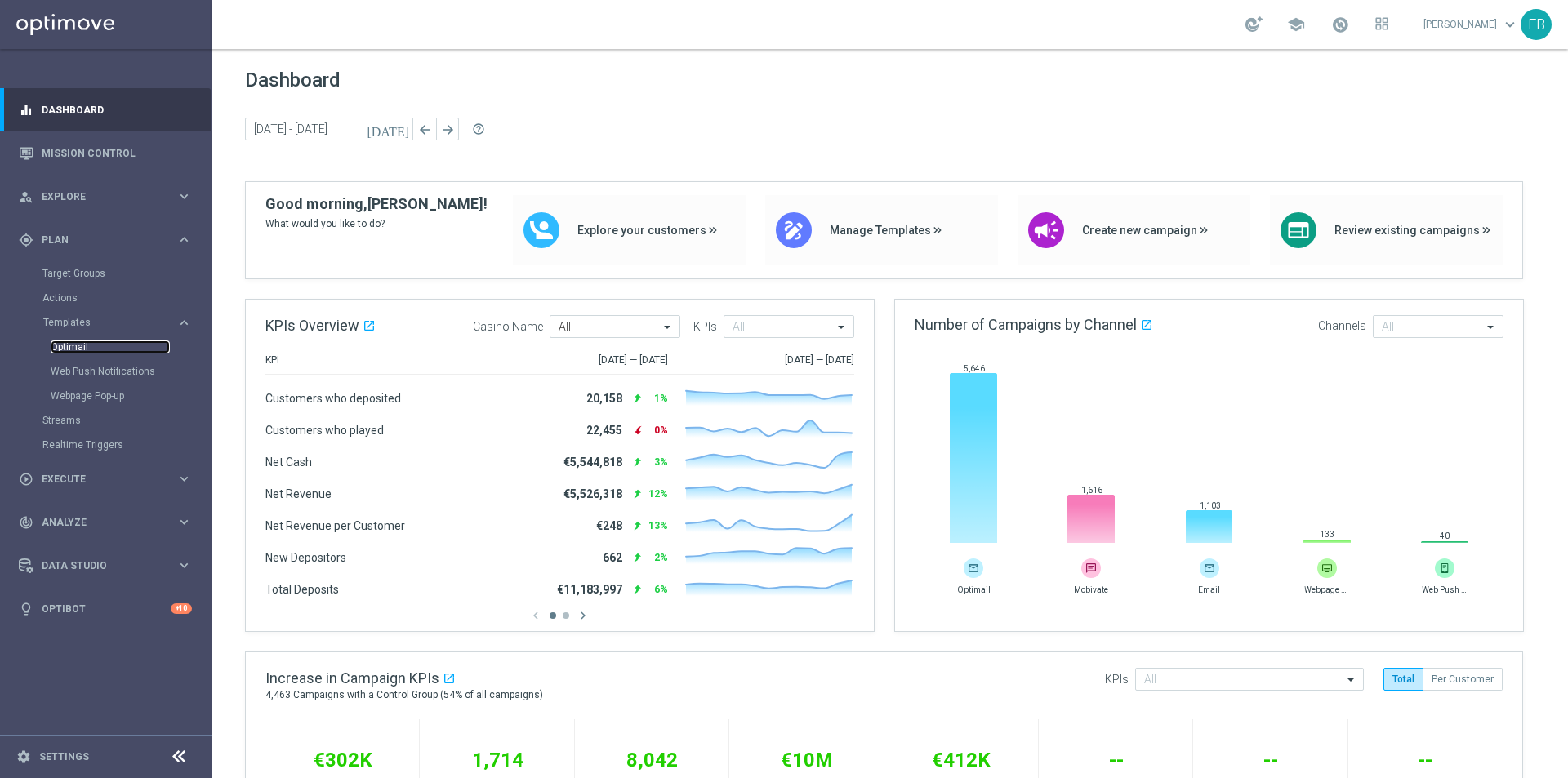click on "Optimail" at bounding box center [110, 347] 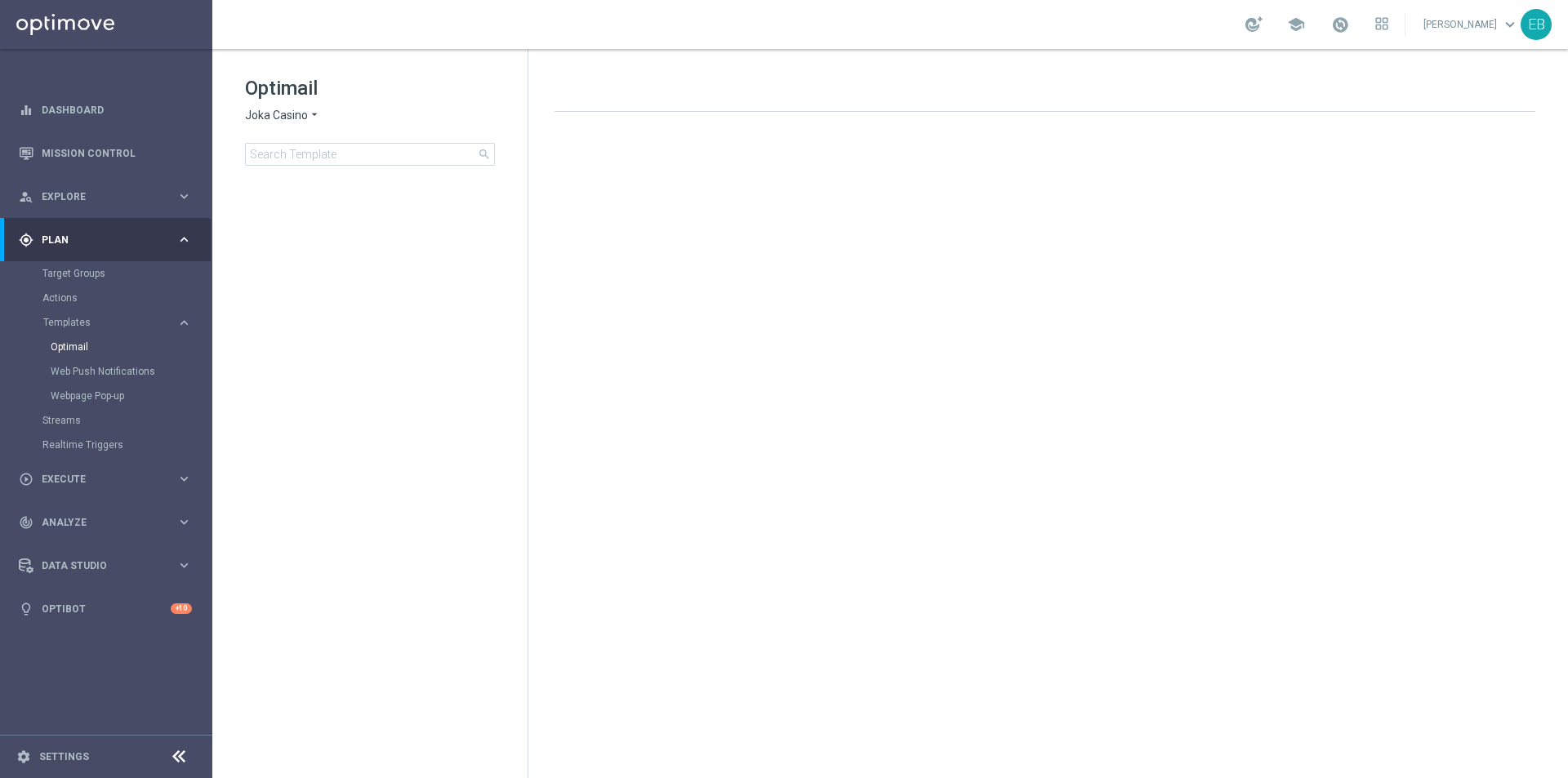 click on "Joka Casino" 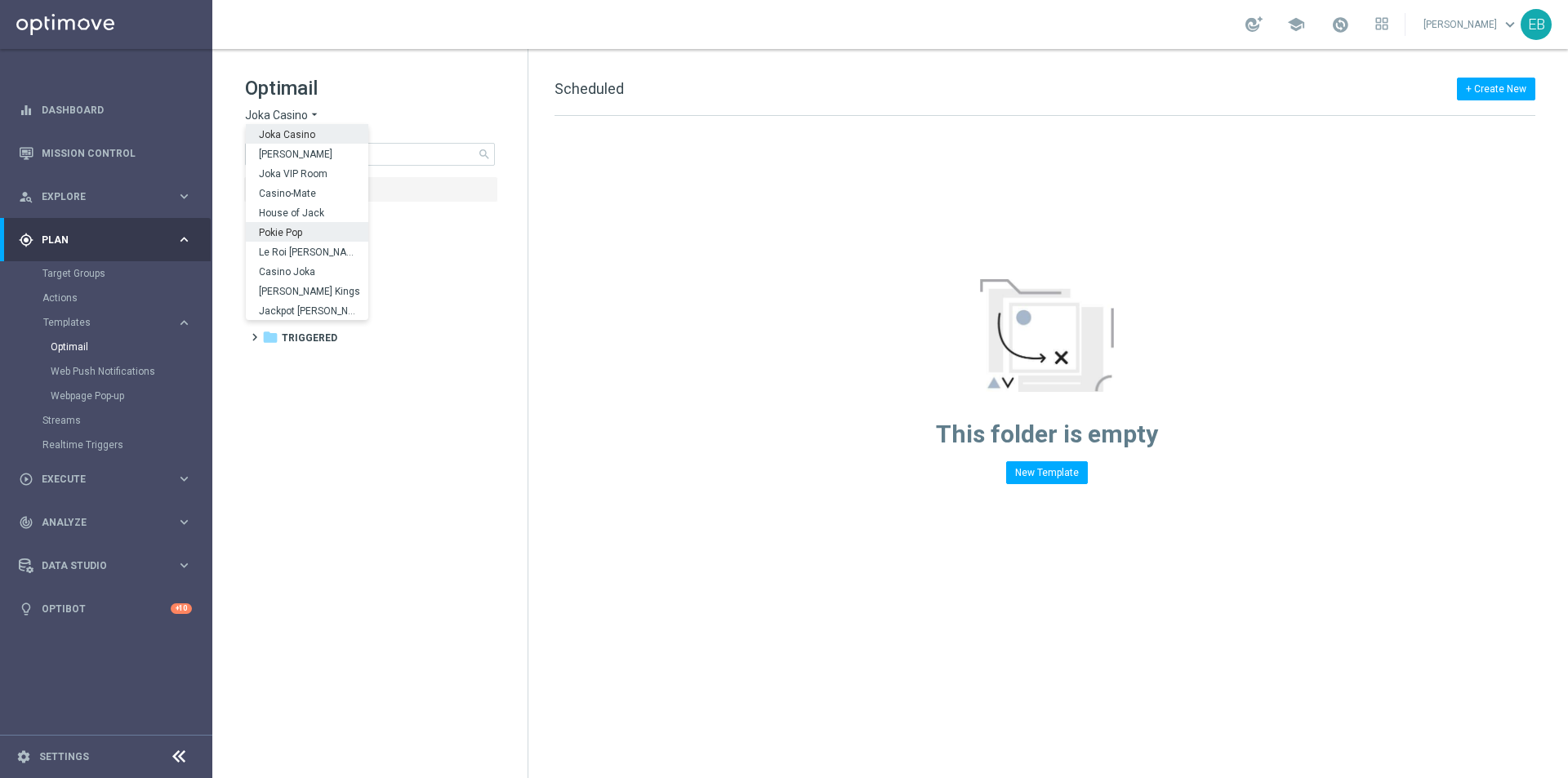 click on "Pokie Pop" at bounding box center (0, 0) 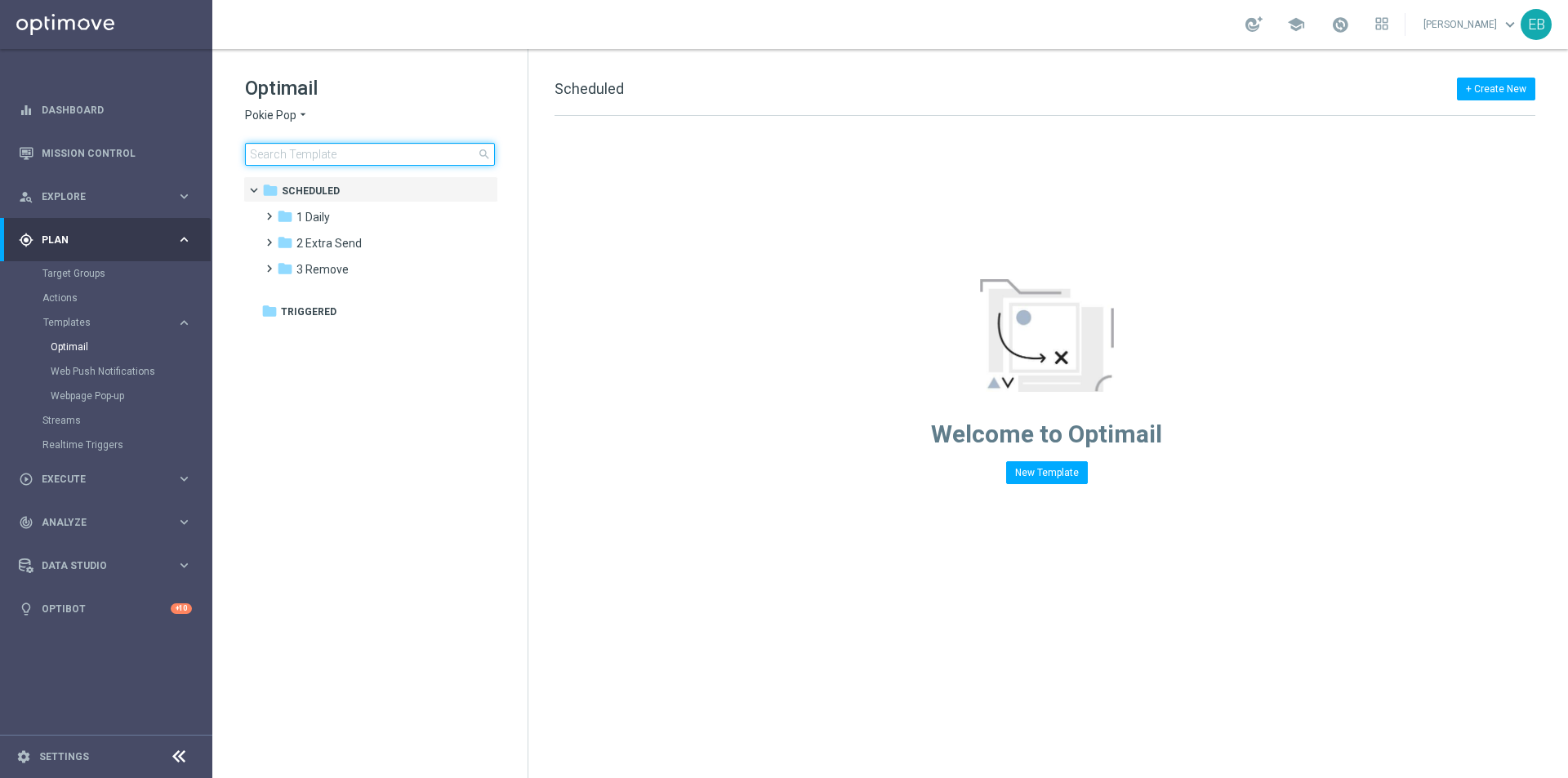 click 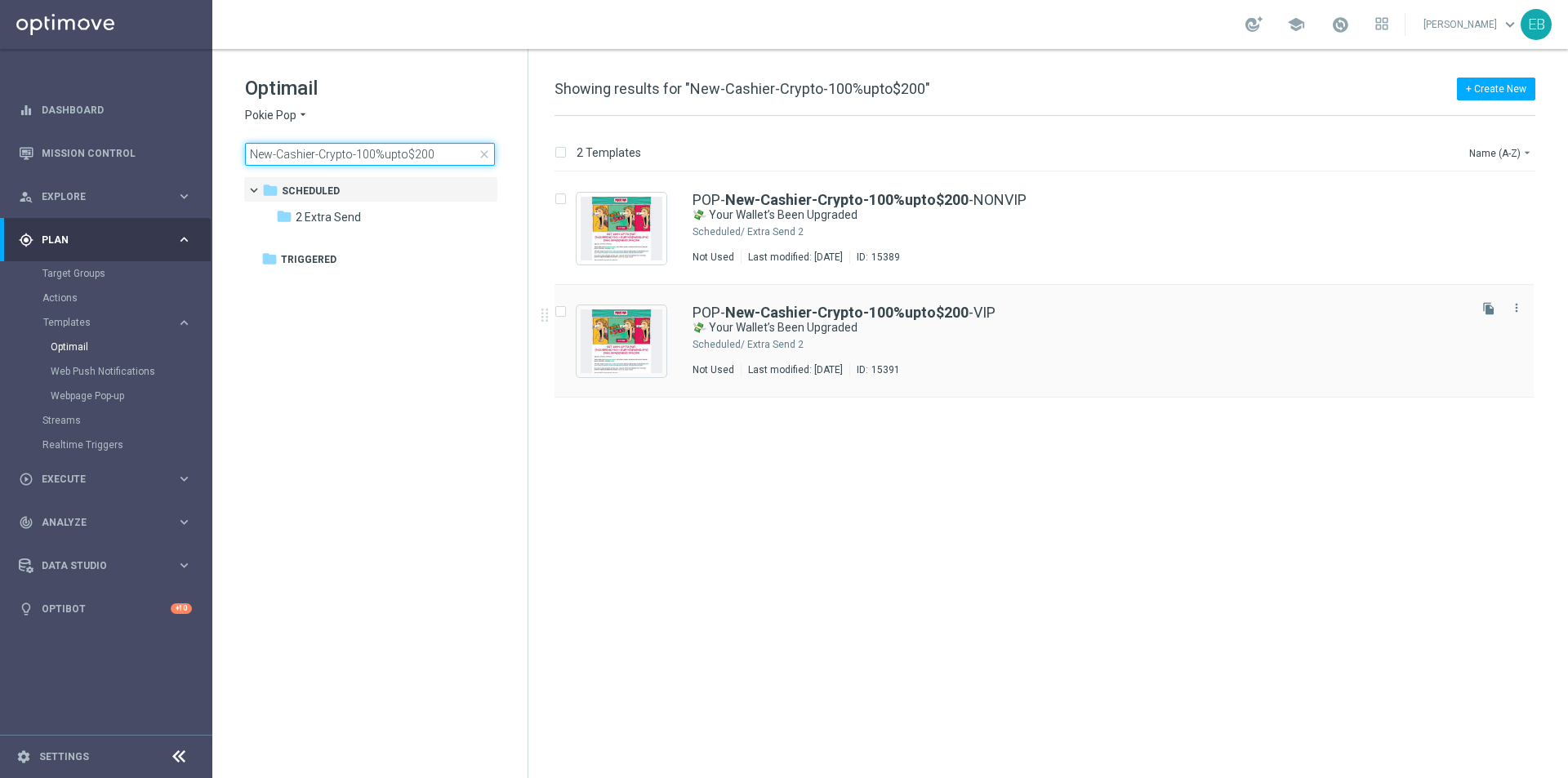 type on "New-Cashier-Crypto-100%upto$200" 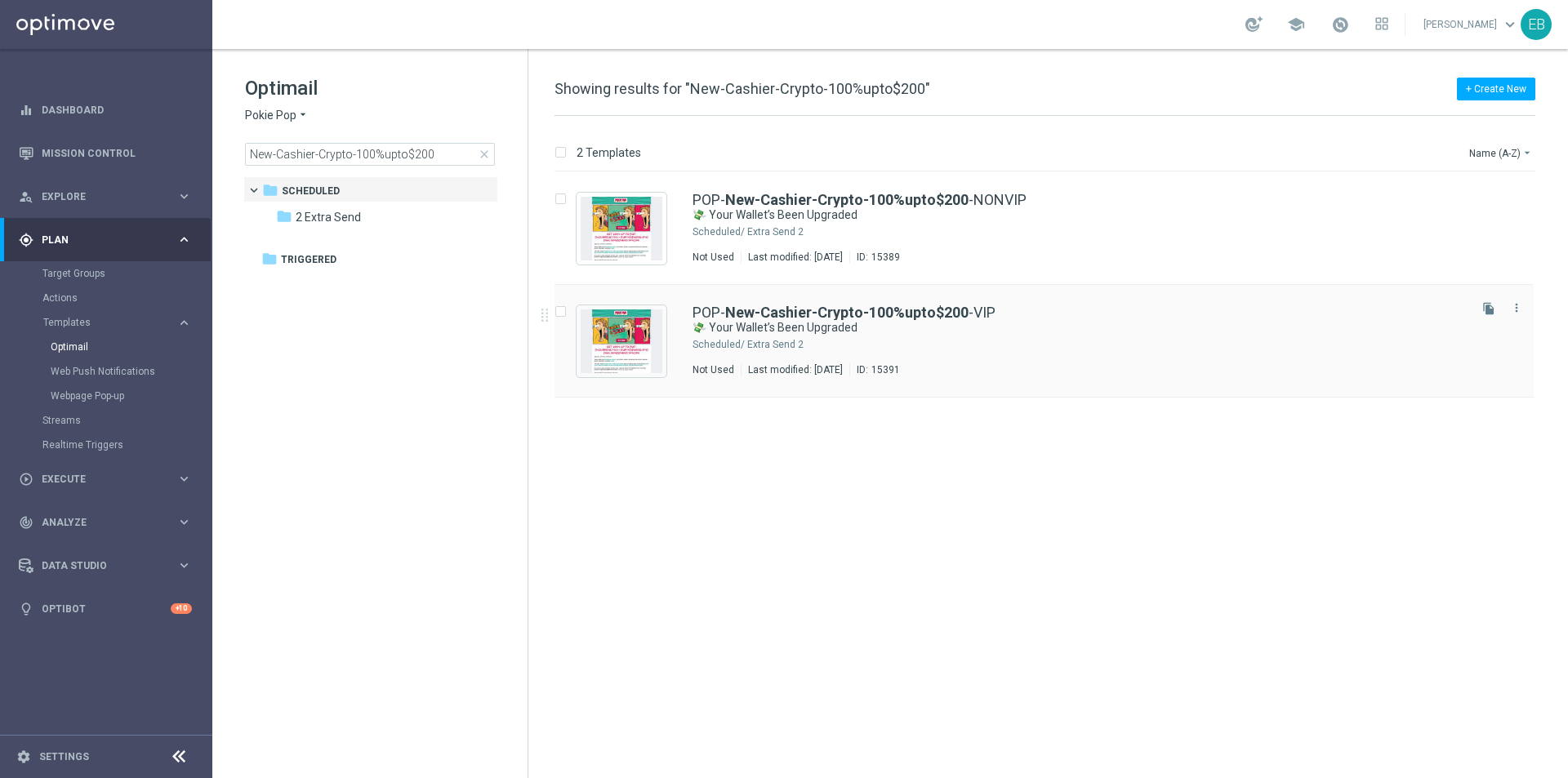 click on "2 Extra Send" at bounding box center [1106, 345] 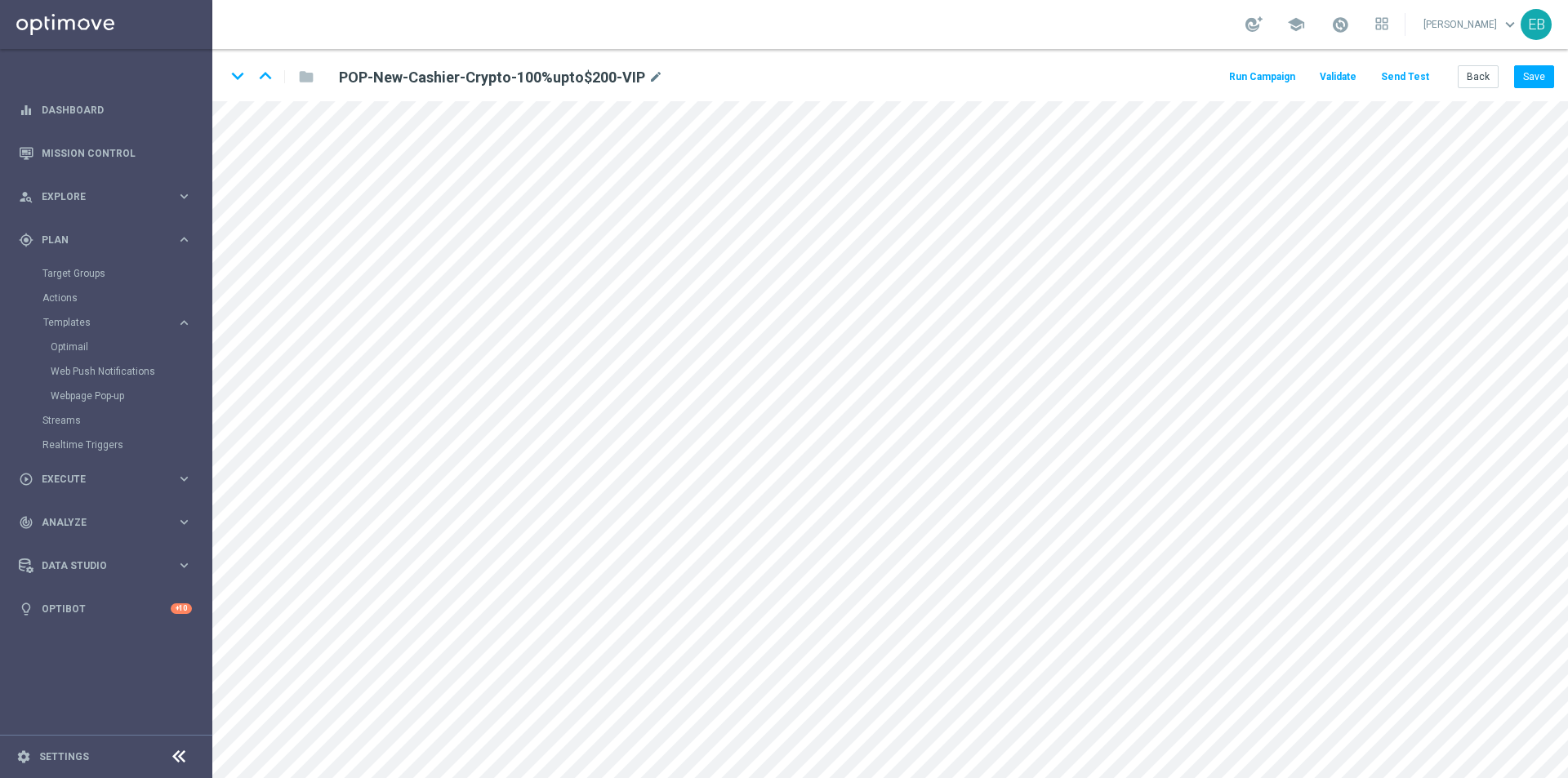 click on "Send Test" 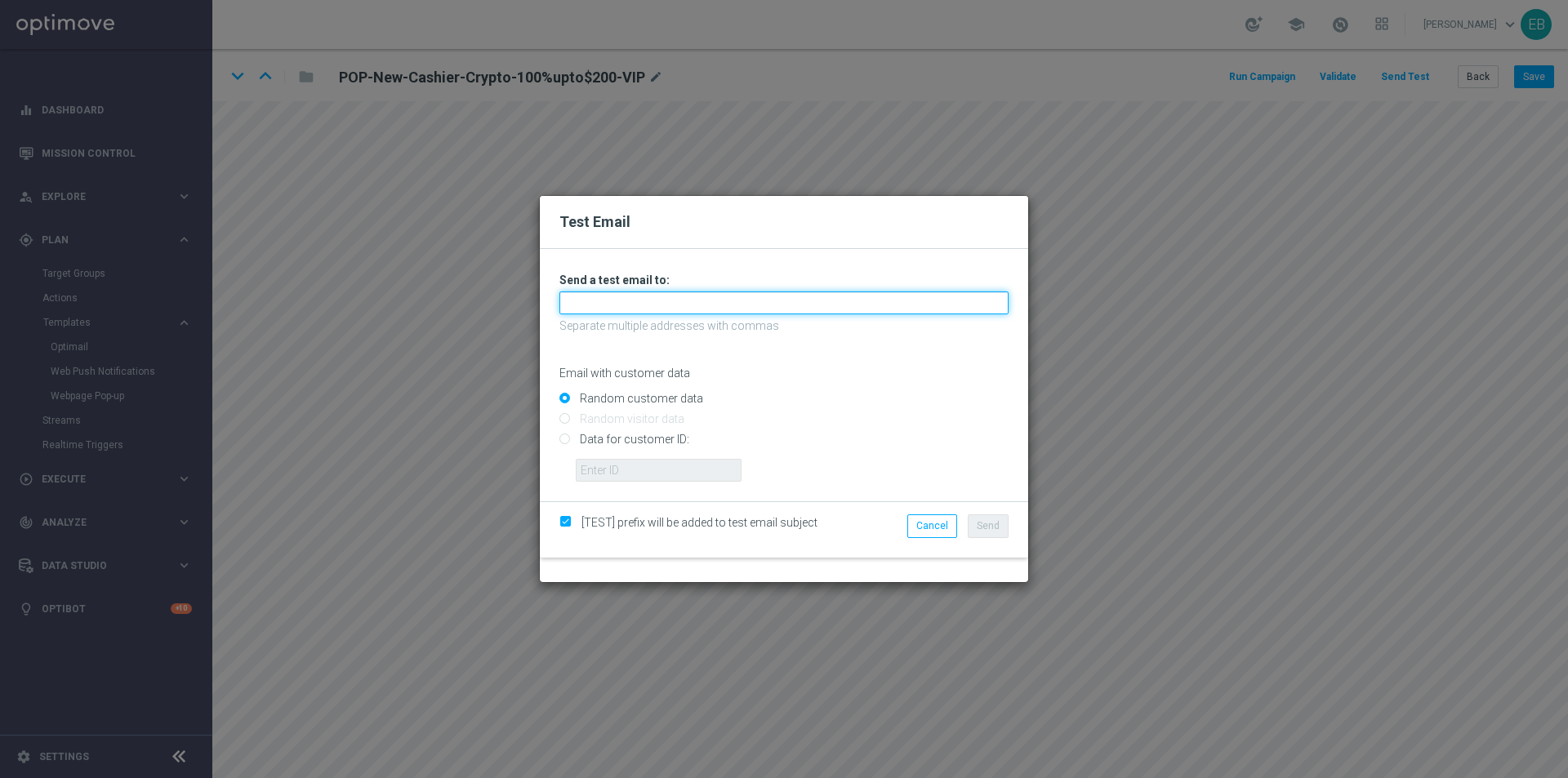 click at bounding box center [784, 303] 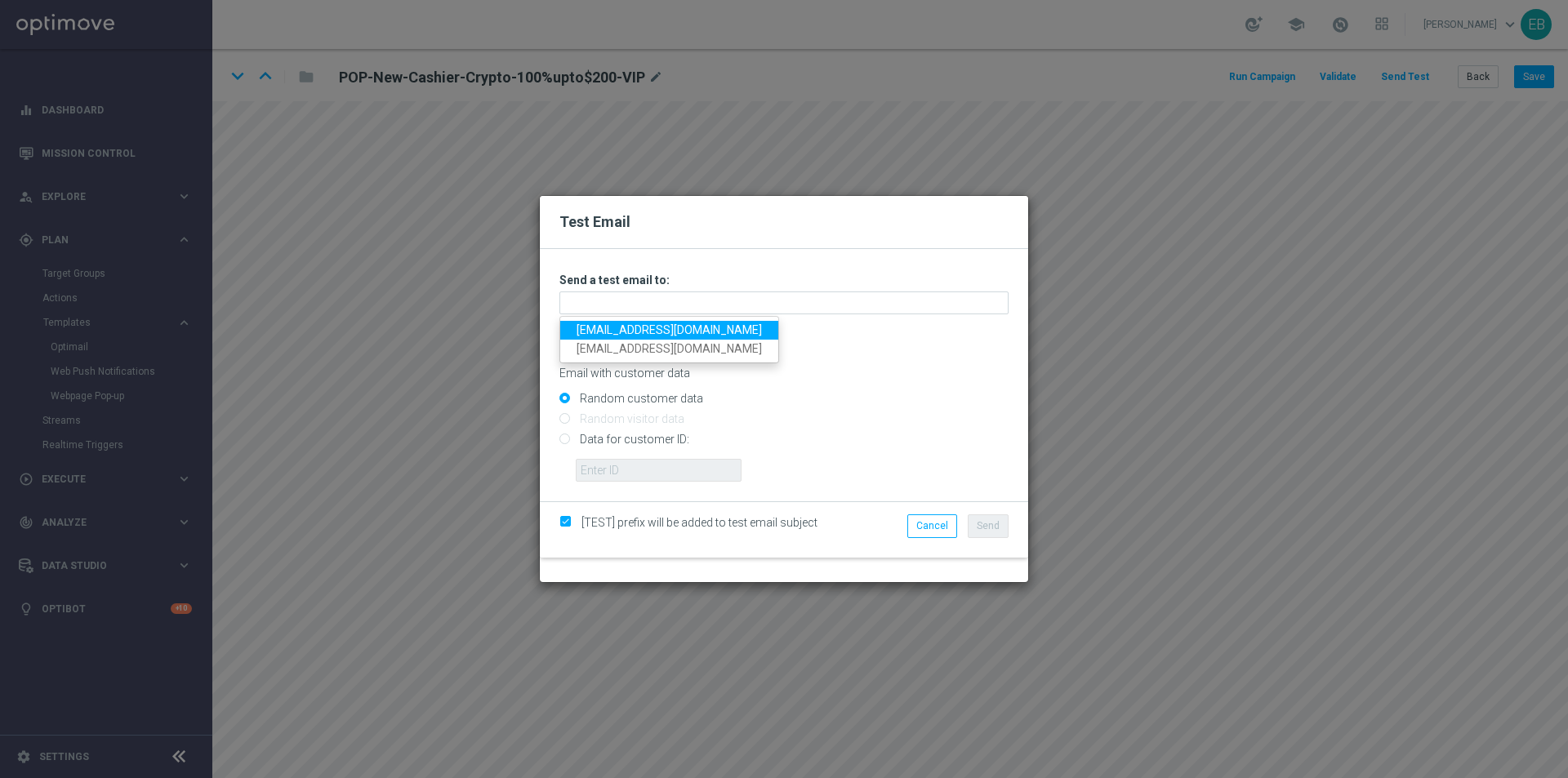 click on "[EMAIL_ADDRESS][DOMAIN_NAME]" at bounding box center (669, 330) 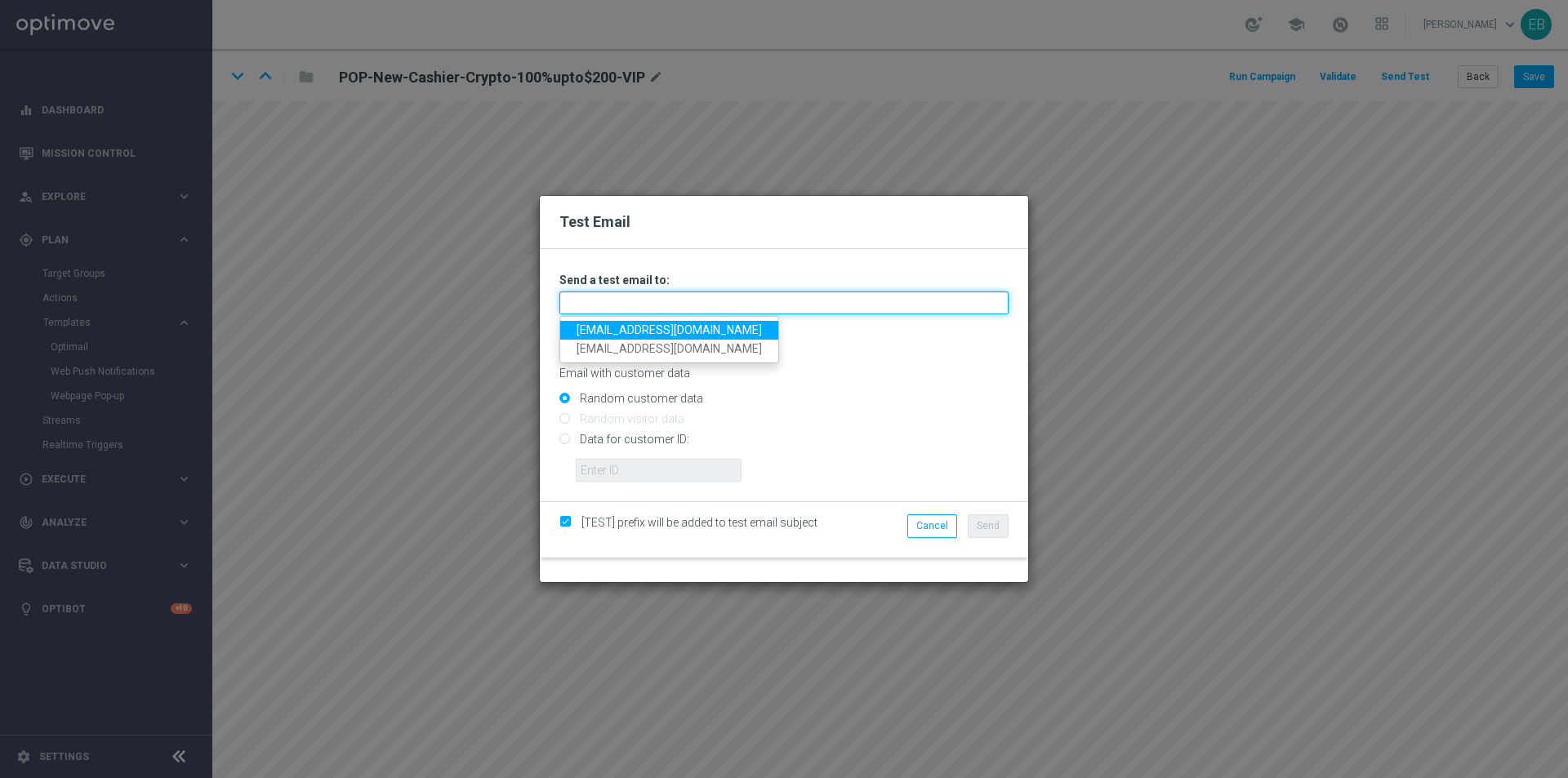 type on "[EMAIL_ADDRESS][DOMAIN_NAME]" 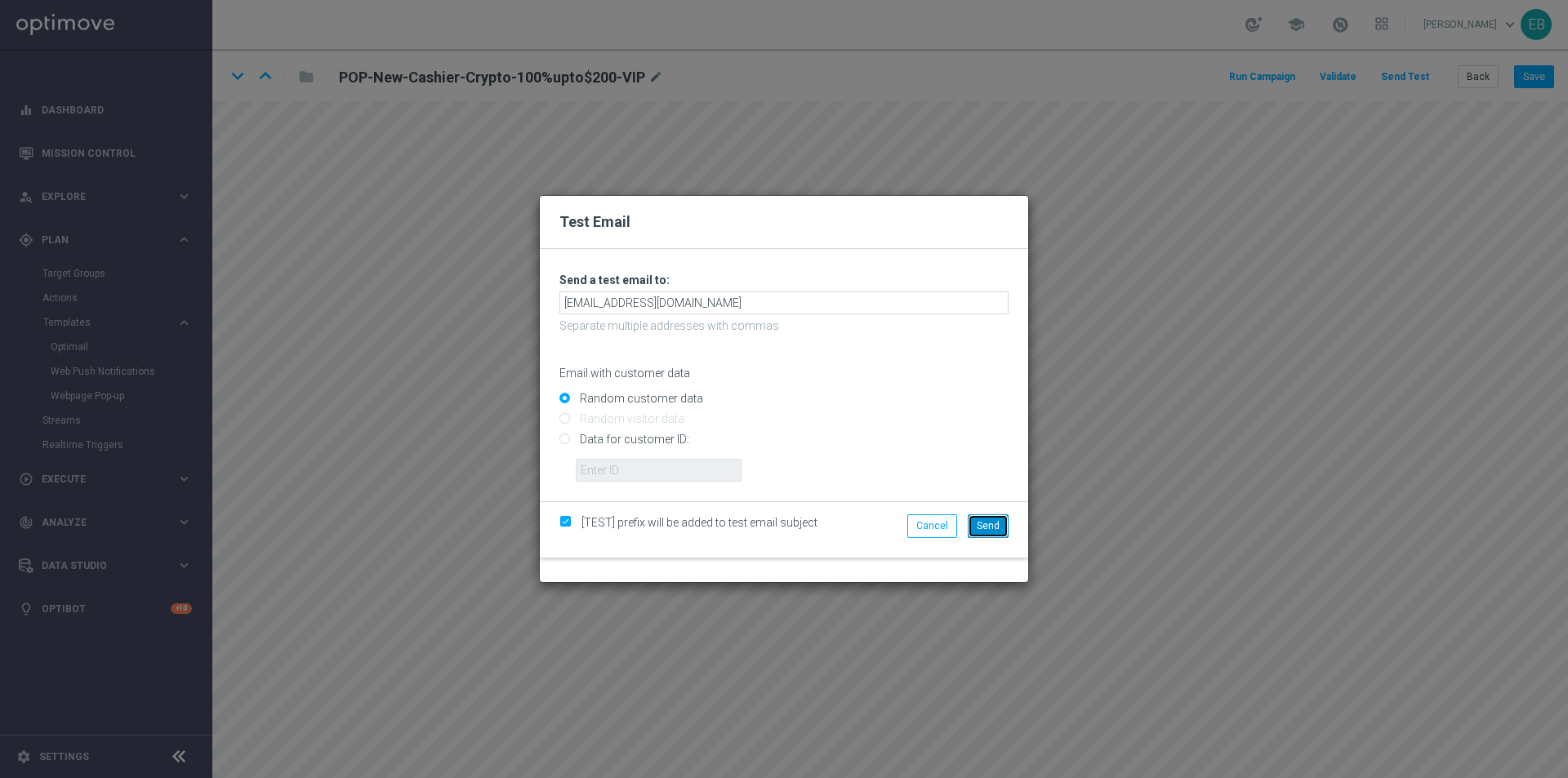 click on "Send" at bounding box center [988, 526] 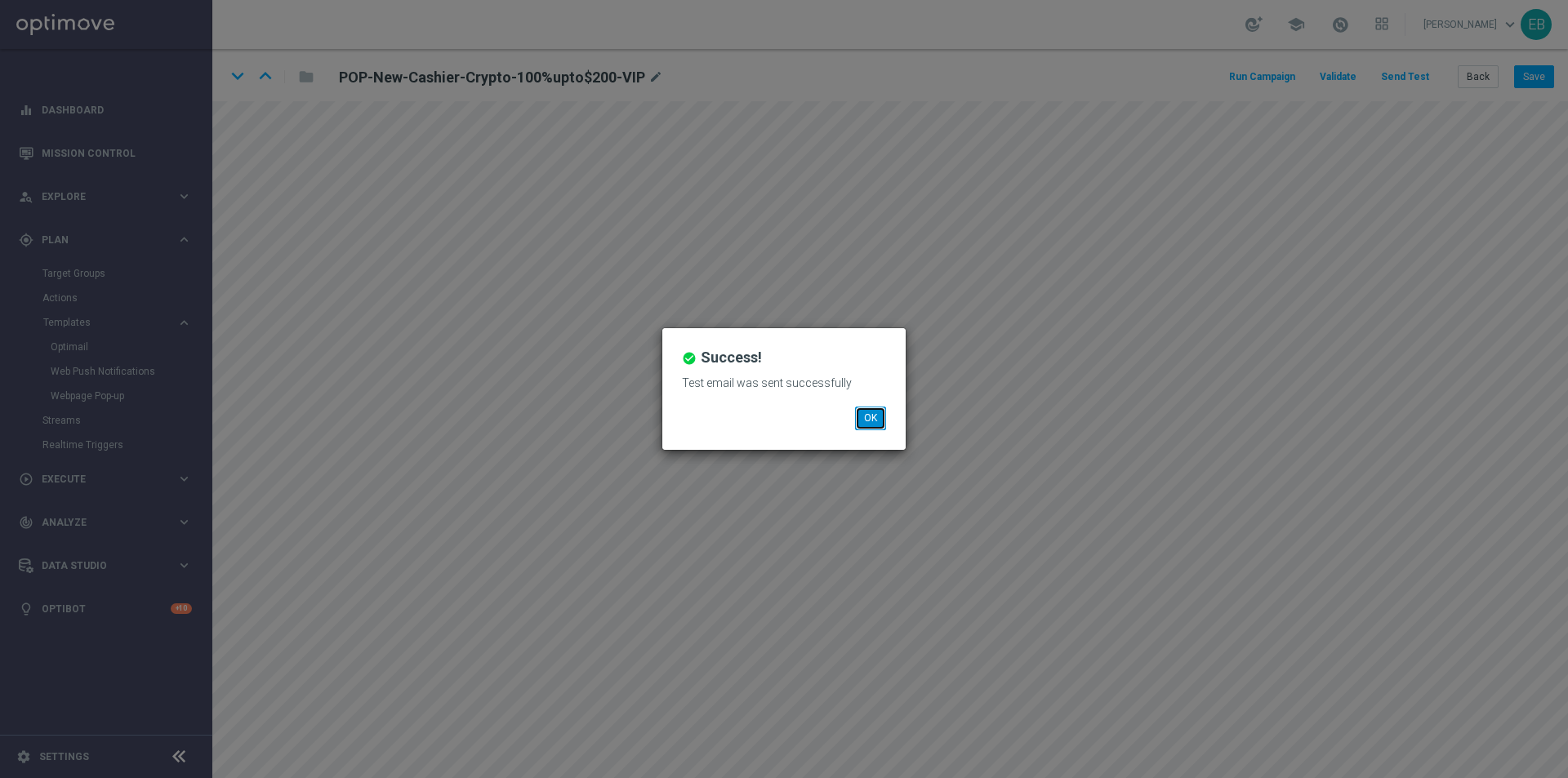 click on "OK" at bounding box center (871, 418) 